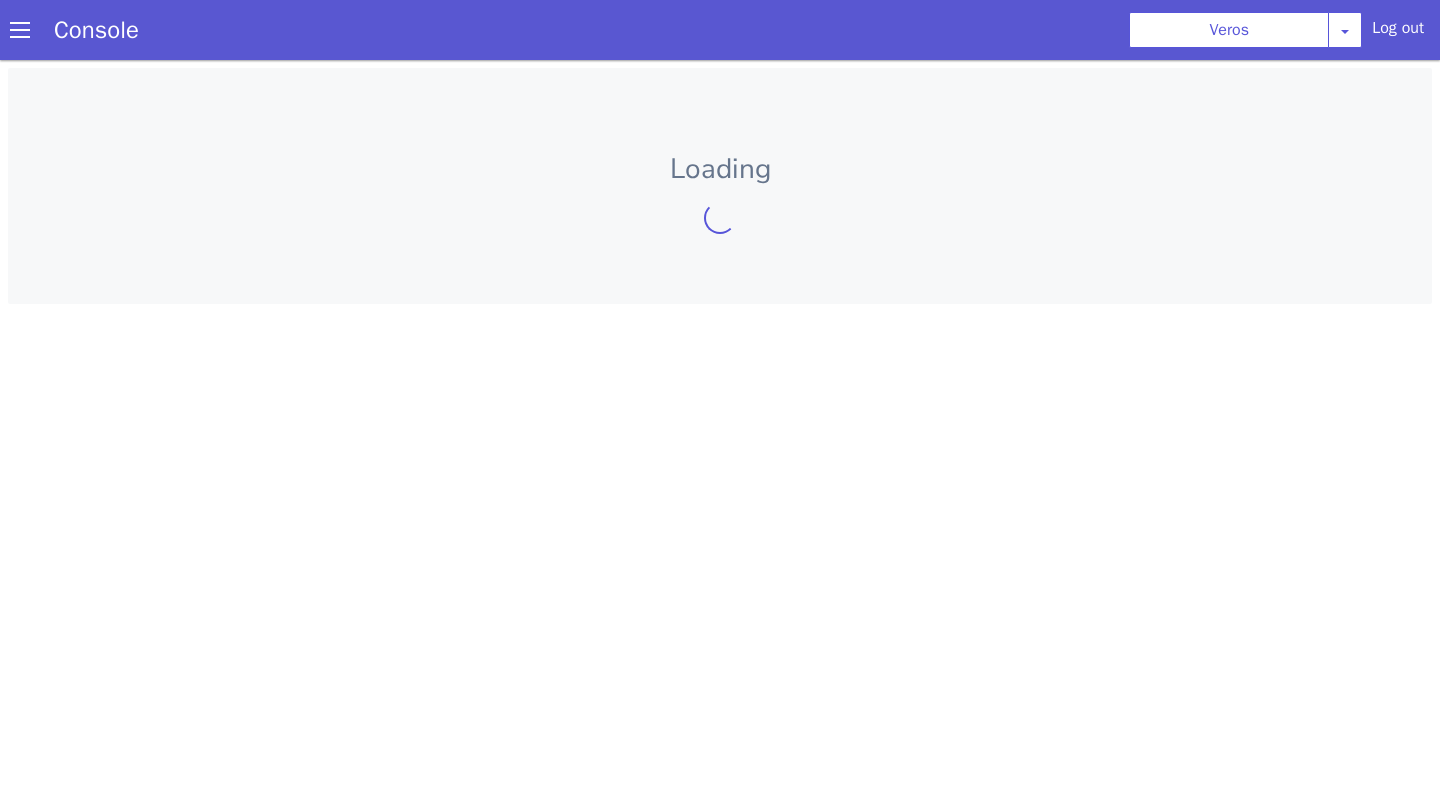 scroll, scrollTop: 0, scrollLeft: 0, axis: both 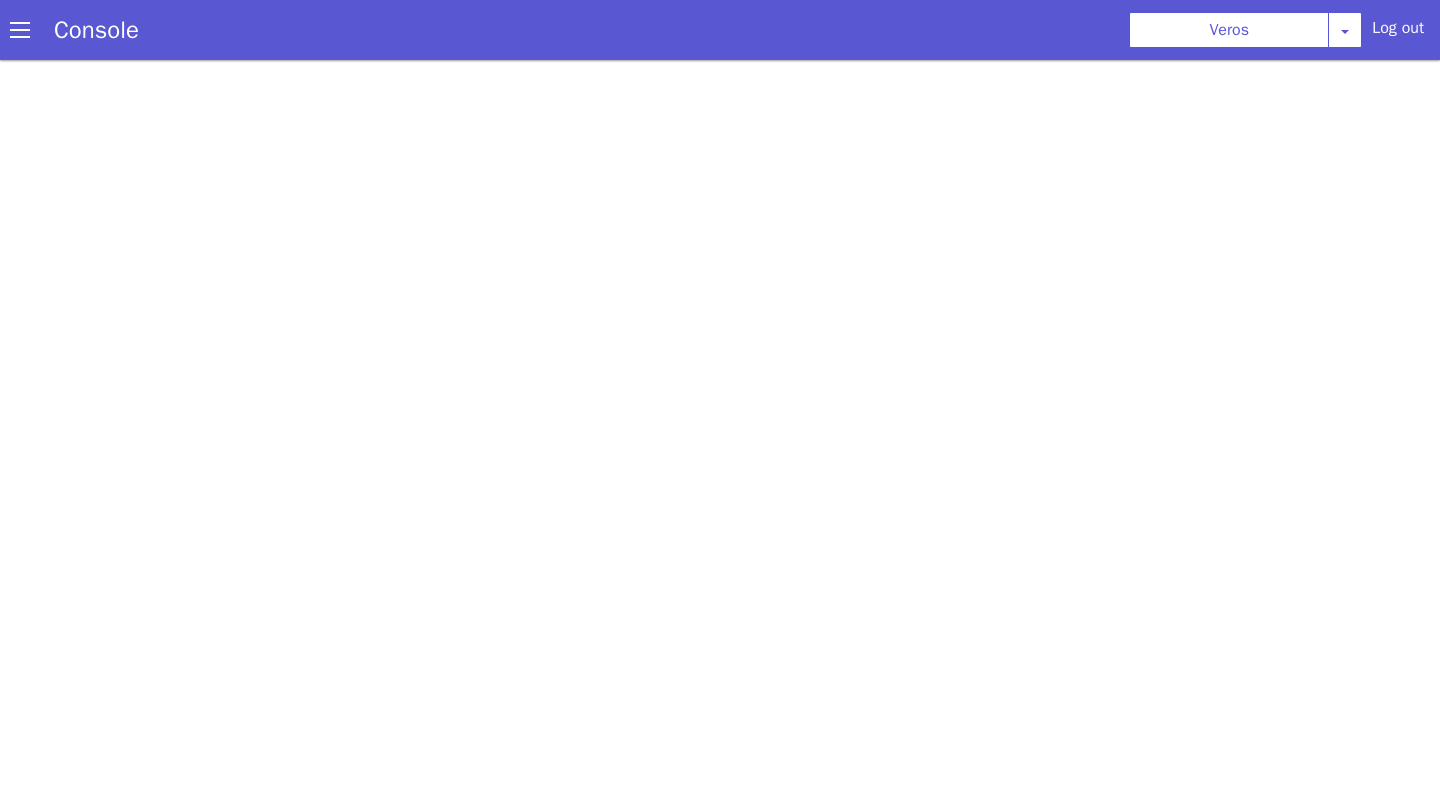 click at bounding box center (1254, 6) 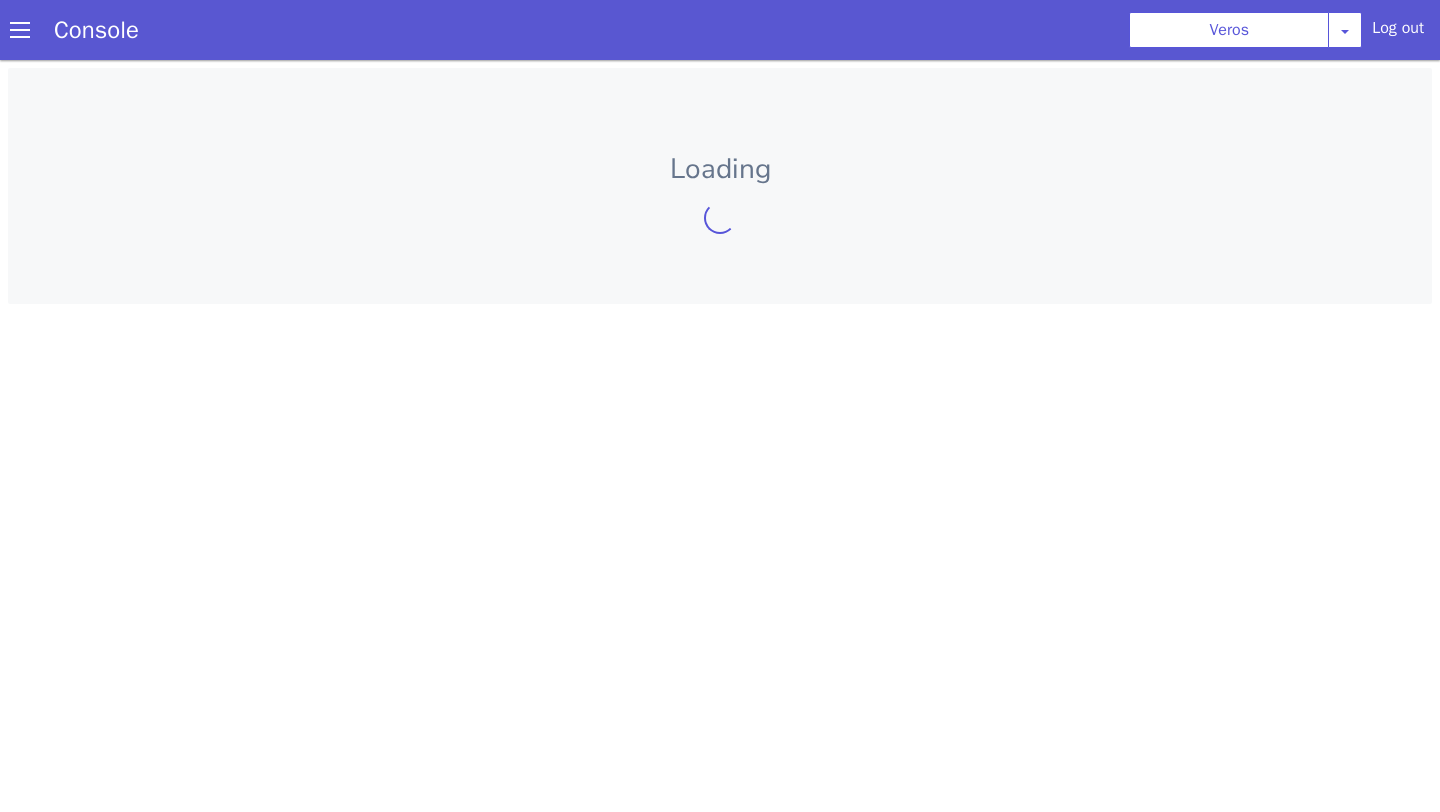 scroll, scrollTop: 0, scrollLeft: 0, axis: both 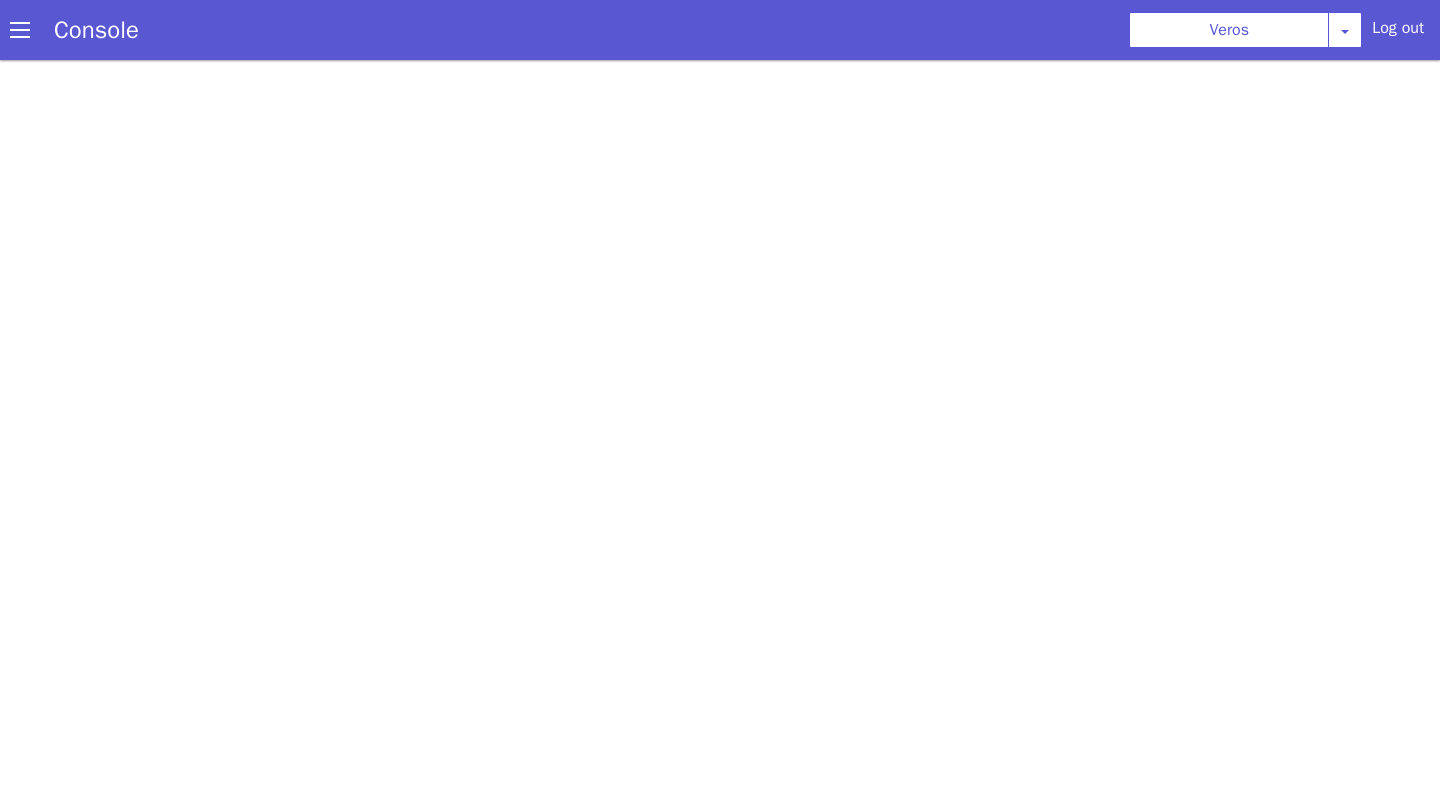 click at bounding box center [645, 708] 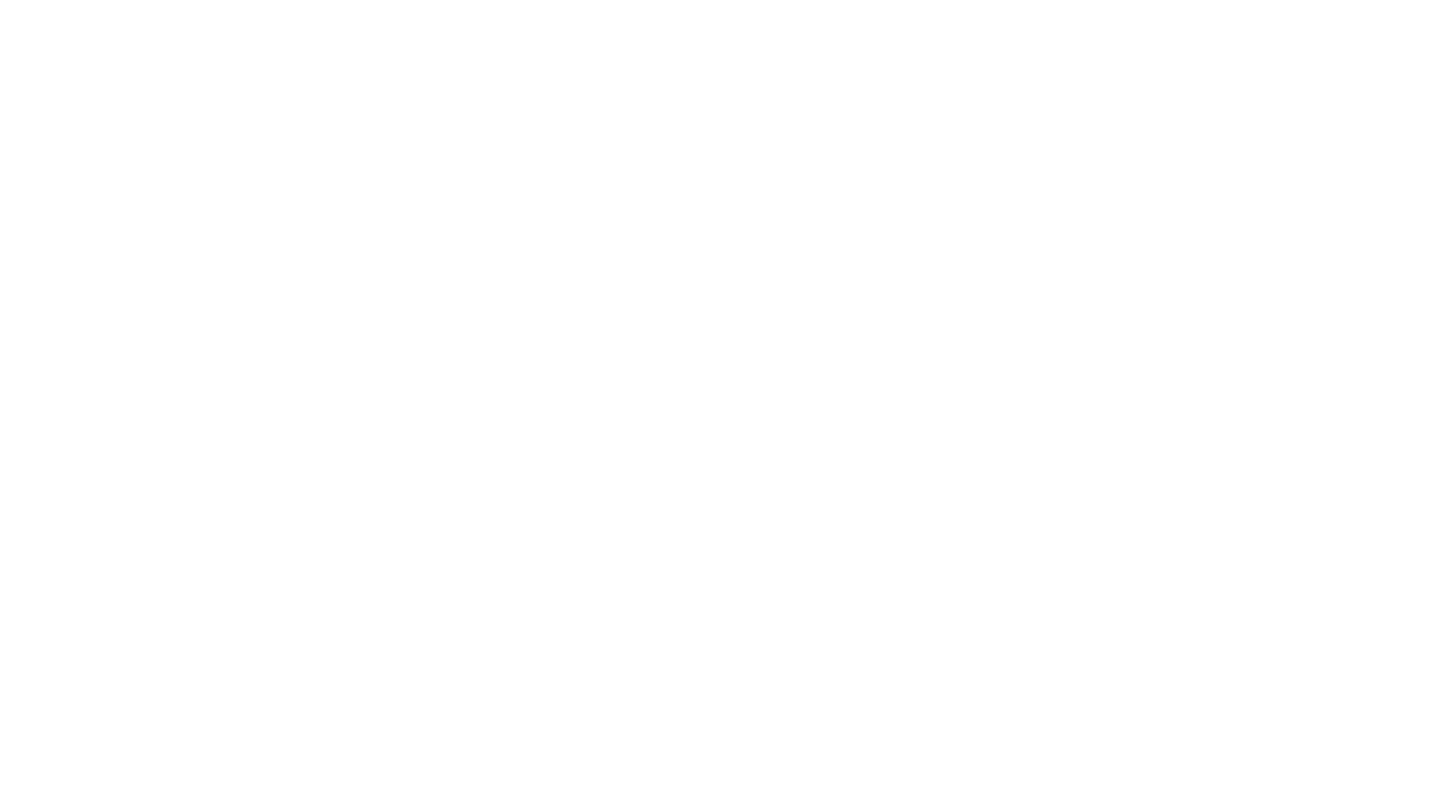 scroll, scrollTop: 0, scrollLeft: 0, axis: both 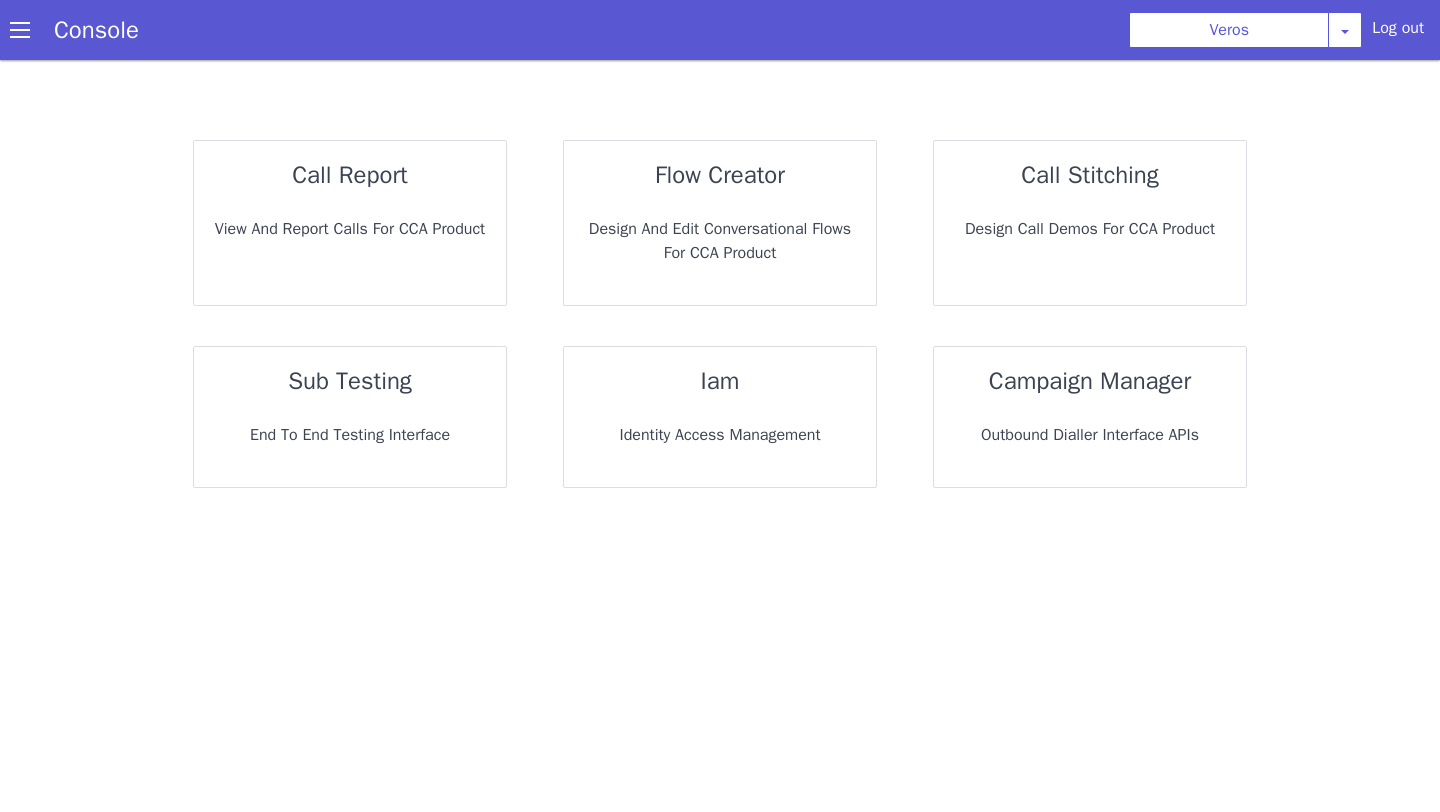 click on "View and report calls for CCA Product" at bounding box center (476, 76) 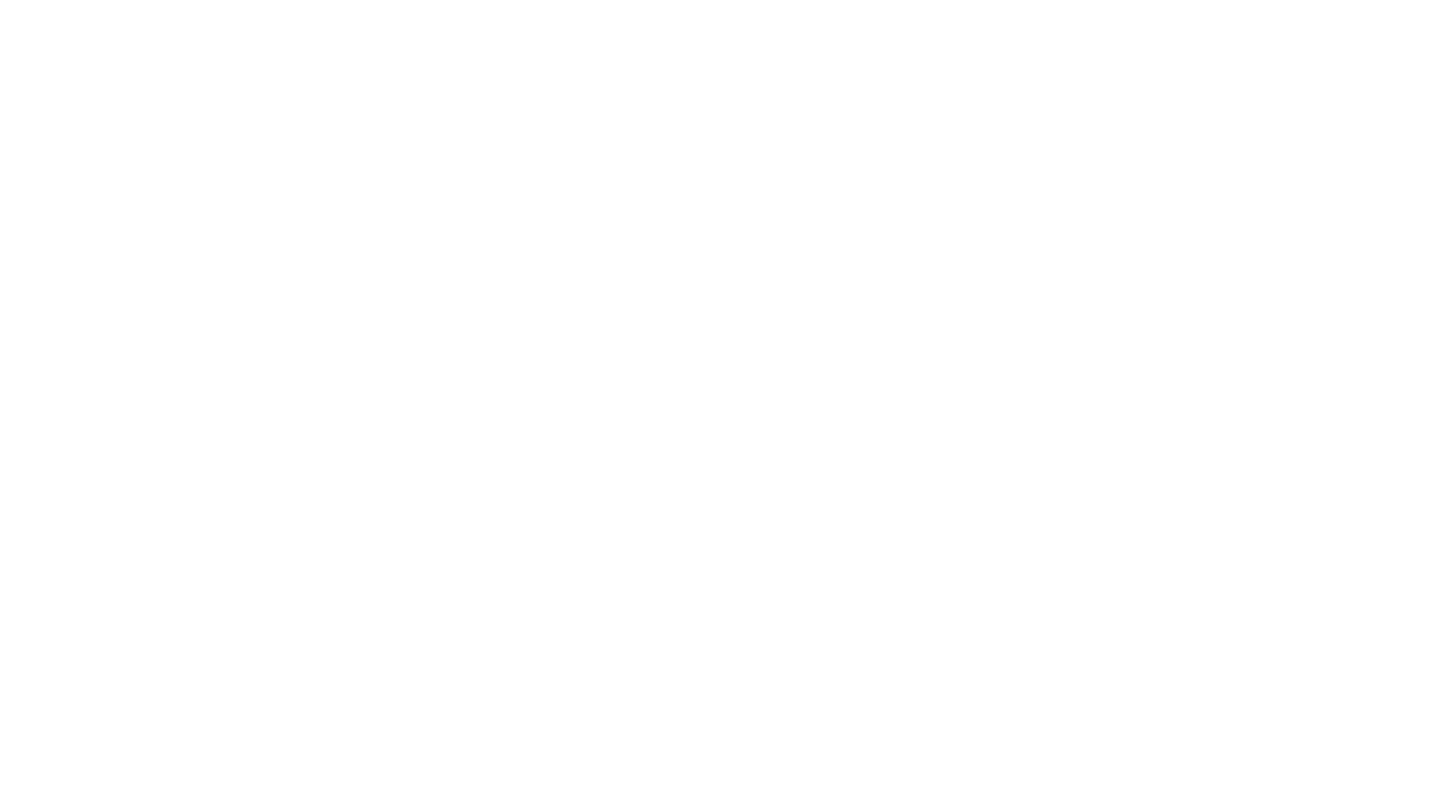 scroll, scrollTop: 0, scrollLeft: 0, axis: both 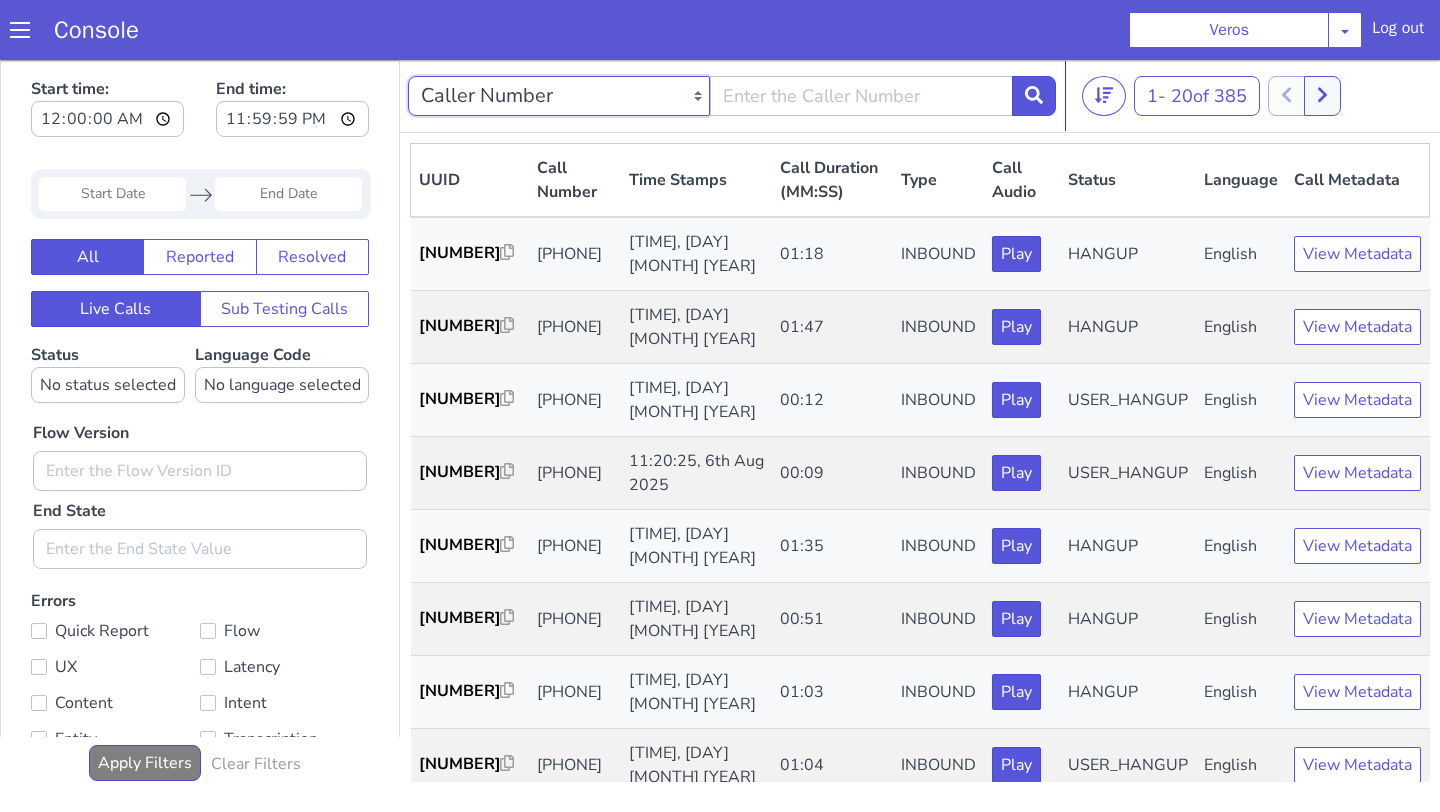 click on "Caller Number Call UUID Custom Parameter" at bounding box center (1588, -294) 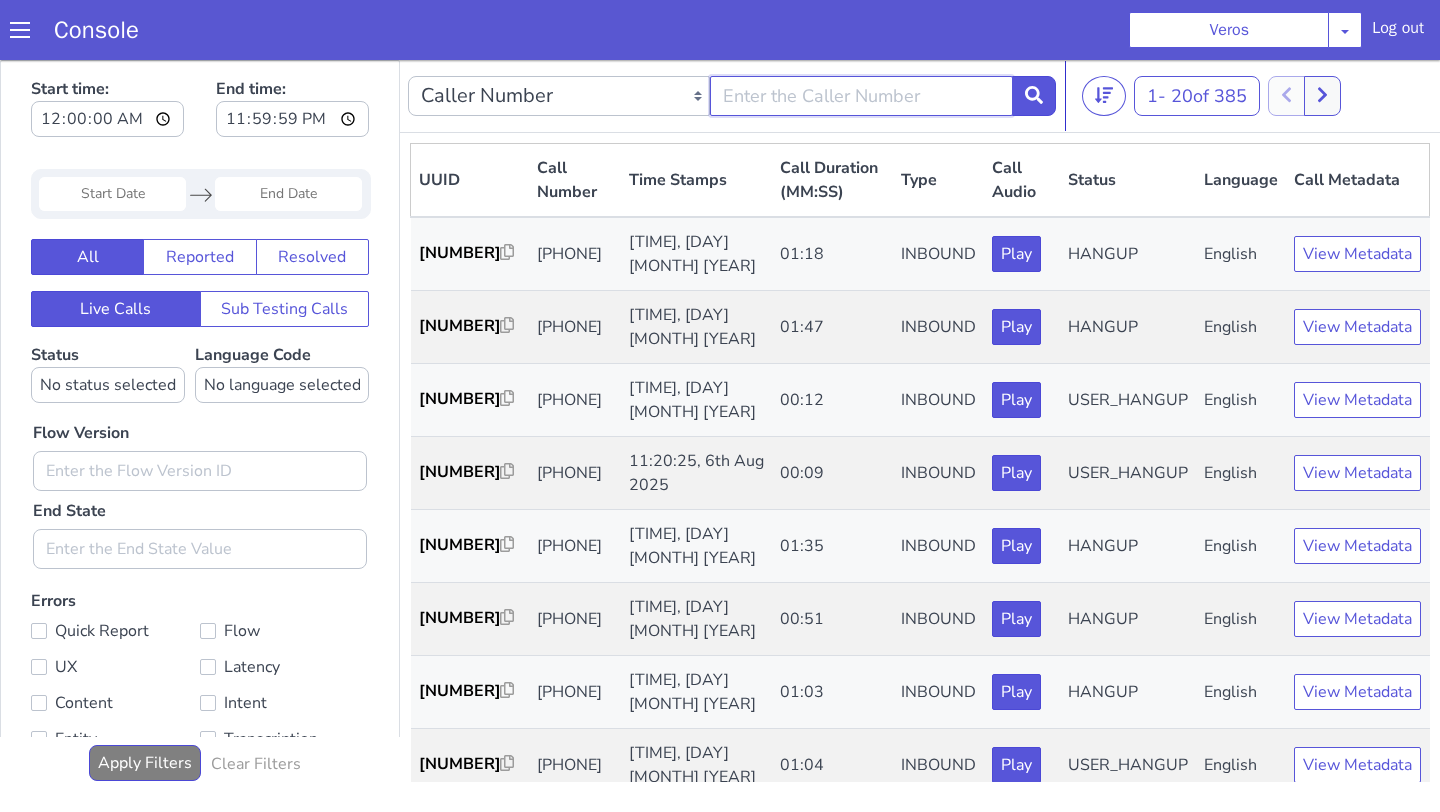 click at bounding box center (1395, -334) 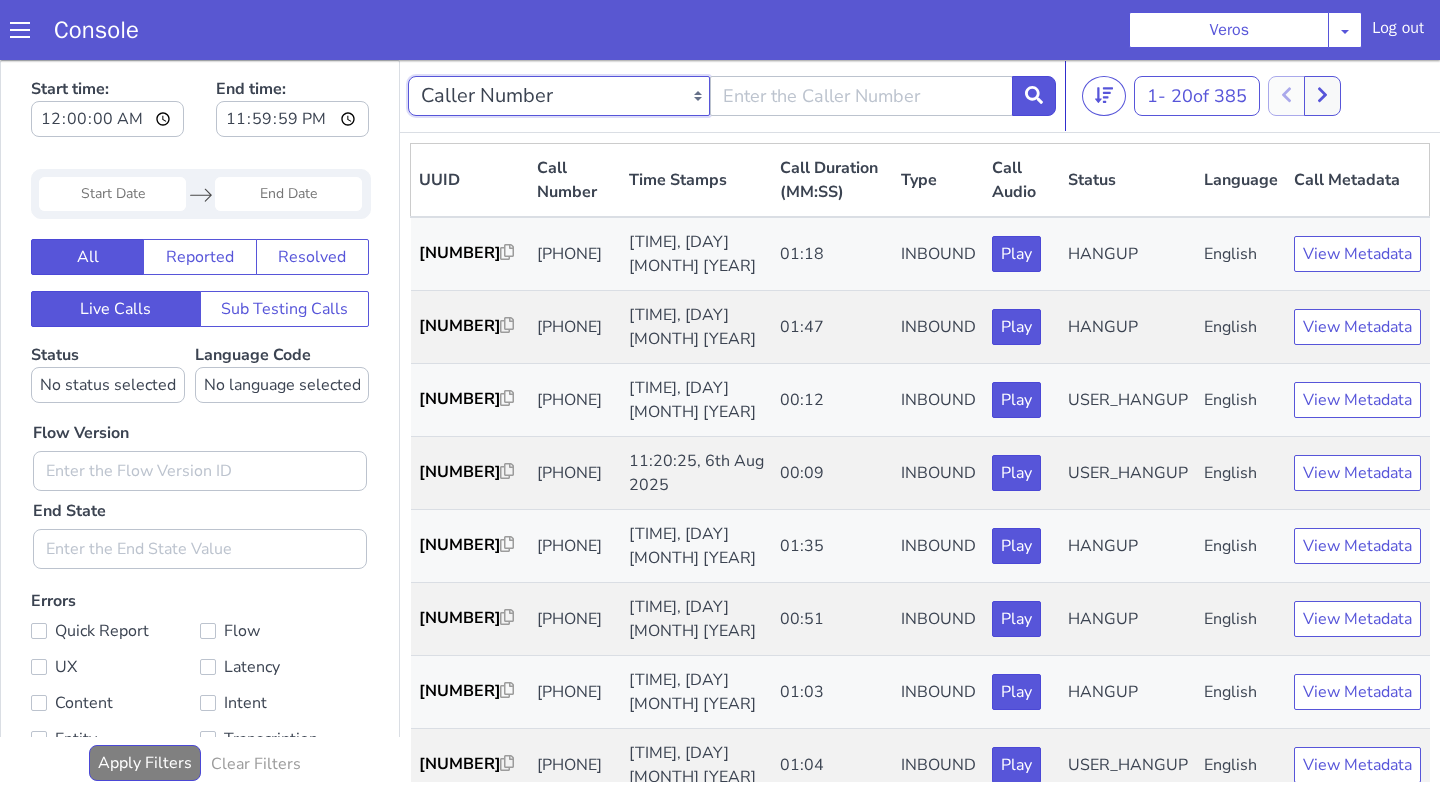 click on "Caller Number Call UUID Custom Parameter" at bounding box center (1008, -309) 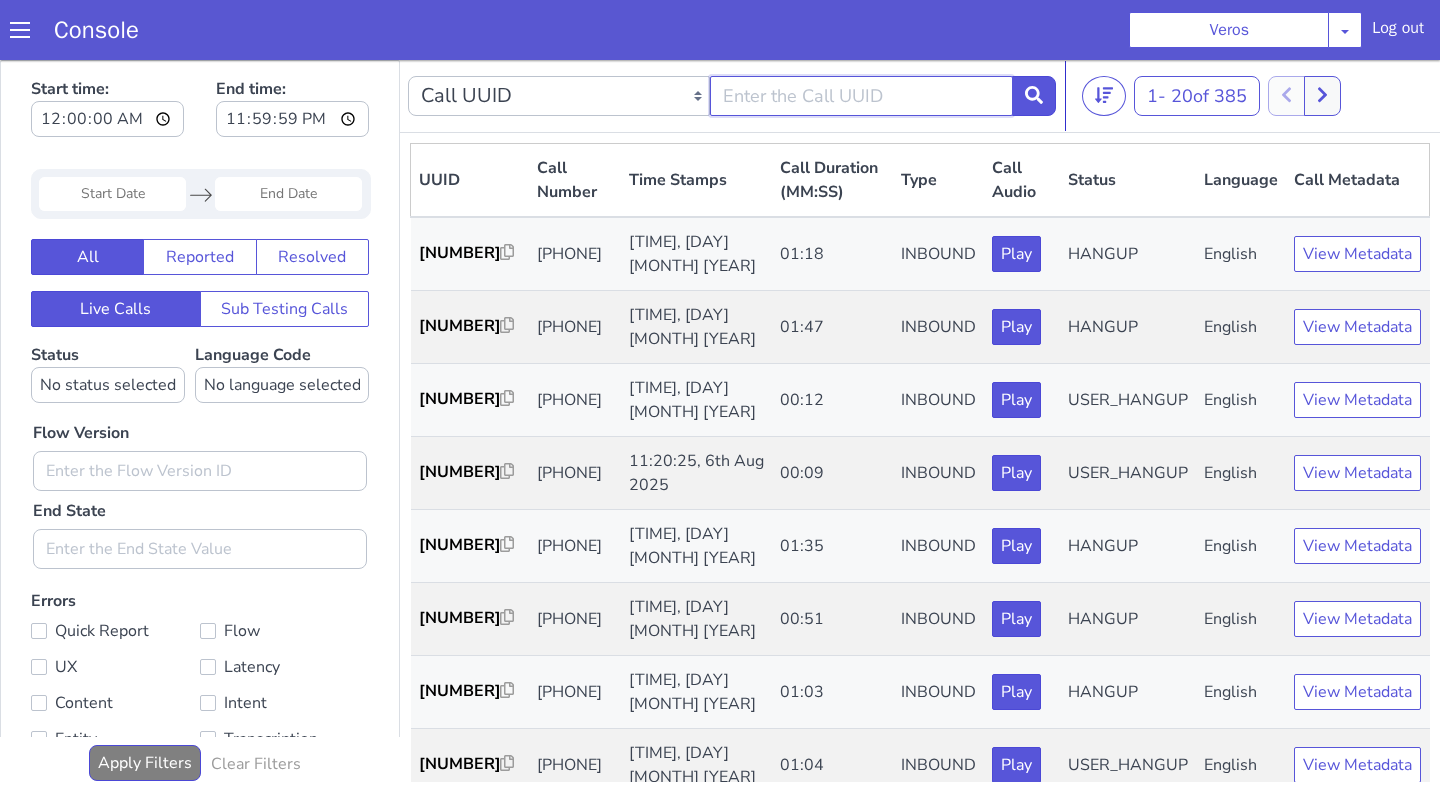 click at bounding box center [1395, -335] 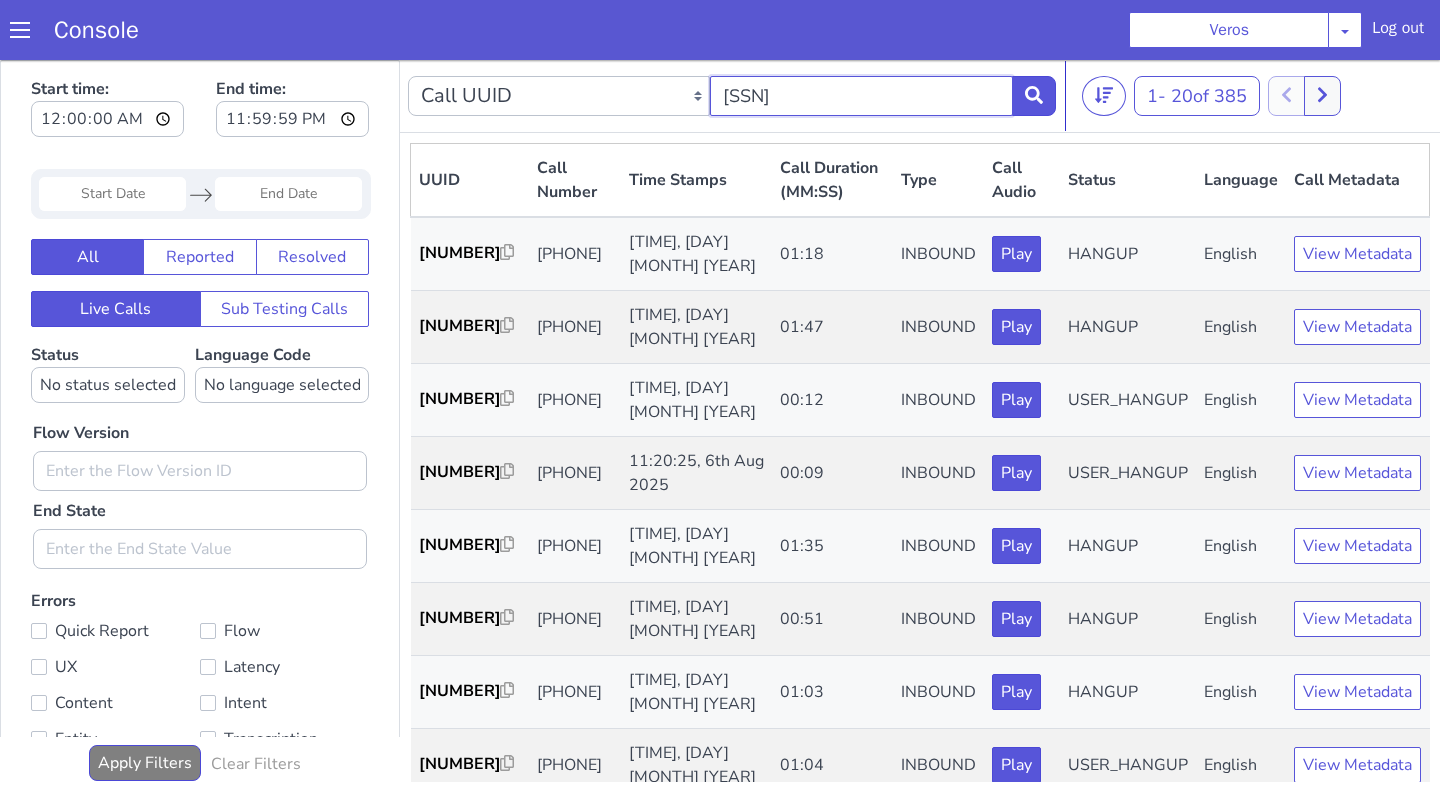type on "5958065-0-340503634" 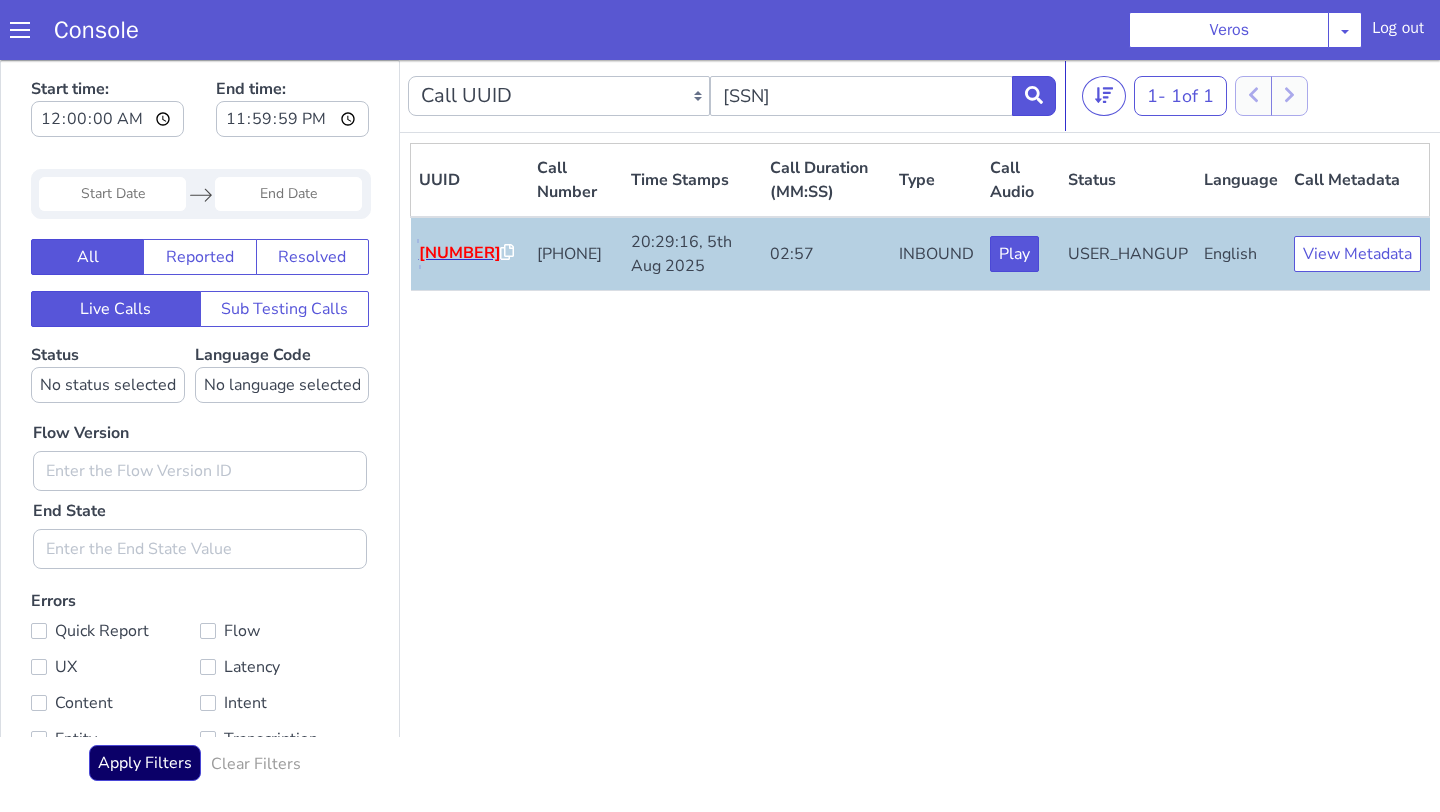 click on "595806..." at bounding box center [573, 79] 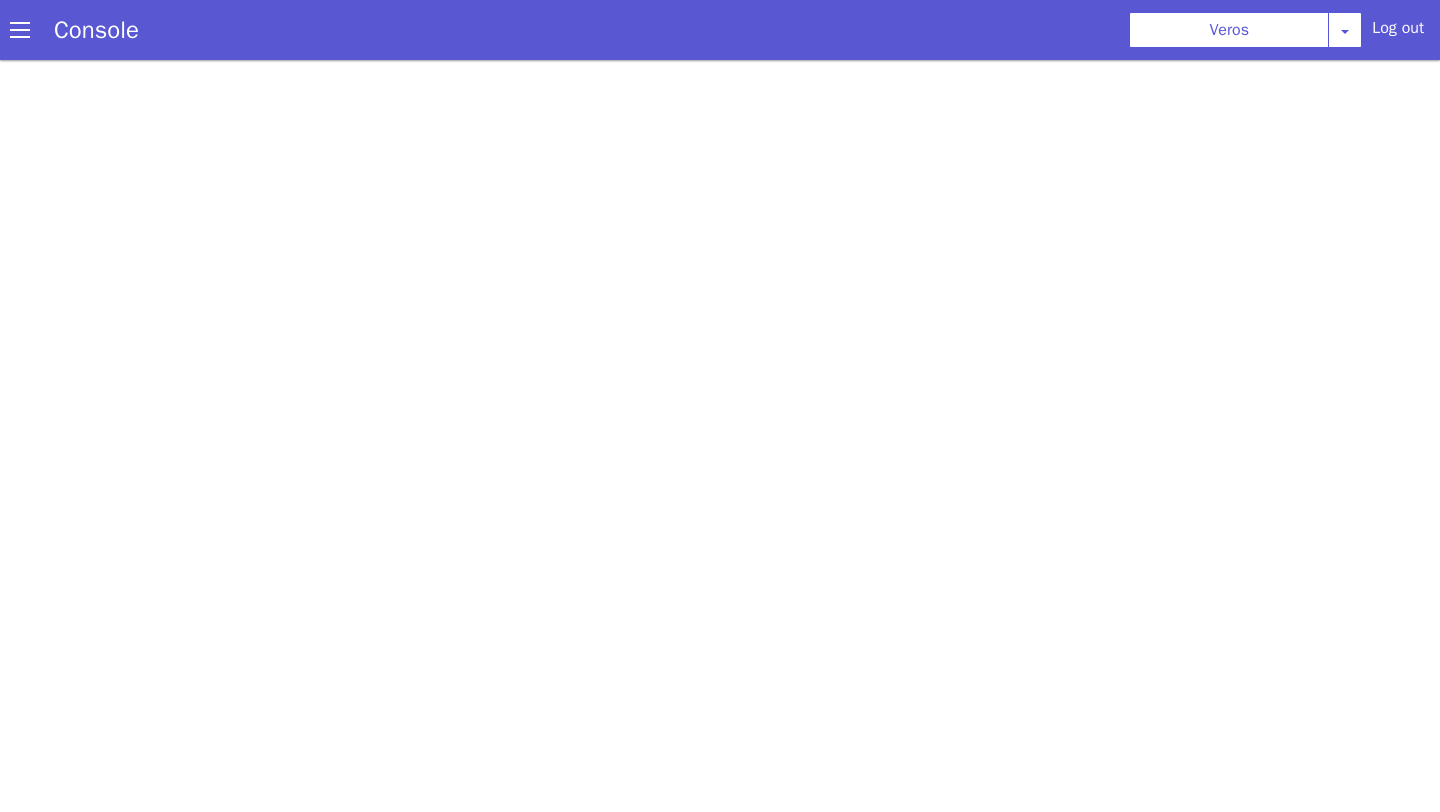 scroll, scrollTop: 0, scrollLeft: 0, axis: both 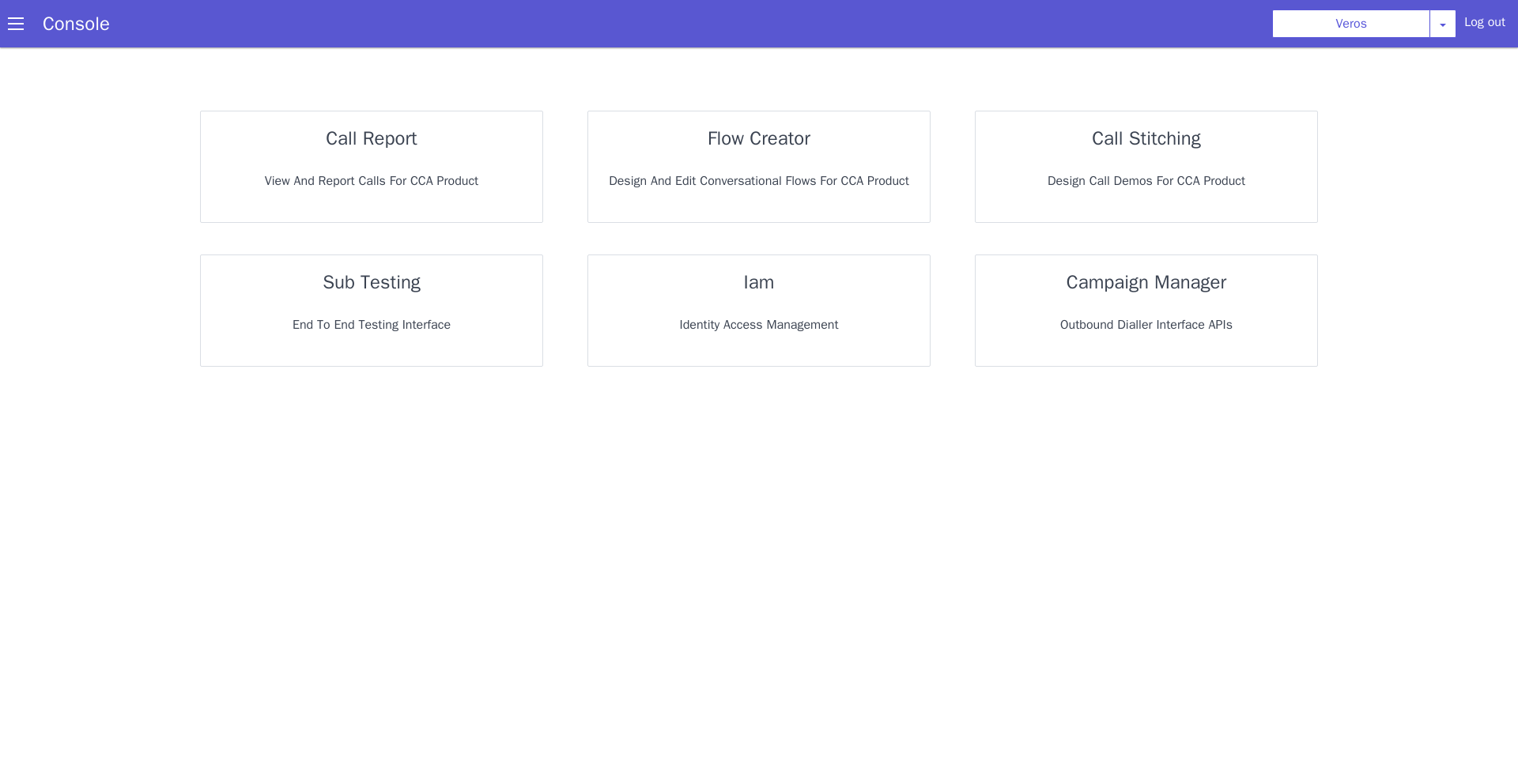 click on "sub testing" at bounding box center (372, 282) 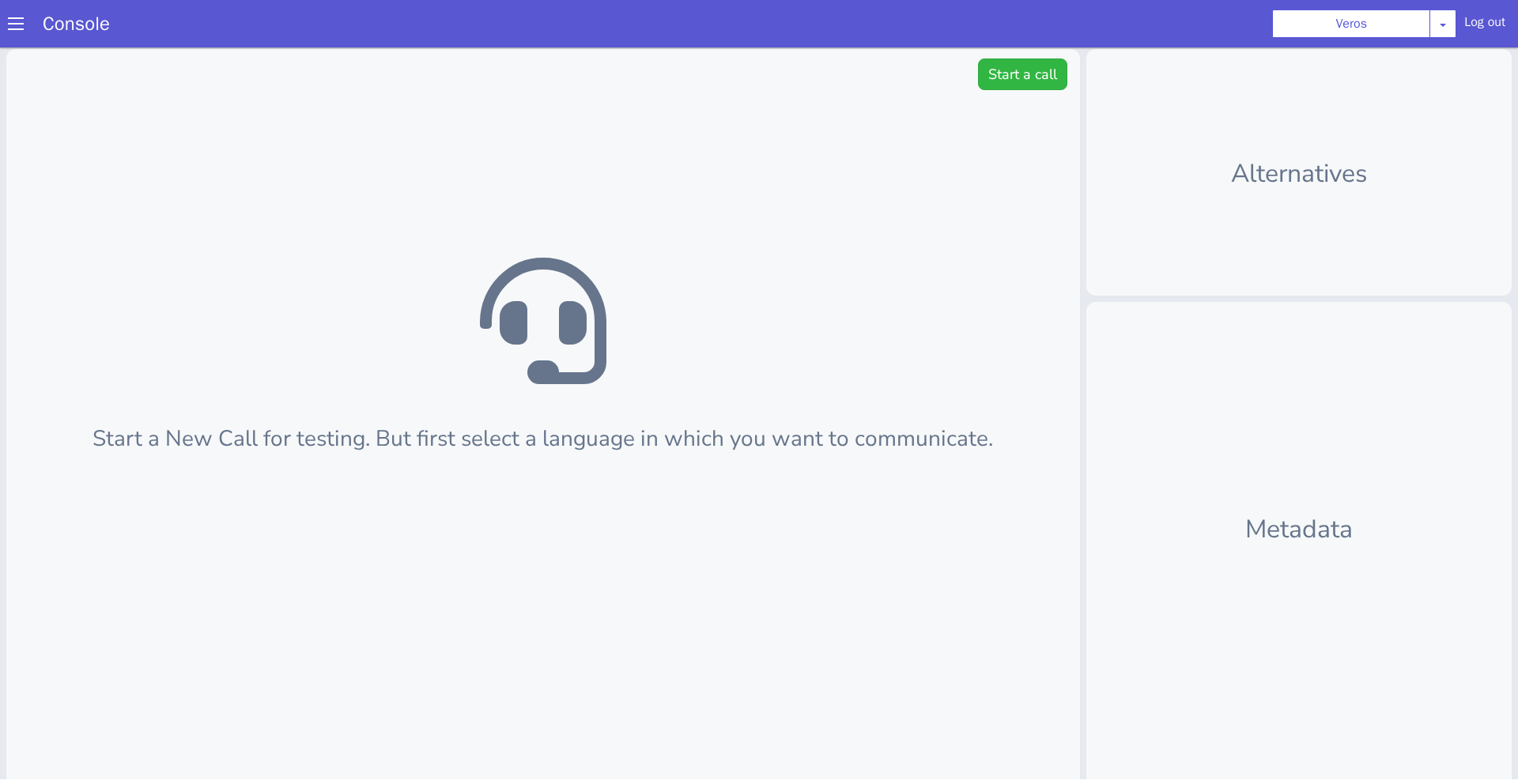 scroll, scrollTop: 0, scrollLeft: 0, axis: both 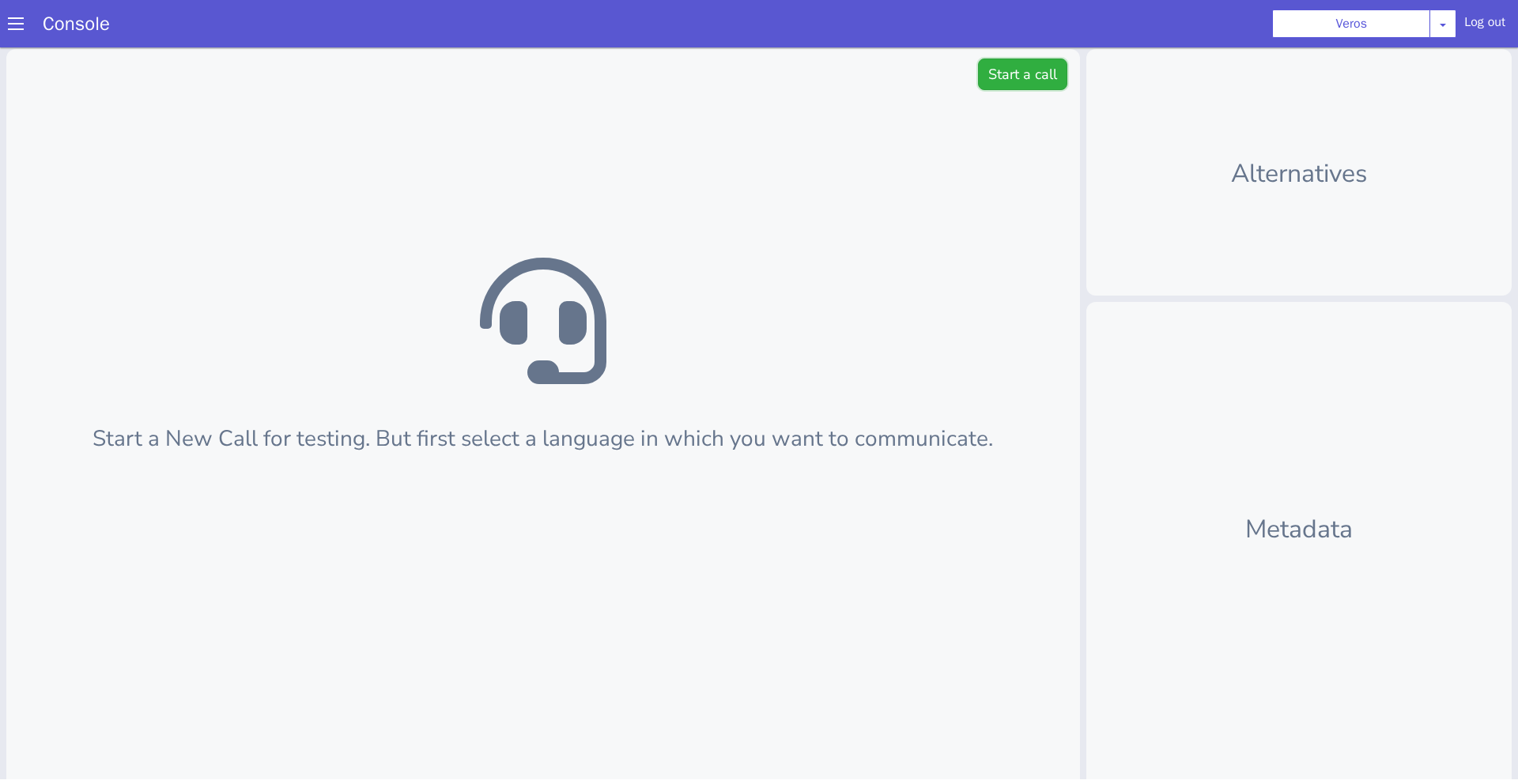 click on "Start a call" at bounding box center [1022, 74] 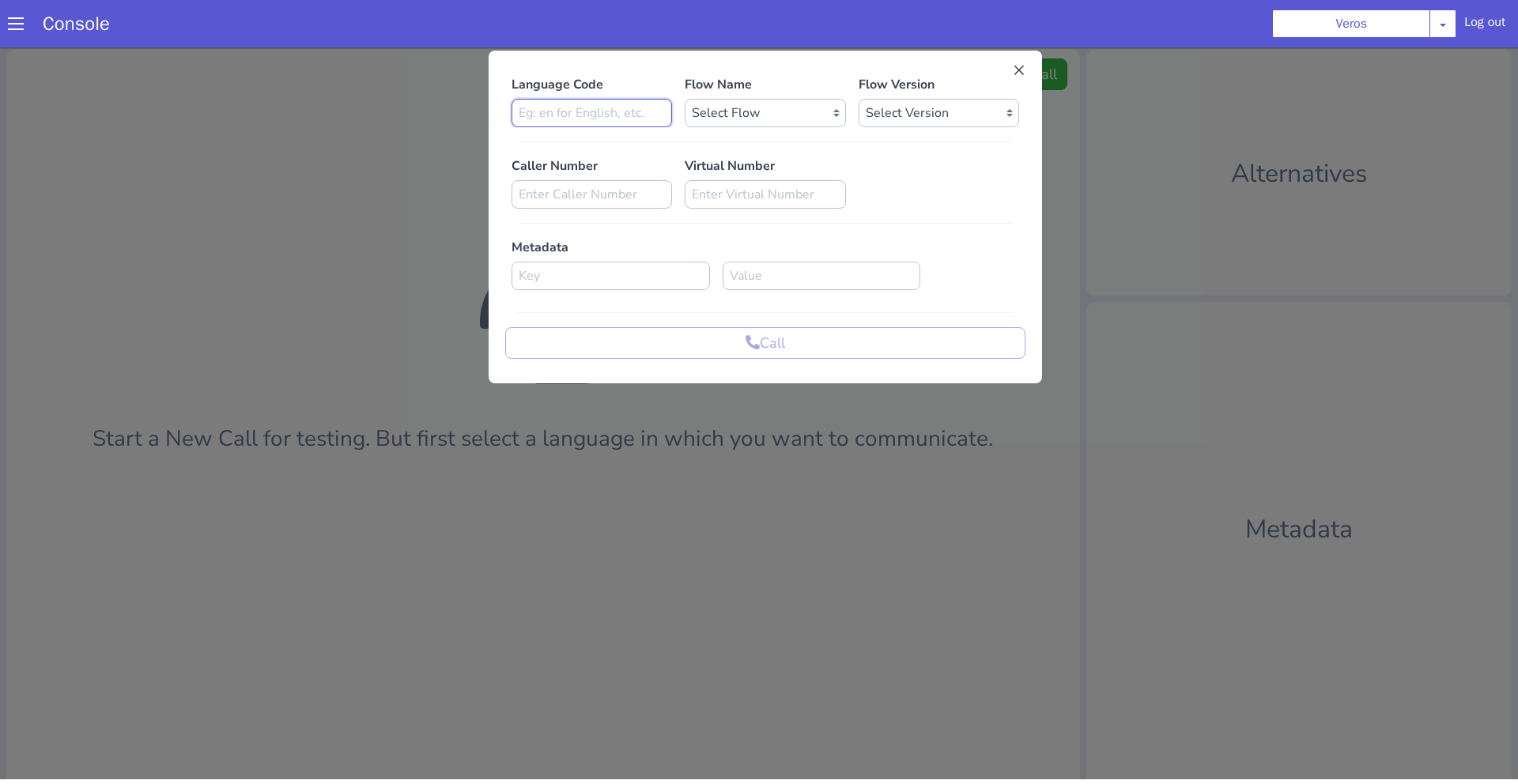 click at bounding box center (601, 92) 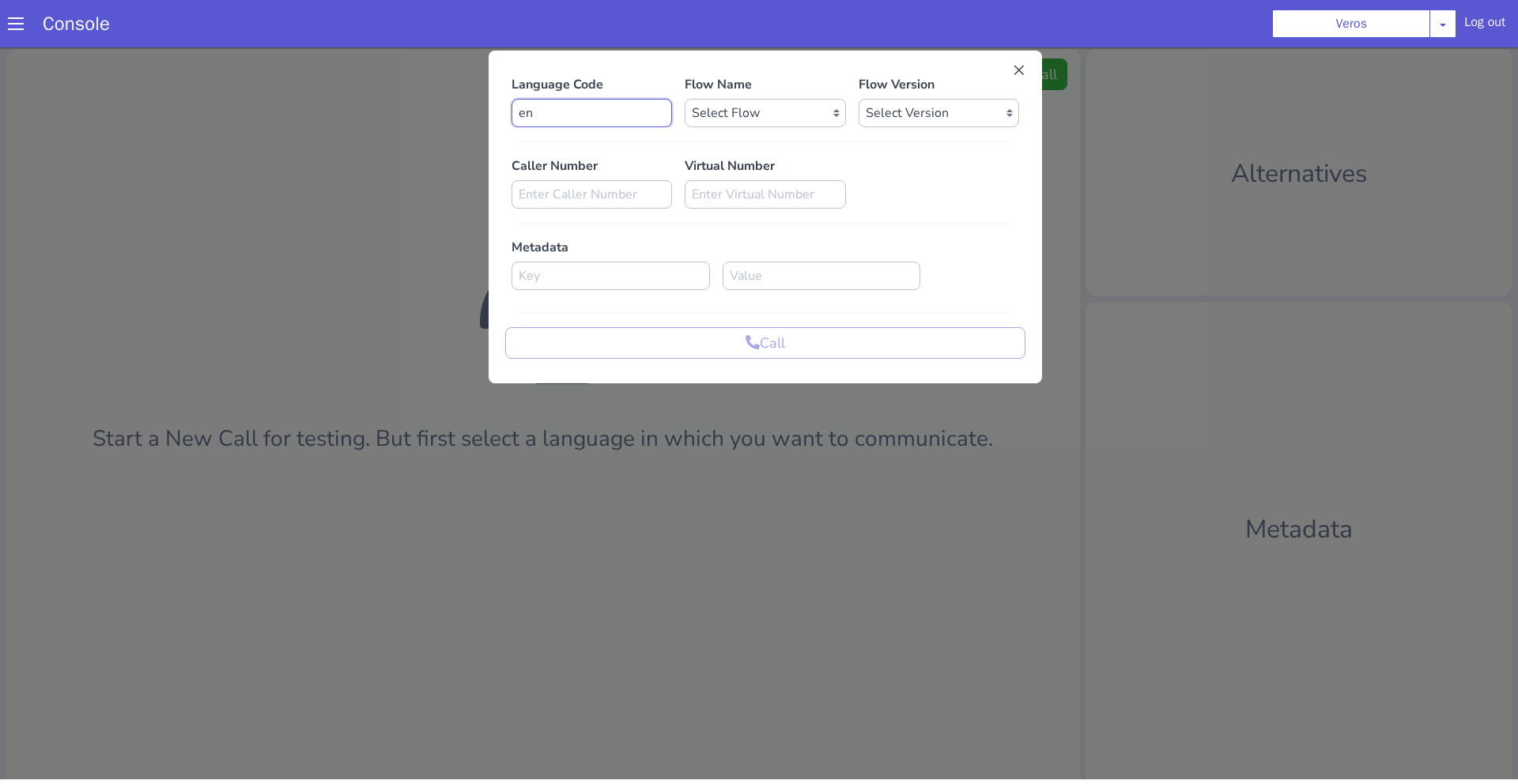 type on "en" 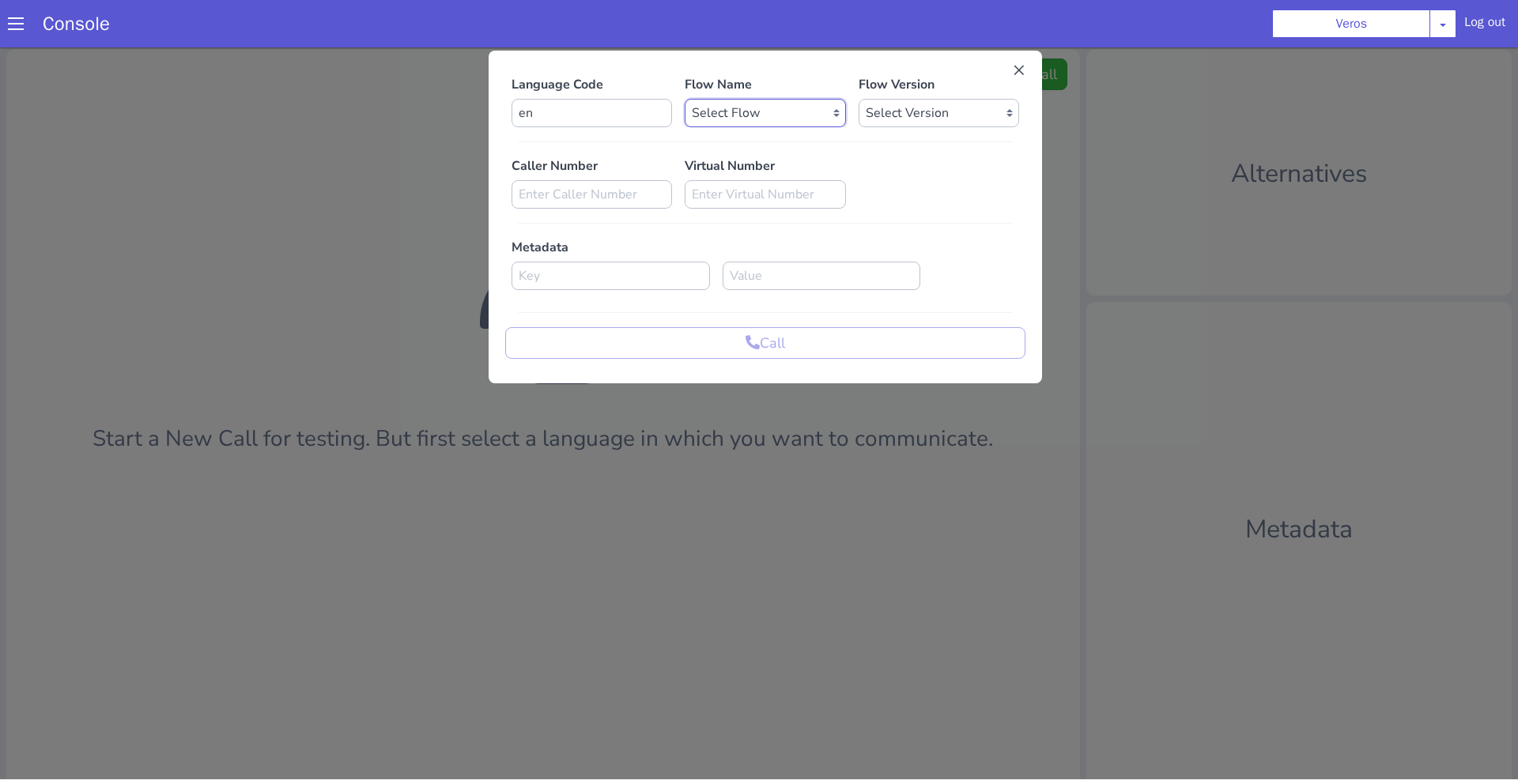 click on "Select Flow veros_default Veros Inbound Veros Test Bot [Internal]Veros - Credit Veros Credit Veros Outbound - Active Accounts [LLM] Veros - Hurricane Outreach [LLM] Veros Charged-Off OB - English [LLM] Veros Charged-Off OB - Spanish" at bounding box center [823, 6] 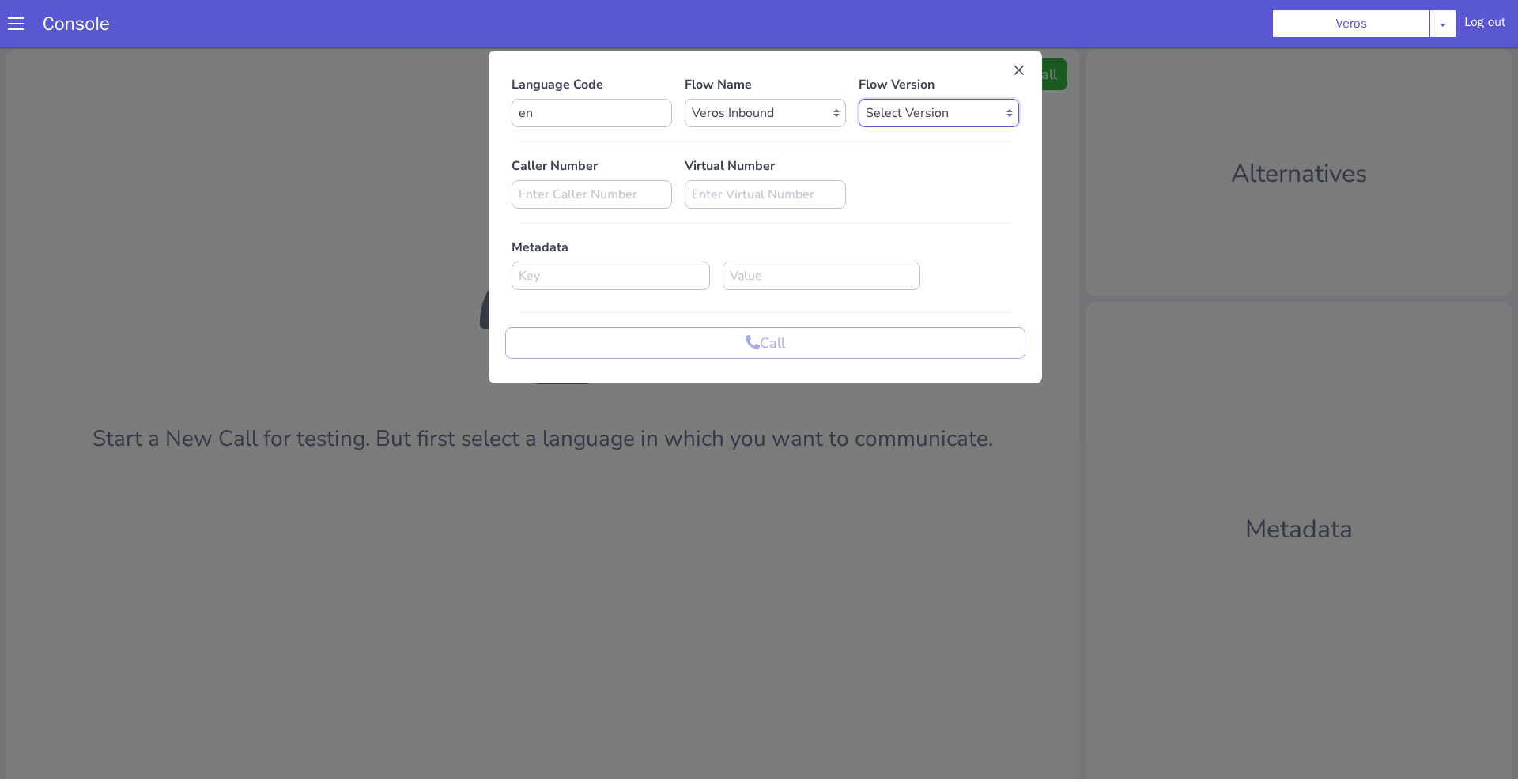click on "Select Version 0.0.230 0.0.229 0.0.228 0.0.227 0.0.226 0.0.225 0.0.224 0.0.223 0.0.222 0.0.221 0.0.220 0.0.219 0.0.218 0.0.217 0.0.216 0.0.215 0.0.214 0.0.213 0.0.212 0.0.211 0.0.210 0.0.209 0.0.208 0.0.207 0.0.206 0.0.205 0.0.204 0.0.203 0.0.202 0.0.201 0.0.200 0.0.199 0.0.198 0.0.197 0.0.196 0.0.195 0.0.194 0.0.193 0.0.192 0.0.191 0.0.190 0.0.189 0.0.188 0.0.187 0.0.186 0.0.185 0.0.184 0.0.183 0.0.182 0.0.181 0.0.180 0.0.179 0.0.178 0.0.177 0.0.176 0.0.175 0.0.174 0.0.173 0.0.172 0.0.171 0.0.170 0.0.169 0.0.168 0.0.167 0.0.166 0.0.165 0.0.164 0.0.163 0.0.162 0.0.161 0.0.160 0.0.159 0.0.158 0.0.157 0.0.156 0.0.155 0.0.154 0.0.153 0.0.152 0.0.151 0.0.150 0.0.149 0.0.148 0.0.147 0.0.146 0.0.145 0.0.144 0.0.143 0.0.142 0.0.141 0.0.140 0.0.139 0.0.138 0.0.137 0.0.136 0.0.135 0.0.134 0.0.133 0.0.132 0.0.131 0.0.130 0.0.129 0.0.128 0.0.127 0.0.126 0.0.125 0.0.124 0.0.123 0.0.122 0.0.121 0.0.120 0.0.119 0.0.118 0.0.117 0.0.116 0.0.115 0.0.114 0.0.113 0.0.112 0.0.111 0.0.110 0.0.109 0.0.108 0.0.107 0.0.106 0.0.105" at bounding box center (1053, -71) 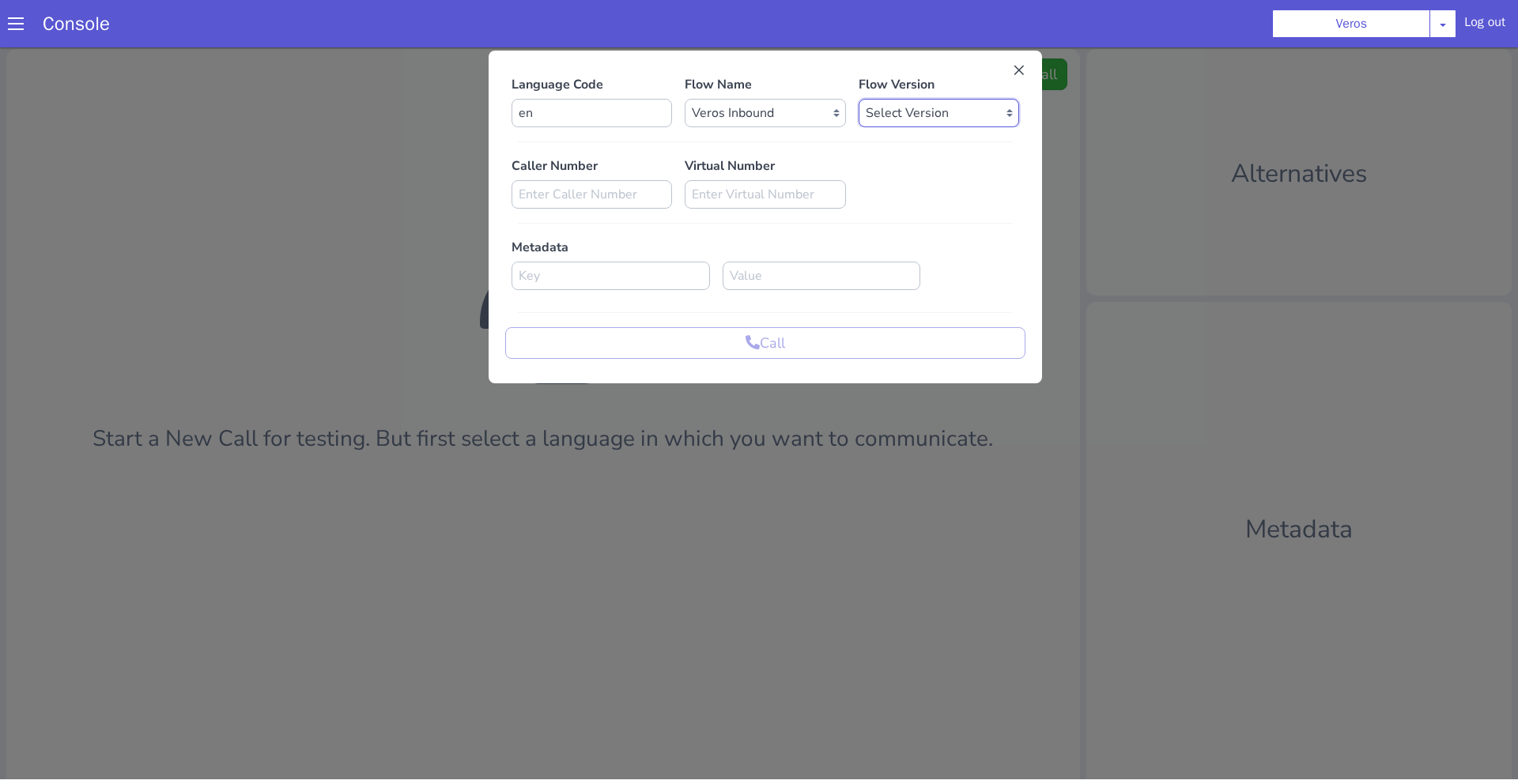 select on "0.0.229" 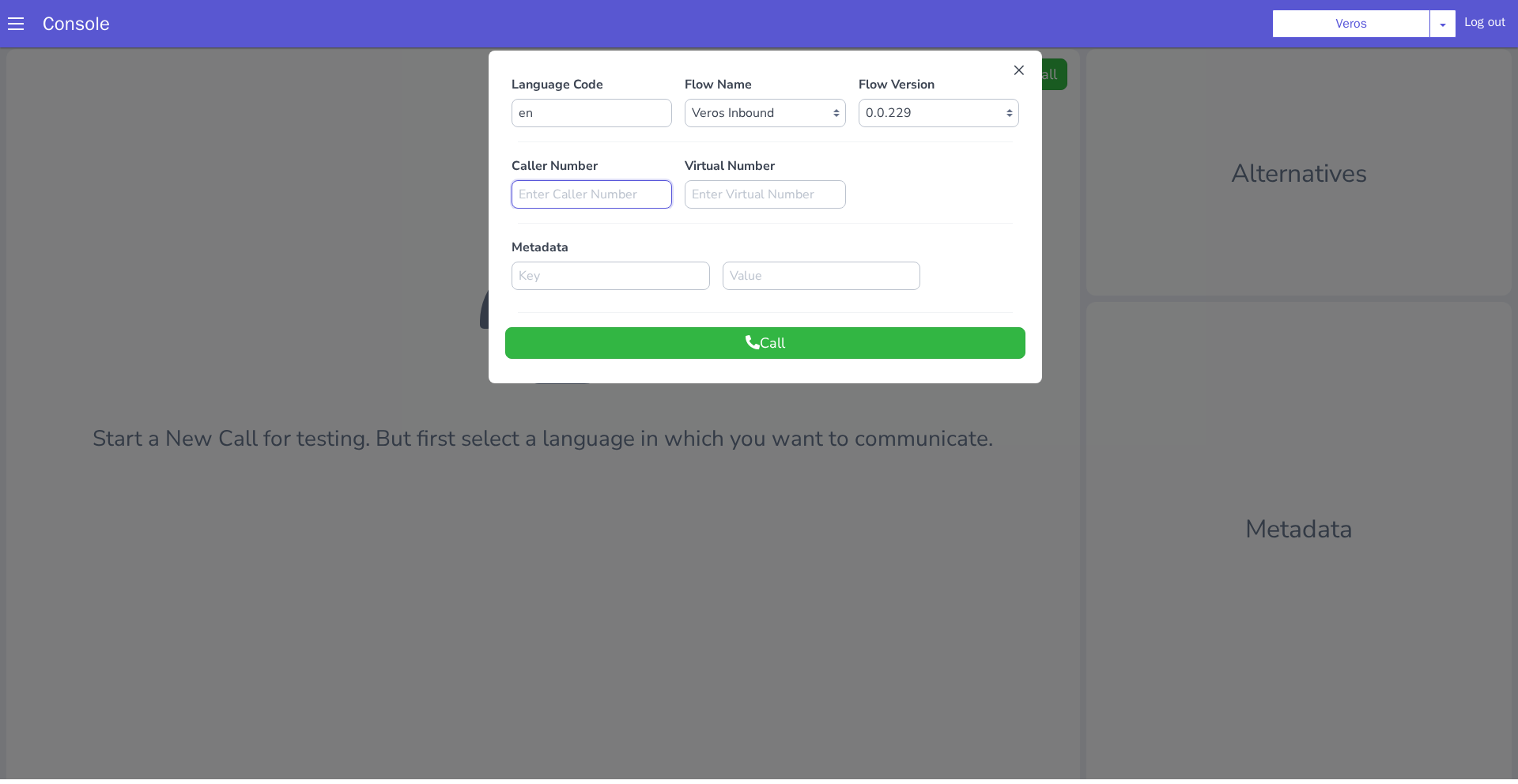 click at bounding box center (650, 87) 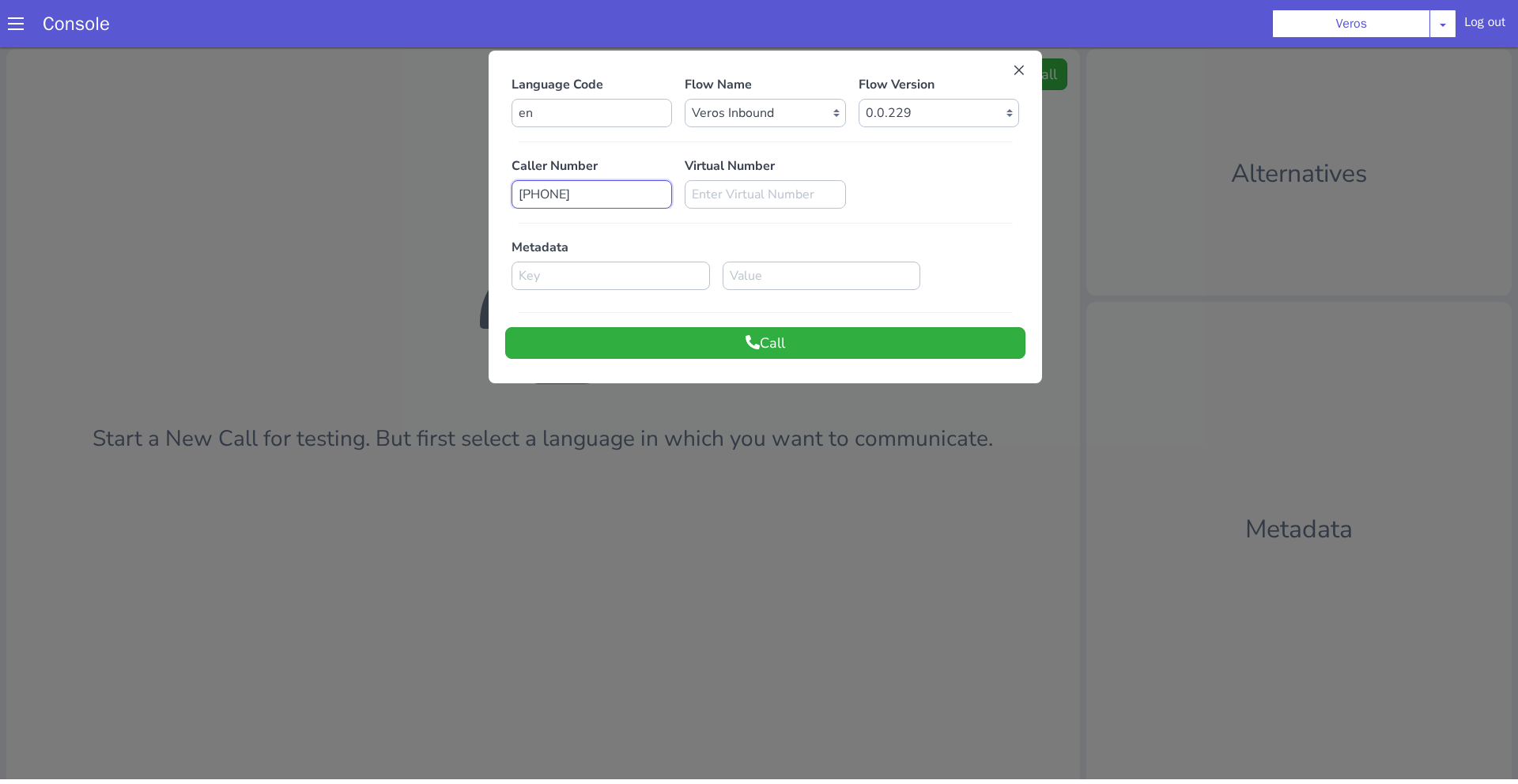 type on "7145551212" 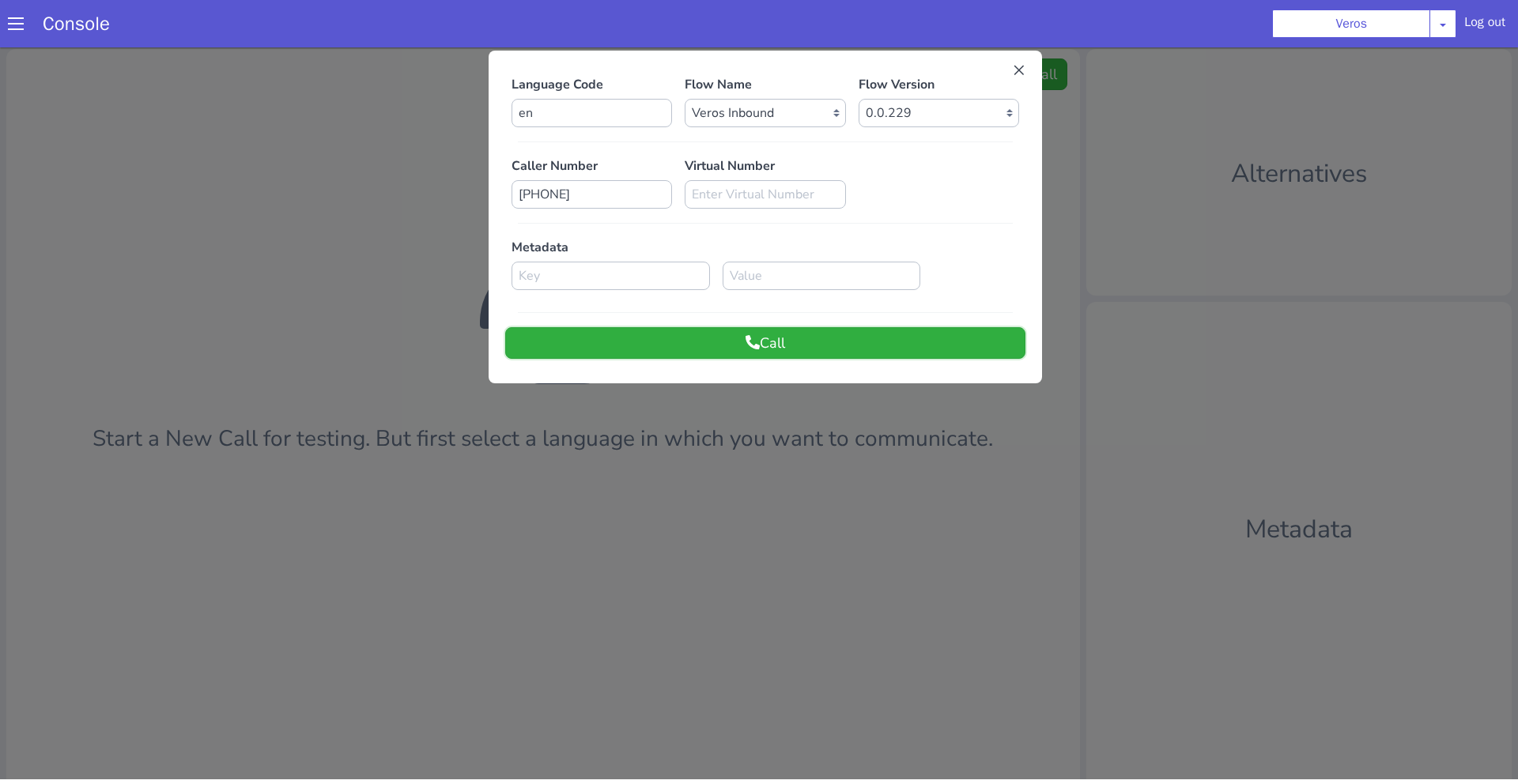 click on "Call" at bounding box center [765, 343] 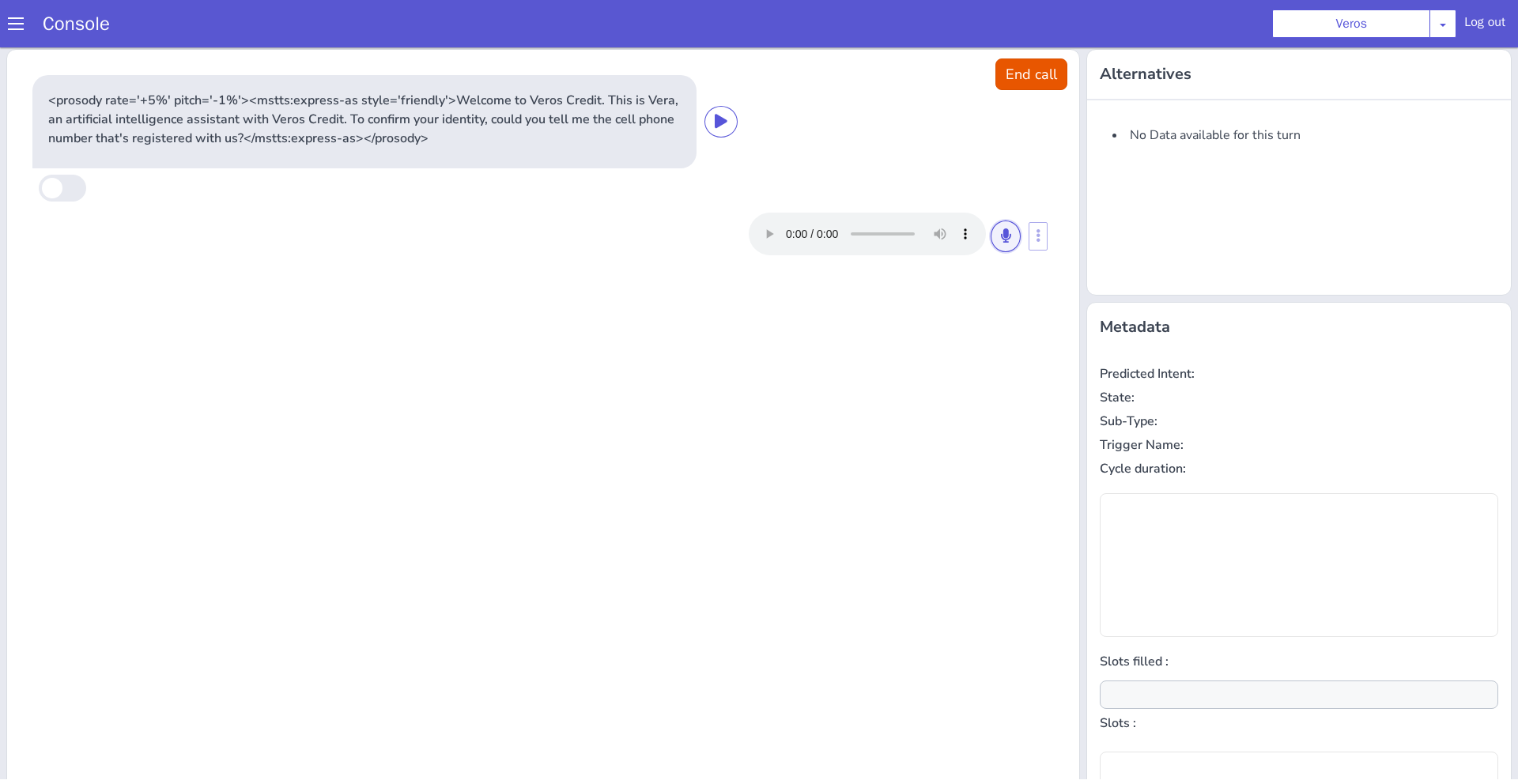 click at bounding box center (1015, 215) 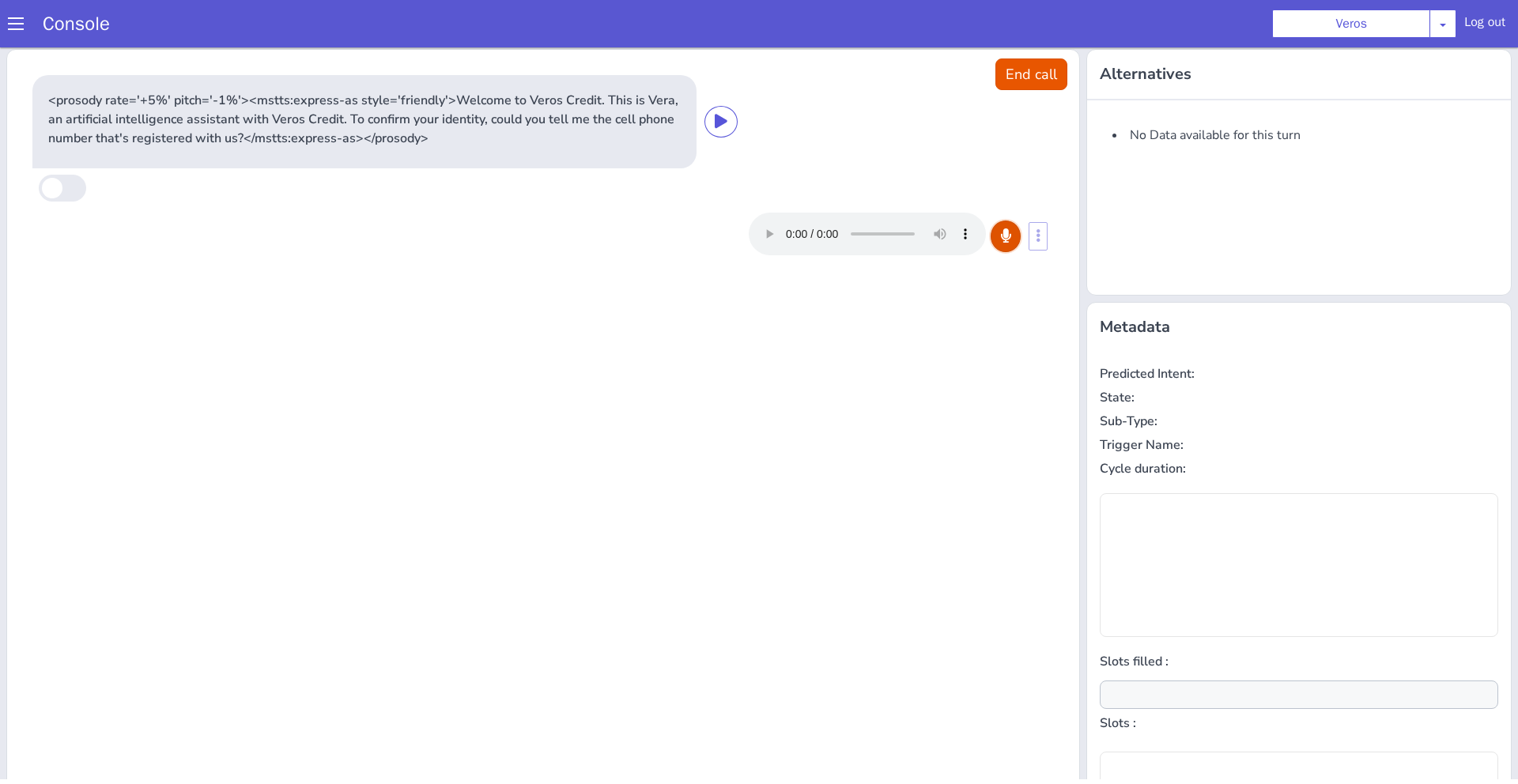 click at bounding box center [1006, 236] 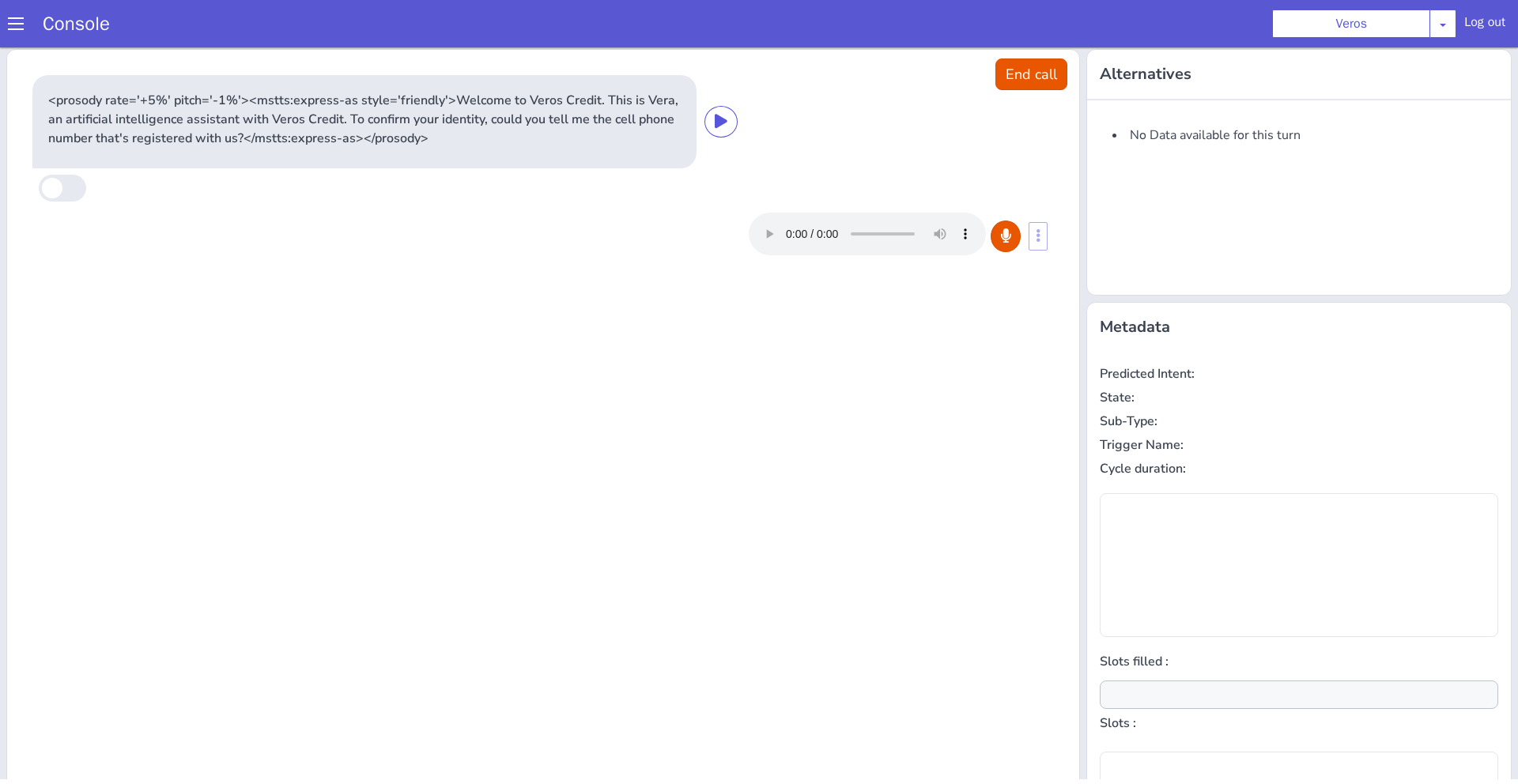 scroll, scrollTop: 22, scrollLeft: 0, axis: vertical 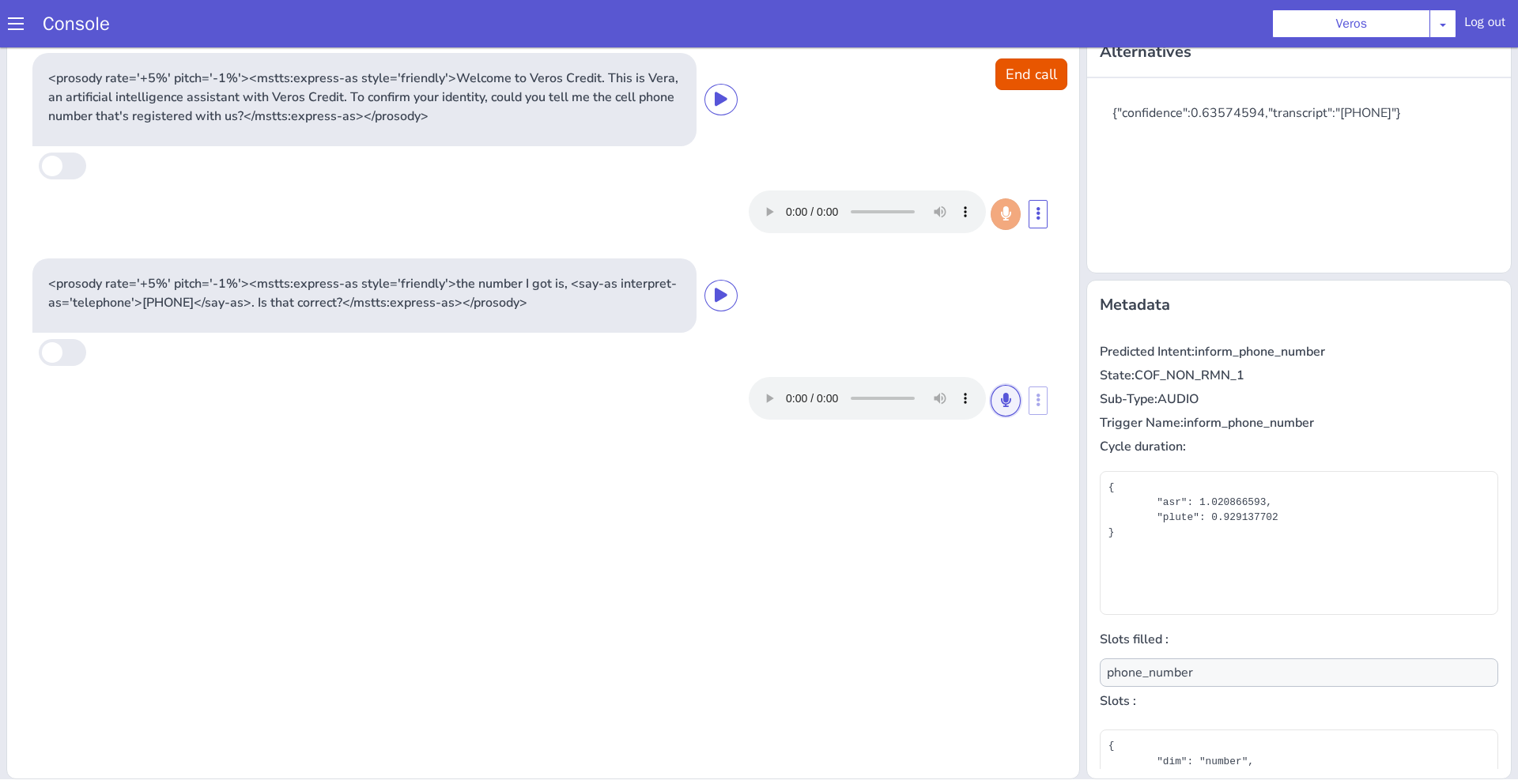 click at bounding box center (1015, 379) 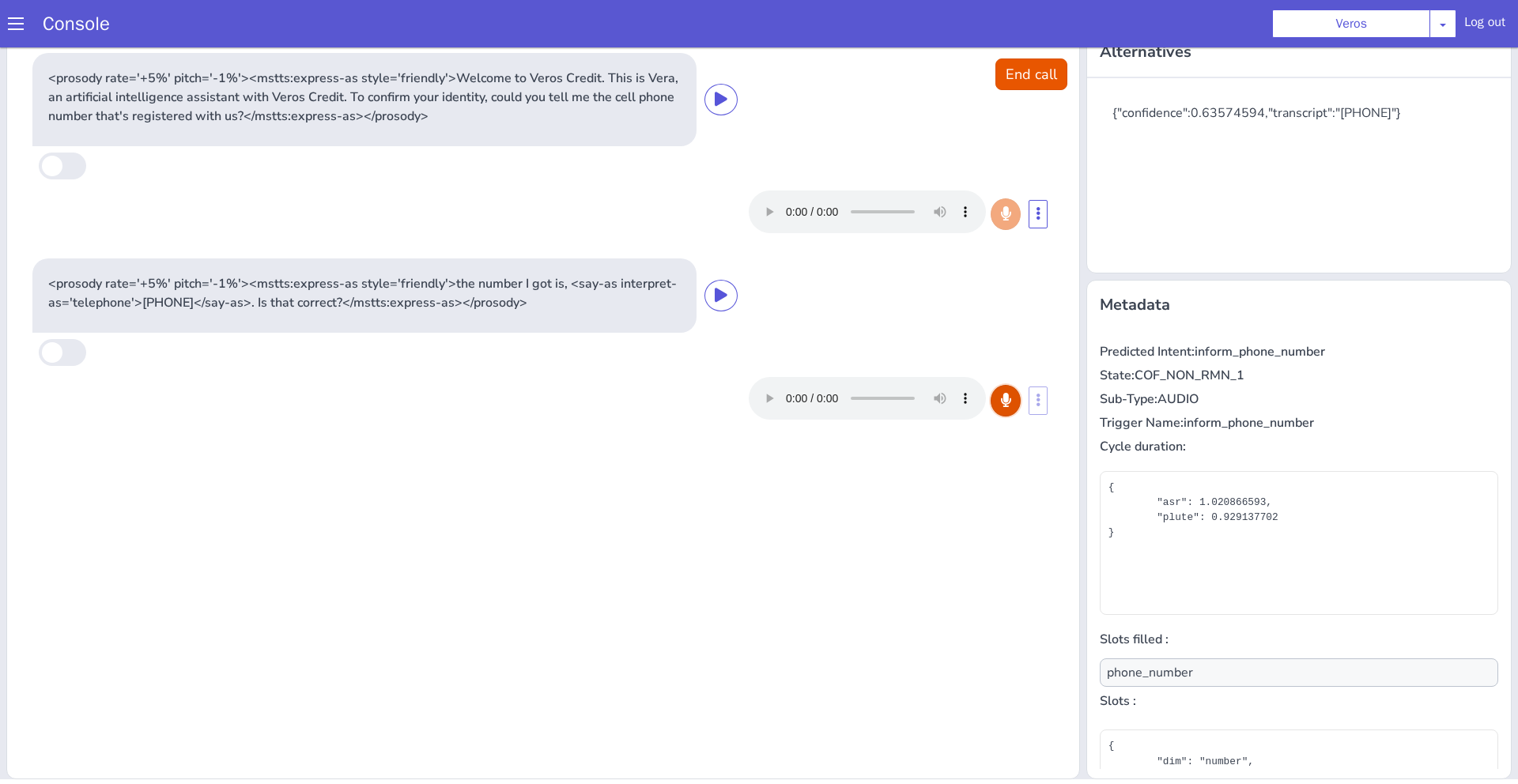 click at bounding box center (1006, 401) 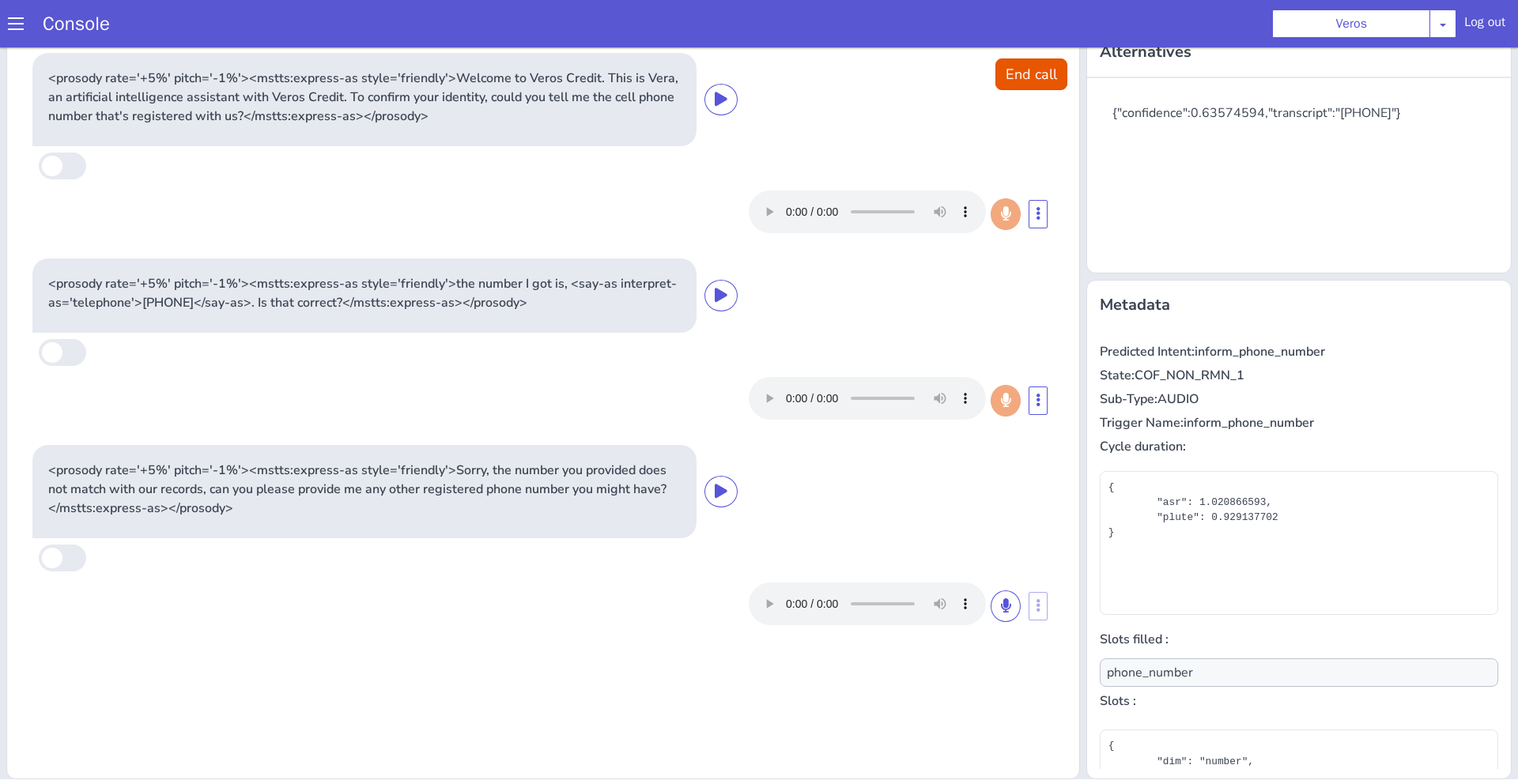 type on "null" 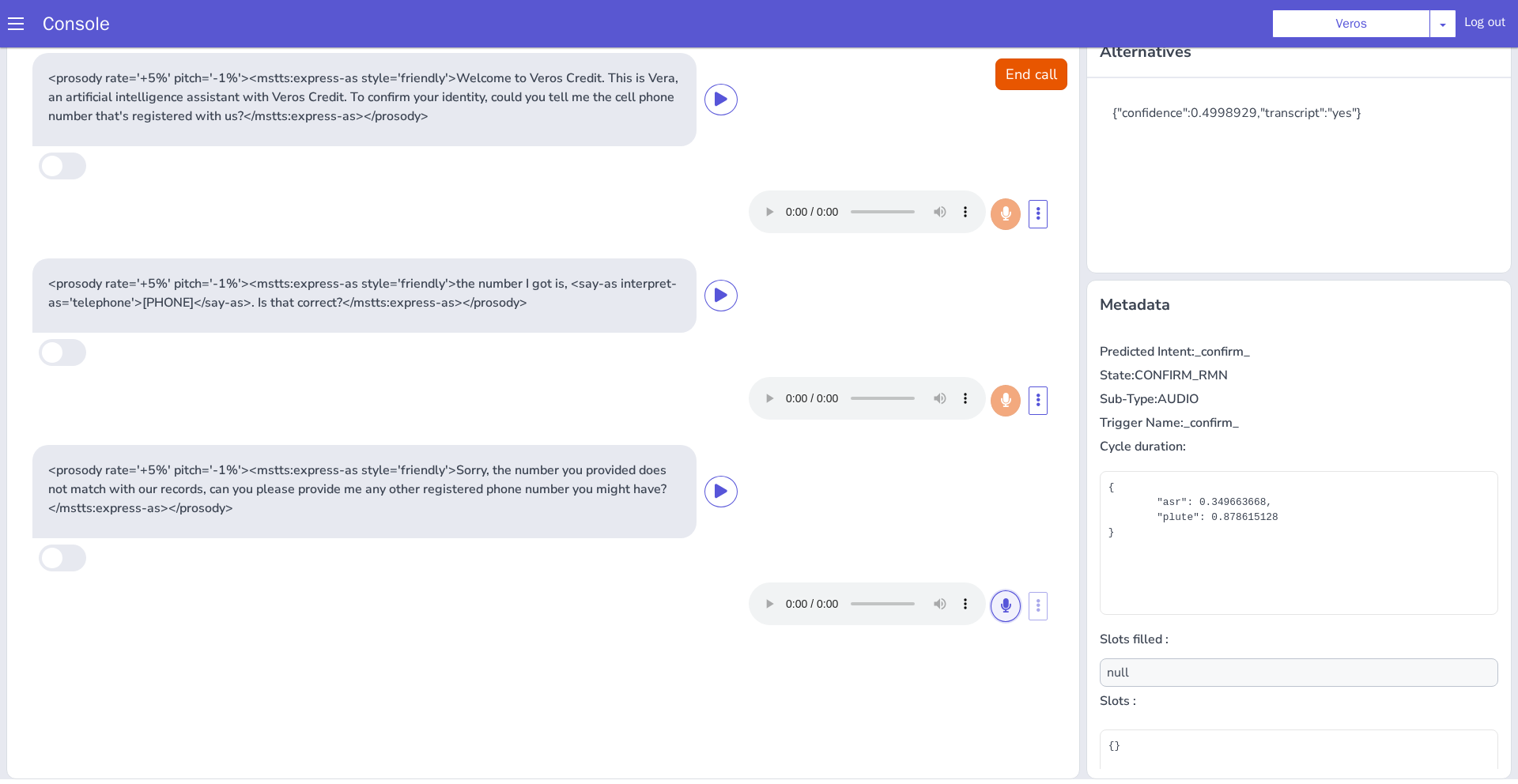 click at bounding box center [1120, 422] 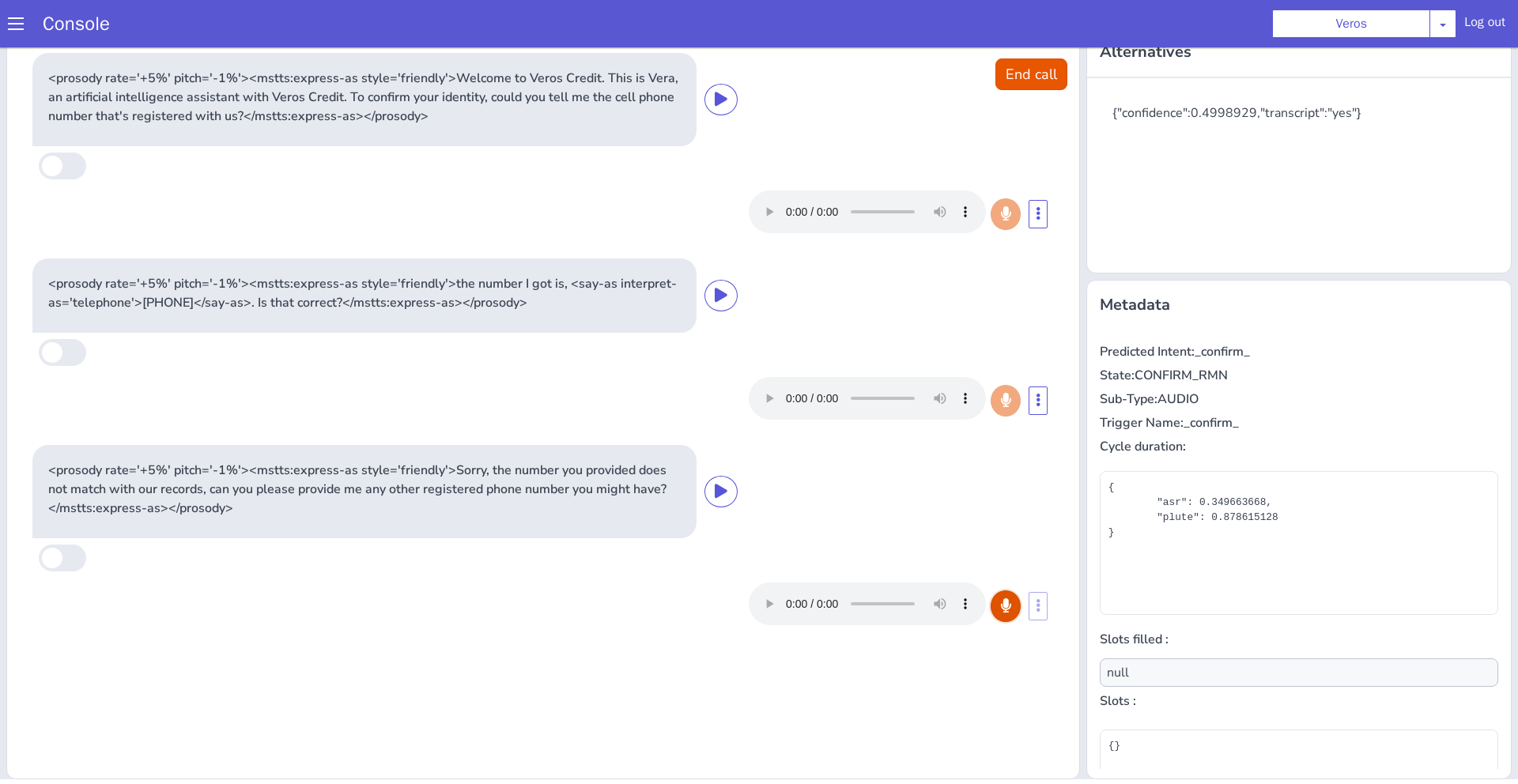 click at bounding box center (1157, 379) 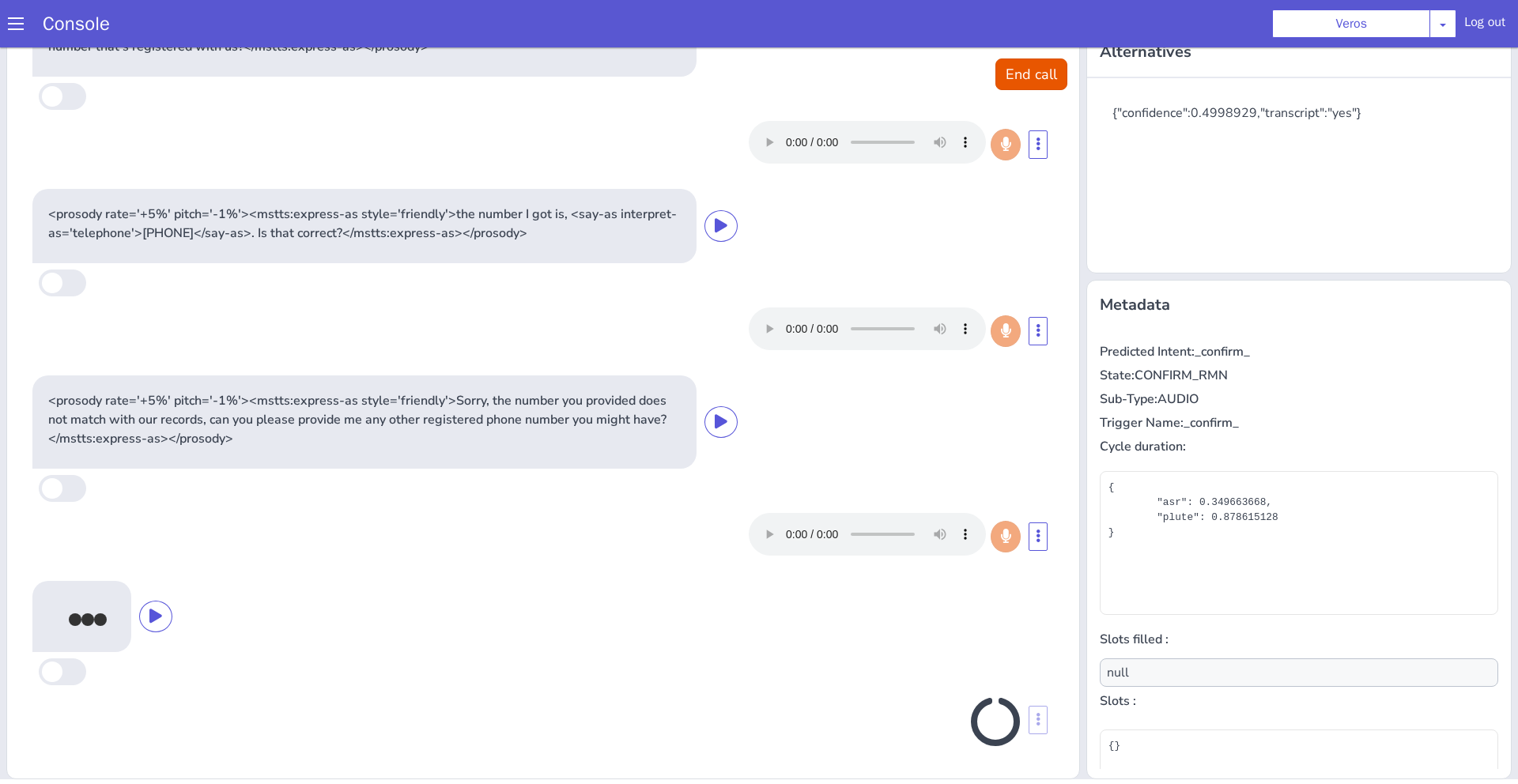 scroll, scrollTop: 65, scrollLeft: 0, axis: vertical 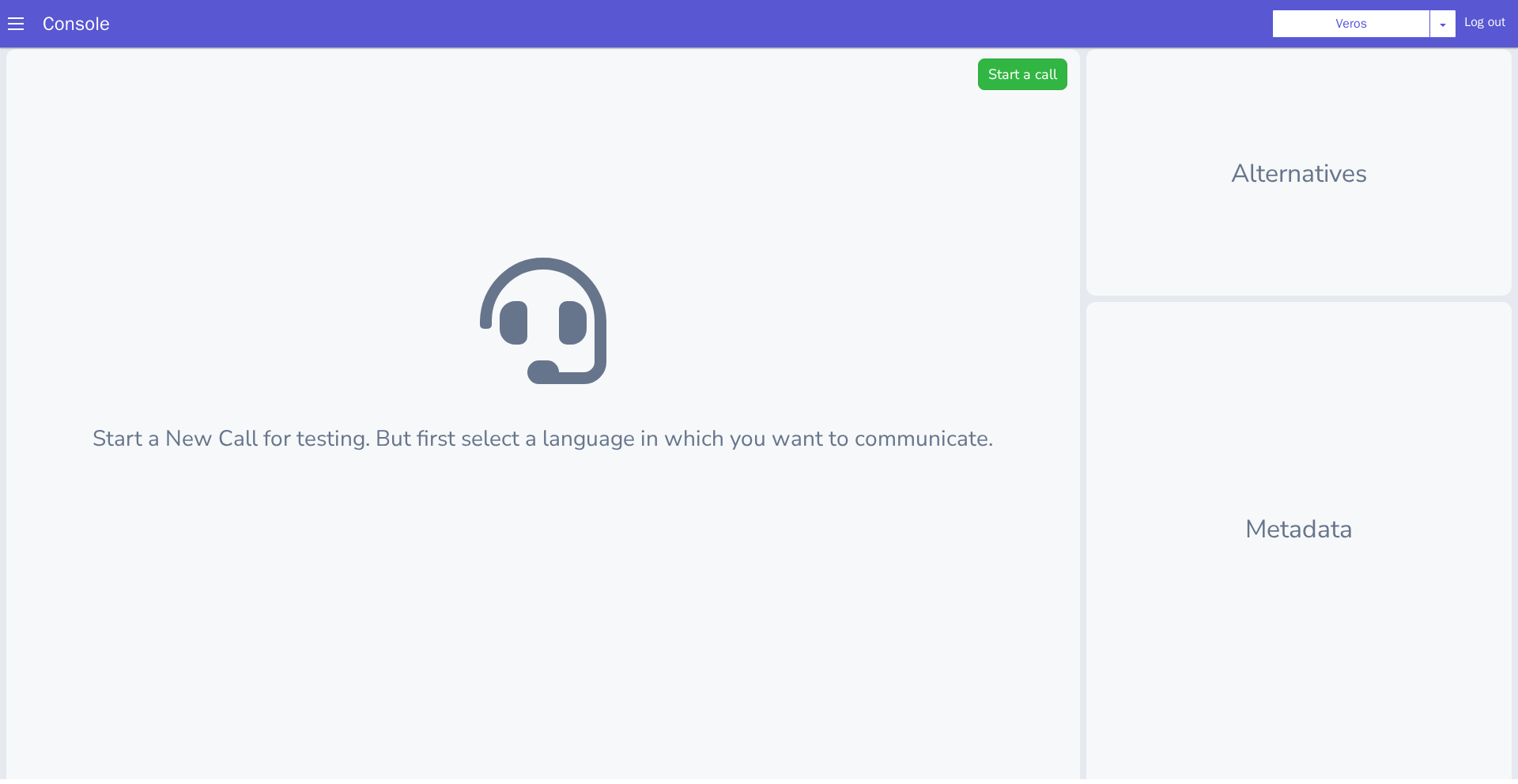click on "Start a New Call for testing. But first select a language in which you want to communicate. For in-depth analysis, click here" at bounding box center [792, 111] 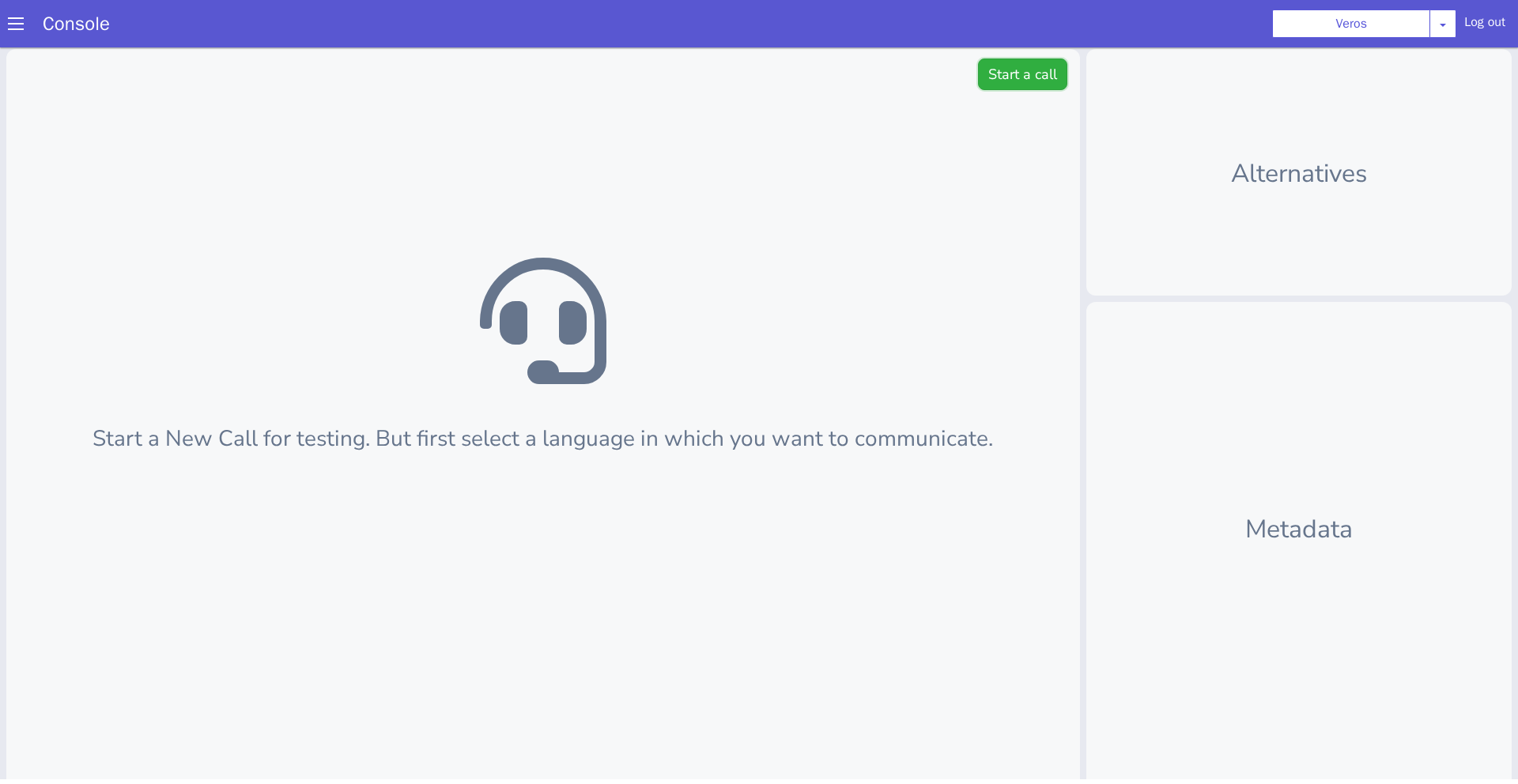 click on "Start a call" at bounding box center (1271, -240) 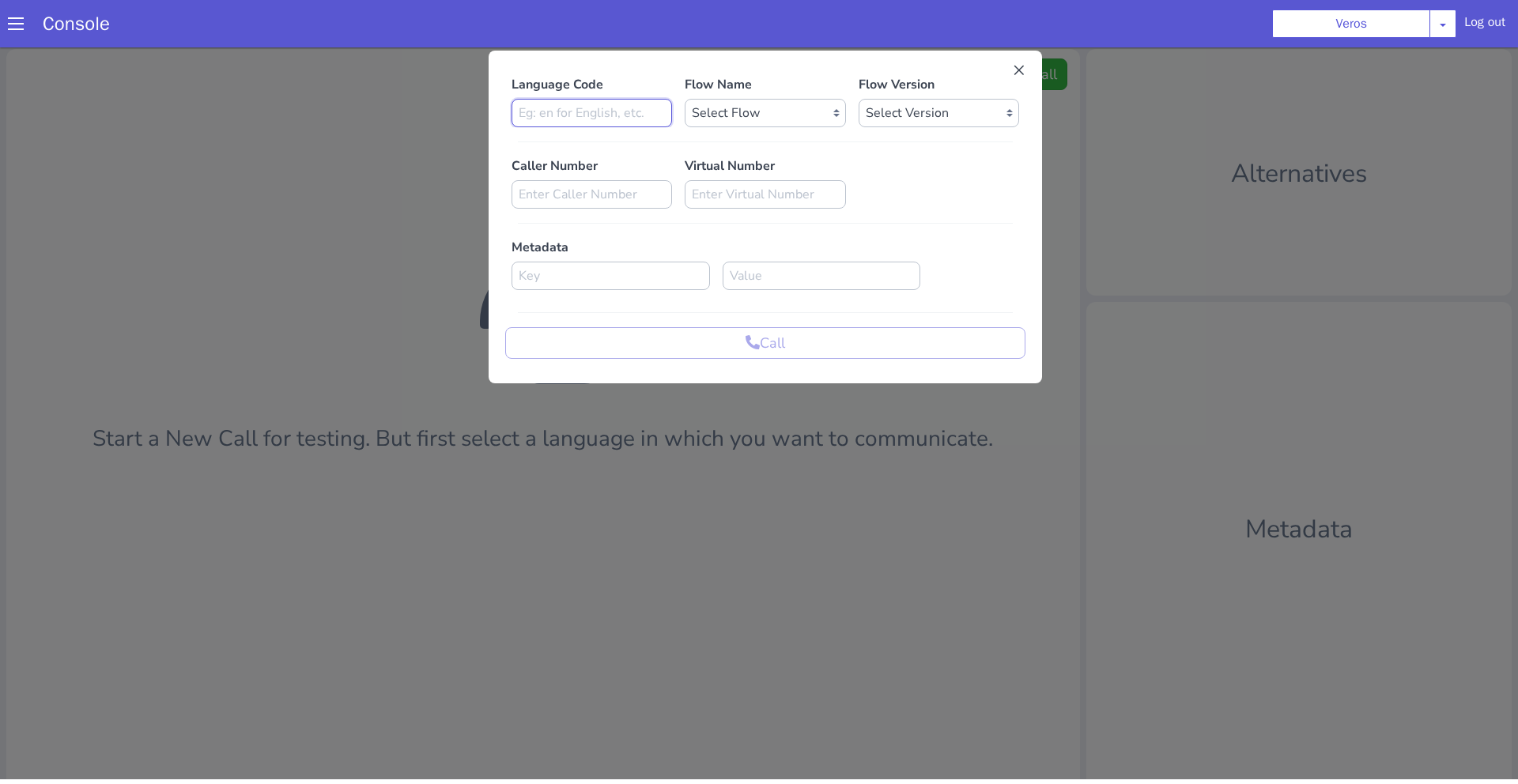 click at bounding box center (743, -114) 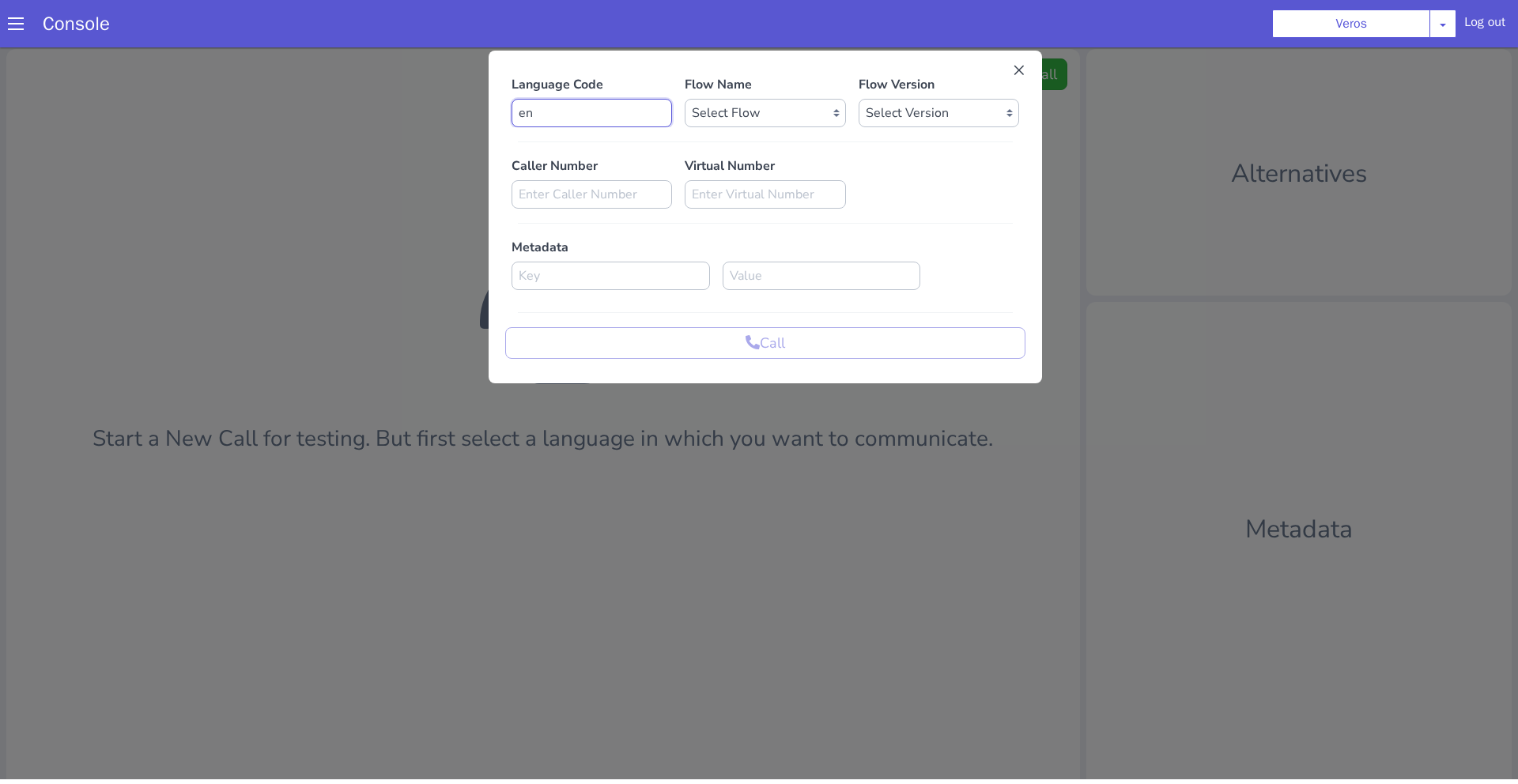 type on "en" 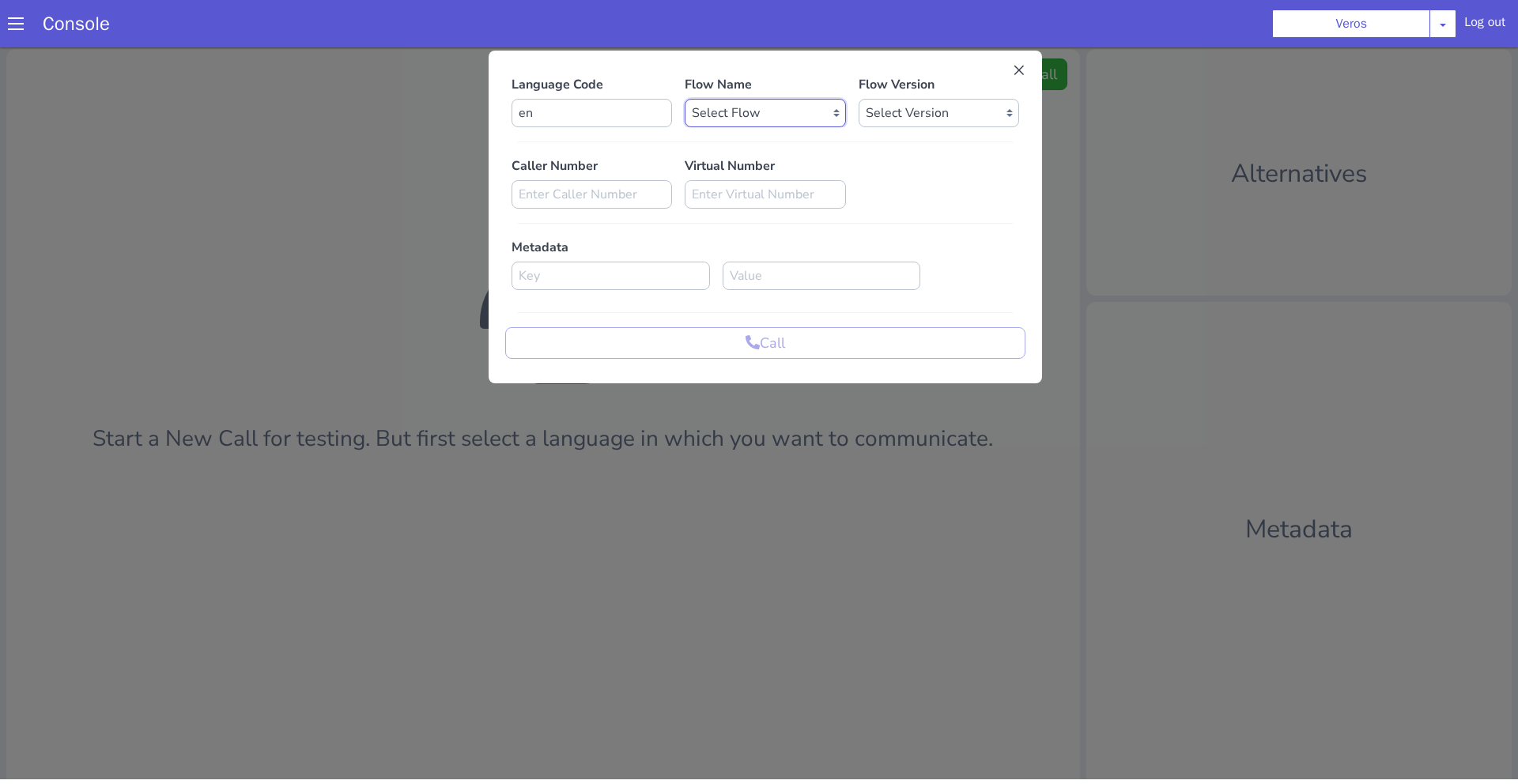 click on "Select Flow veros_default Veros Inbound Veros Test Bot [Internal]Veros - Credit Veros Credit Veros Outbound - Active Accounts [LLM] Veros - Hurricane Outreach [LLM] Veros Charged-Off OB - English [LLM] Veros Charged-Off OB - Spanish" at bounding box center (774, 92) 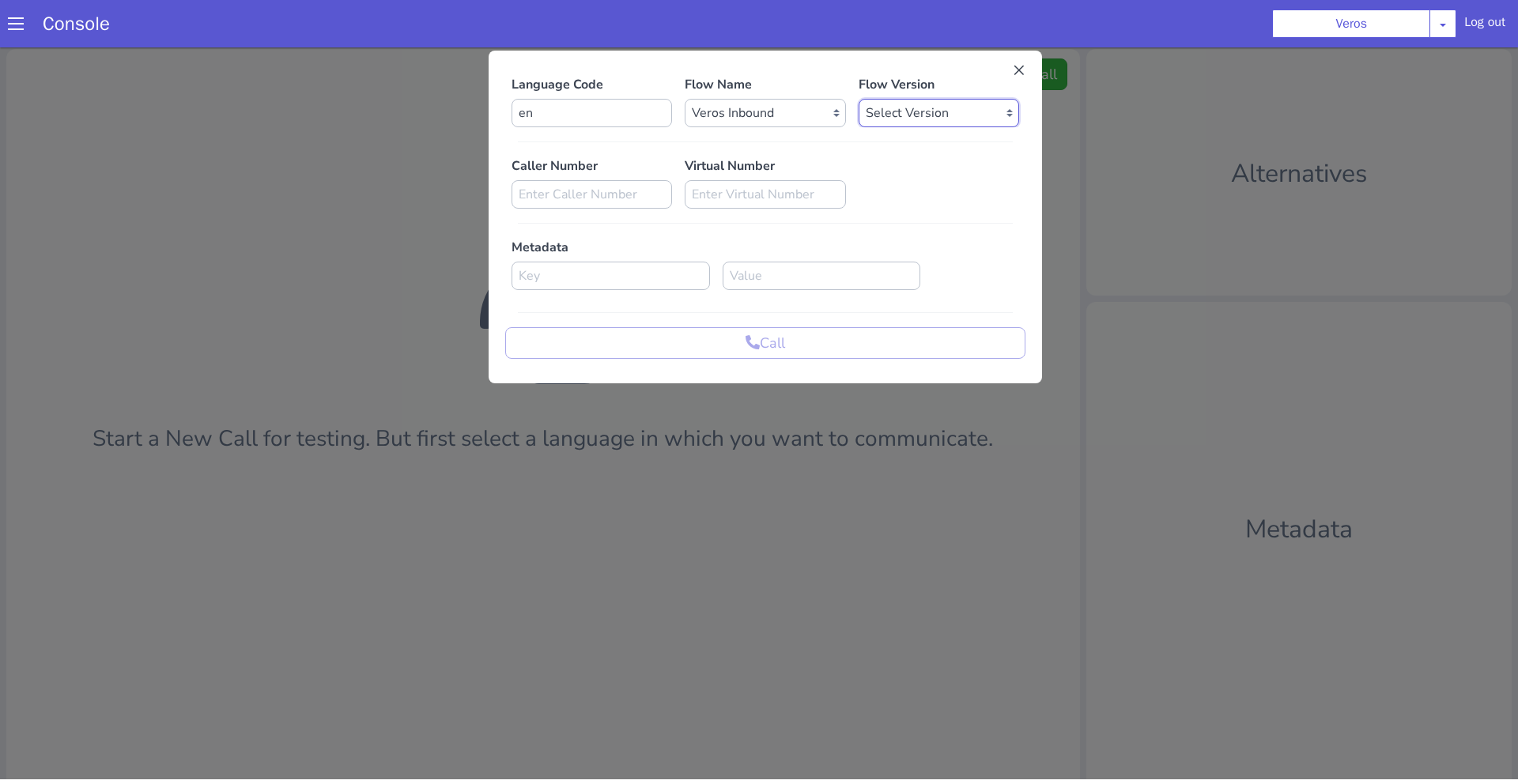click on "Select Version 0.0.230 0.0.229 0.0.228 0.0.227 0.0.226 0.0.225 0.0.224 0.0.223 0.0.222 0.0.221 0.0.220 0.0.219 0.0.218 0.0.217 0.0.216 0.0.215 0.0.214 0.0.213 0.0.212 0.0.211 0.0.210 0.0.209 0.0.208 0.0.207 0.0.206 0.0.205 0.0.204 0.0.203 0.0.202 0.0.201 0.0.200 0.0.199 0.0.198 0.0.197 0.0.196 0.0.195 0.0.194 0.0.193 0.0.192 0.0.191 0.0.190 0.0.189 0.0.188 0.0.187 0.0.186 0.0.185 0.0.184 0.0.183 0.0.182 0.0.181 0.0.180 0.0.179 0.0.178 0.0.177 0.0.176 0.0.175 0.0.174 0.0.173 0.0.172 0.0.171 0.0.170 0.0.169 0.0.168 0.0.167 0.0.166 0.0.165 0.0.164 0.0.163 0.0.162 0.0.161 0.0.160 0.0.159 0.0.158 0.0.157 0.0.156 0.0.155 0.0.154 0.0.153 0.0.152 0.0.151 0.0.150 0.0.149 0.0.148 0.0.147 0.0.146 0.0.145 0.0.144 0.0.143 0.0.142 0.0.141 0.0.140 0.0.139 0.0.138 0.0.137 0.0.136 0.0.135 0.0.134 0.0.133 0.0.132 0.0.131 0.0.130 0.0.129 0.0.128 0.0.127 0.0.126 0.0.125 0.0.124 0.0.123 0.0.122 0.0.121 0.0.120 0.0.119 0.0.118 0.0.117 0.0.116 0.0.115 0.0.114 0.0.113 0.0.112 0.0.111 0.0.110 0.0.109 0.0.108 0.0.107 0.0.106 0.0.105" at bounding box center (1682, -375) 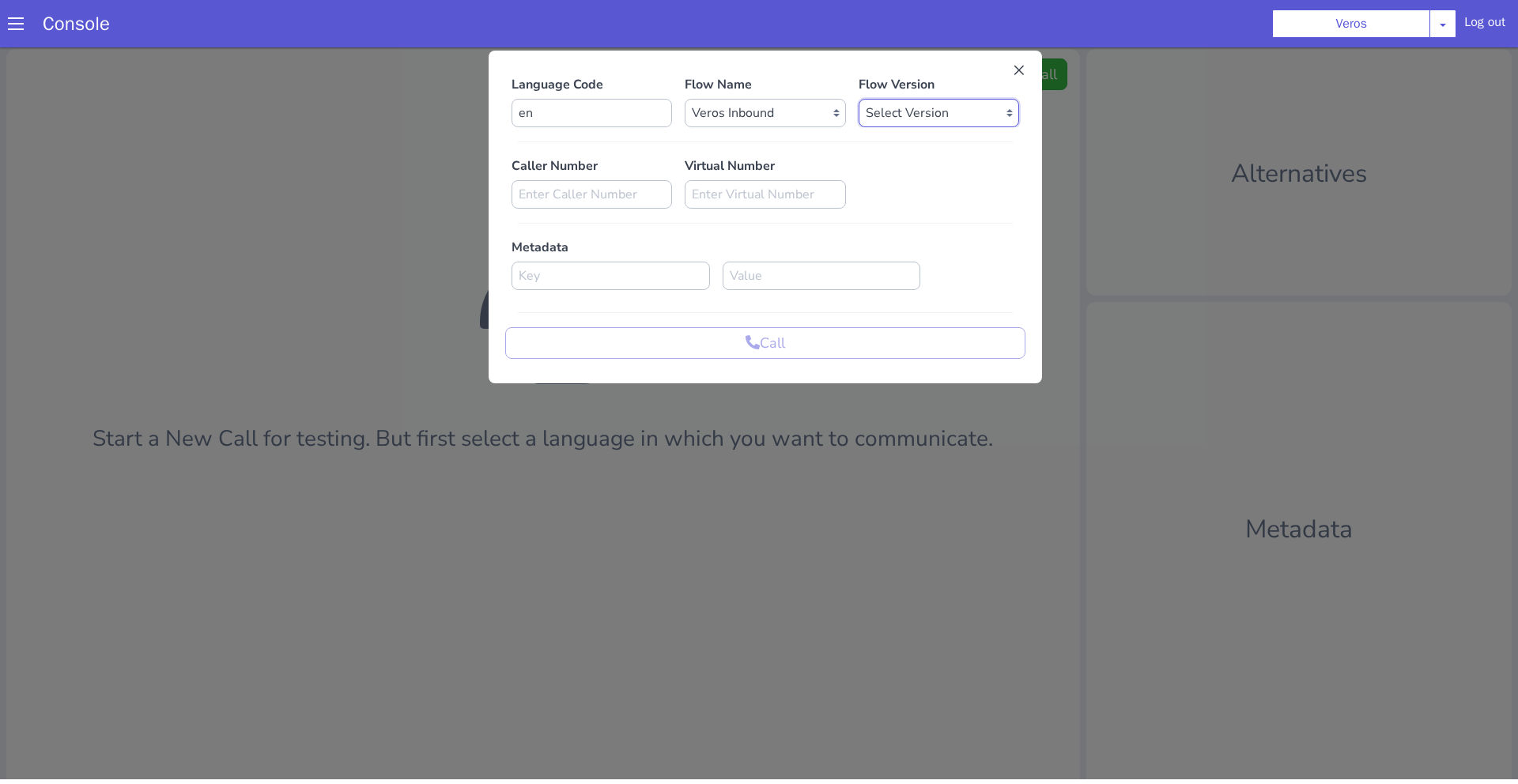 select on "0.0.229" 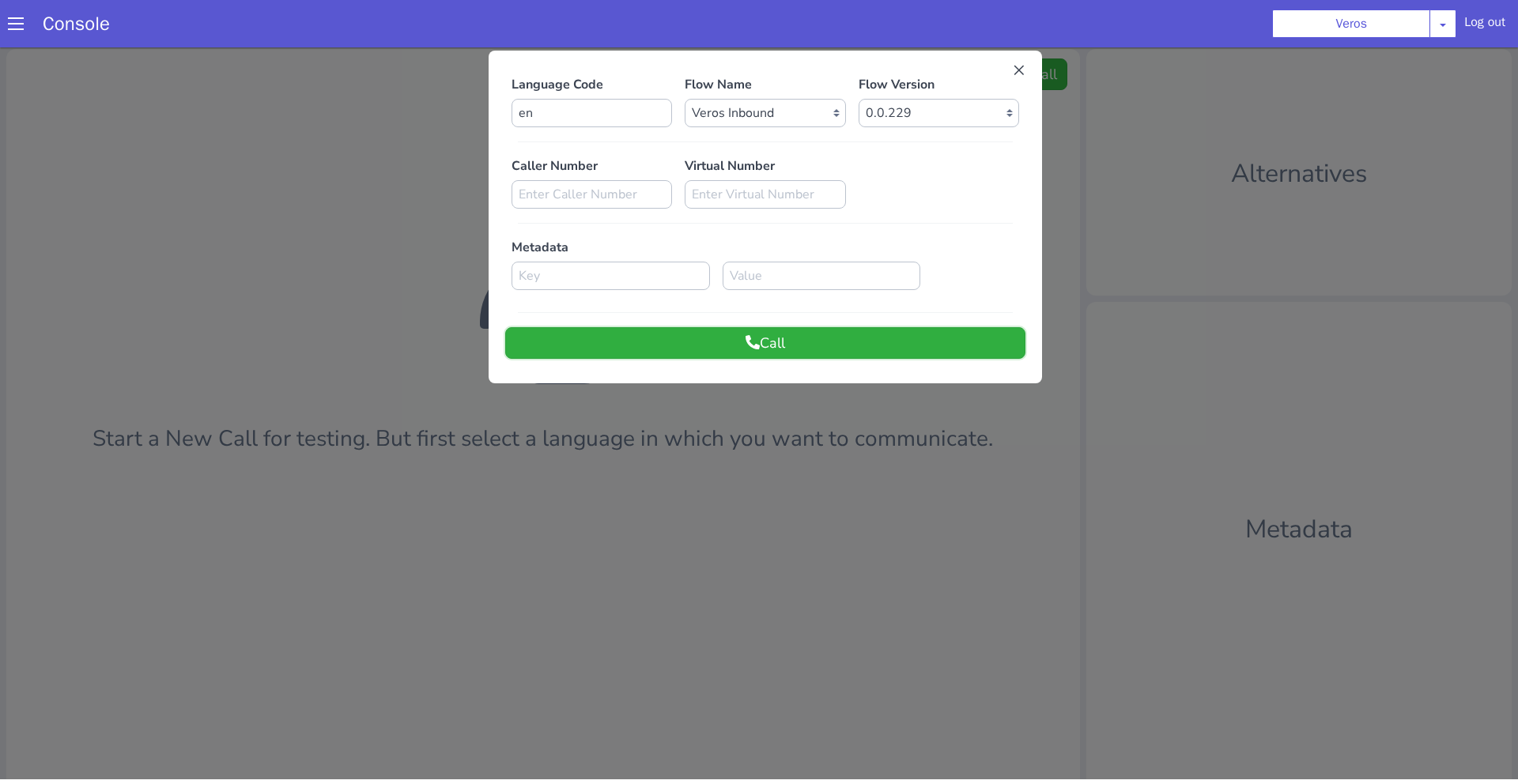click on "Call" at bounding box center (775, 322) 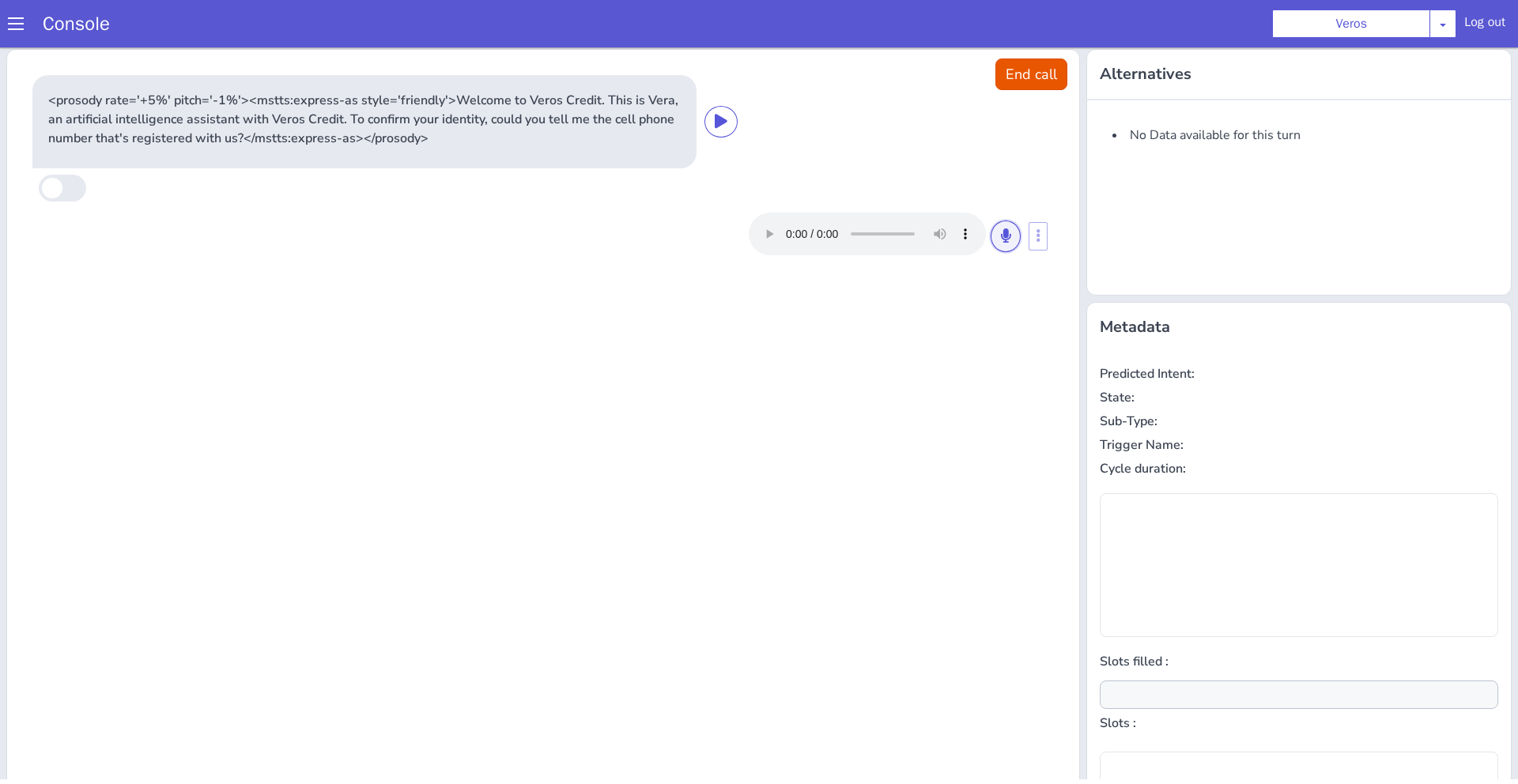 click at bounding box center (1015, 215) 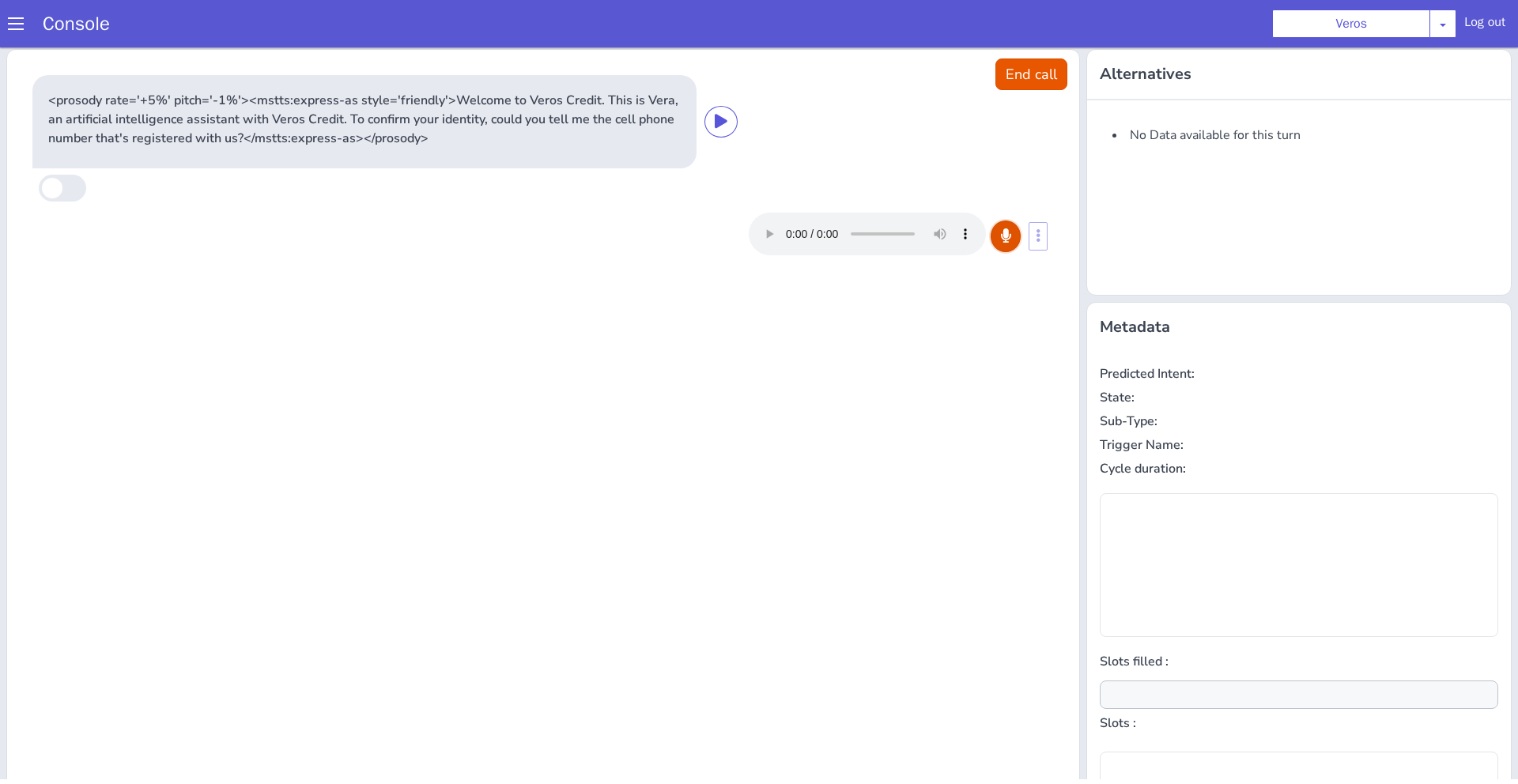 click at bounding box center (1120, 52) 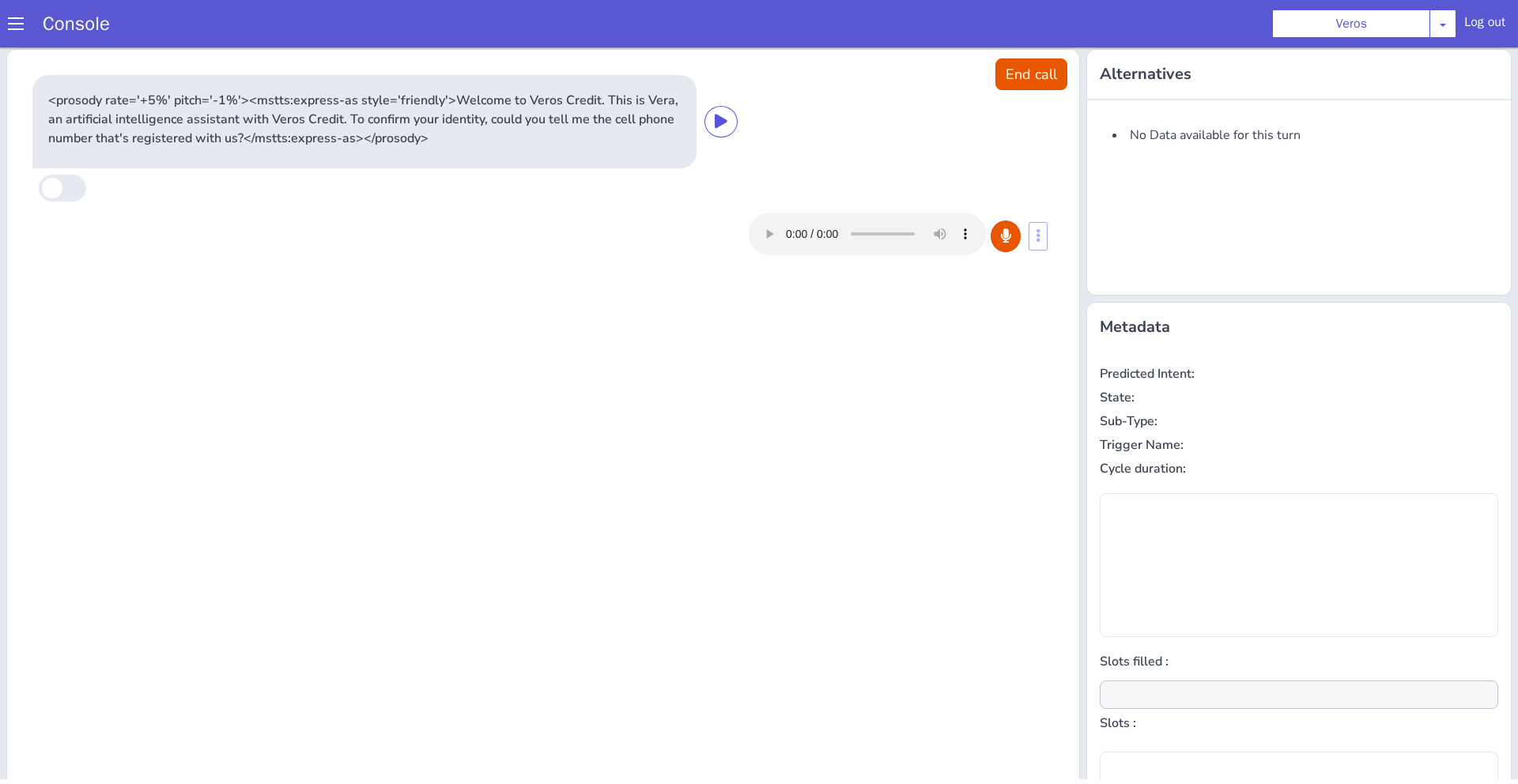 scroll, scrollTop: 22, scrollLeft: 0, axis: vertical 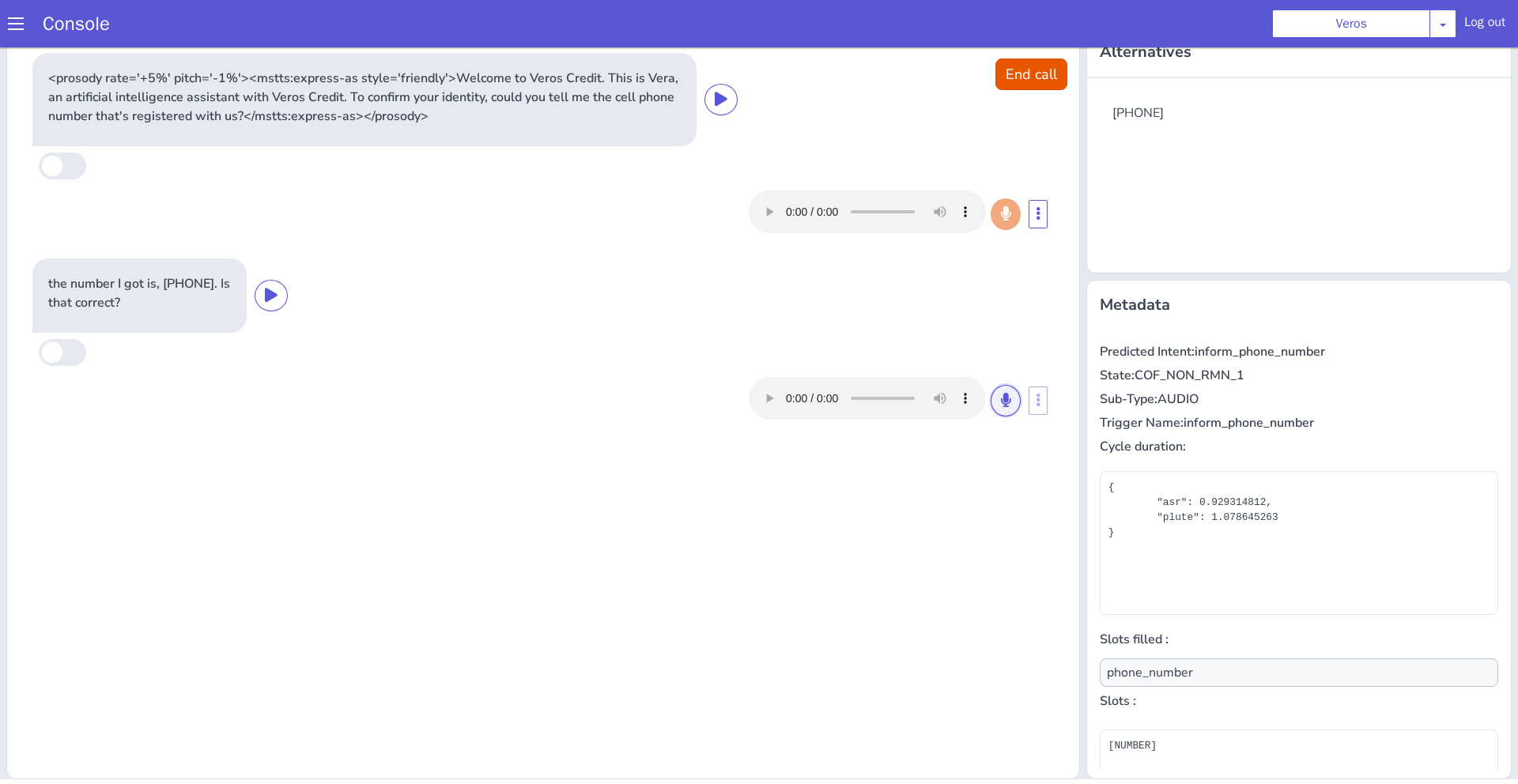 click at bounding box center (1015, 379) 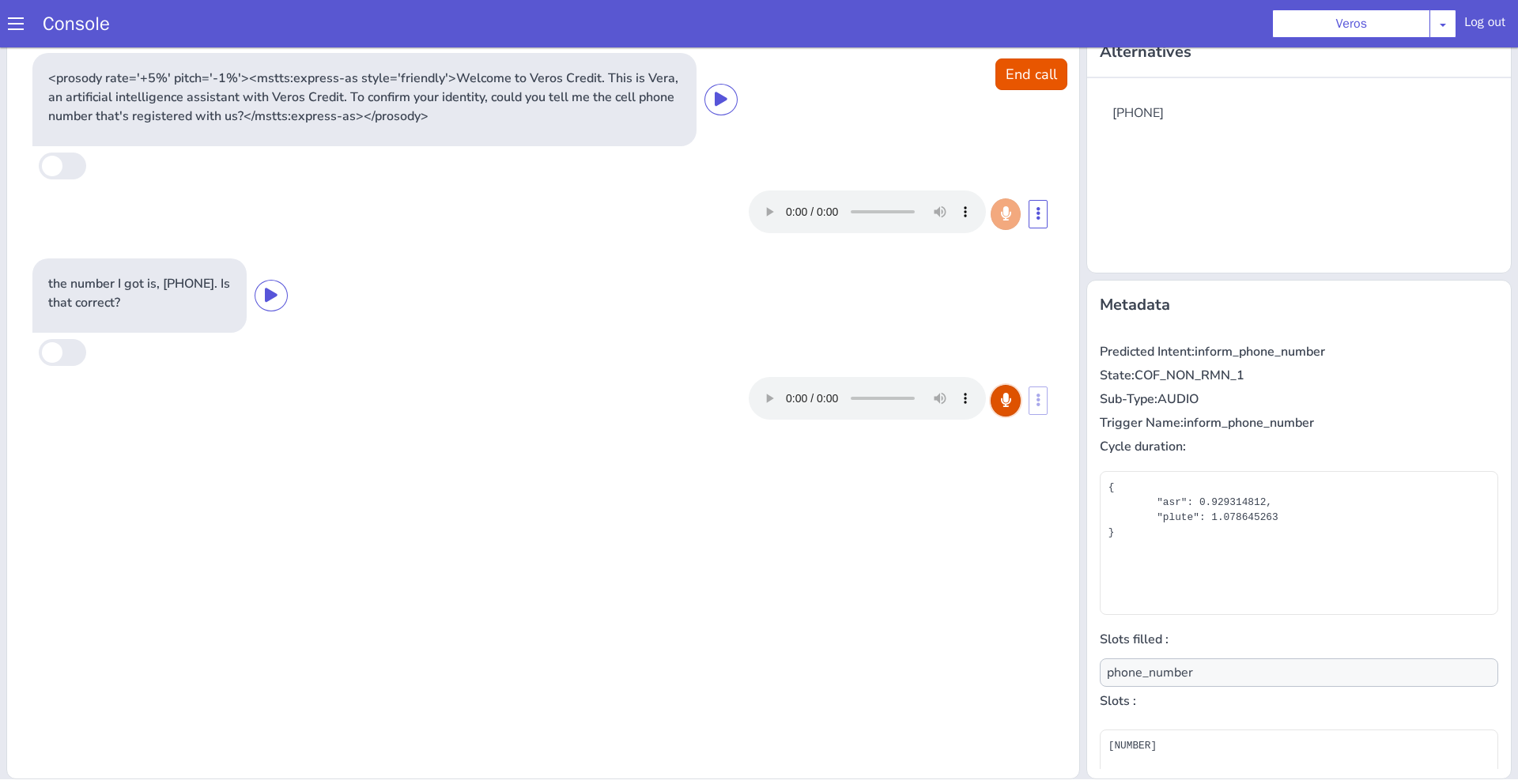 click at bounding box center [1316, 43] 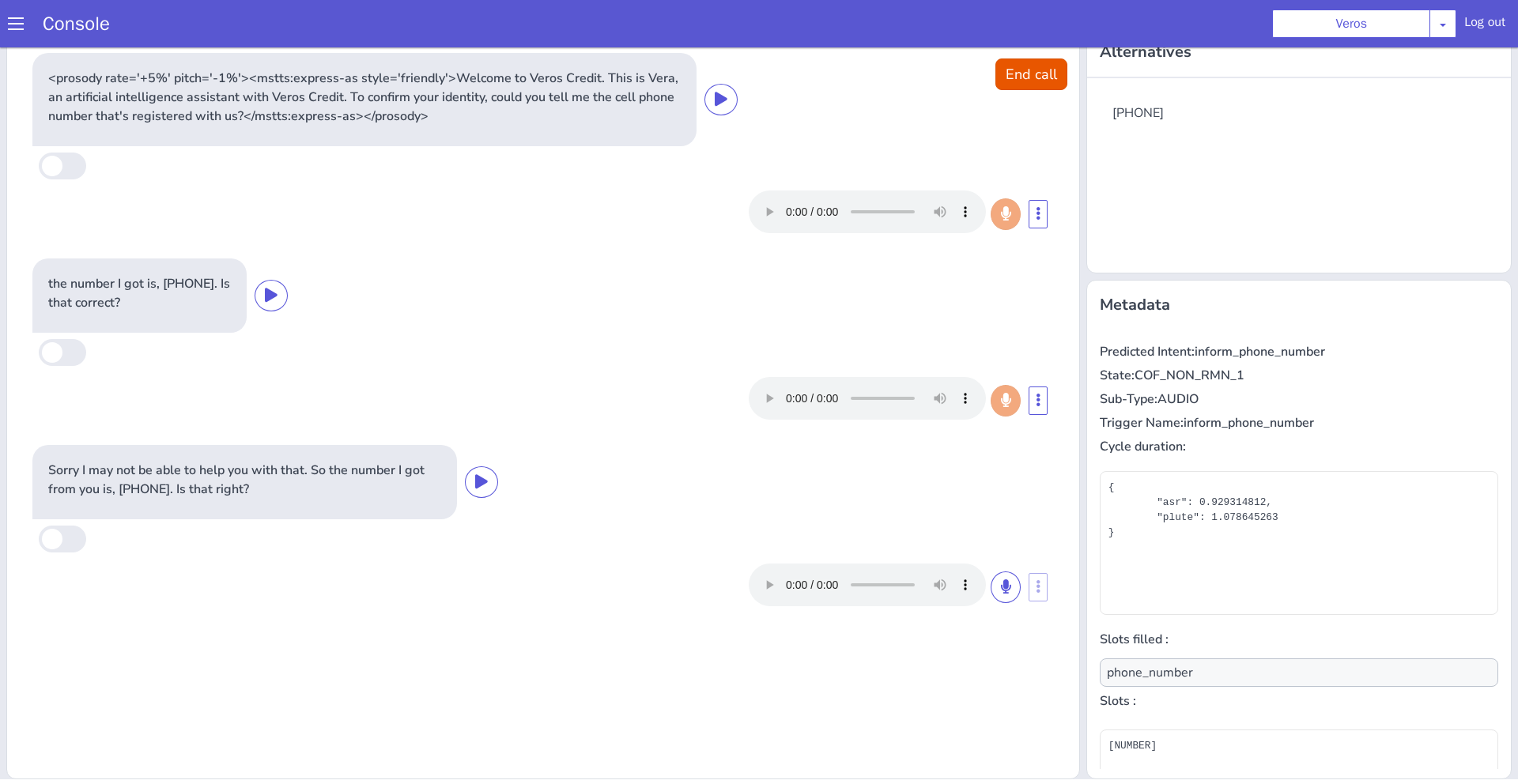 type on "null" 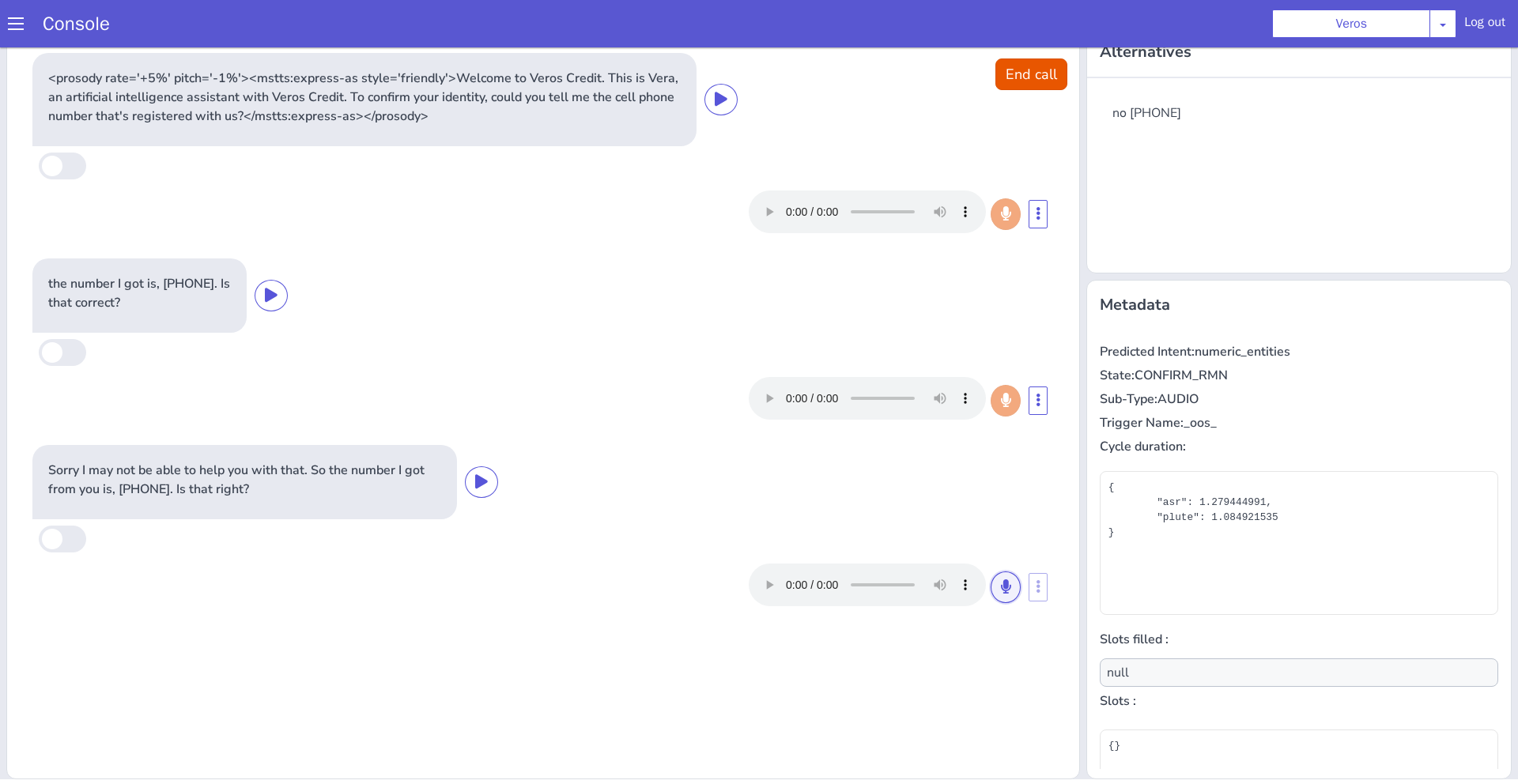 click at bounding box center [1203, 317] 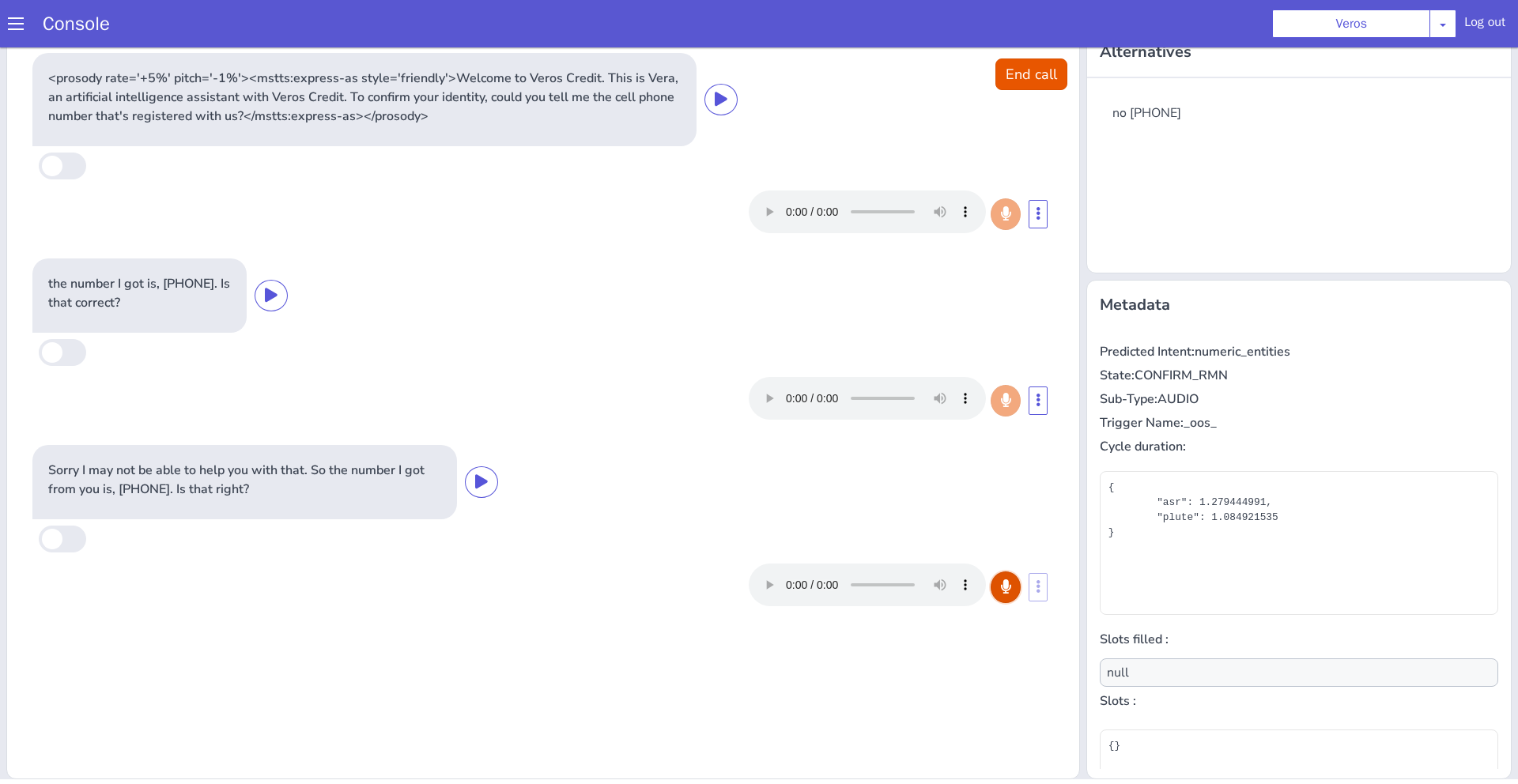 click at bounding box center (1203, 317) 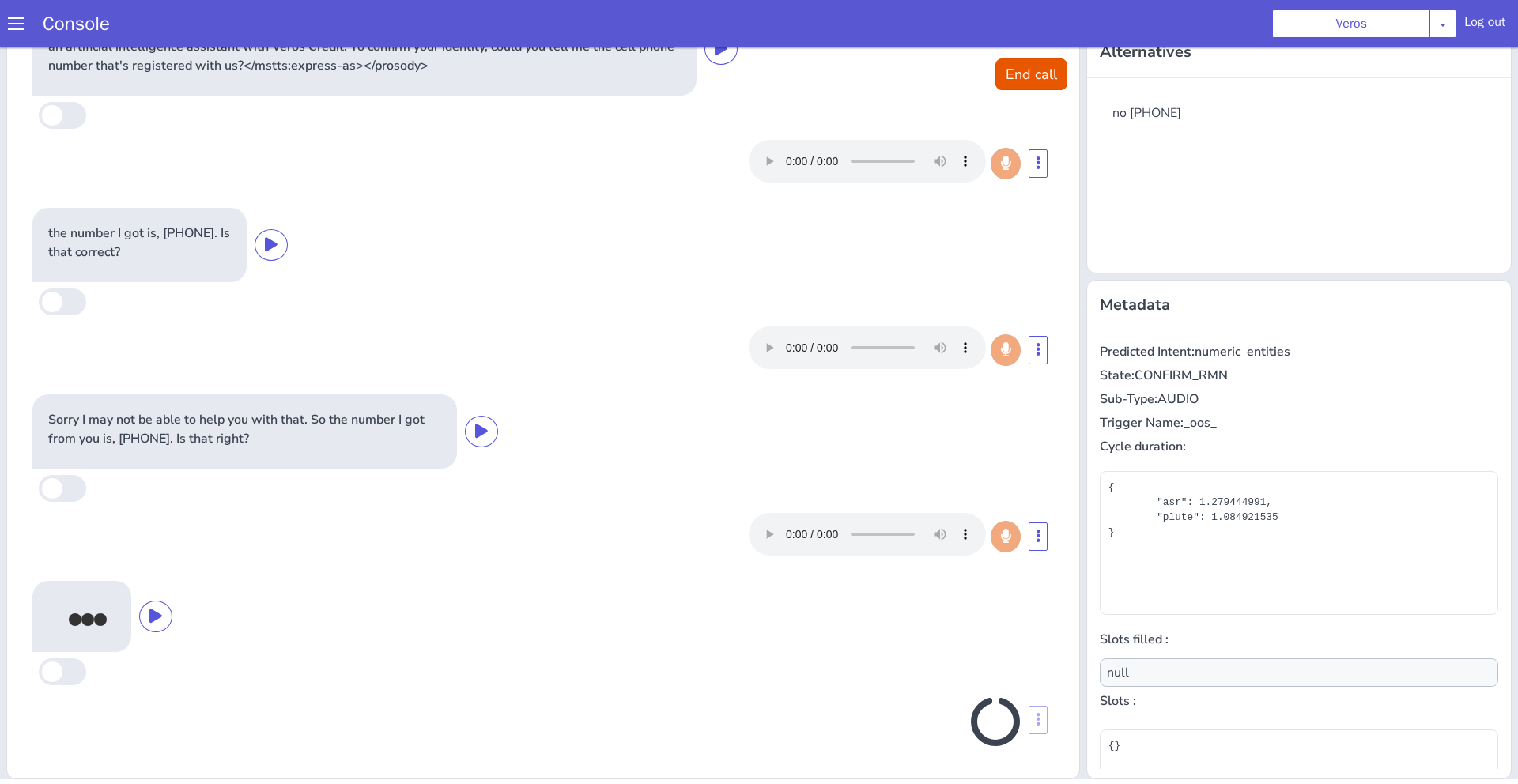 scroll, scrollTop: 70, scrollLeft: 0, axis: vertical 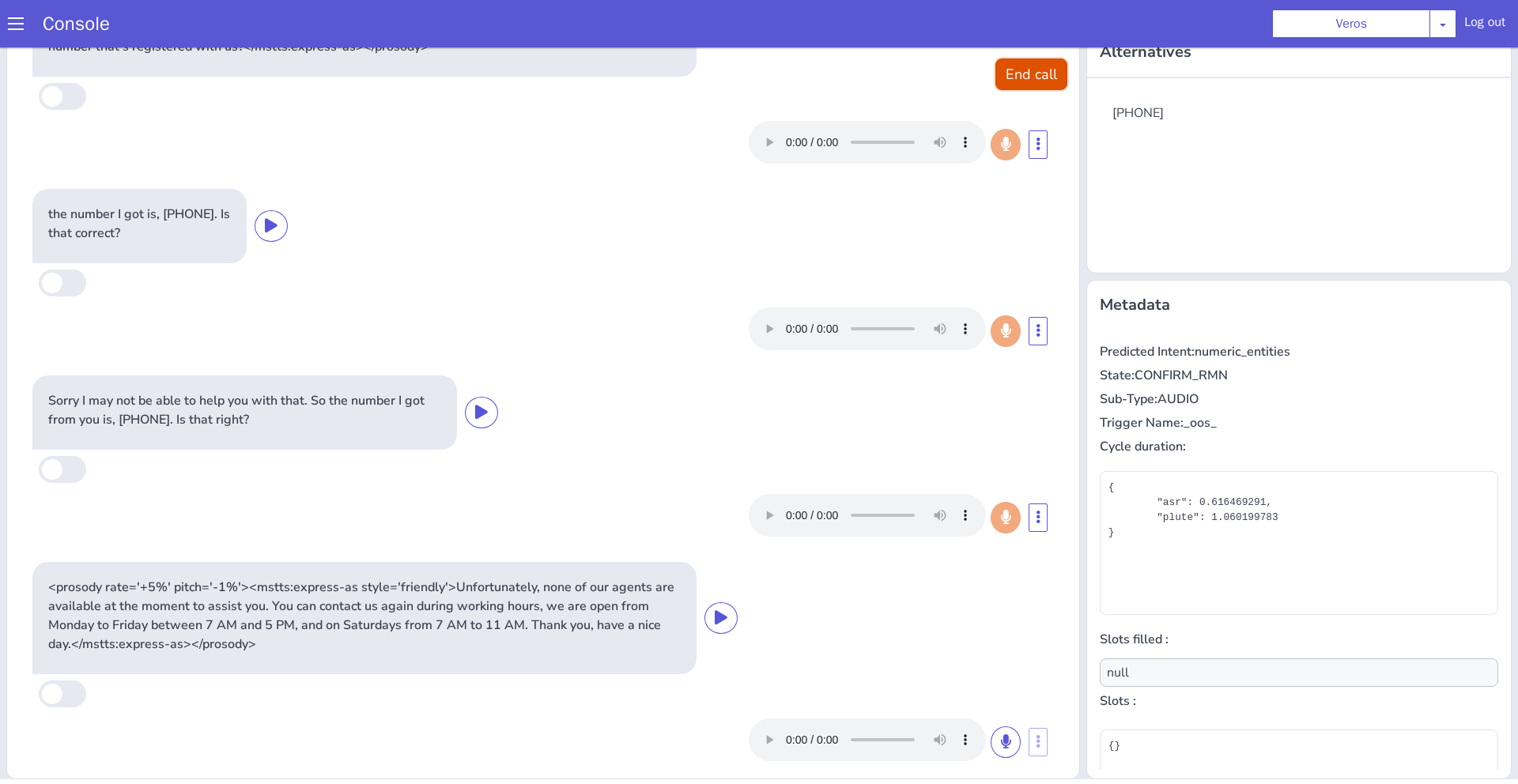 click on "End call" at bounding box center (1040, 53) 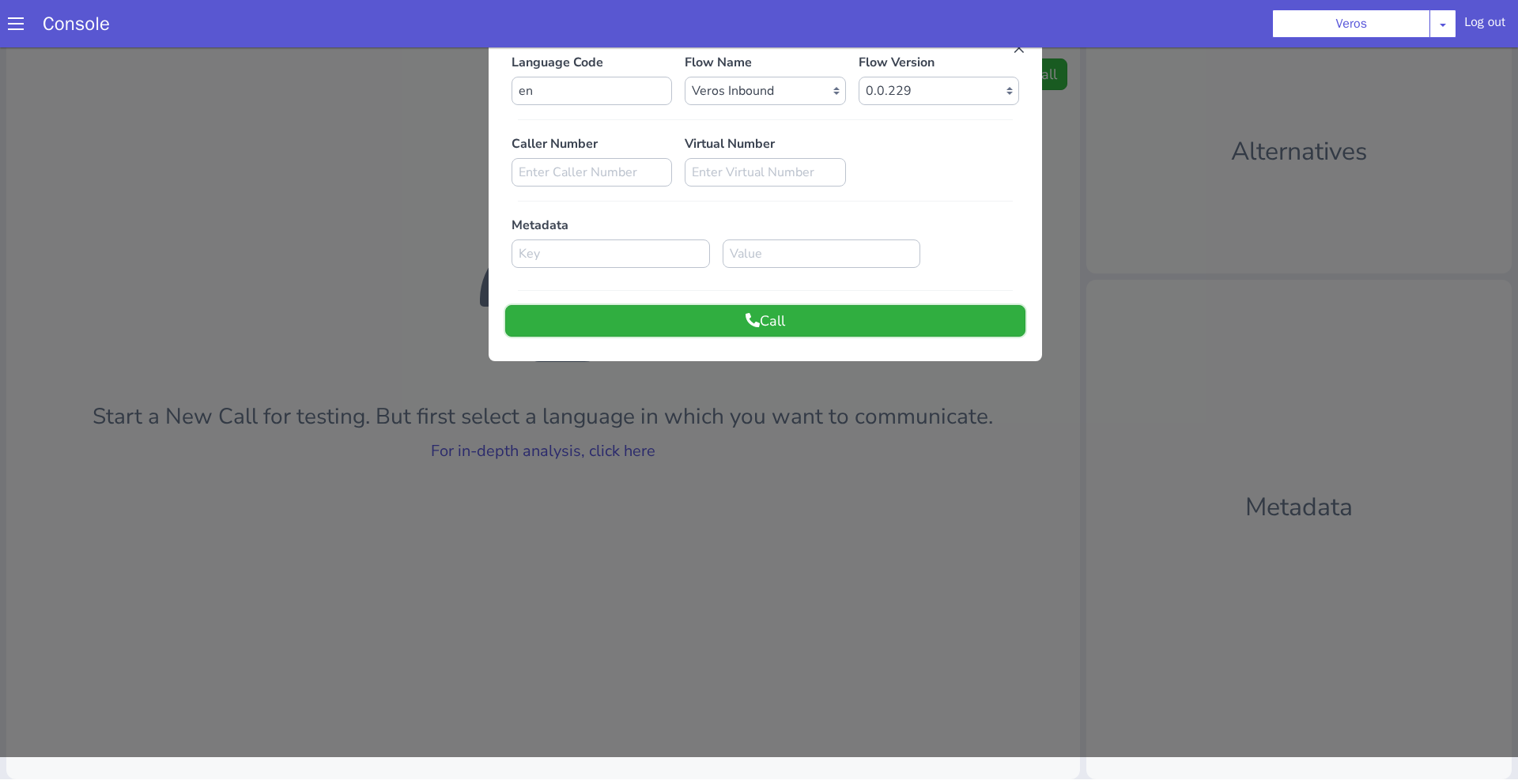 click on "Call" at bounding box center [787, 276] 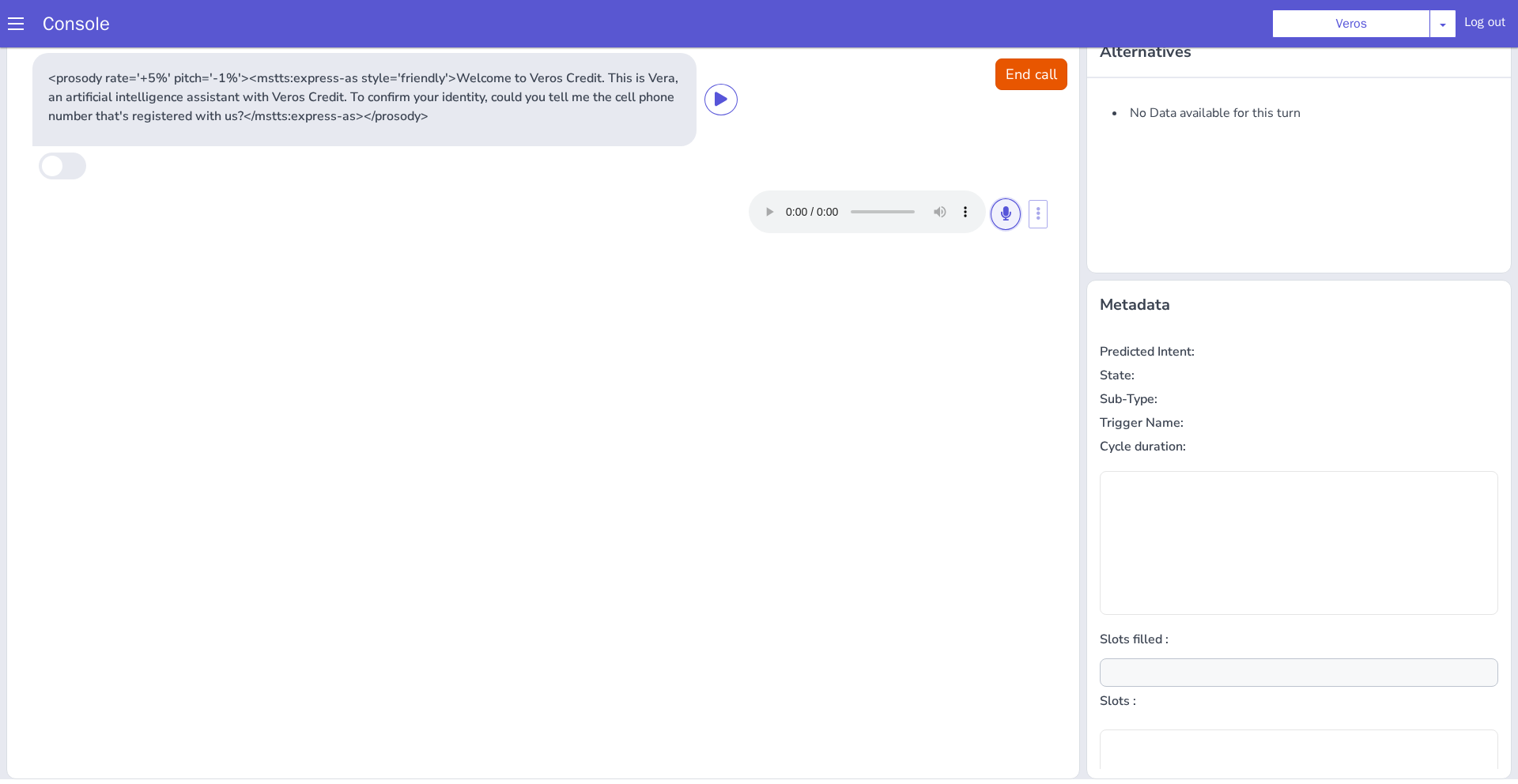 click at bounding box center (1386, -184) 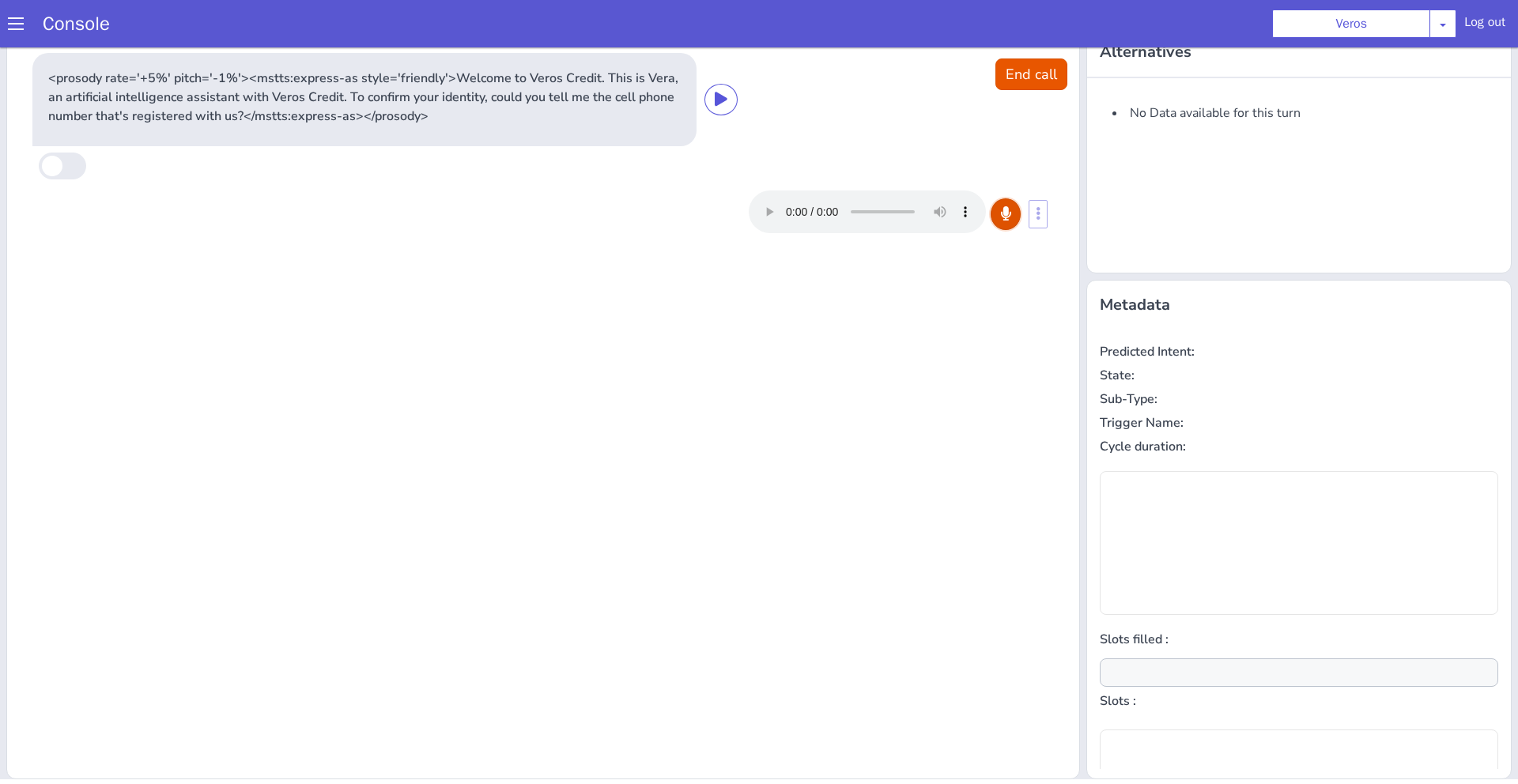 click at bounding box center (1202, -57) 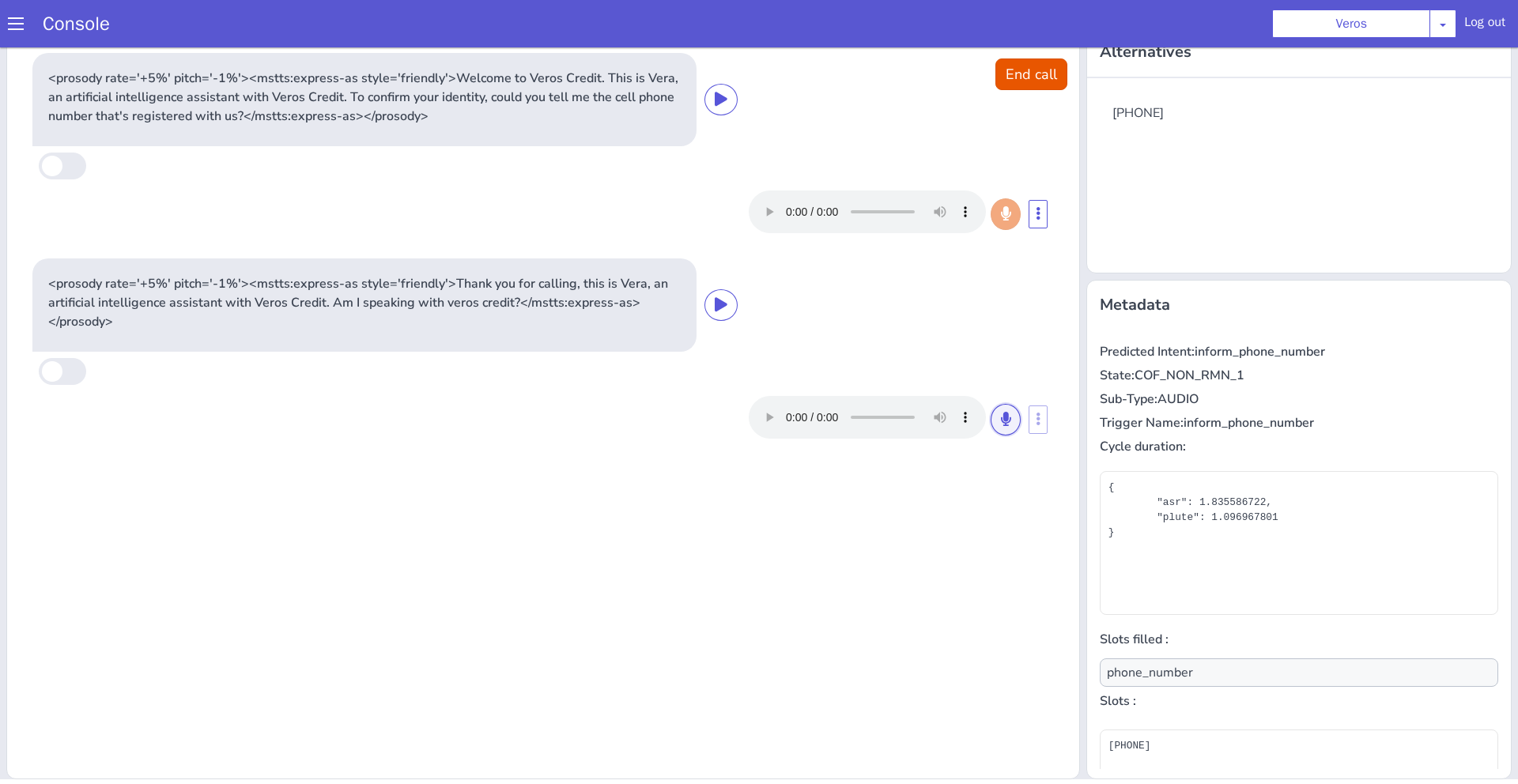 click at bounding box center [1465, -13] 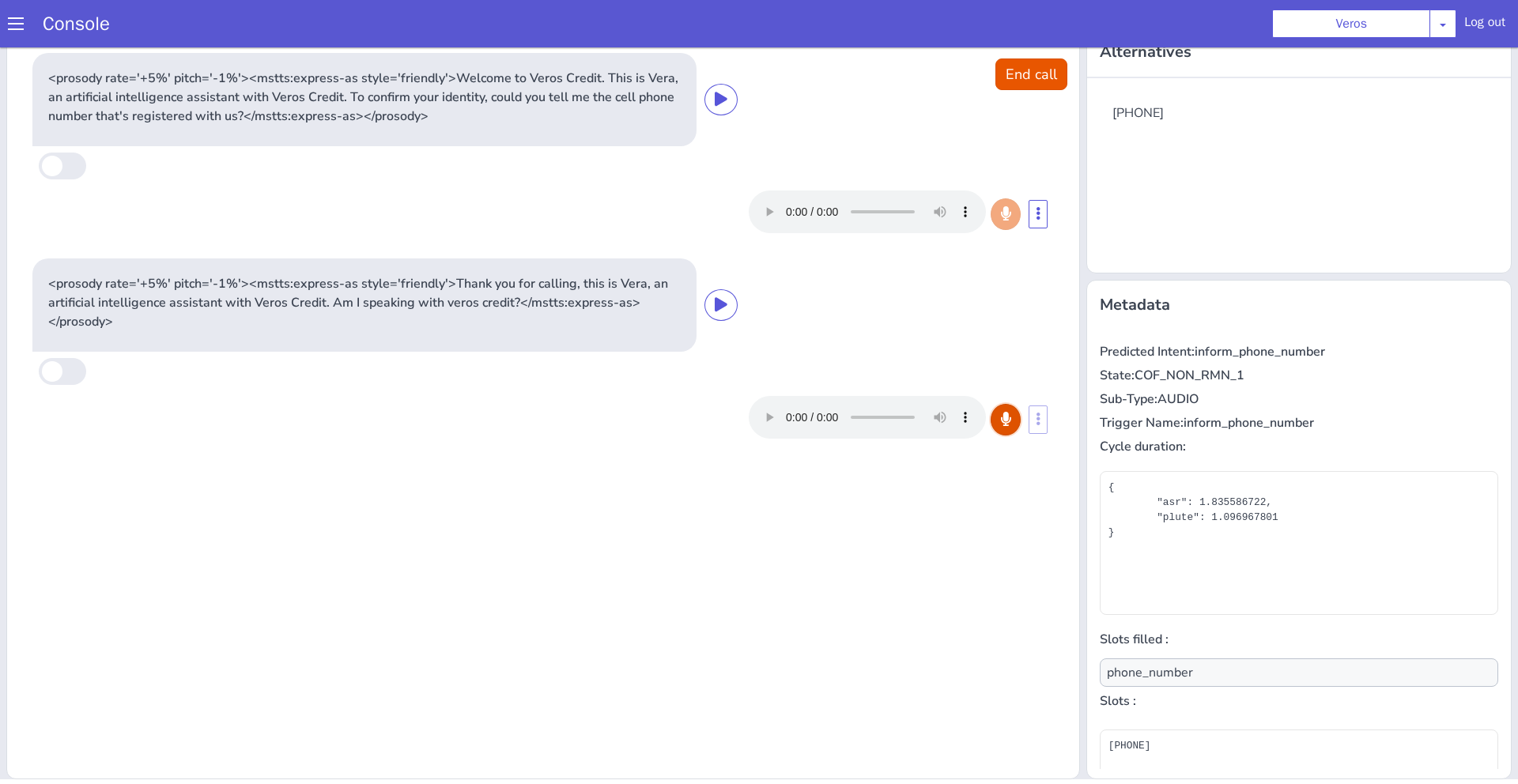 click at bounding box center [1856, -63] 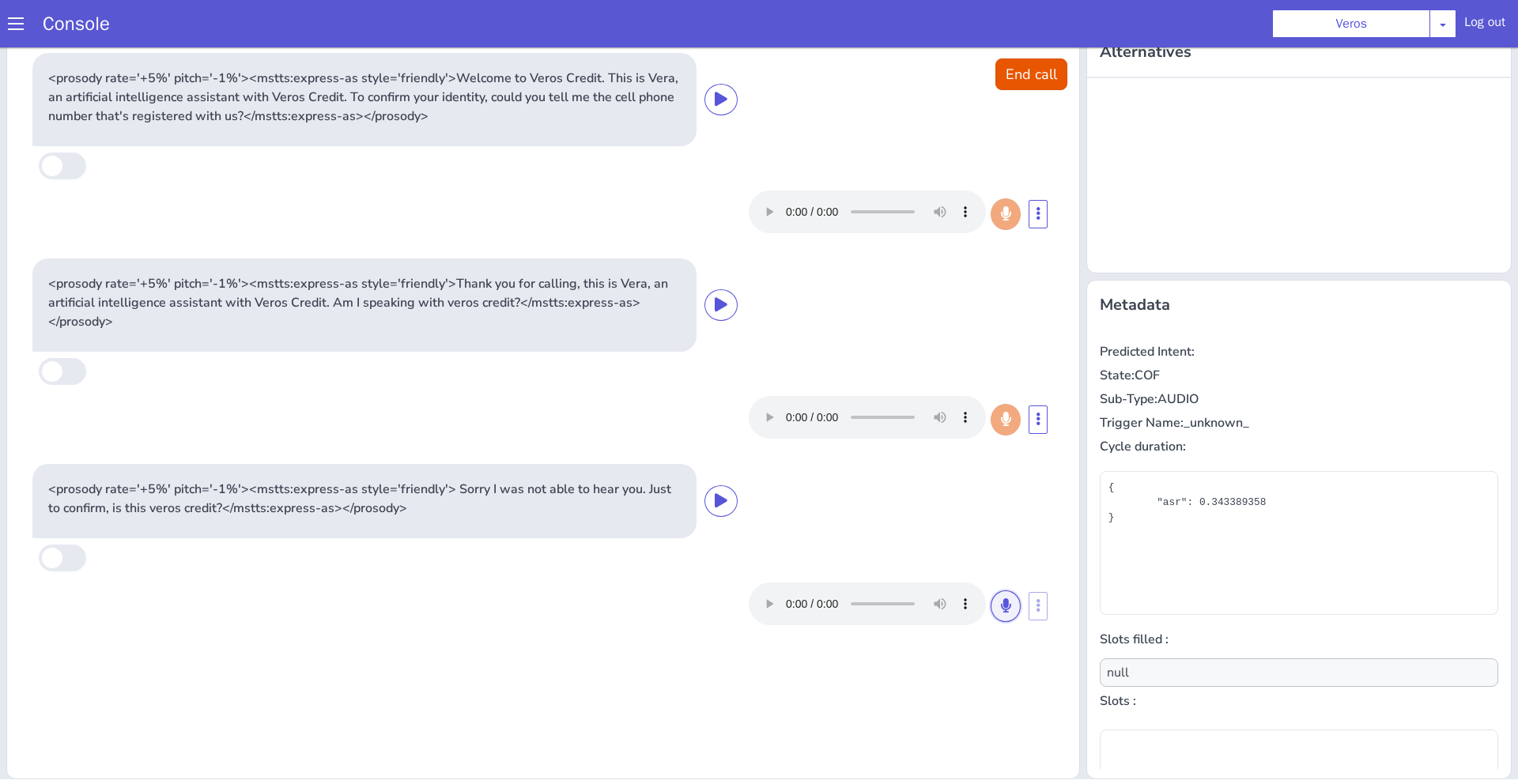 click at bounding box center (2546, 661) 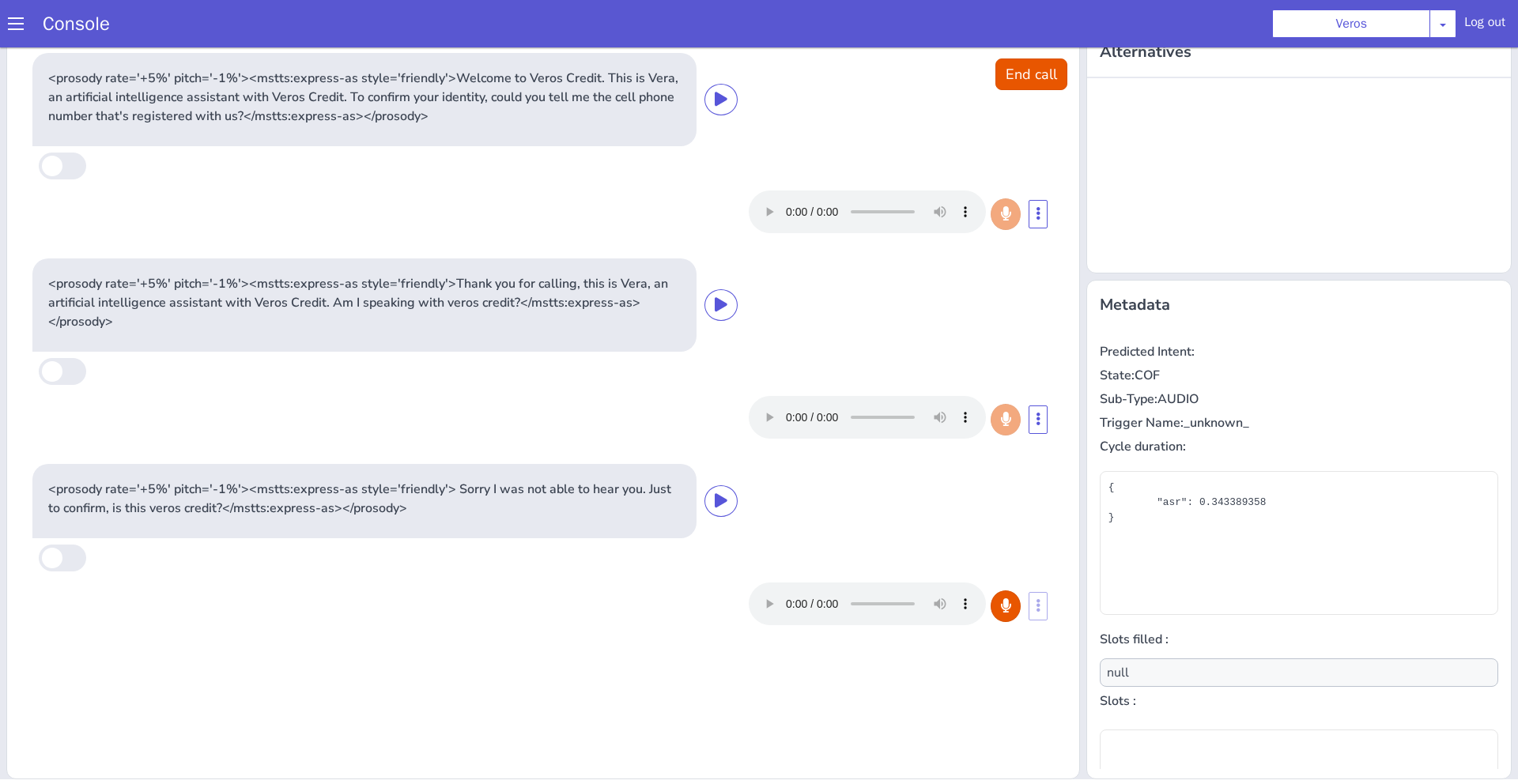 click at bounding box center [1203, 336] 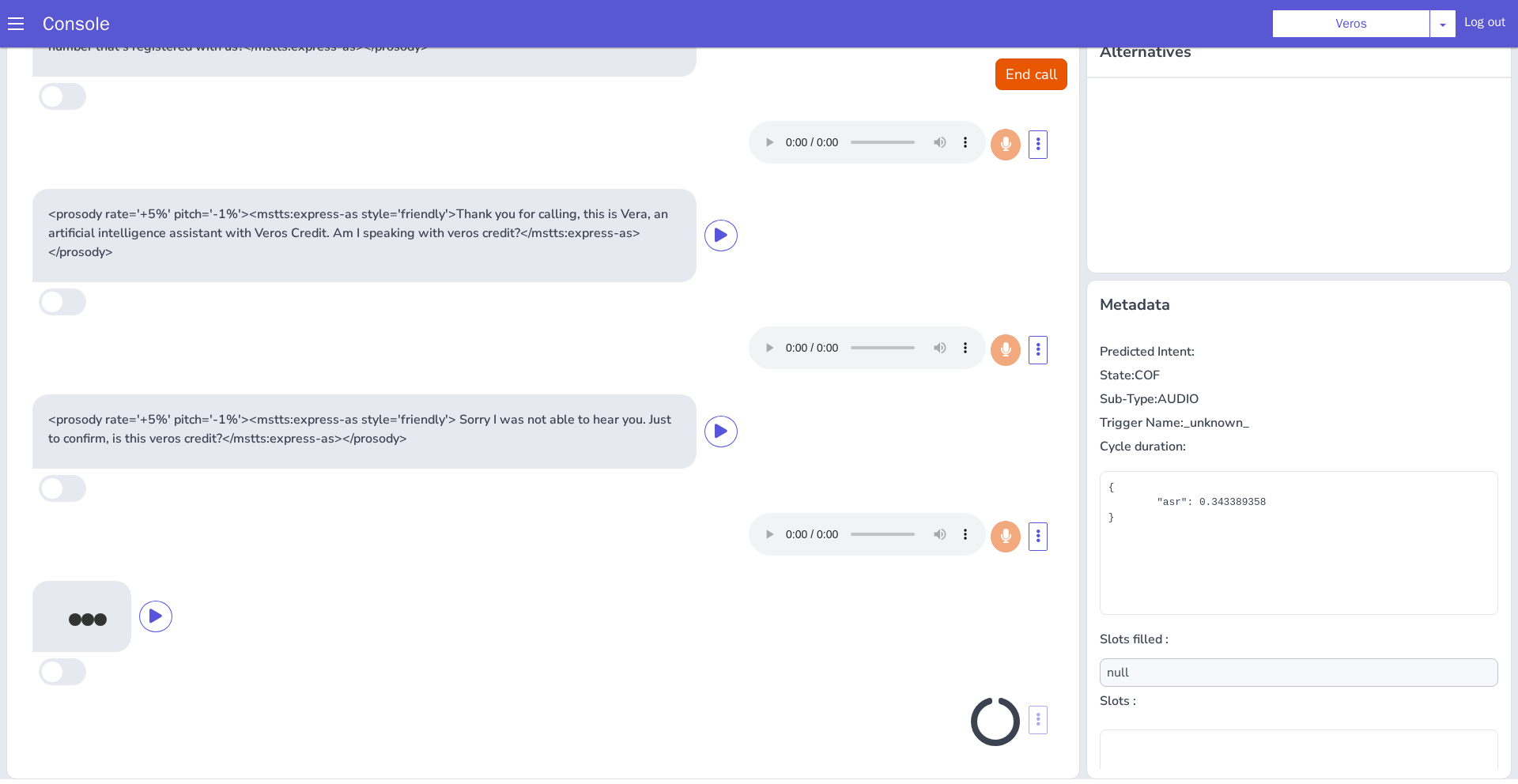 scroll, scrollTop: 65, scrollLeft: 0, axis: vertical 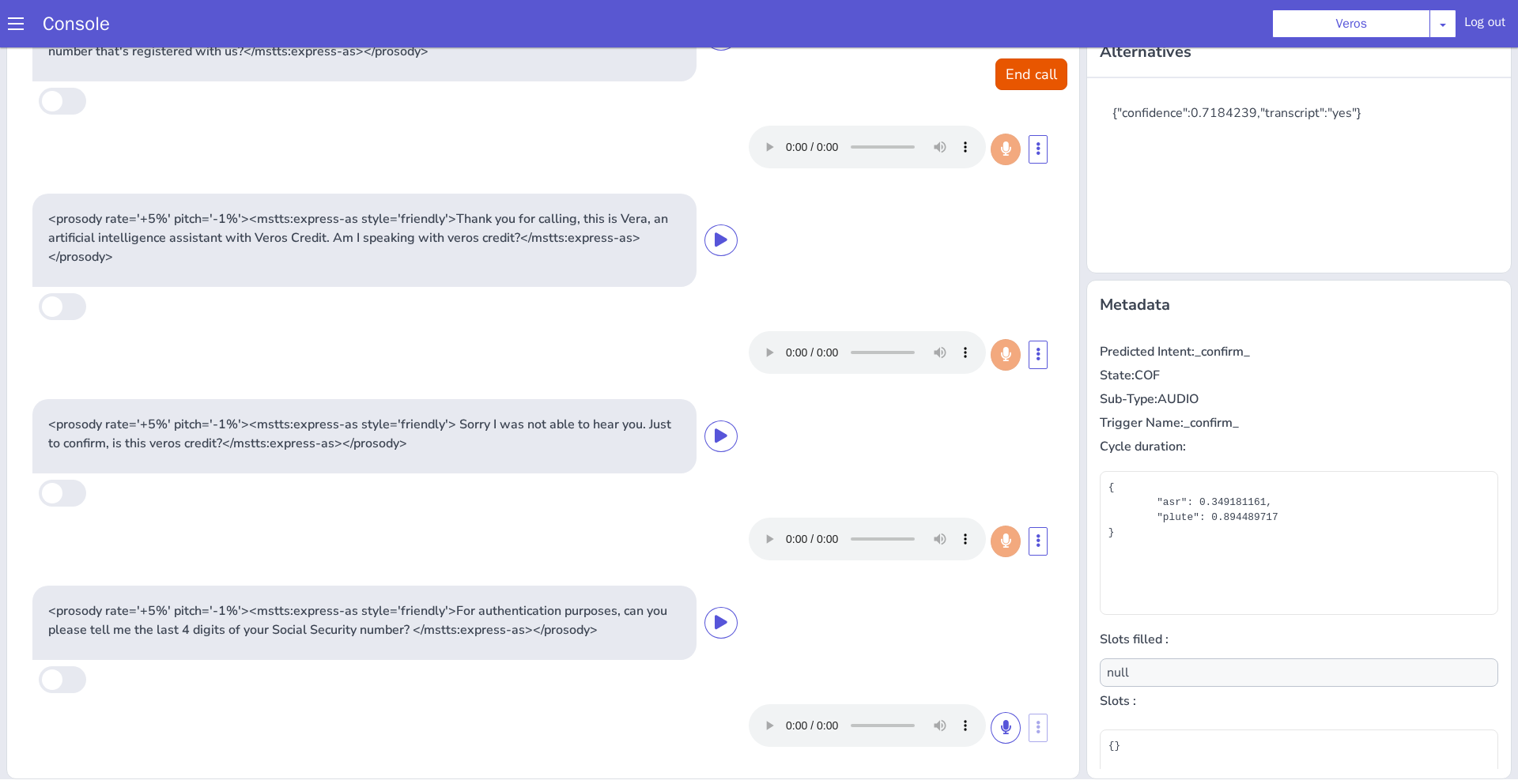 click on "<prosody rate='+5%' pitch='-1%'><mstts:express-as style='friendly'>For authentication purposes, can you please tell me the last 4 digits of your Social Security number? </mstts:express-as></prosody>" at bounding box center [792, 308] 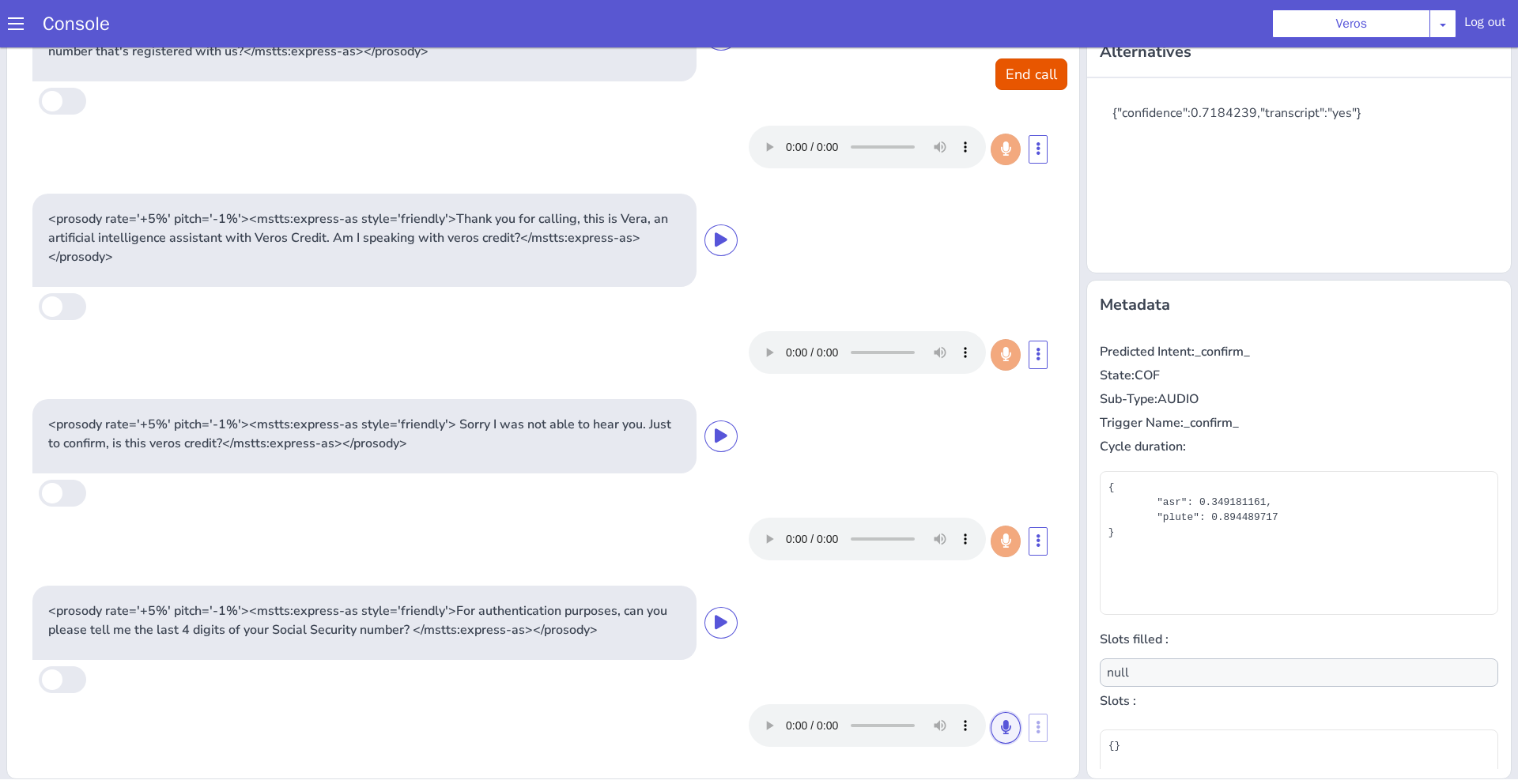 click at bounding box center (1255, 413) 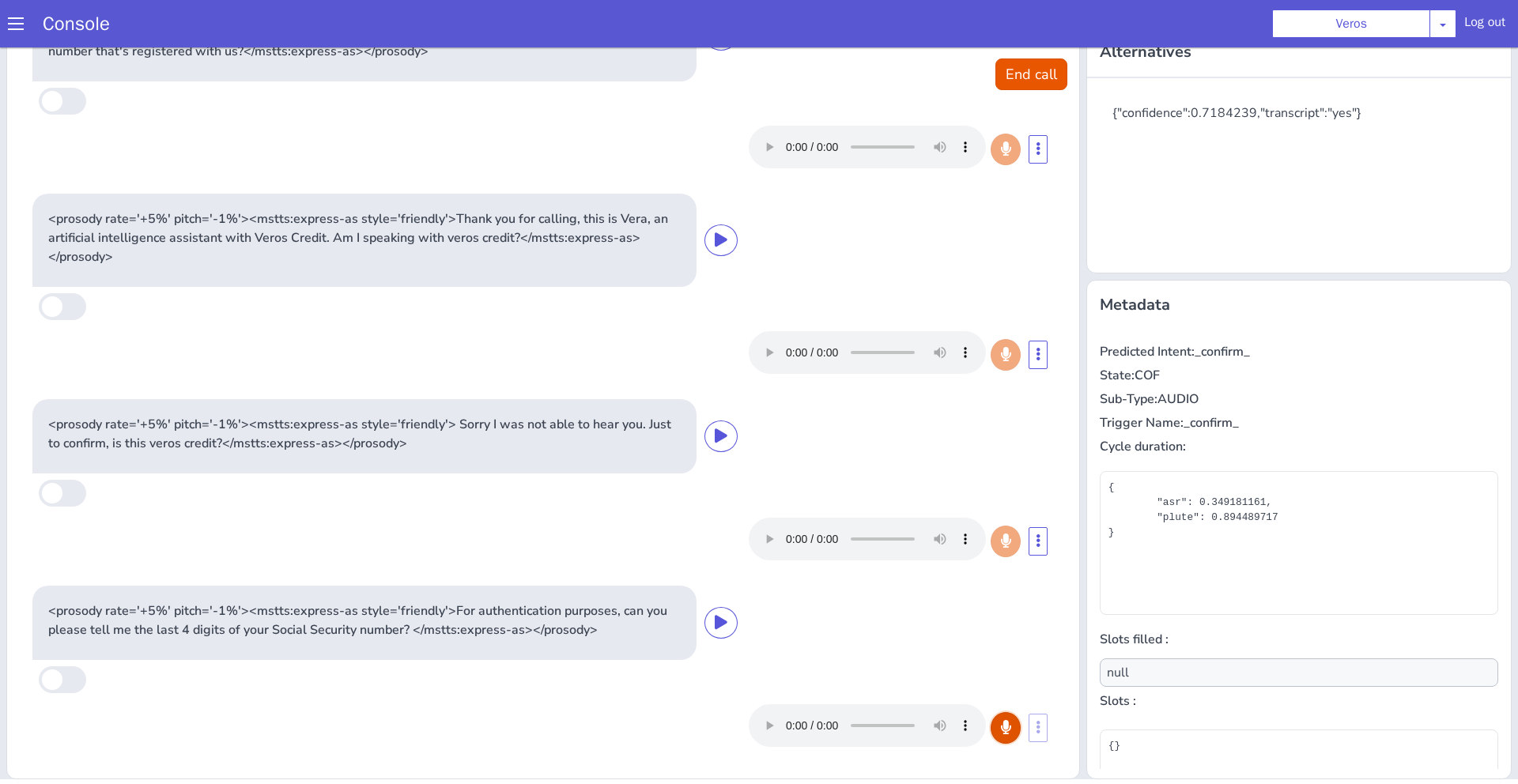 click at bounding box center (1553, 266) 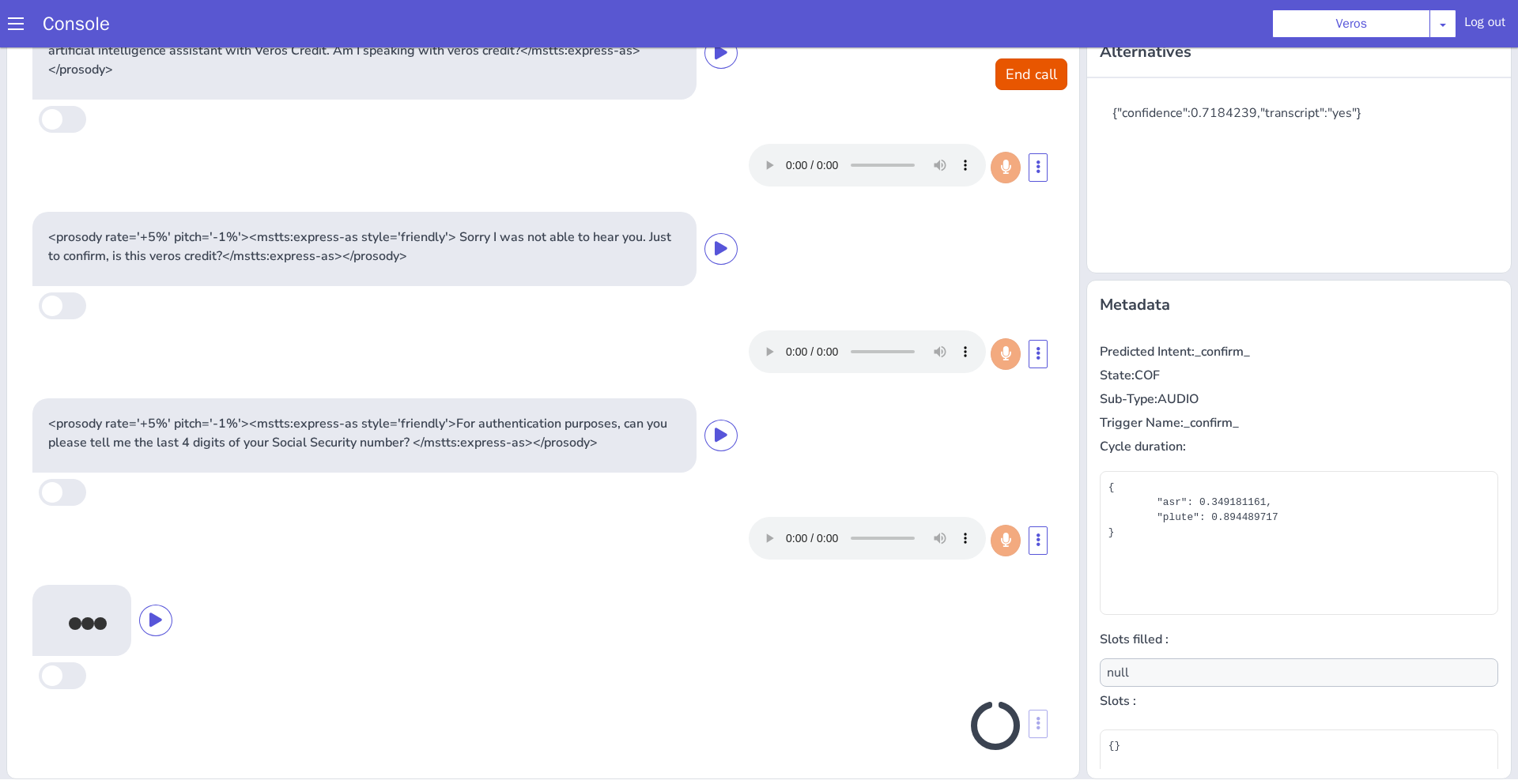scroll, scrollTop: 256, scrollLeft: 0, axis: vertical 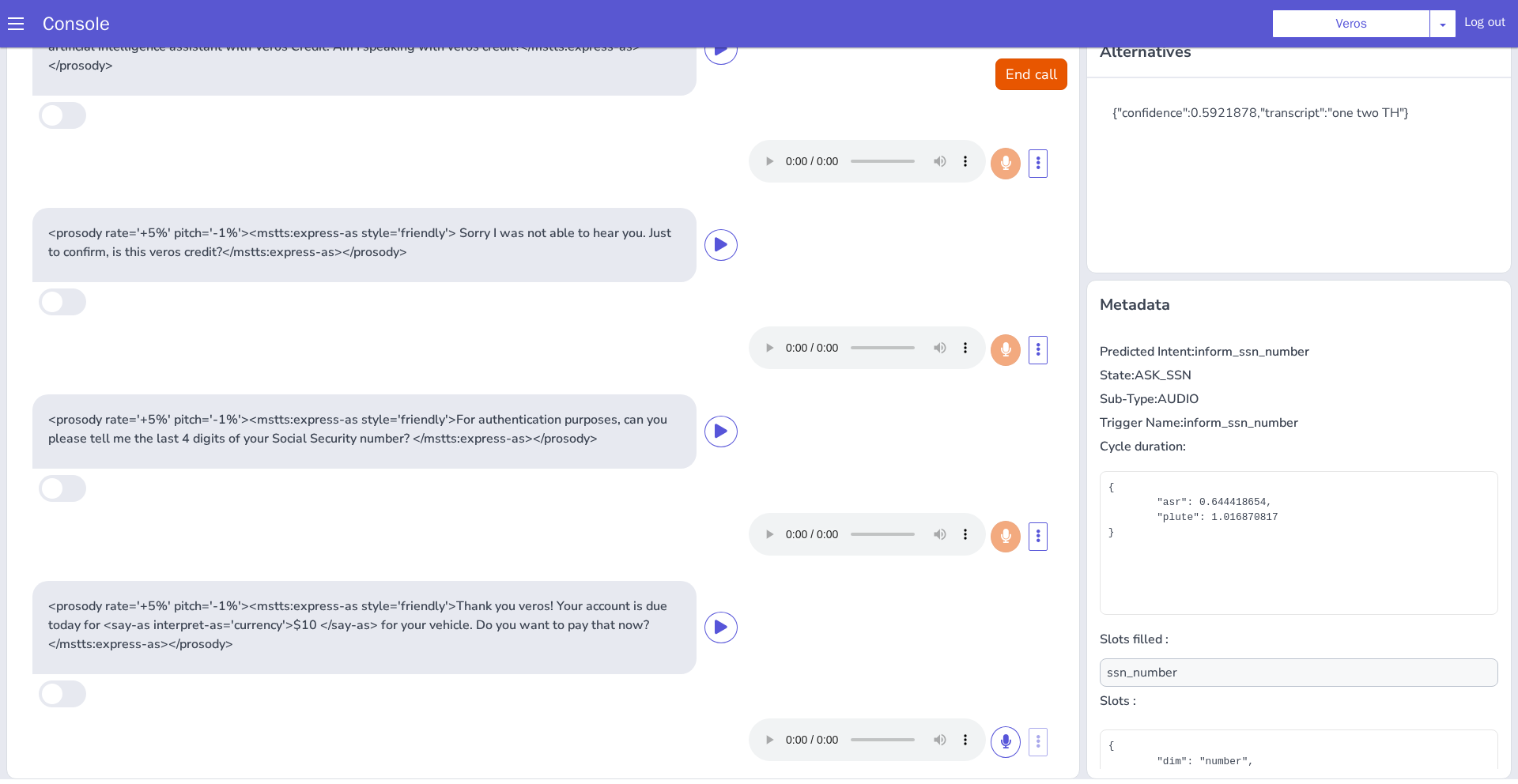 click on "<prosody rate='+5%' pitch='-1%'><mstts:express-as style='friendly'>Thank you veros! Your account is due today for <say-as interpret-as='currency'>$10 </say-as> for your vehicle. Do you want to pay that now? </mstts:express-as></prosody>" at bounding box center (792, 313) 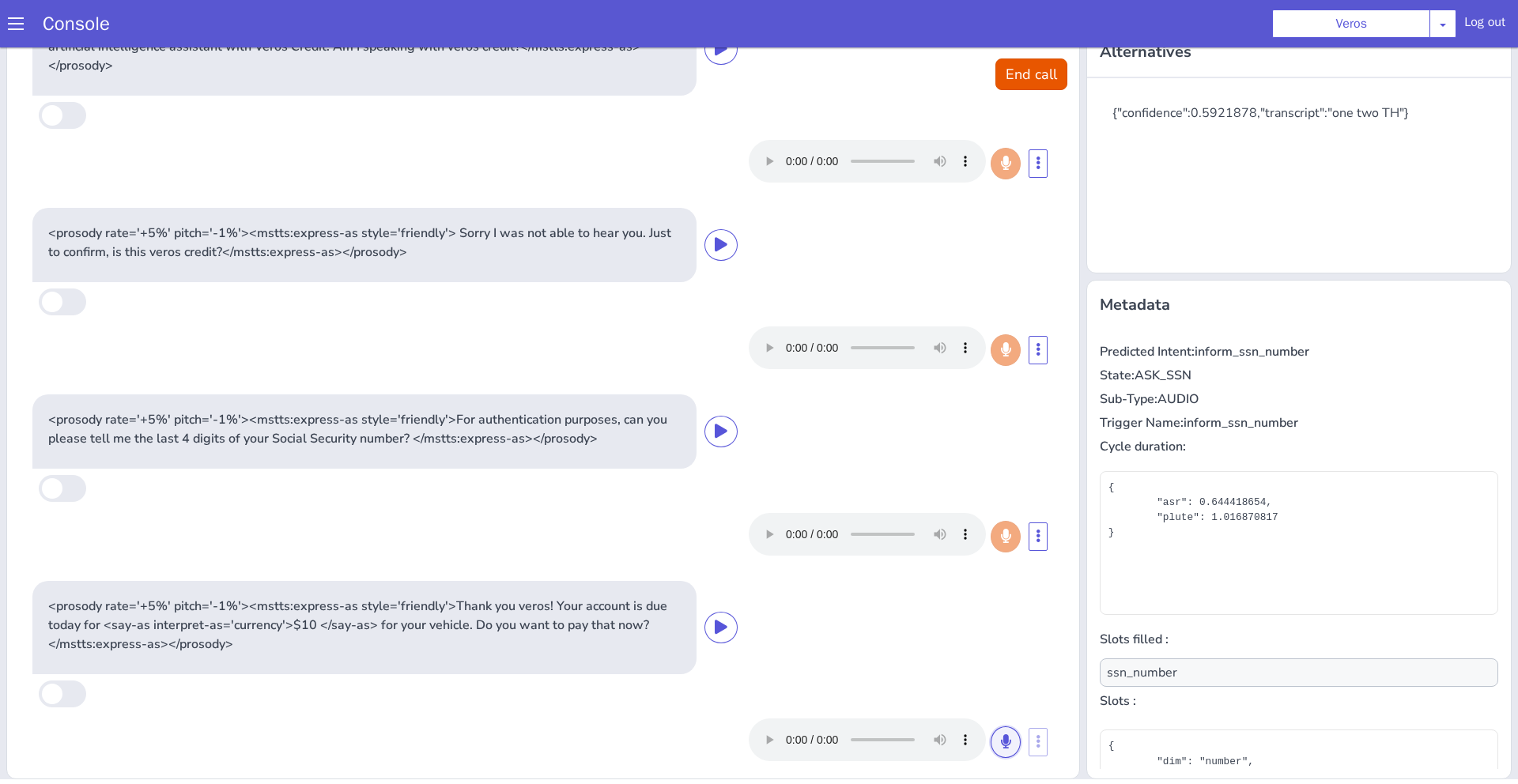 click at bounding box center [1157, 514] 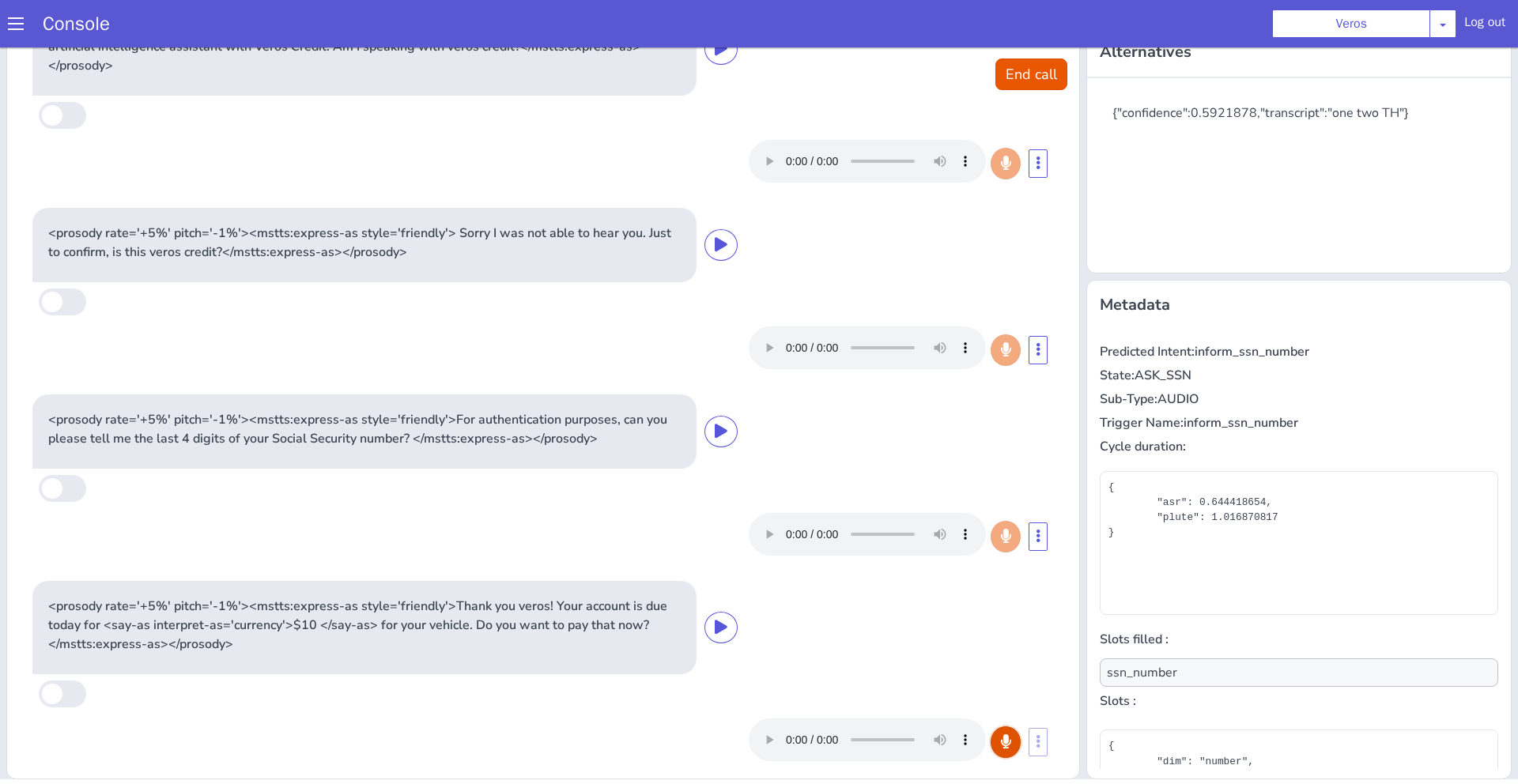 click at bounding box center [1386, 344] 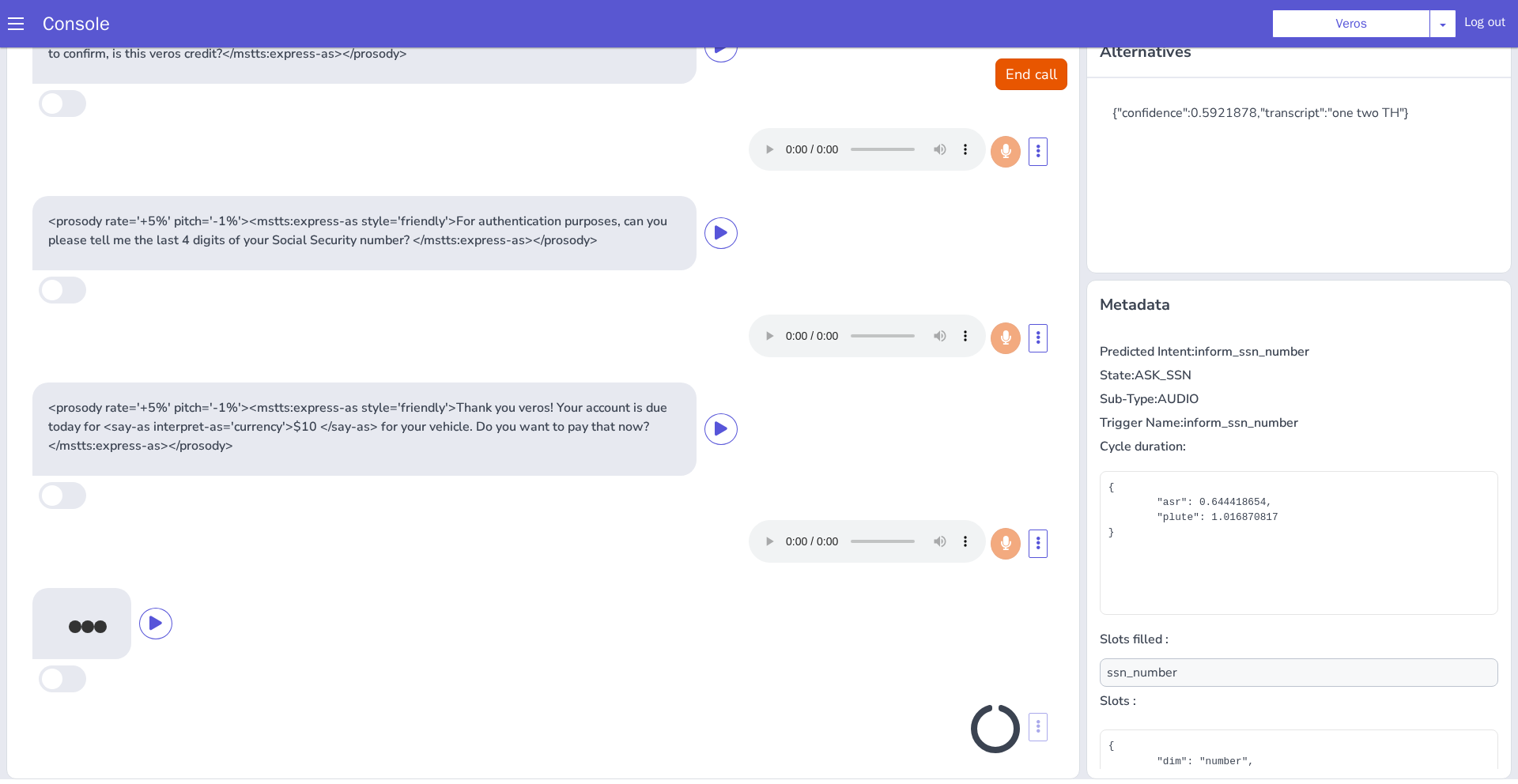scroll, scrollTop: 462, scrollLeft: 0, axis: vertical 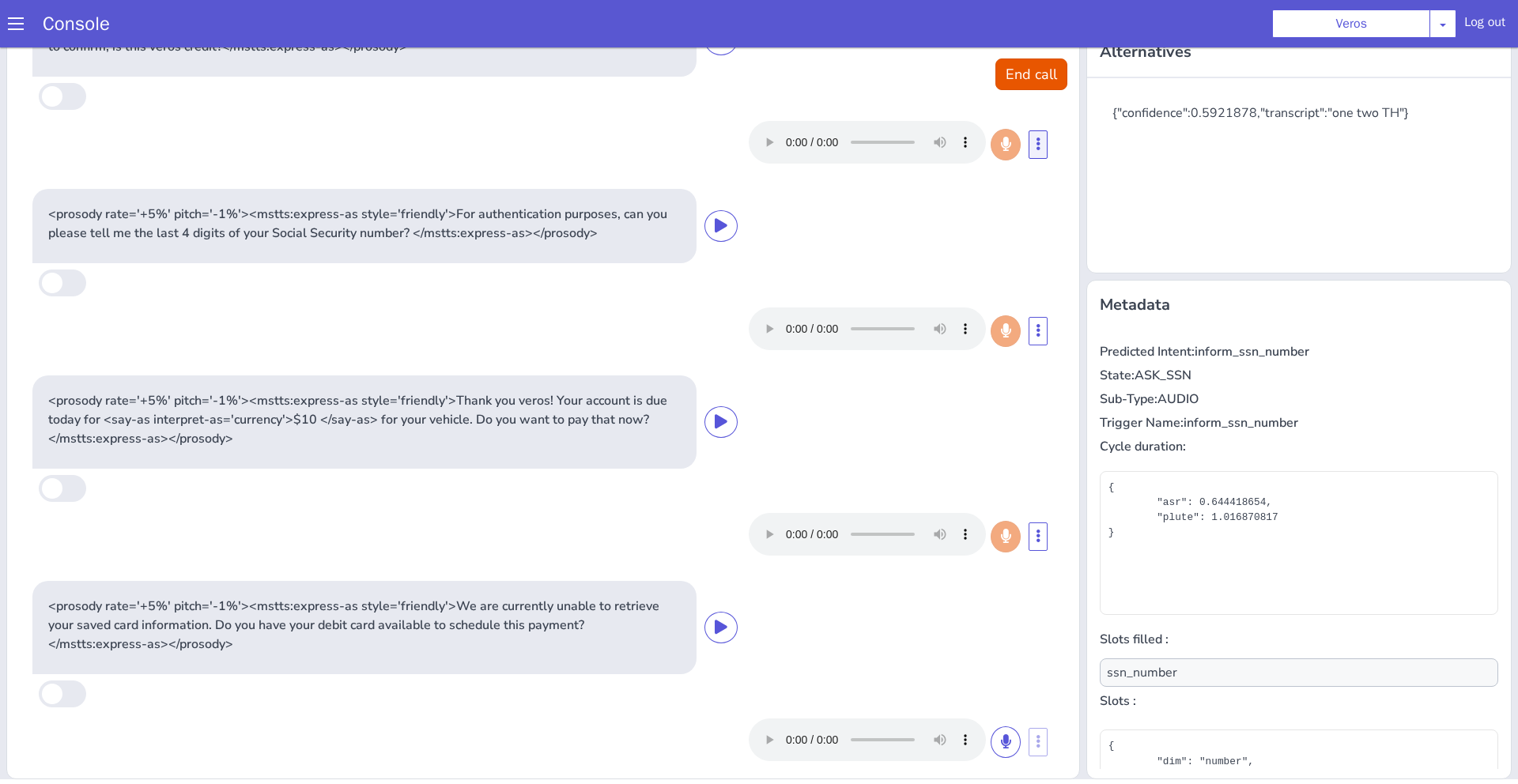 type on "null" 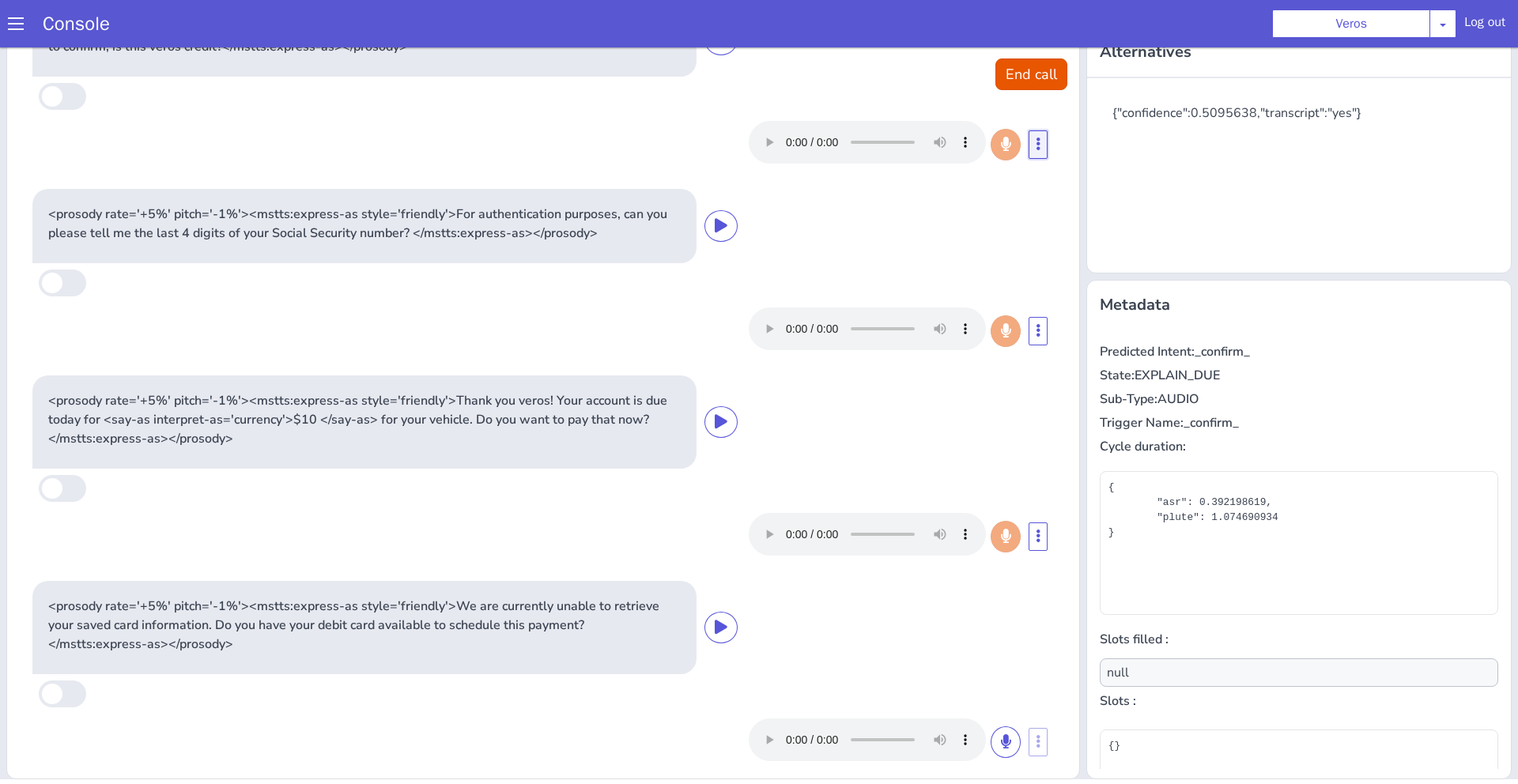 click at bounding box center (1287, -170) 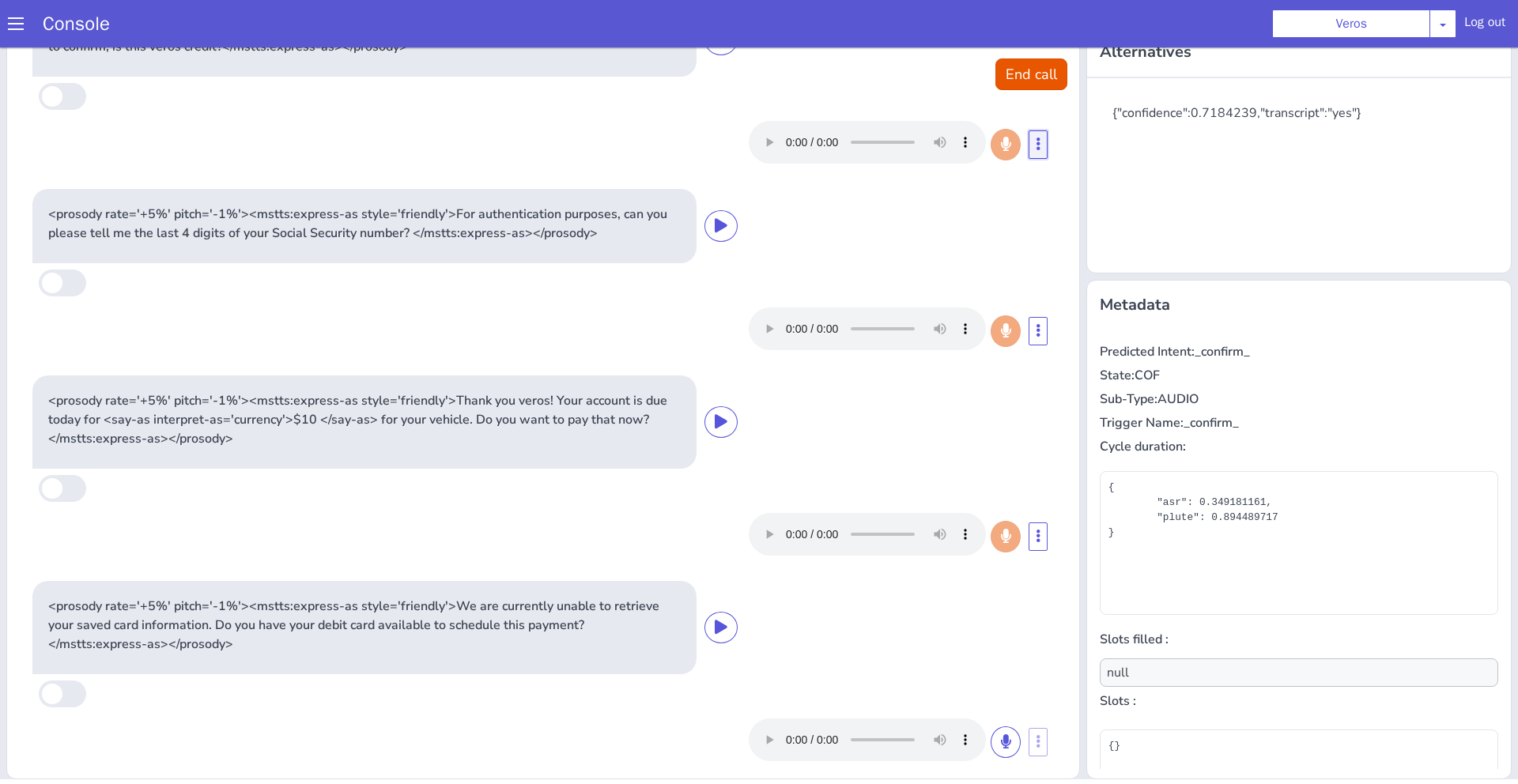 scroll, scrollTop: 476, scrollLeft: 0, axis: vertical 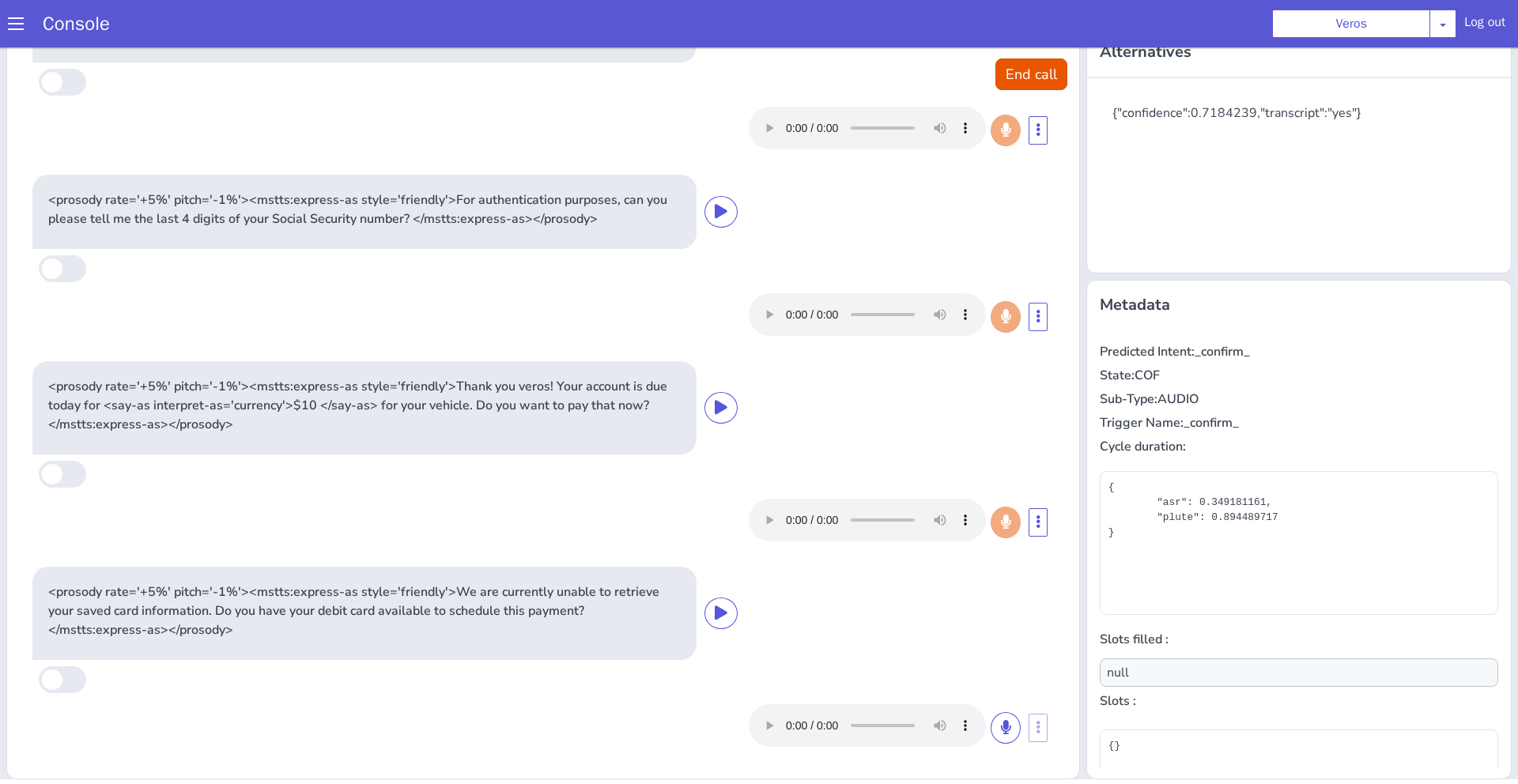 click on "<prosody rate='+5%' pitch='-1%'><mstts:express-as style='friendly'>We are currently unable to retrieve your saved card information. Do you have your debit card available to schedule this payment?</mstts:express-as></prosody>" at bounding box center [853, 256] 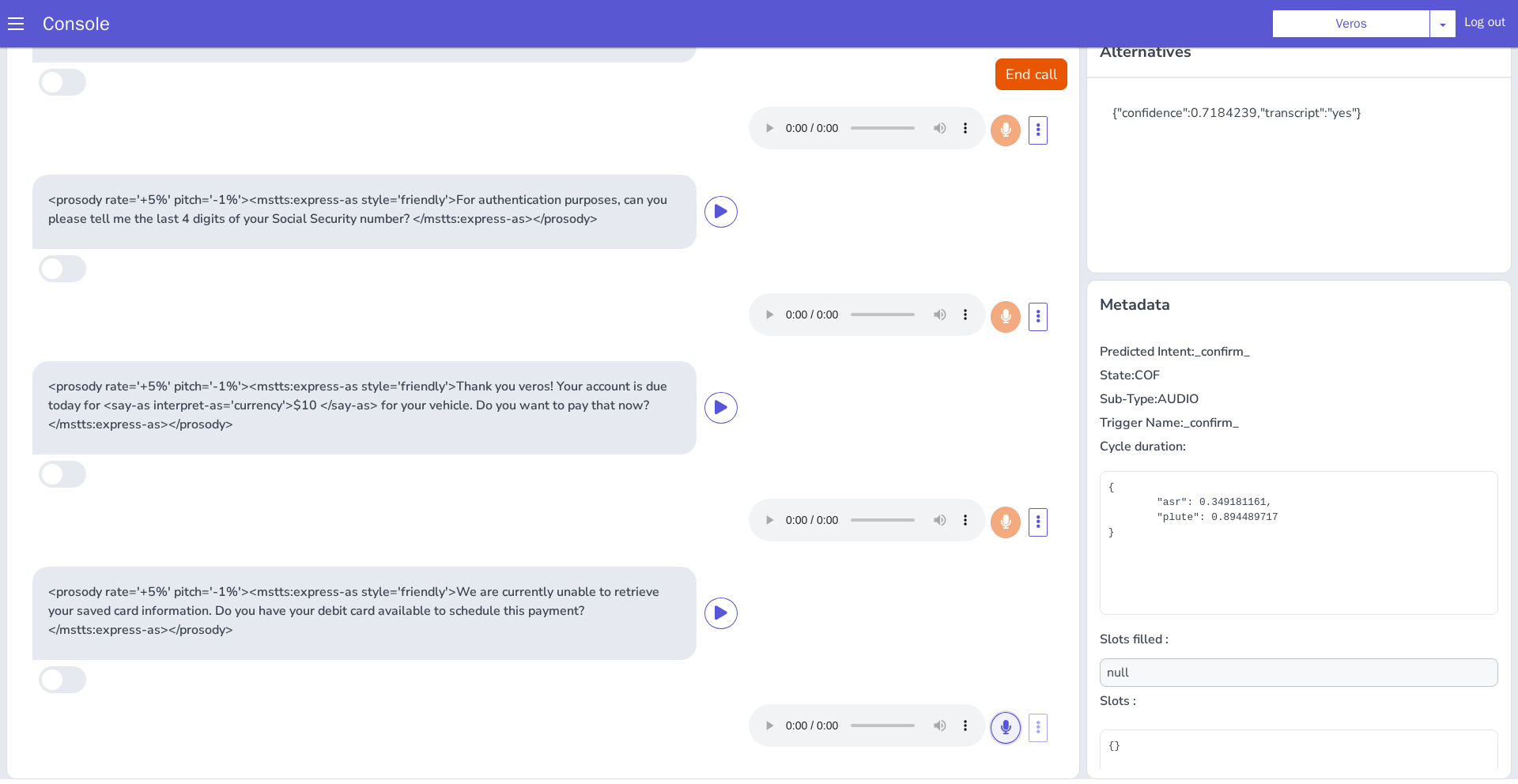 click at bounding box center (1386, 330) 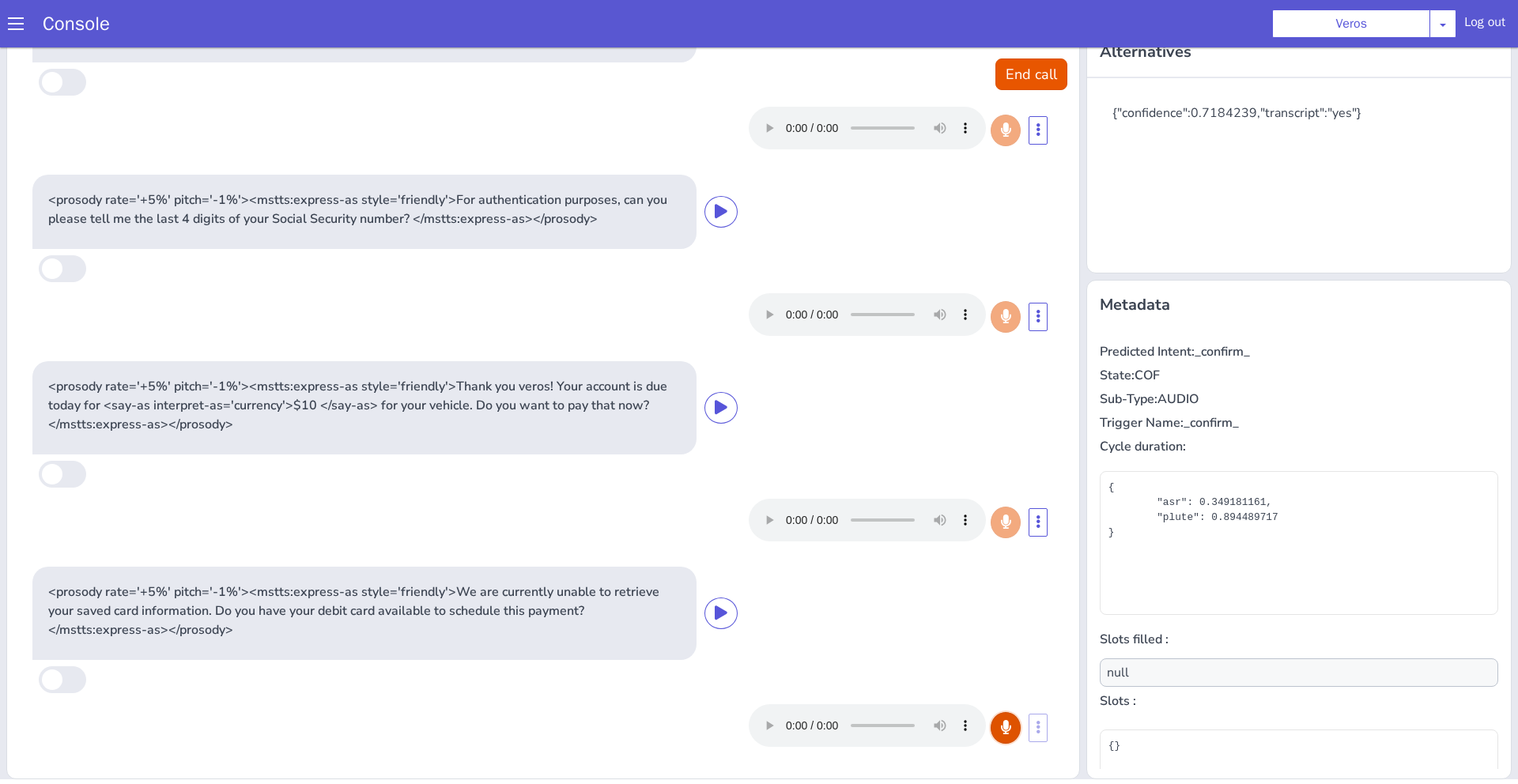 click at bounding box center (1964, 263) 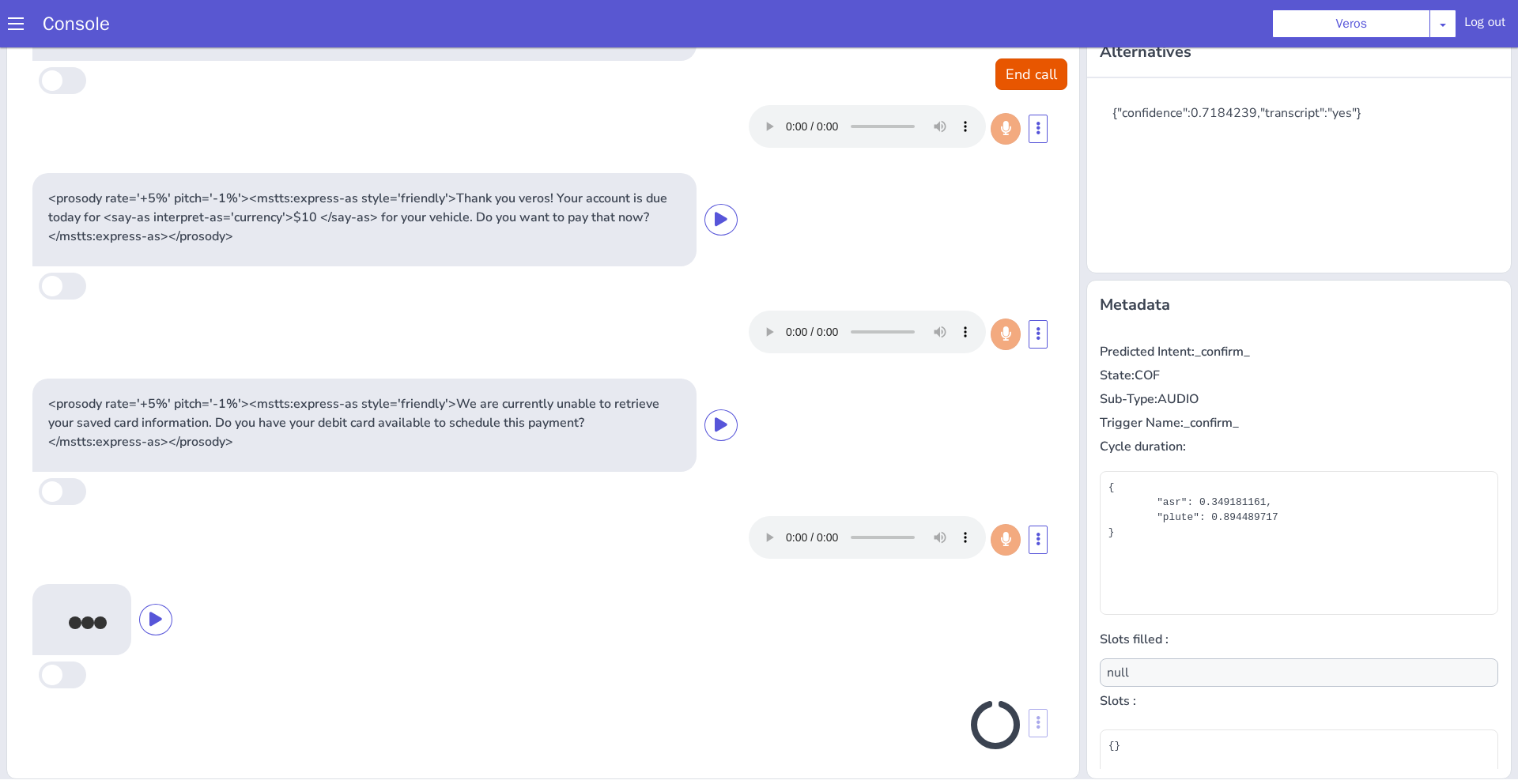 scroll, scrollTop: 667, scrollLeft: 0, axis: vertical 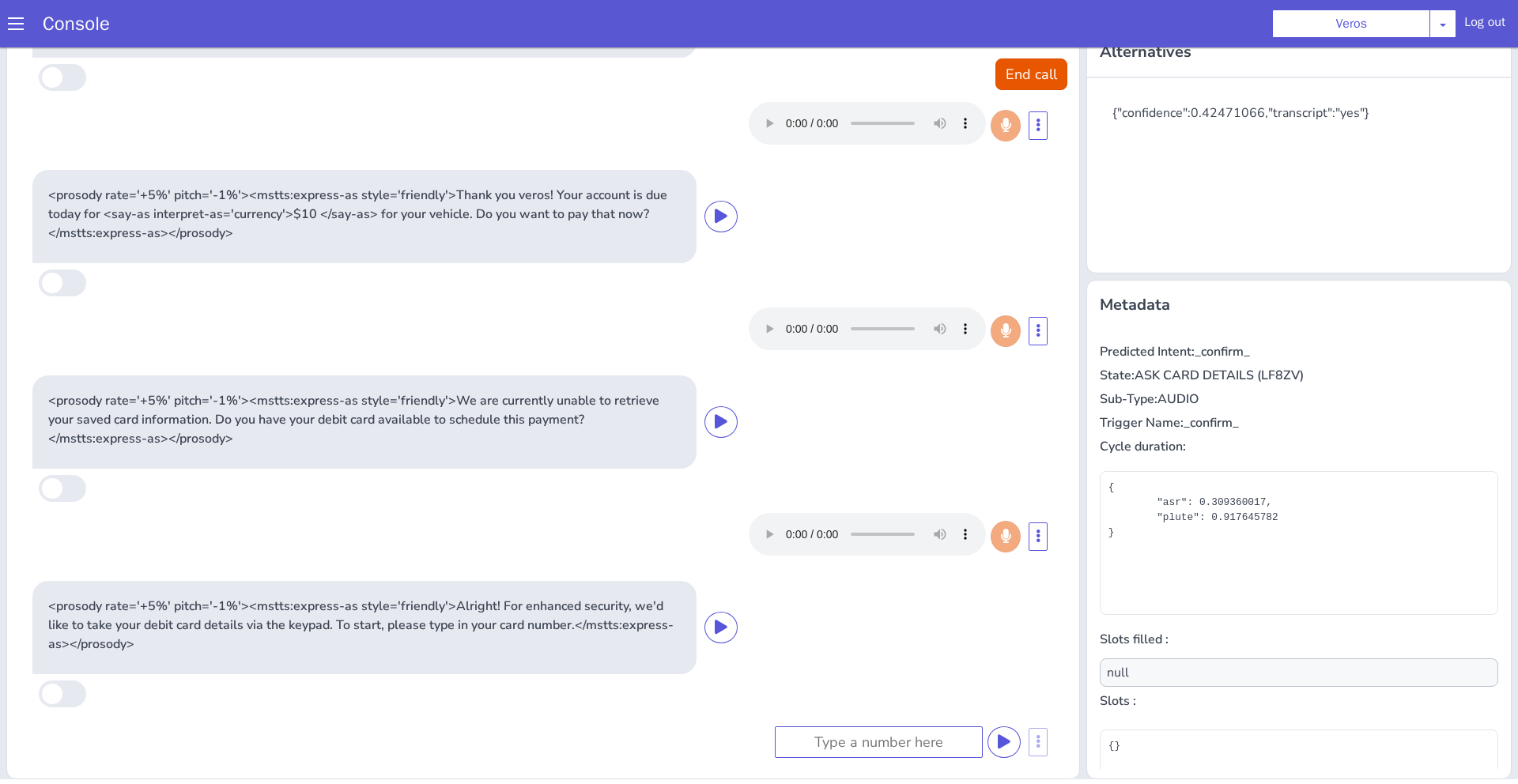 click on "<prosody rate='+5%' pitch='-1%'><mstts:express-as style='friendly'>Alright! For enhanced security, we'd like to take your debit card details via the keypad. To start, please type in your card number.</mstts:express-as></prosody>" at bounding box center (792, 313) 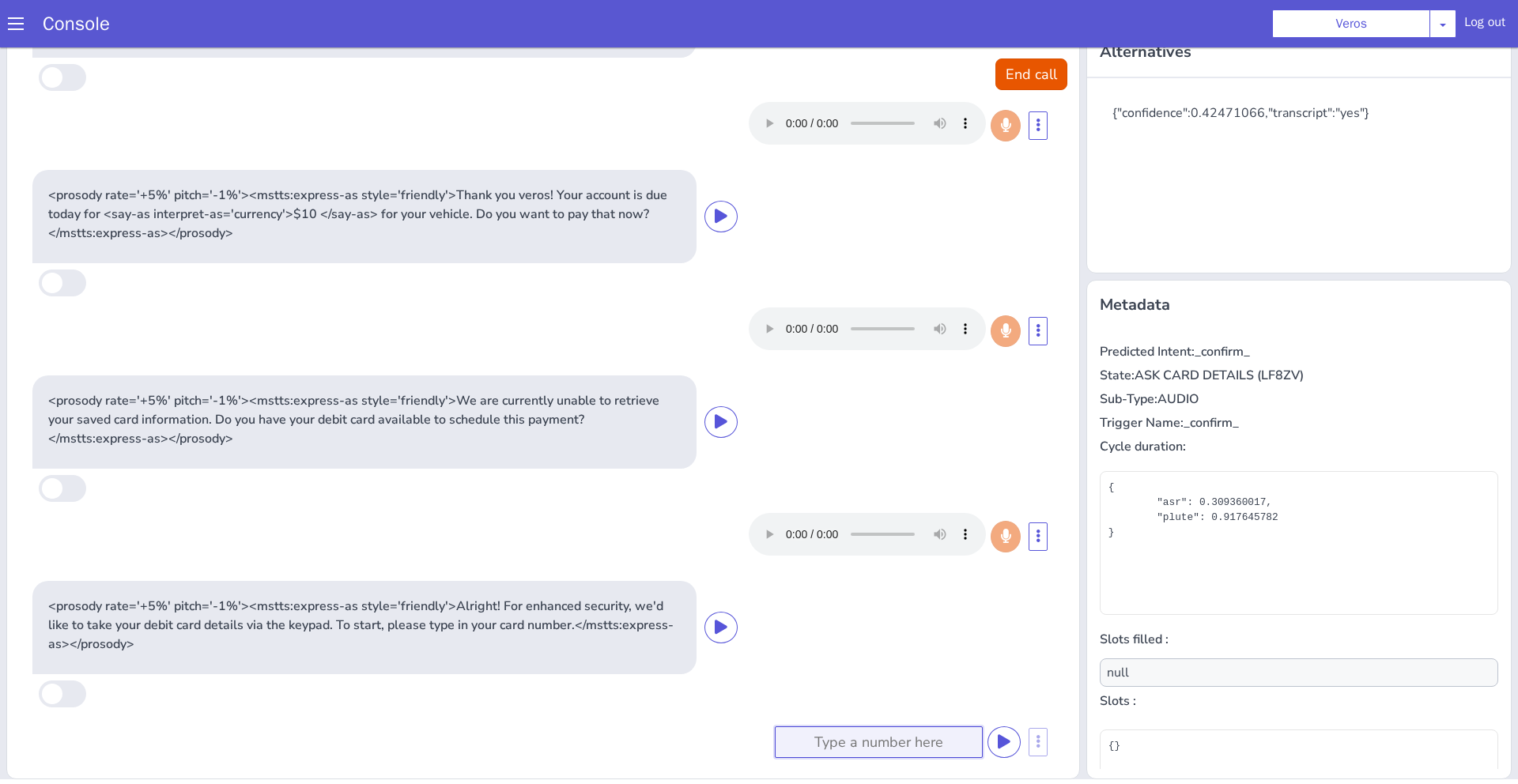 click at bounding box center (1188, 385) 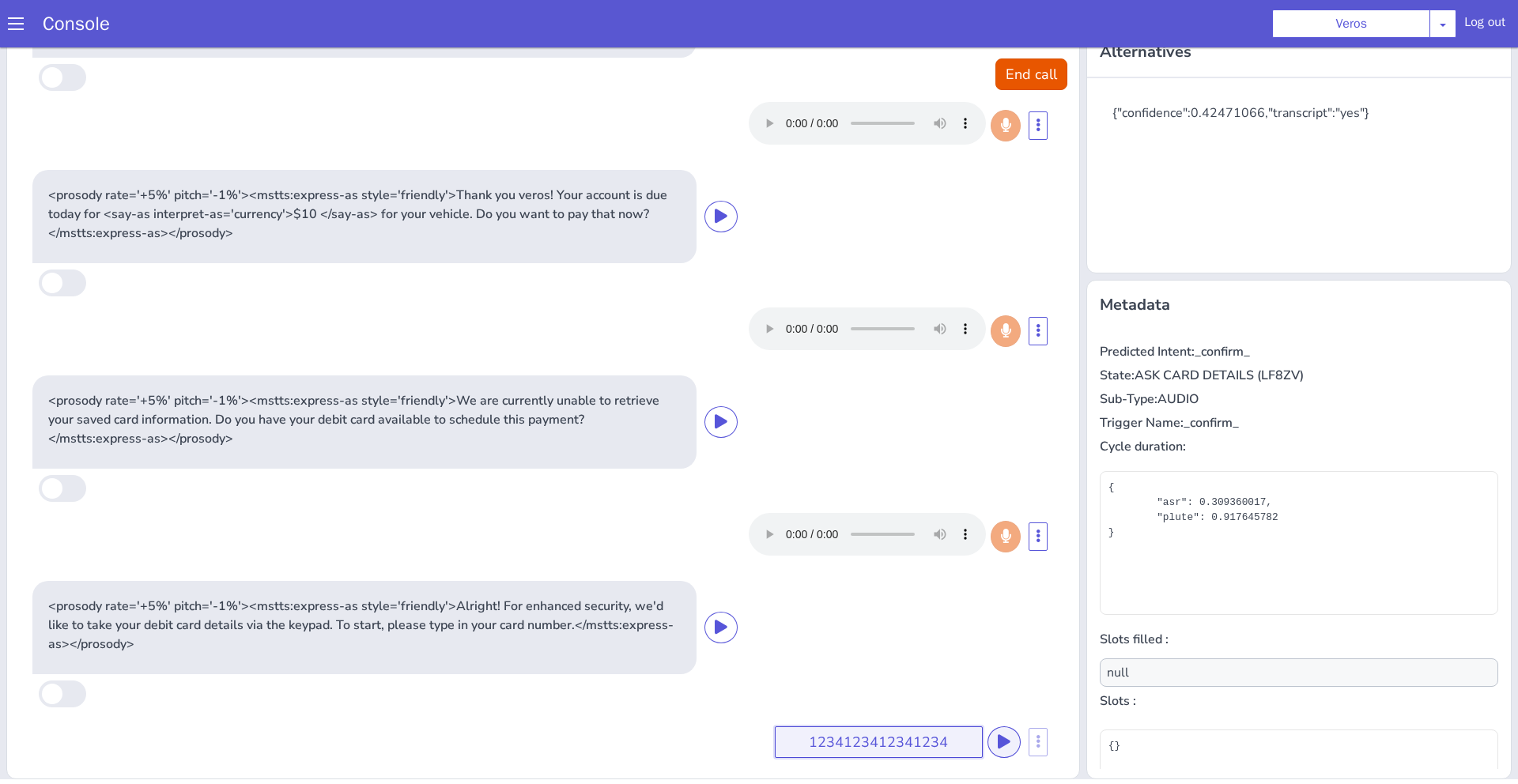 type on "1234123412341234" 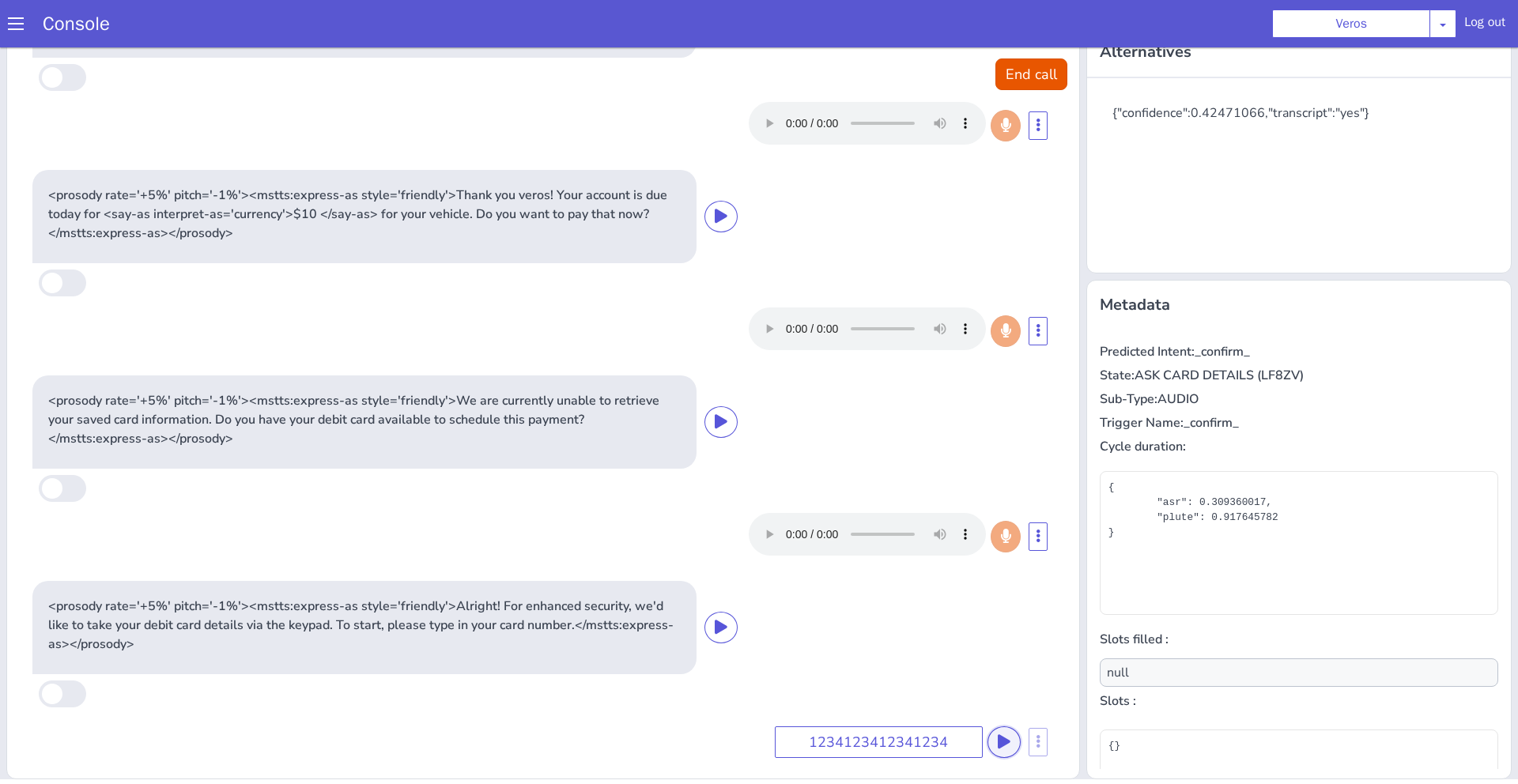 click at bounding box center [1253, 427] 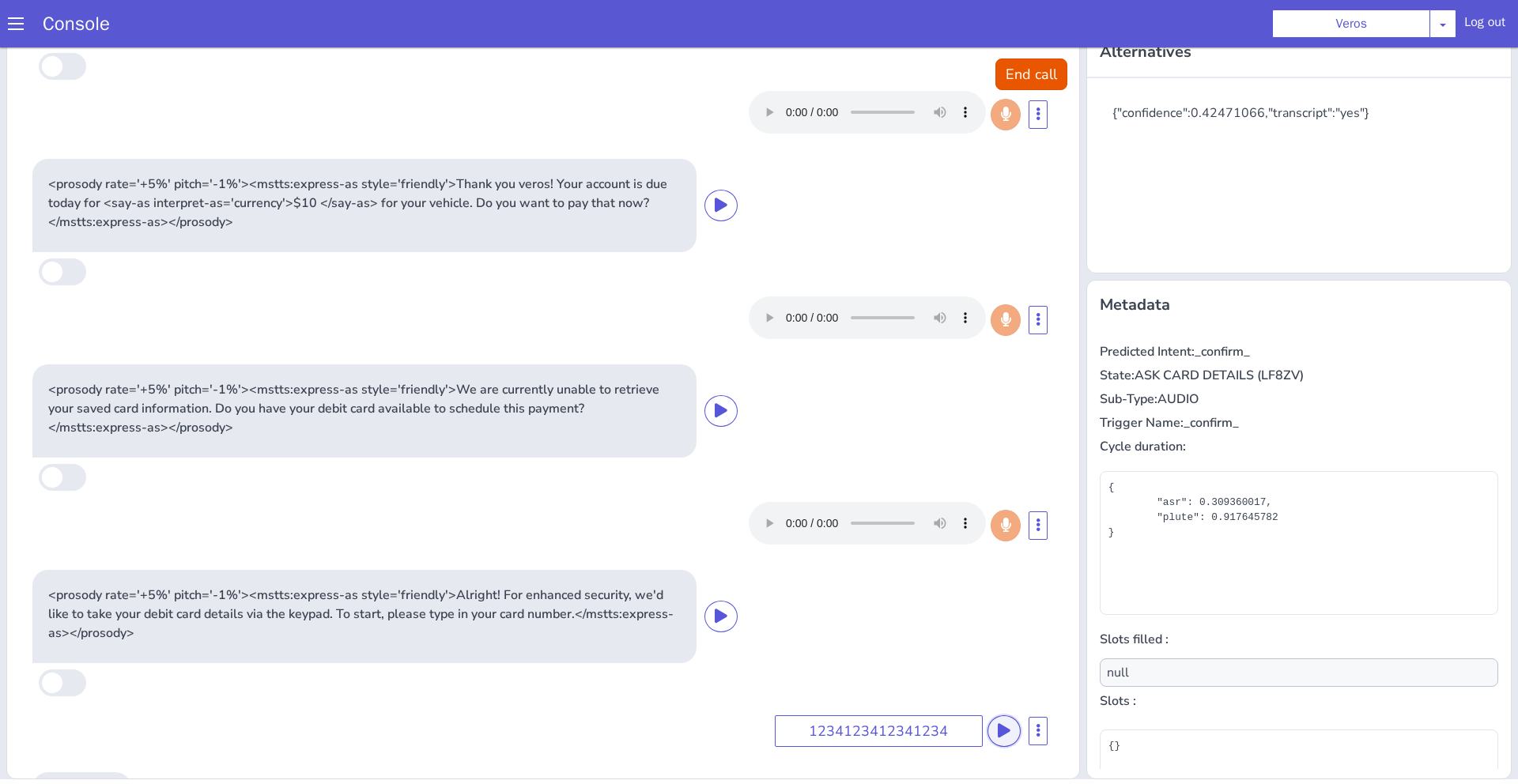 scroll, scrollTop: 869, scrollLeft: 0, axis: vertical 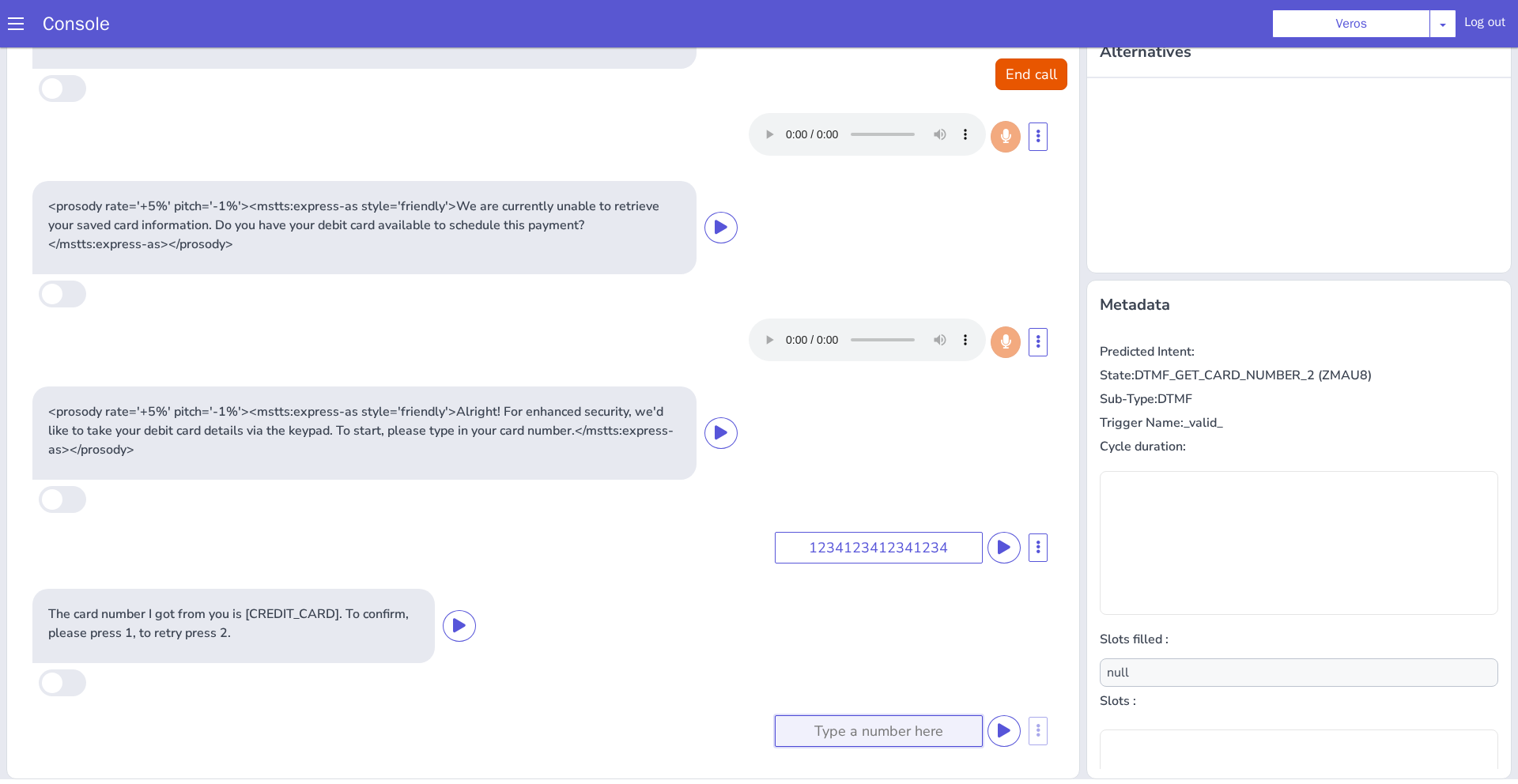 click at bounding box center [1622, 243] 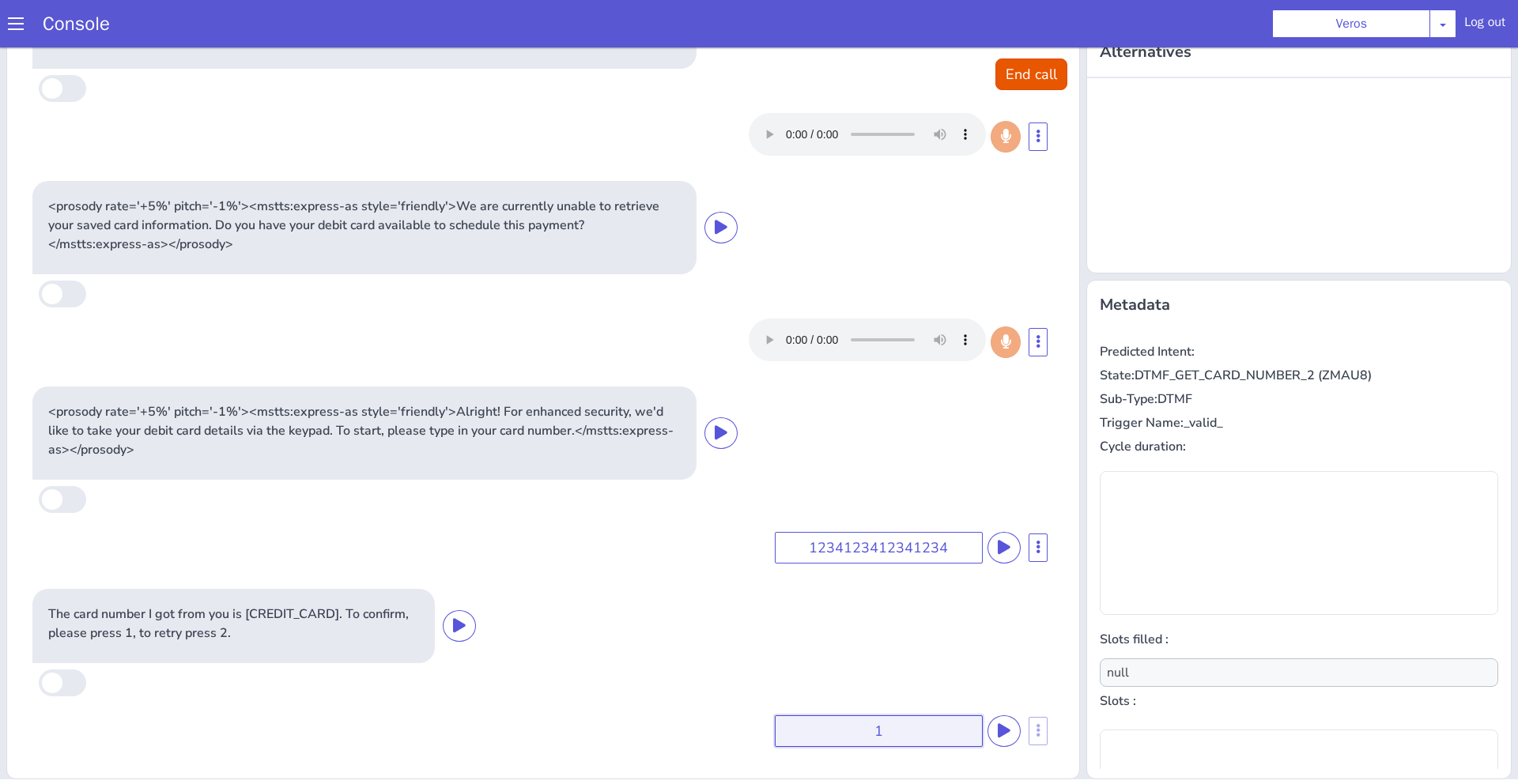 type on "1" 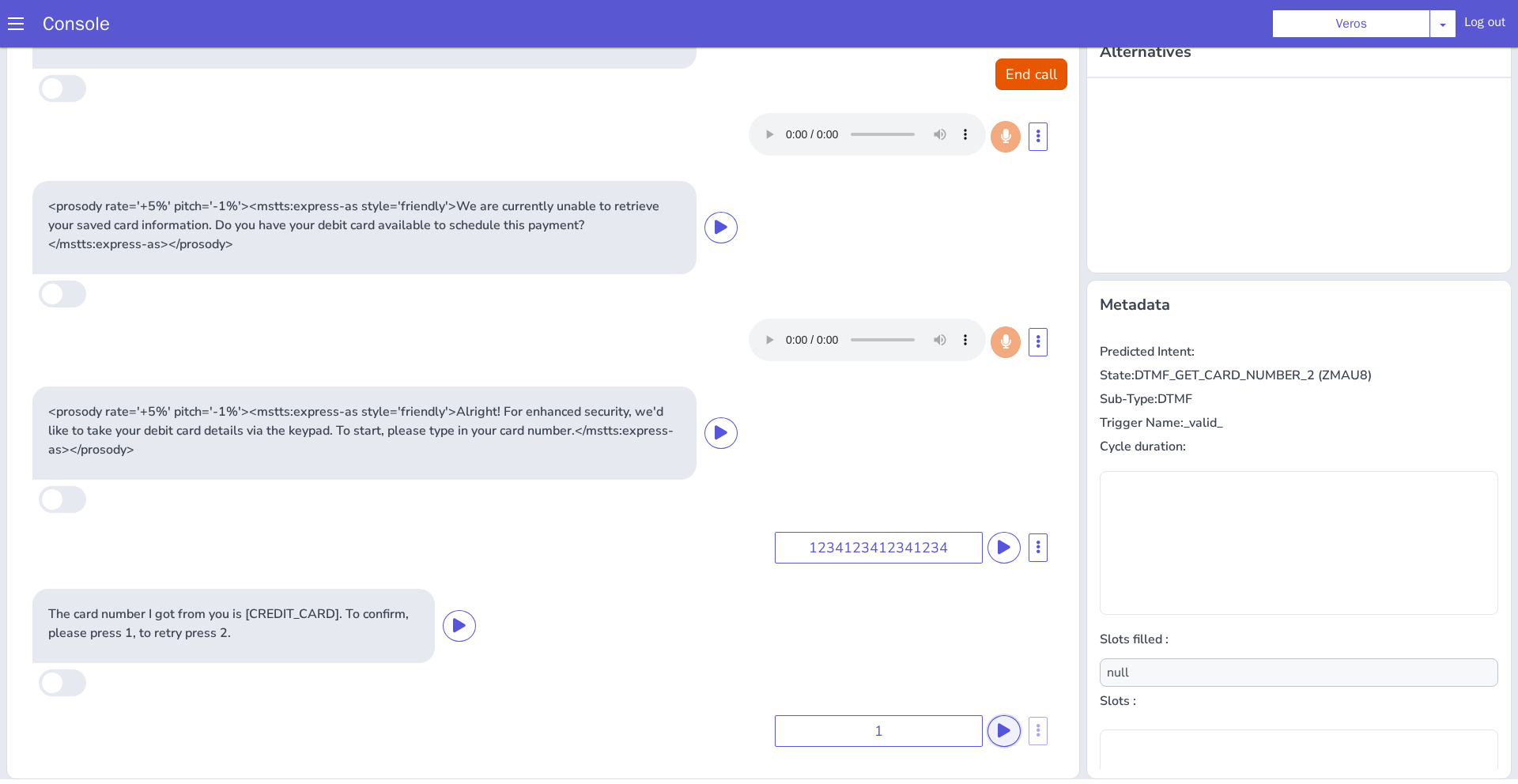 click at bounding box center (1749, 243) 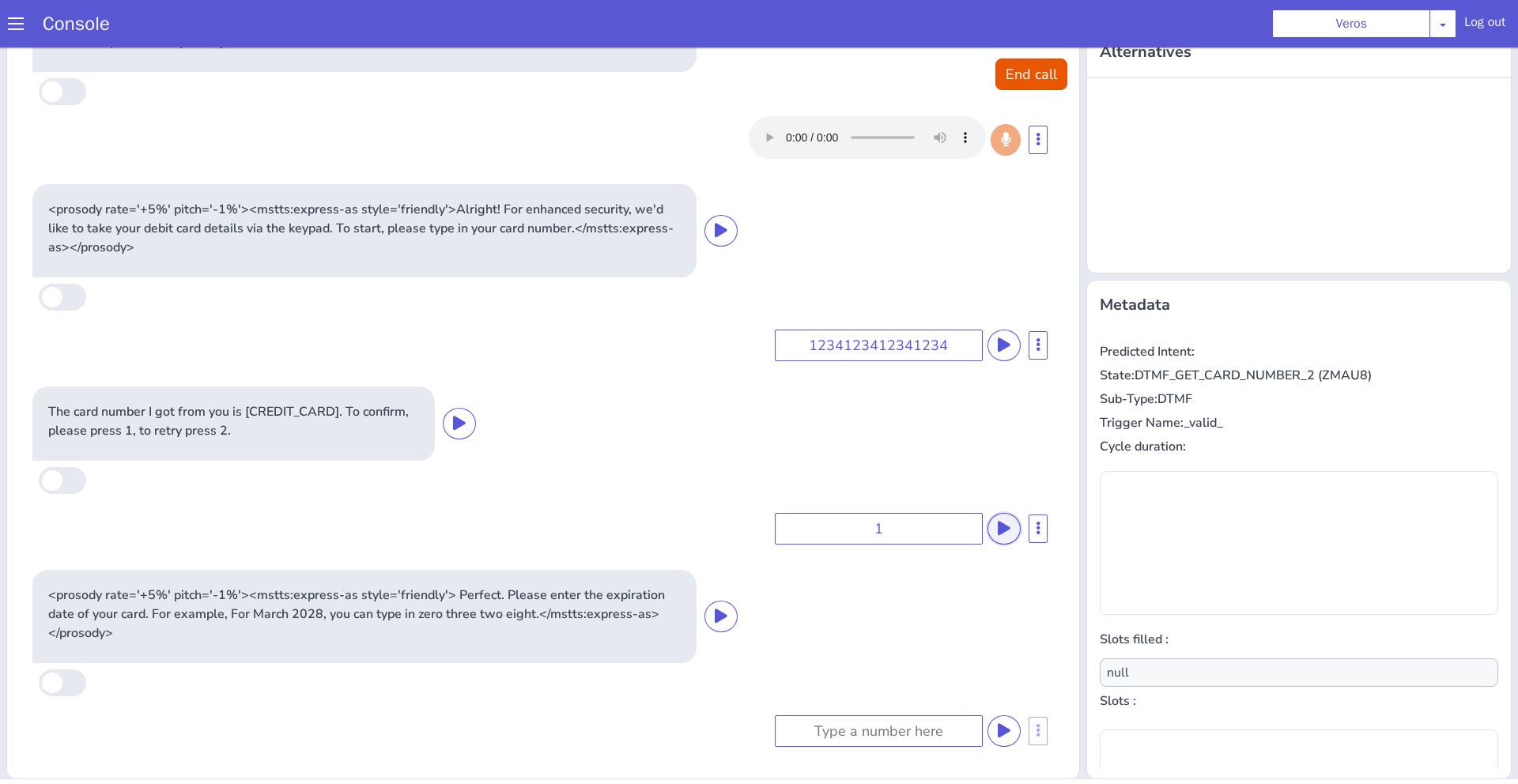 scroll, scrollTop: 1083, scrollLeft: 0, axis: vertical 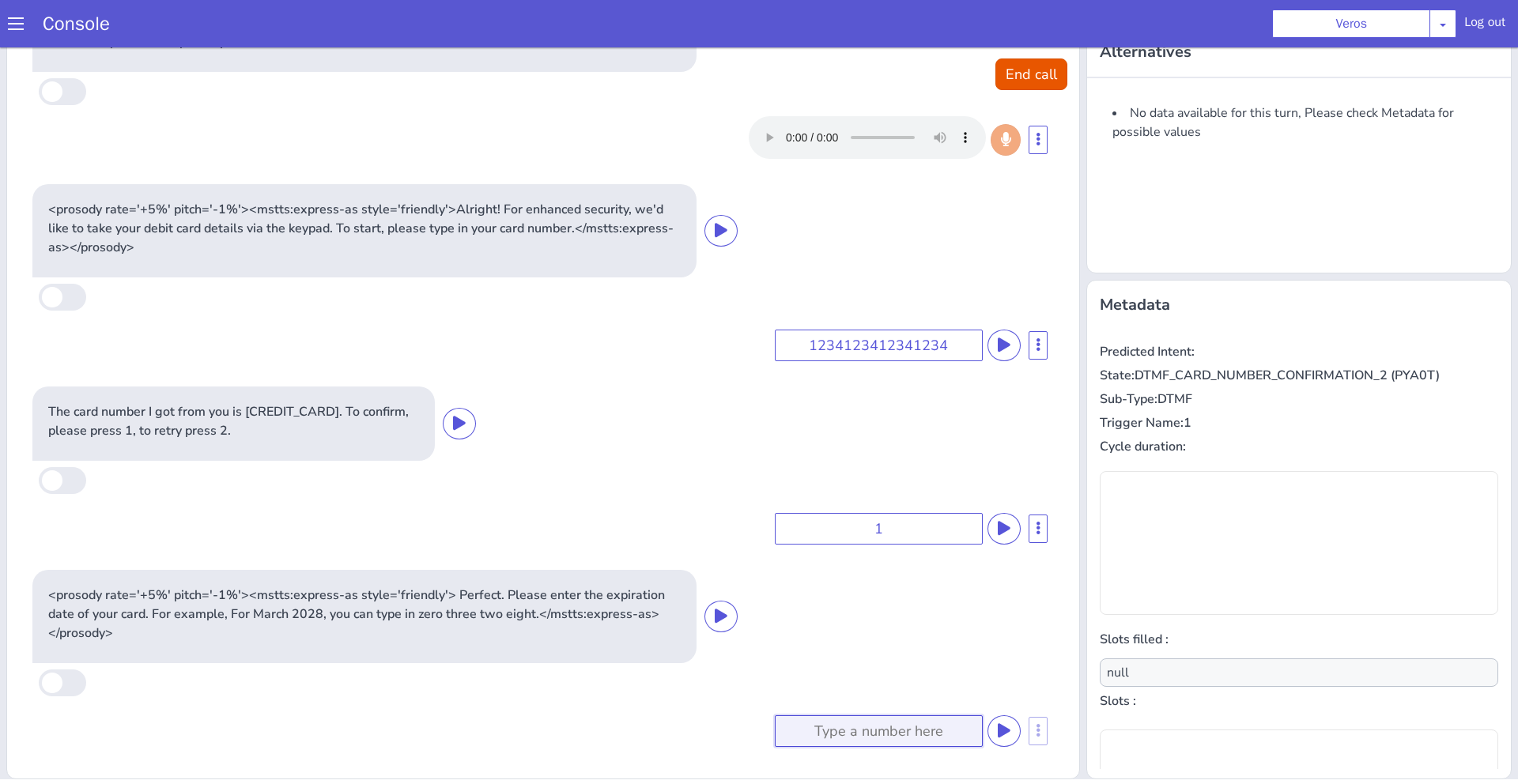 click at bounding box center [1339, 298] 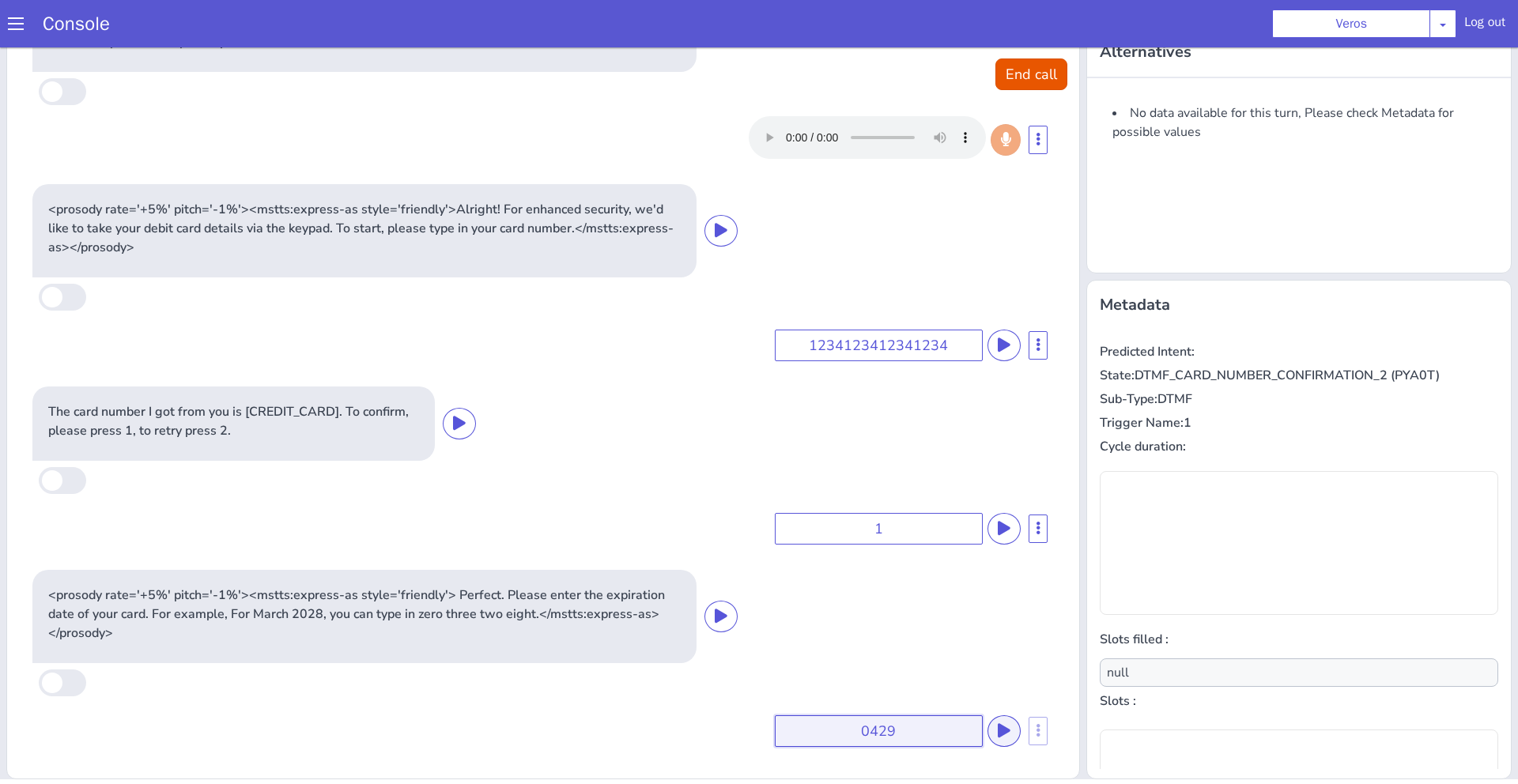 type on "0429" 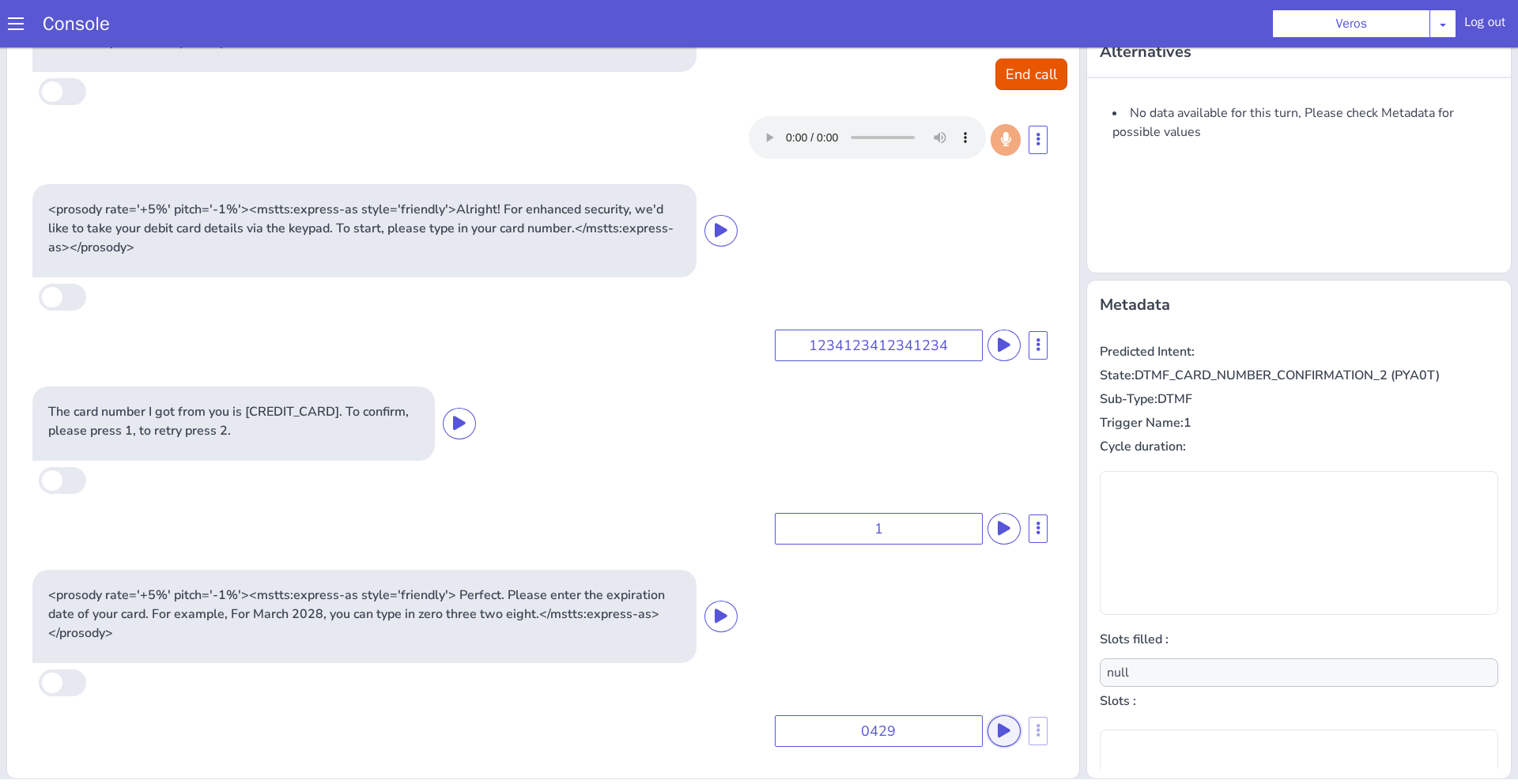 click at bounding box center [1201, 460] 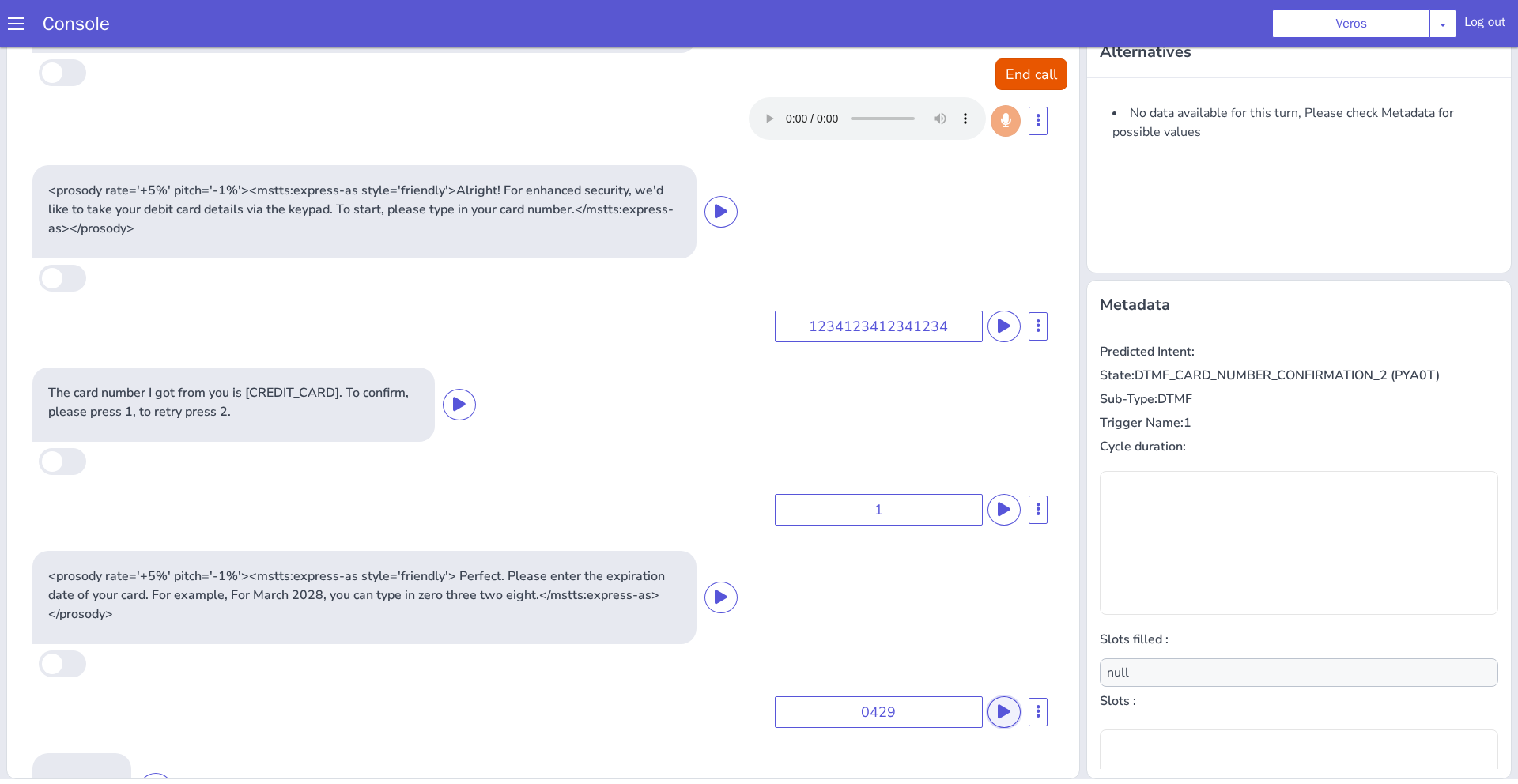 scroll, scrollTop: 1266, scrollLeft: 0, axis: vertical 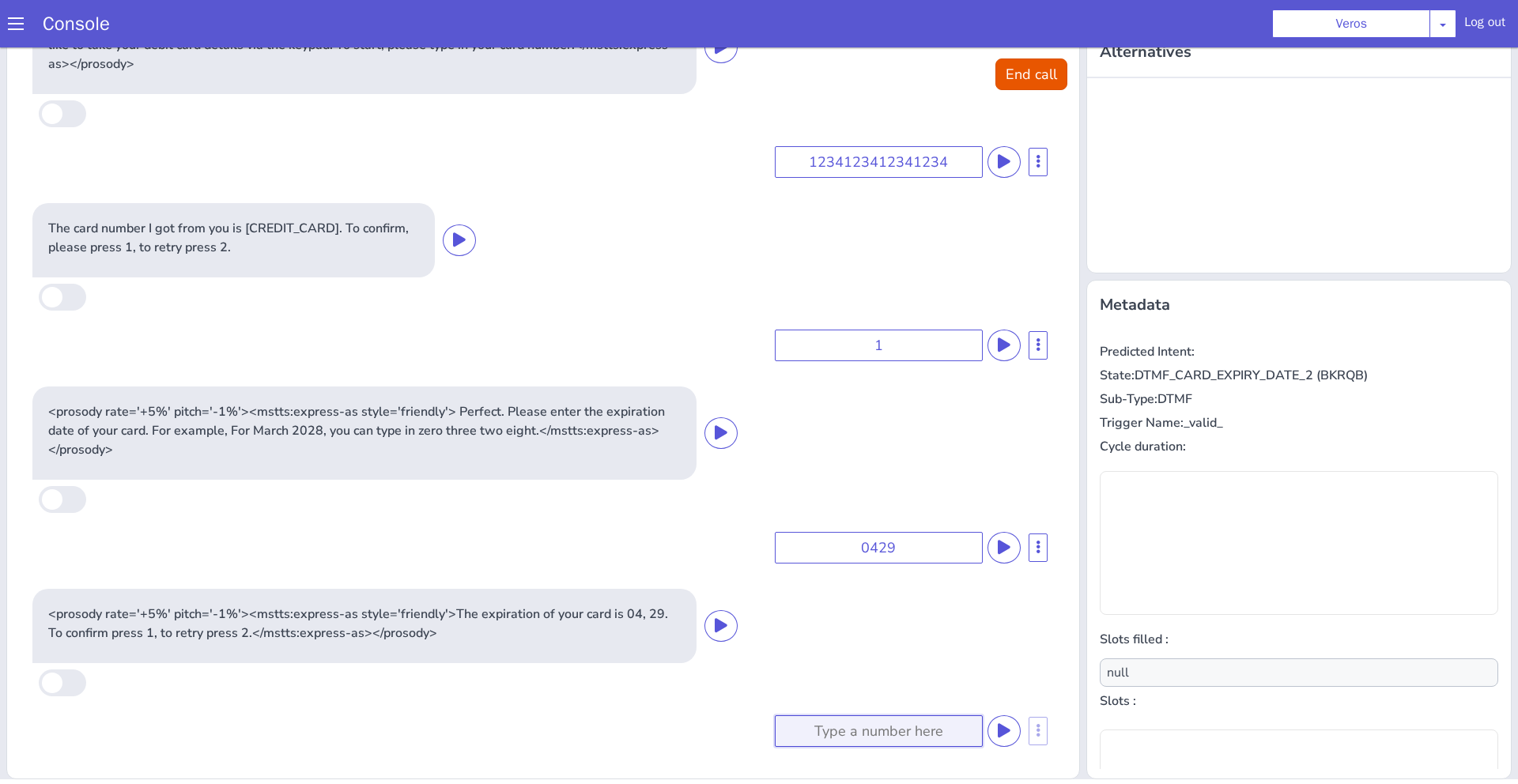 click at bounding box center [1259, 334] 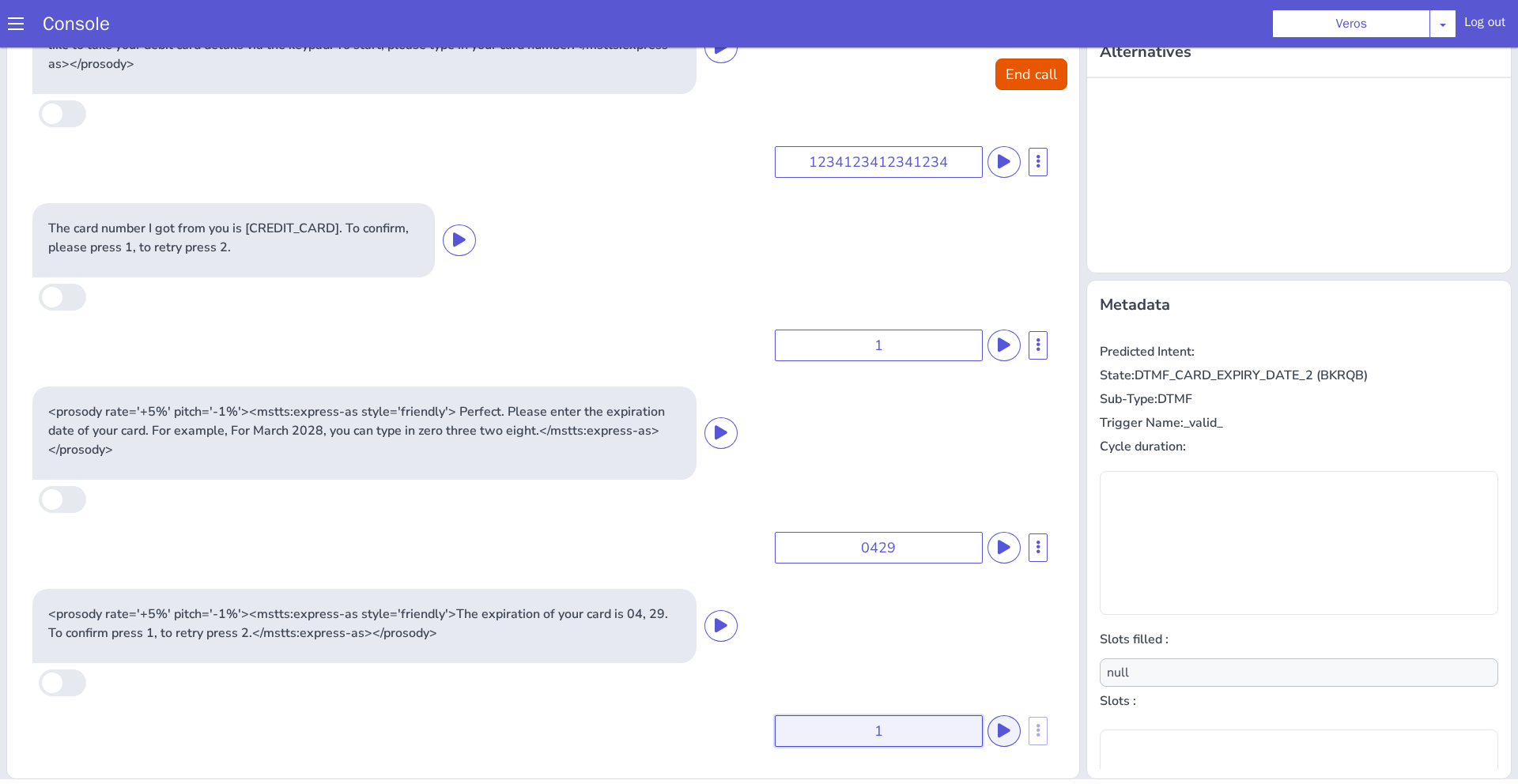 type on "1" 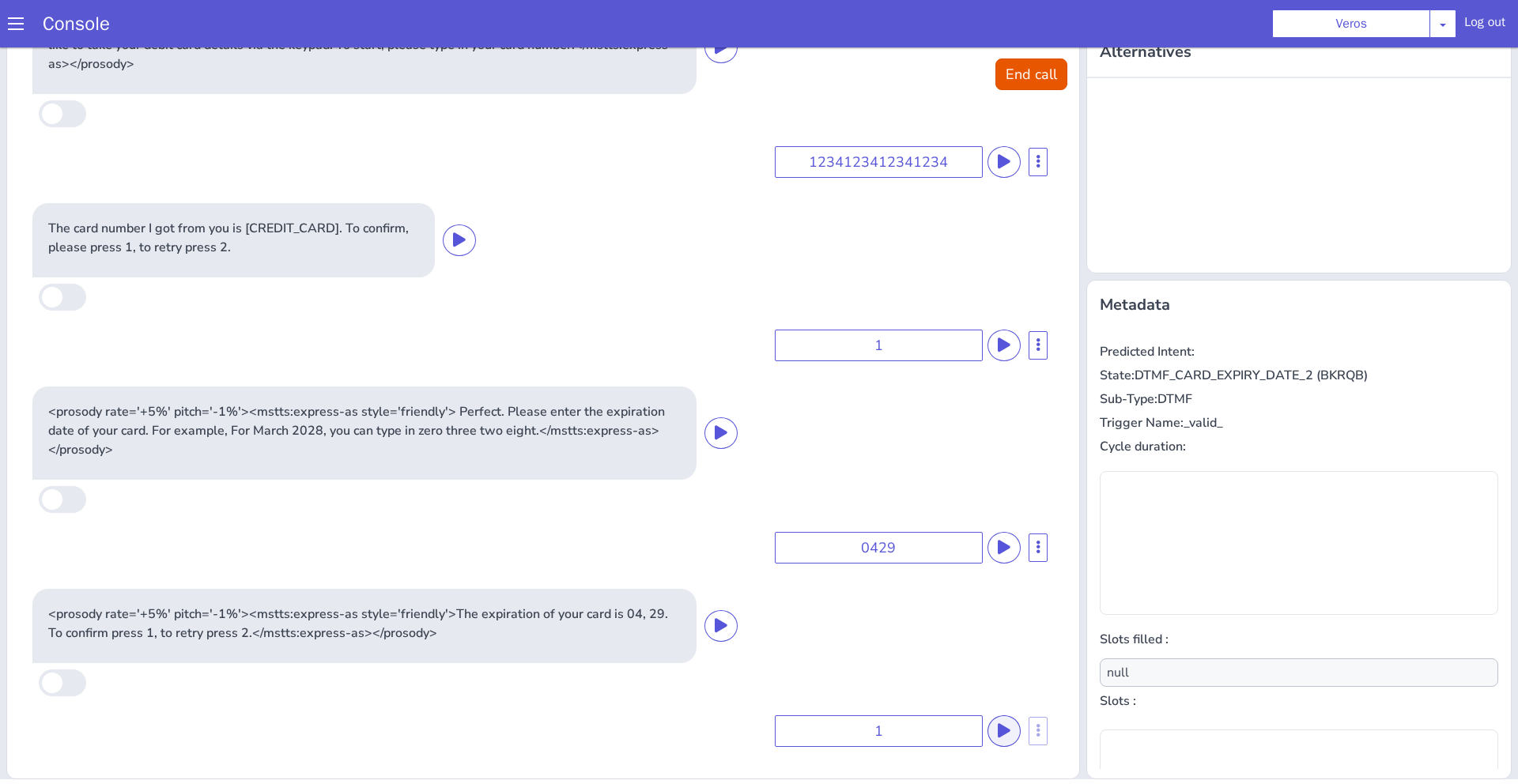 click at bounding box center (1463, 298) 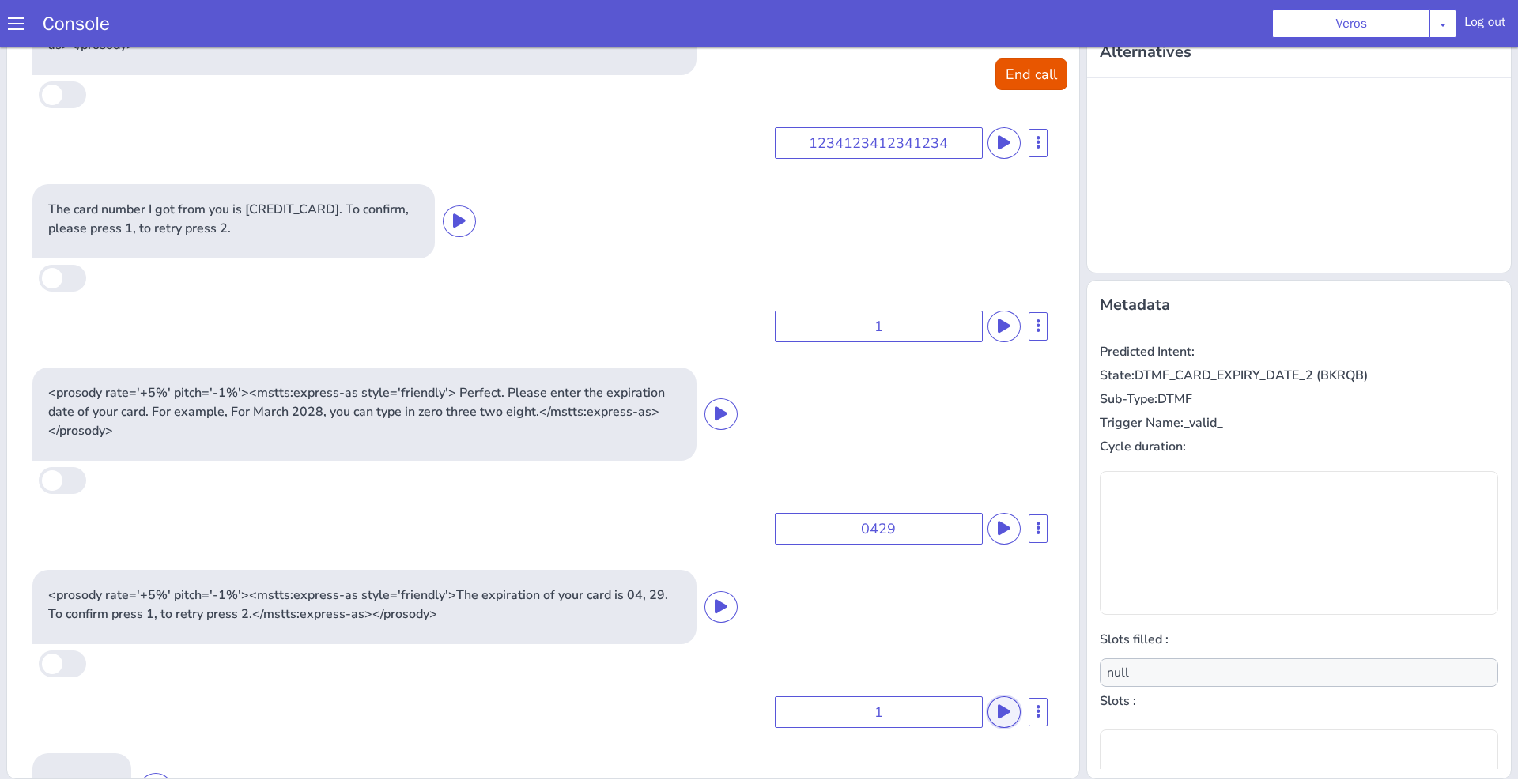 scroll, scrollTop: 1449, scrollLeft: 0, axis: vertical 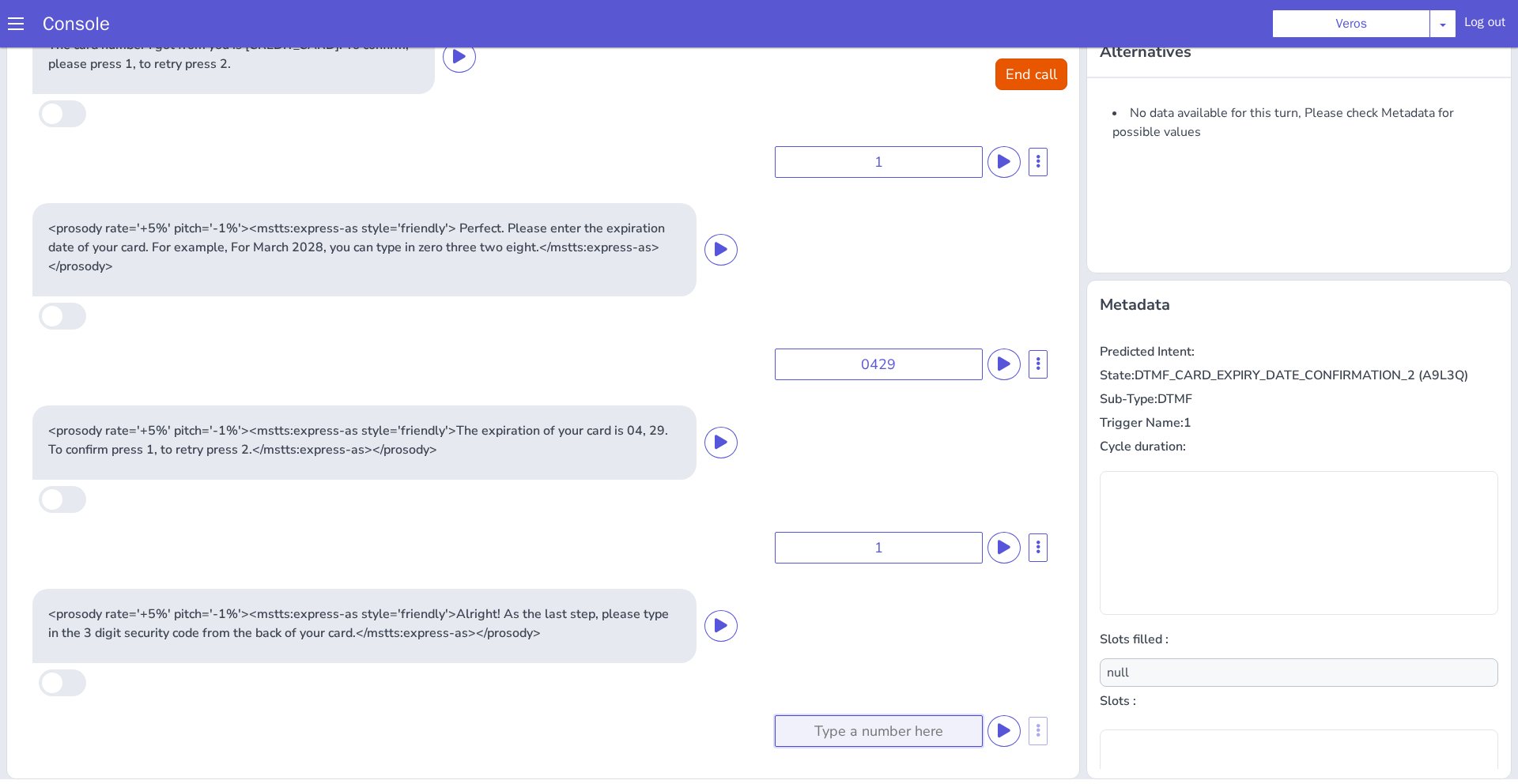 click at bounding box center (1075, 461) 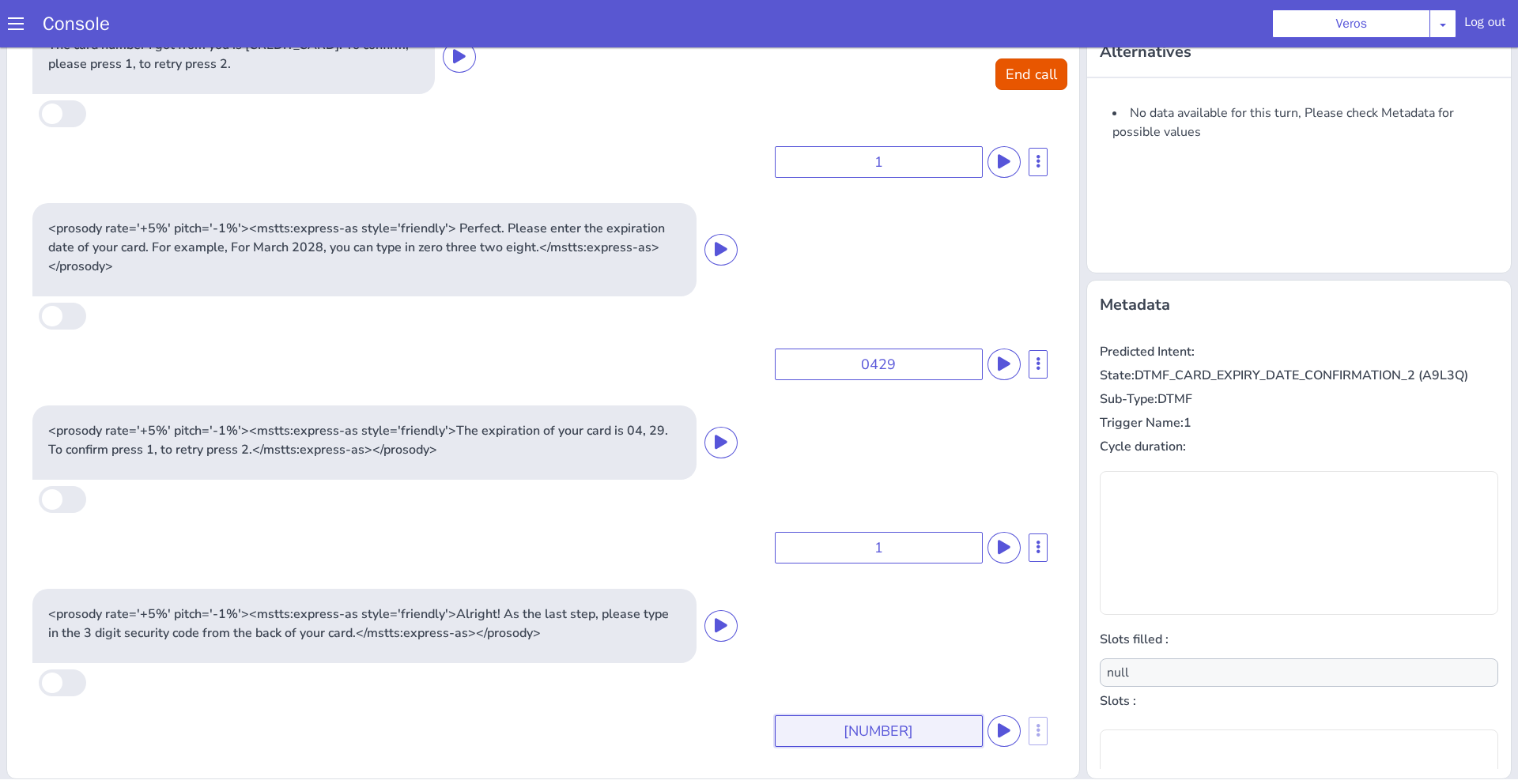 type on "123" 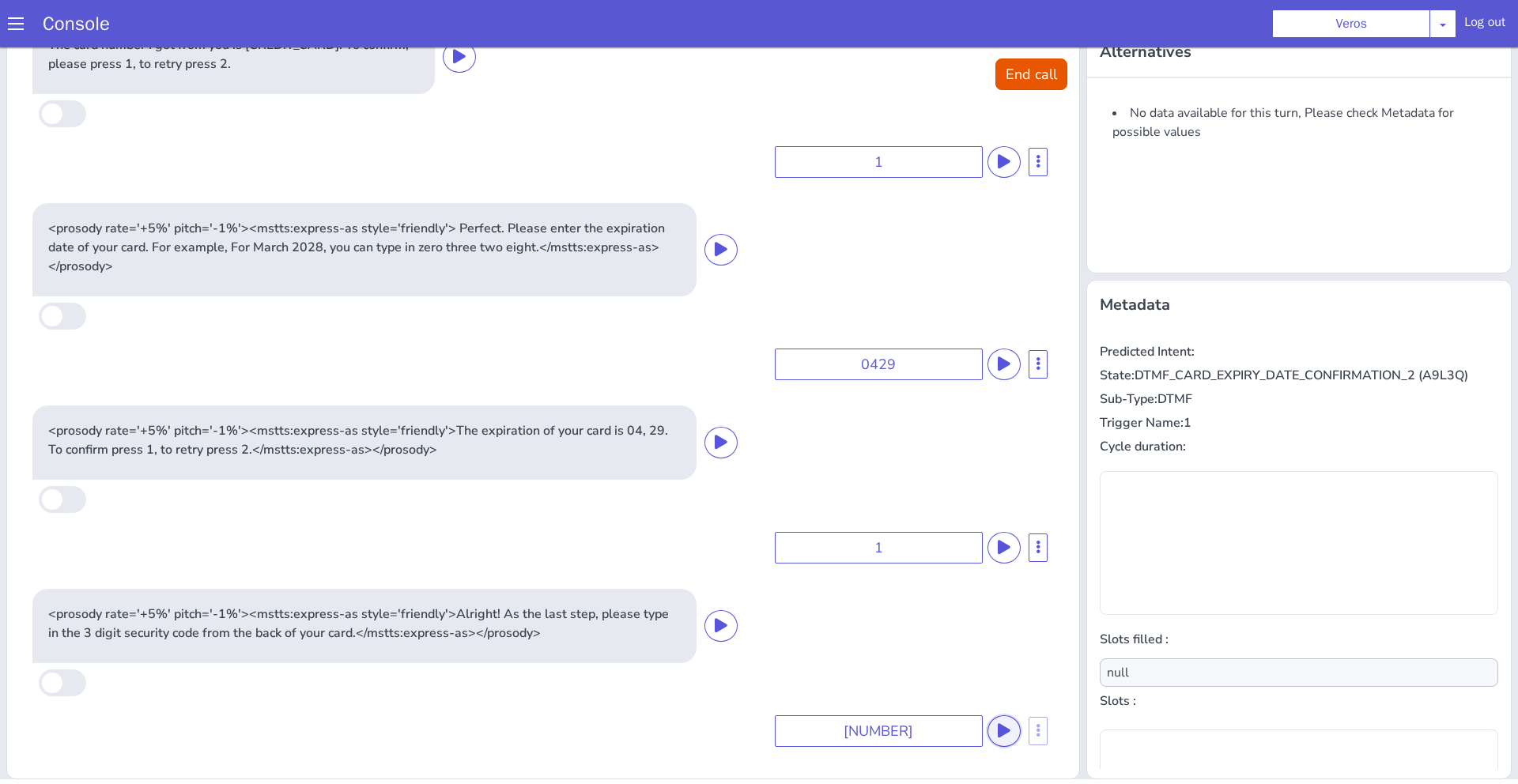 click at bounding box center [1551, 270] 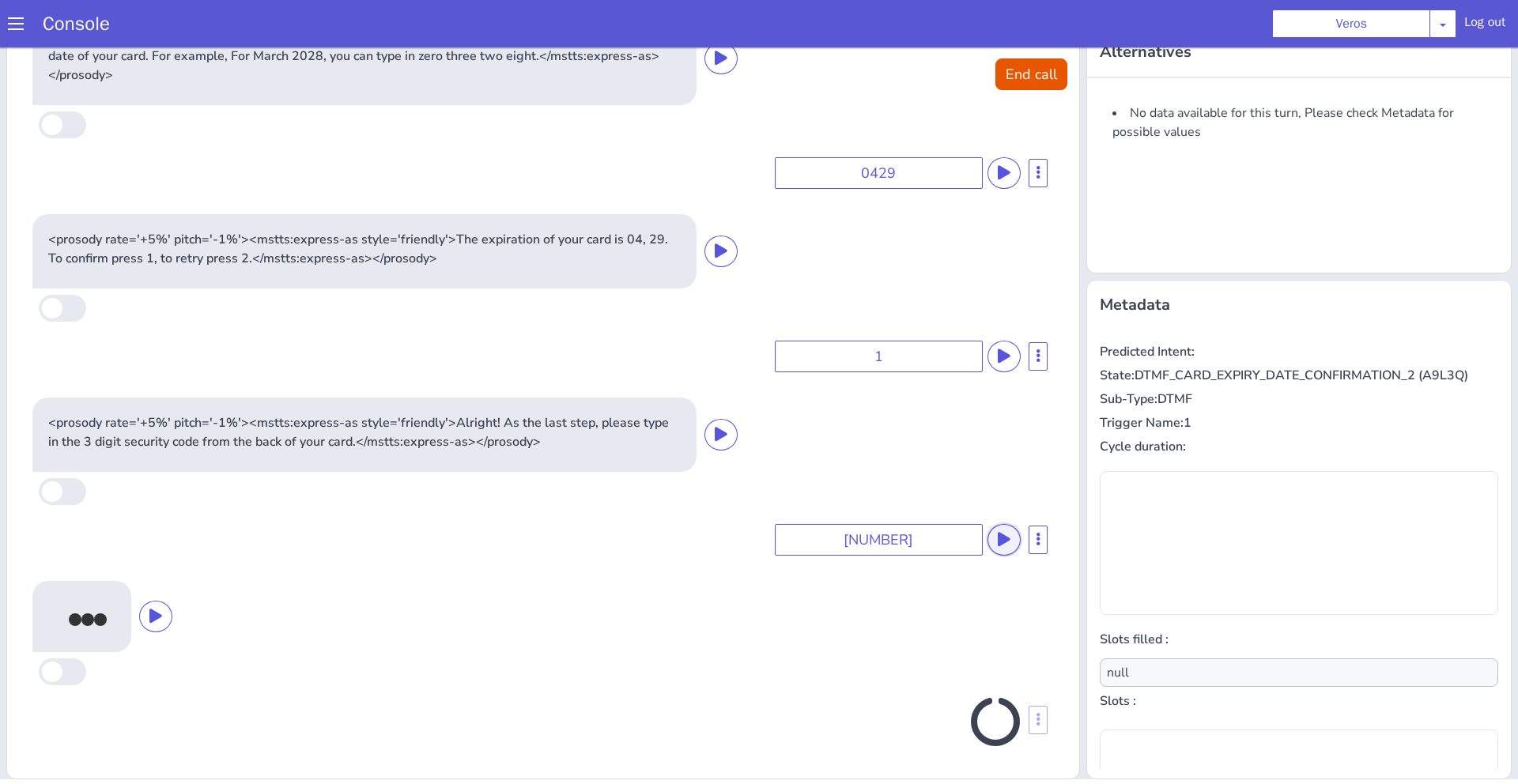 scroll, scrollTop: 1652, scrollLeft: 0, axis: vertical 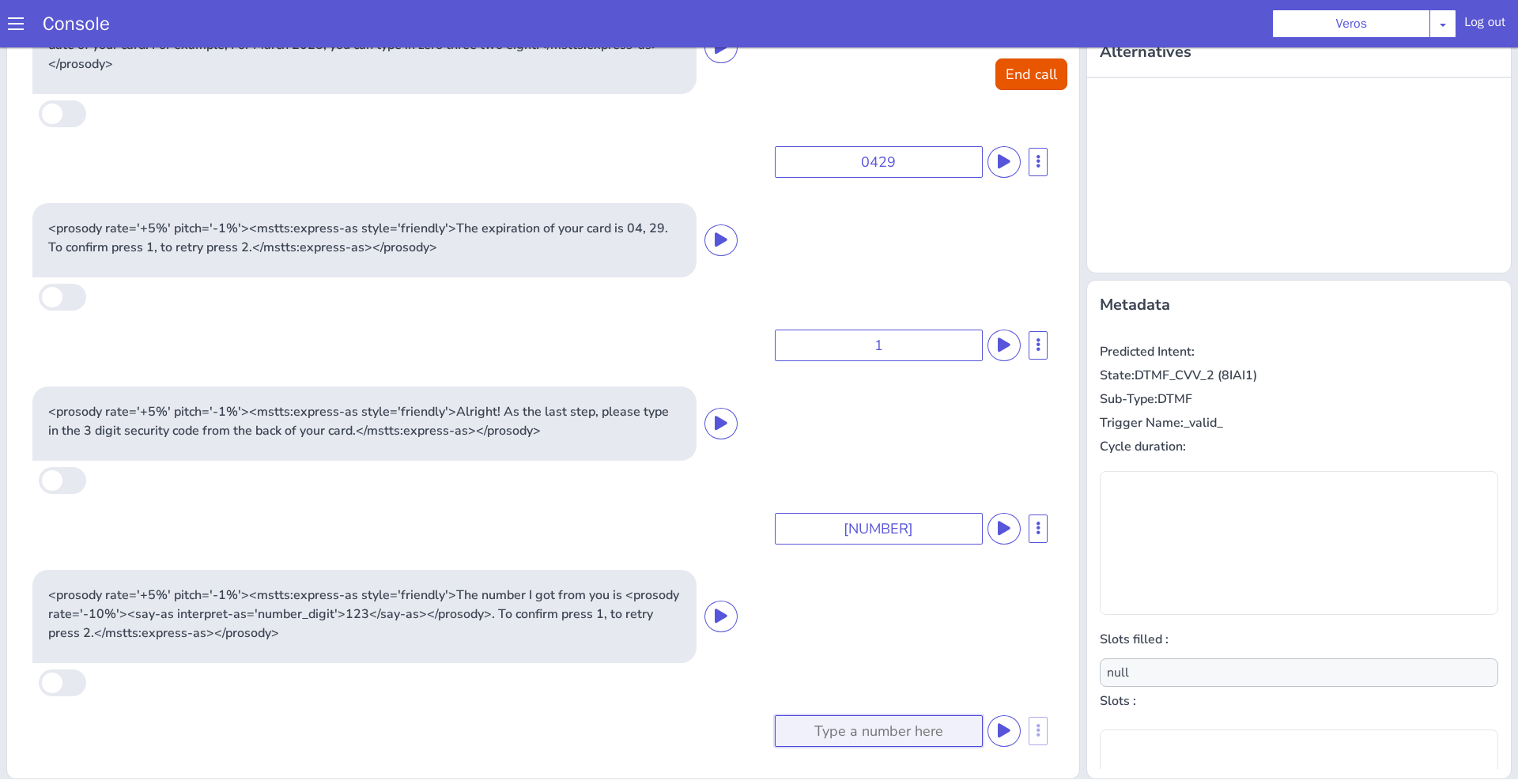 click at bounding box center (1188, 374) 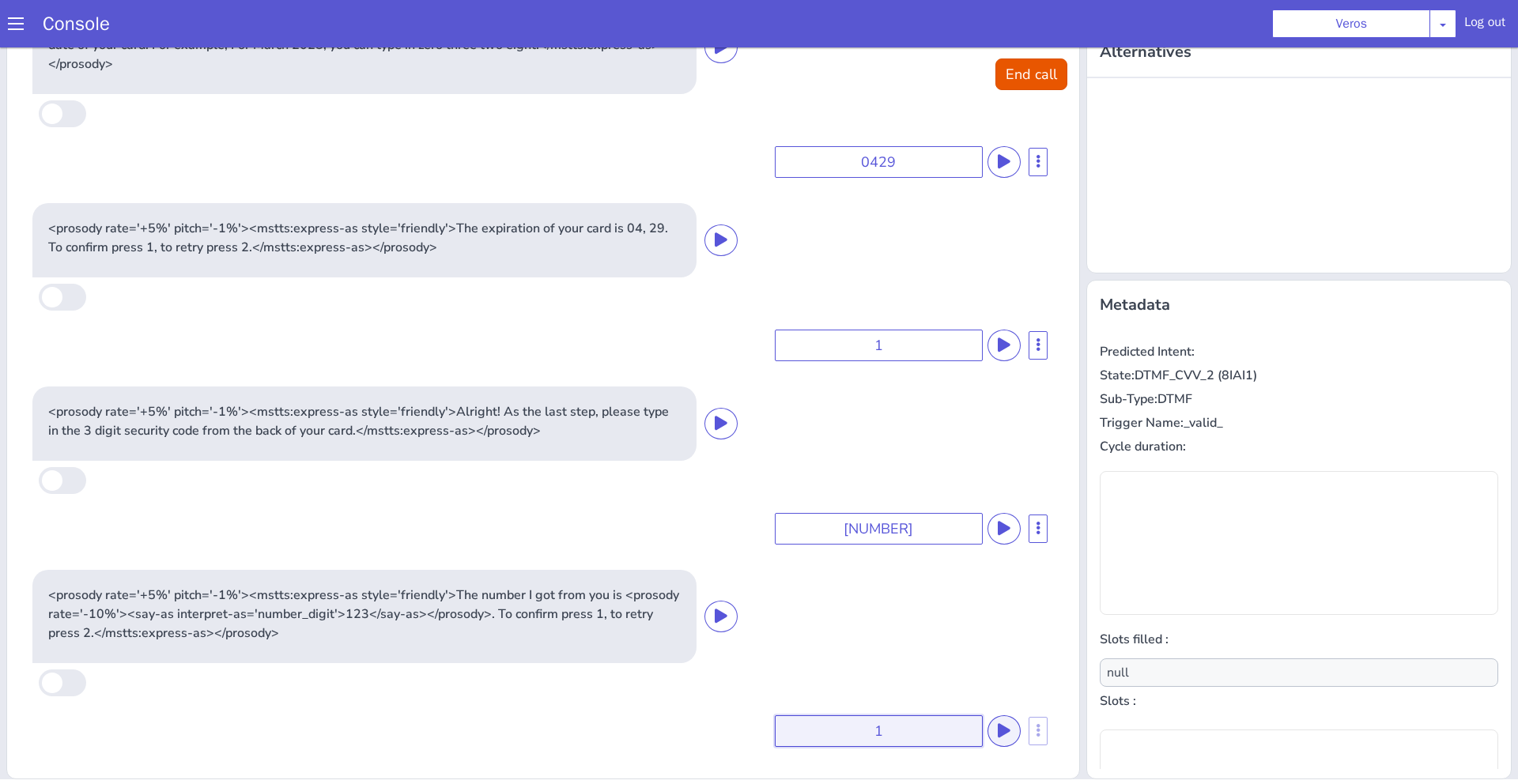 type on "1" 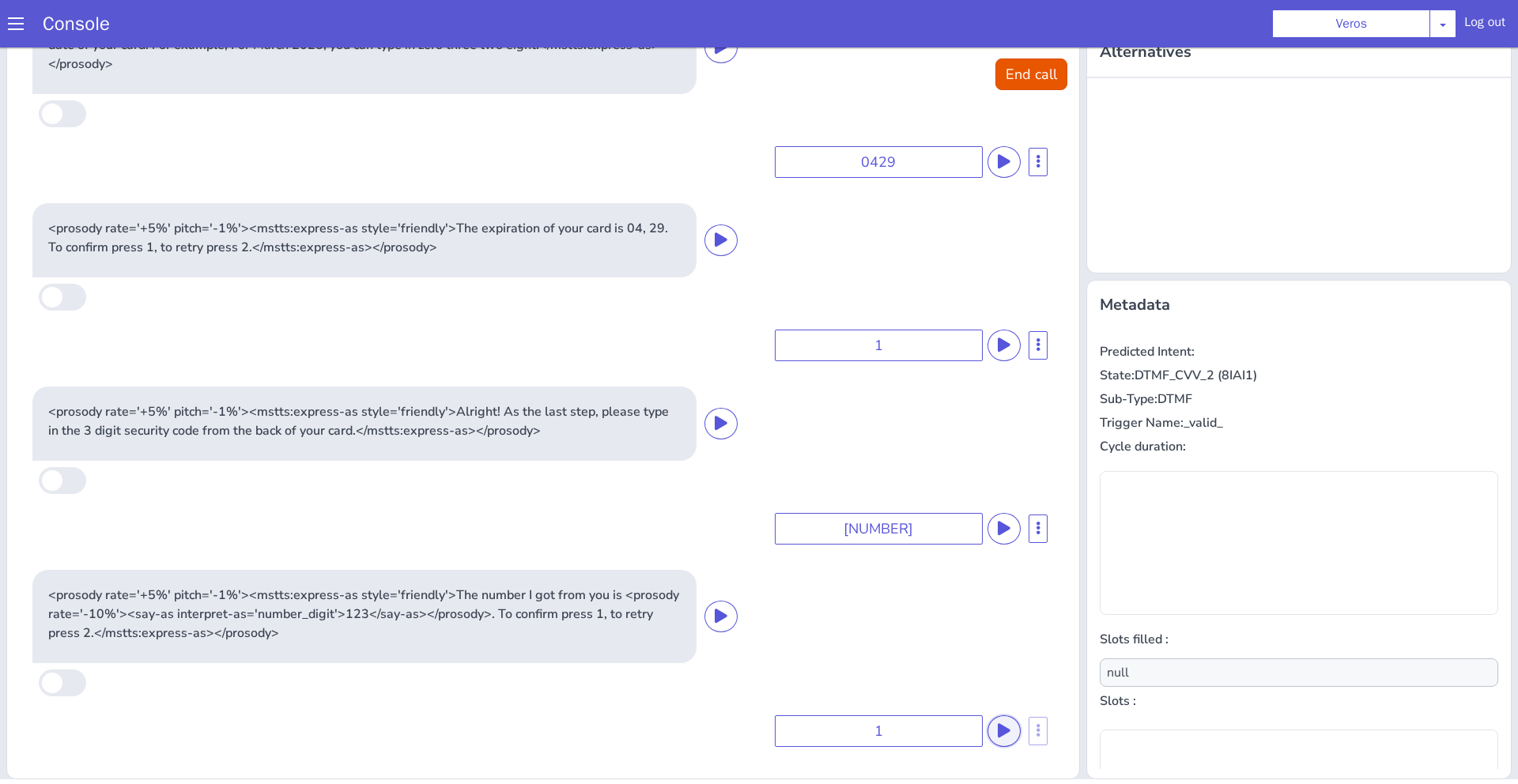 click at bounding box center (1201, 460) 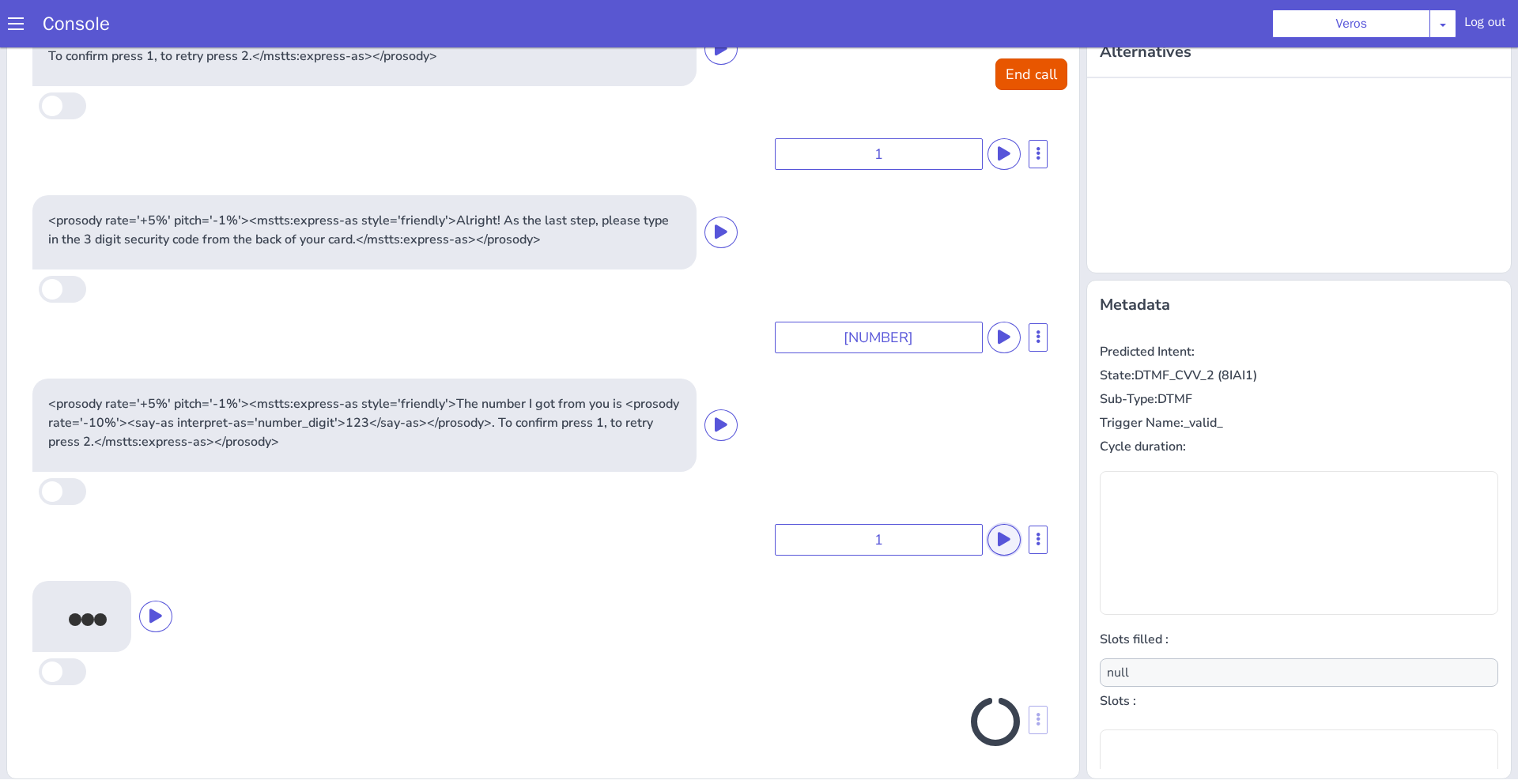 scroll, scrollTop: 1857, scrollLeft: 0, axis: vertical 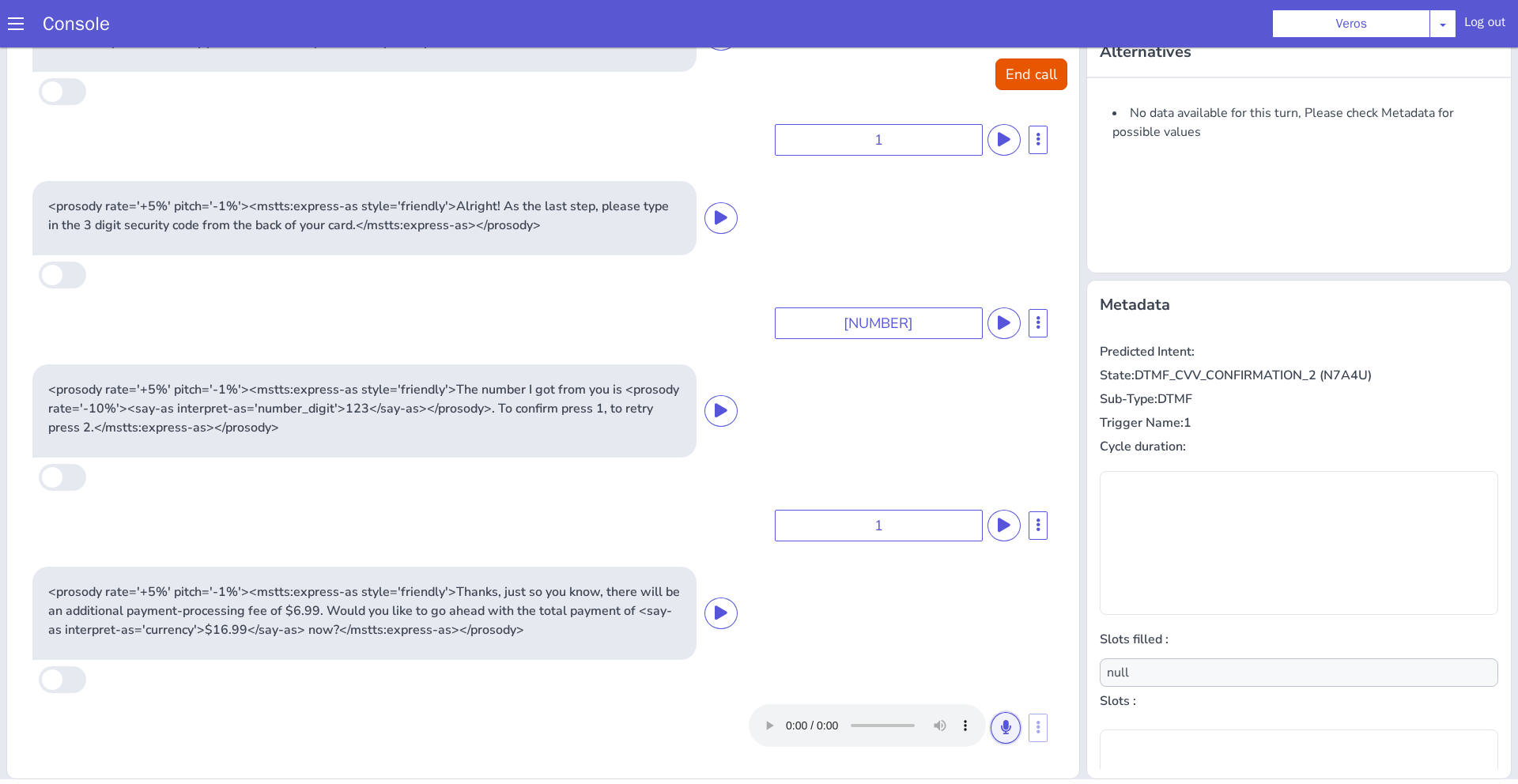 click at bounding box center [1856, 245] 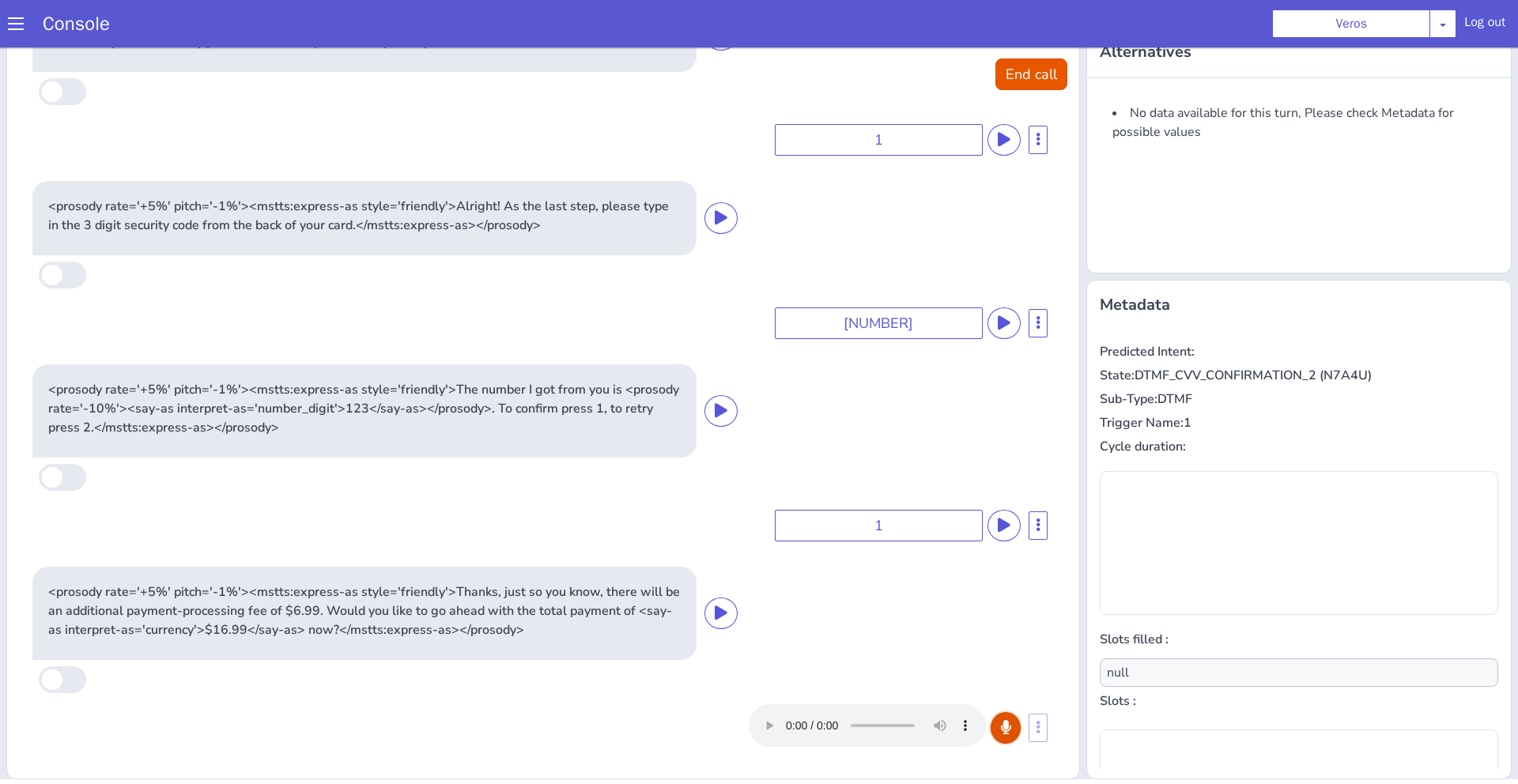 click at bounding box center (1386, 330) 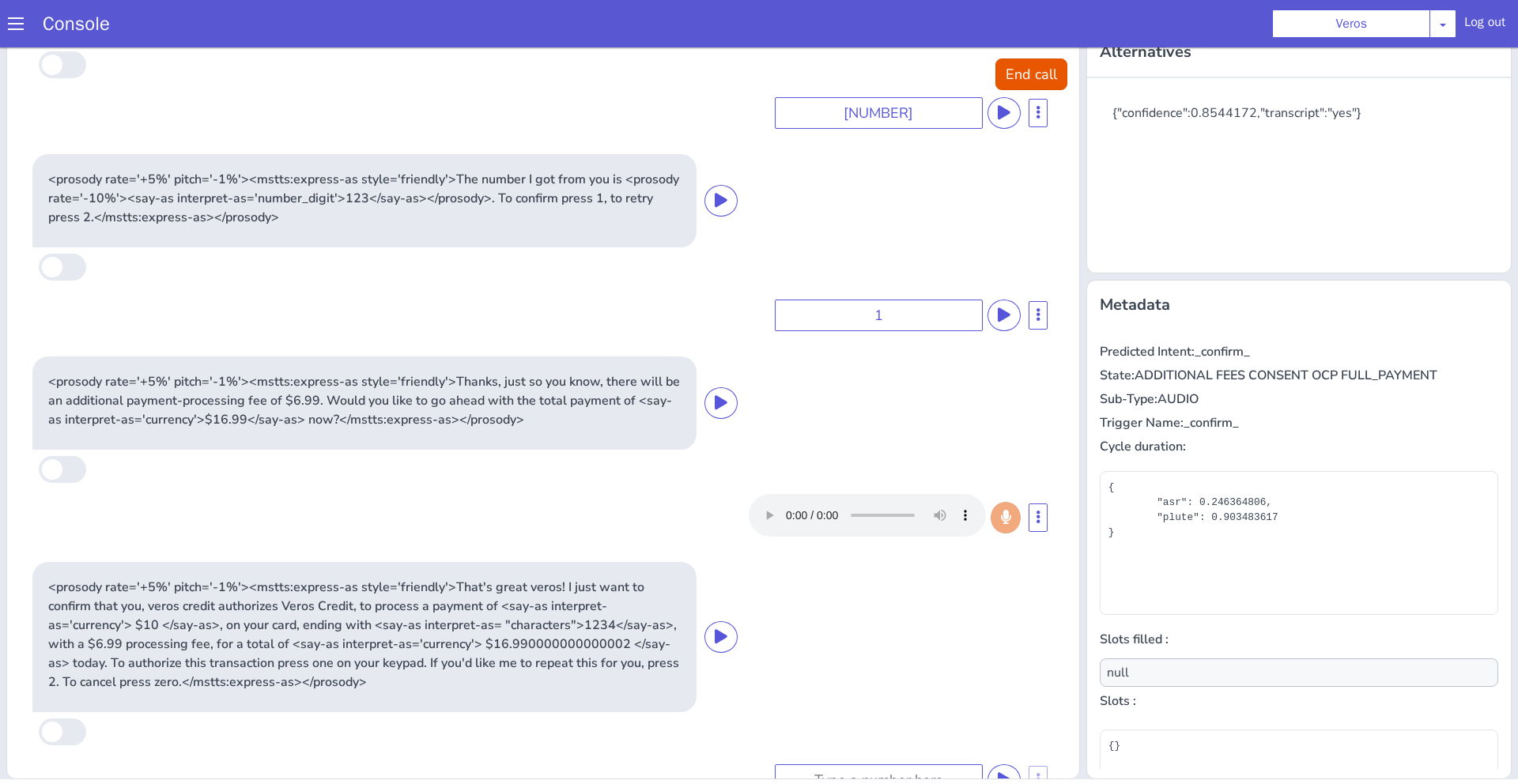 scroll, scrollTop: 2116, scrollLeft: 0, axis: vertical 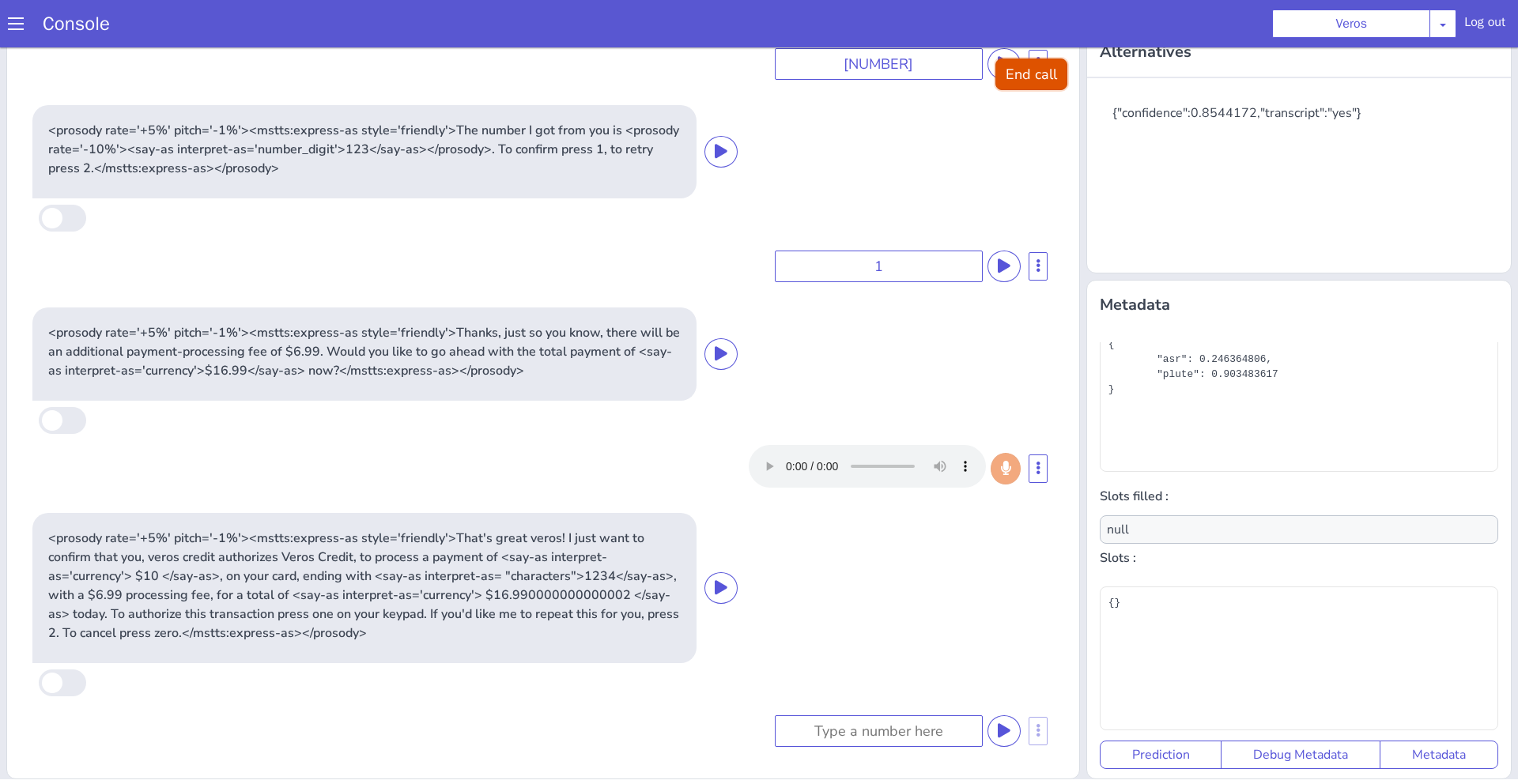 click on "End call" at bounding box center [1775, -414] 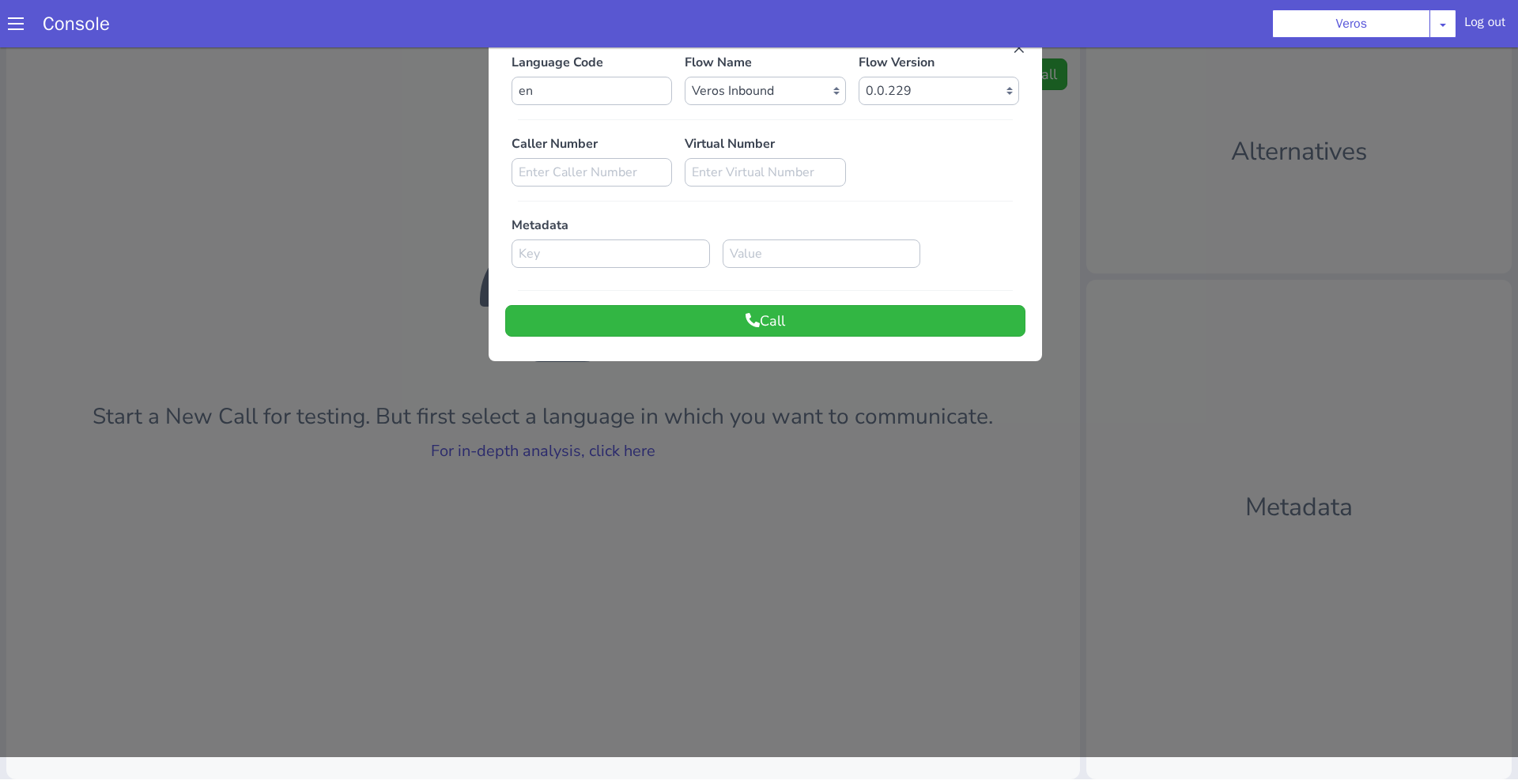 click at bounding box center (768, 368) 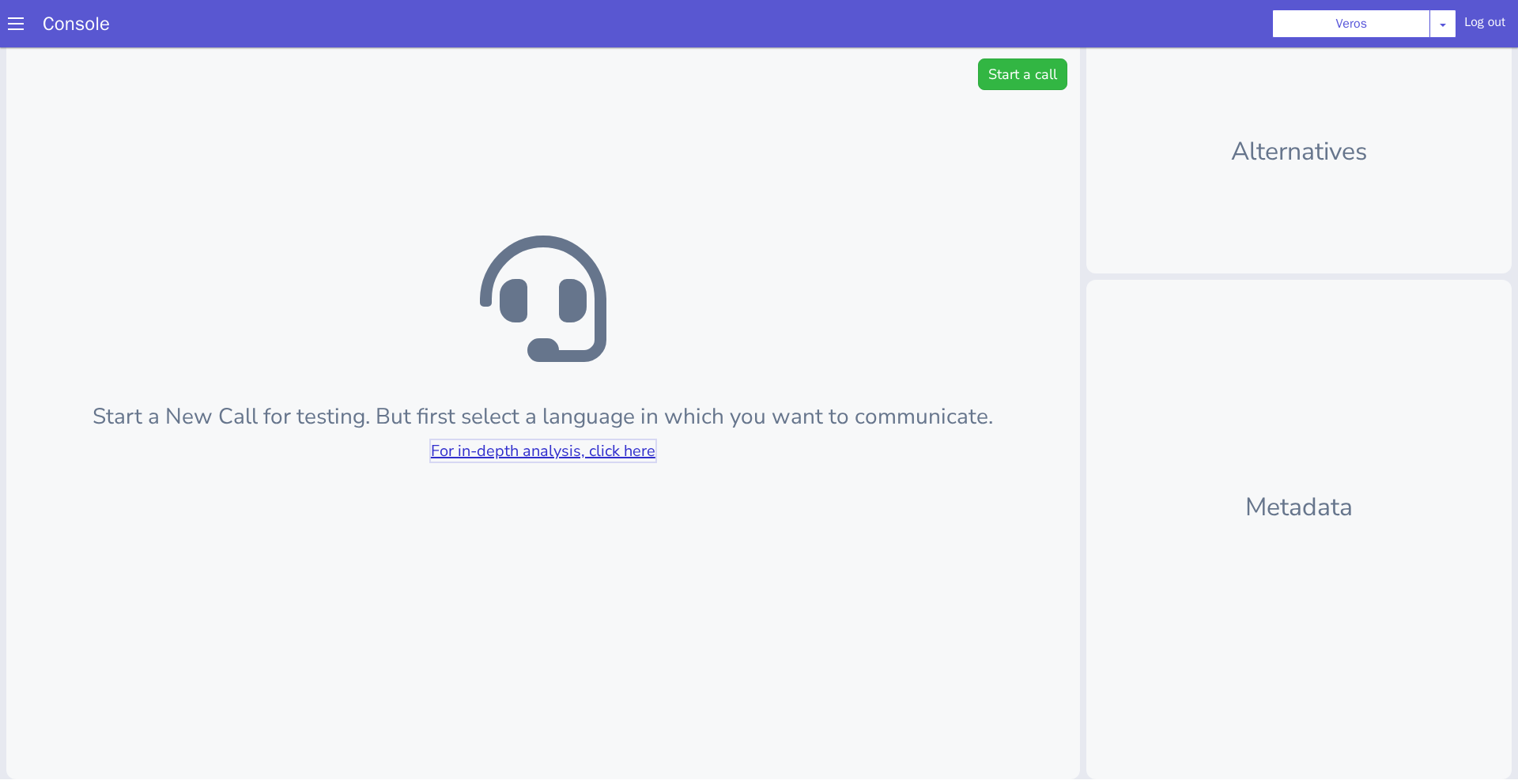 click on "For in-depth analysis, click here" at bounding box center [627, 306] 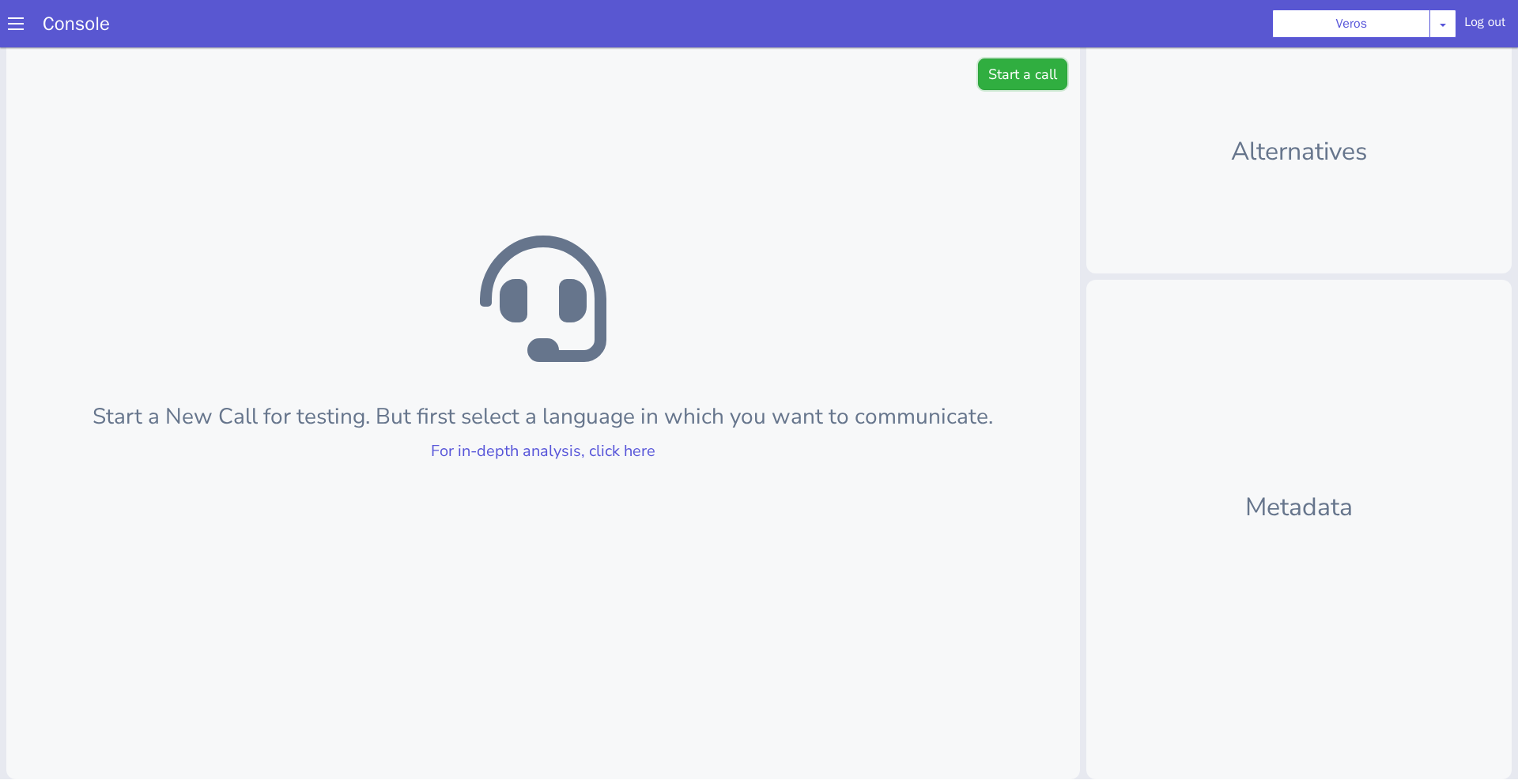click on "Start a call" at bounding box center (1032, 53) 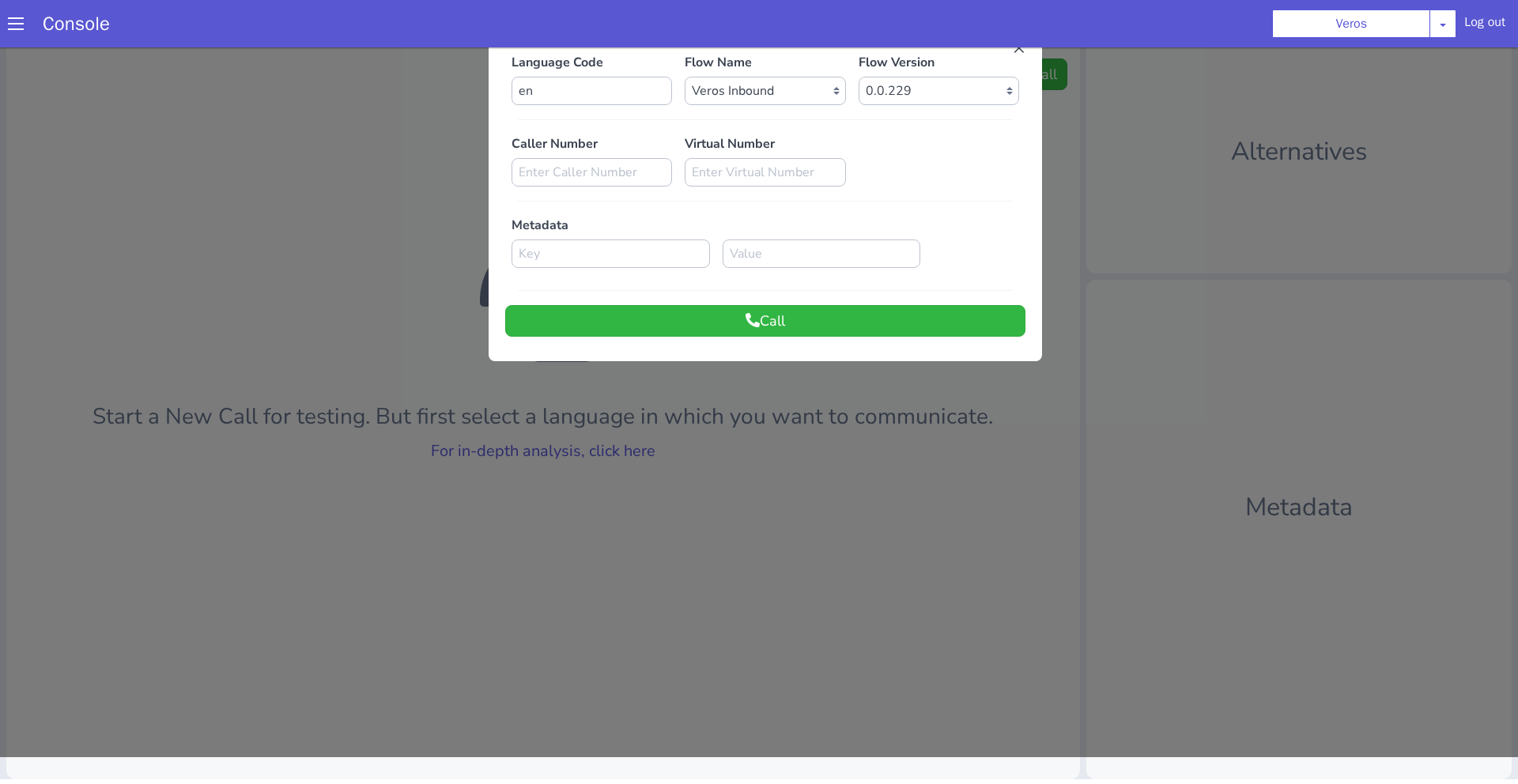 click at bounding box center [768, 368] 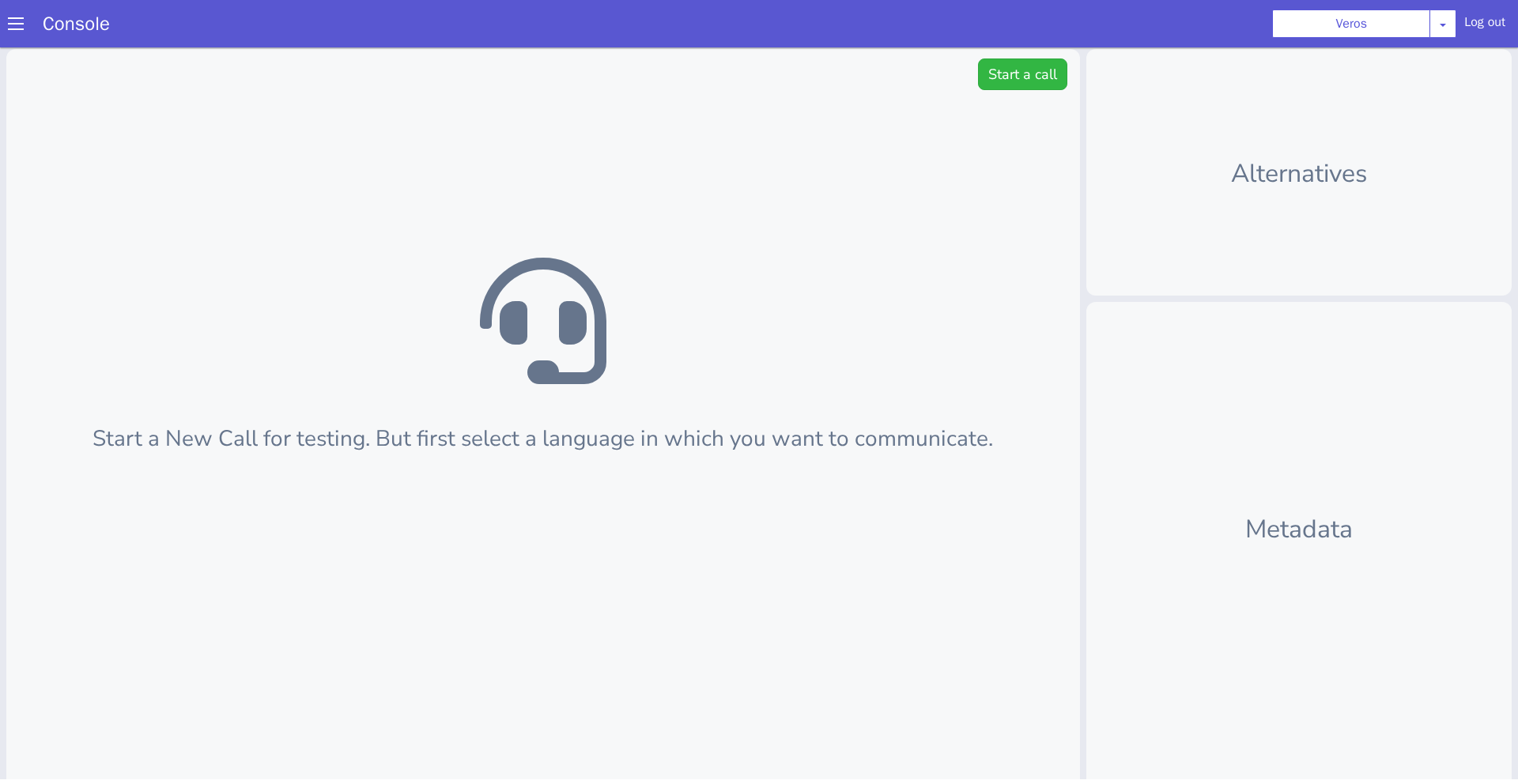 scroll, scrollTop: 0, scrollLeft: 0, axis: both 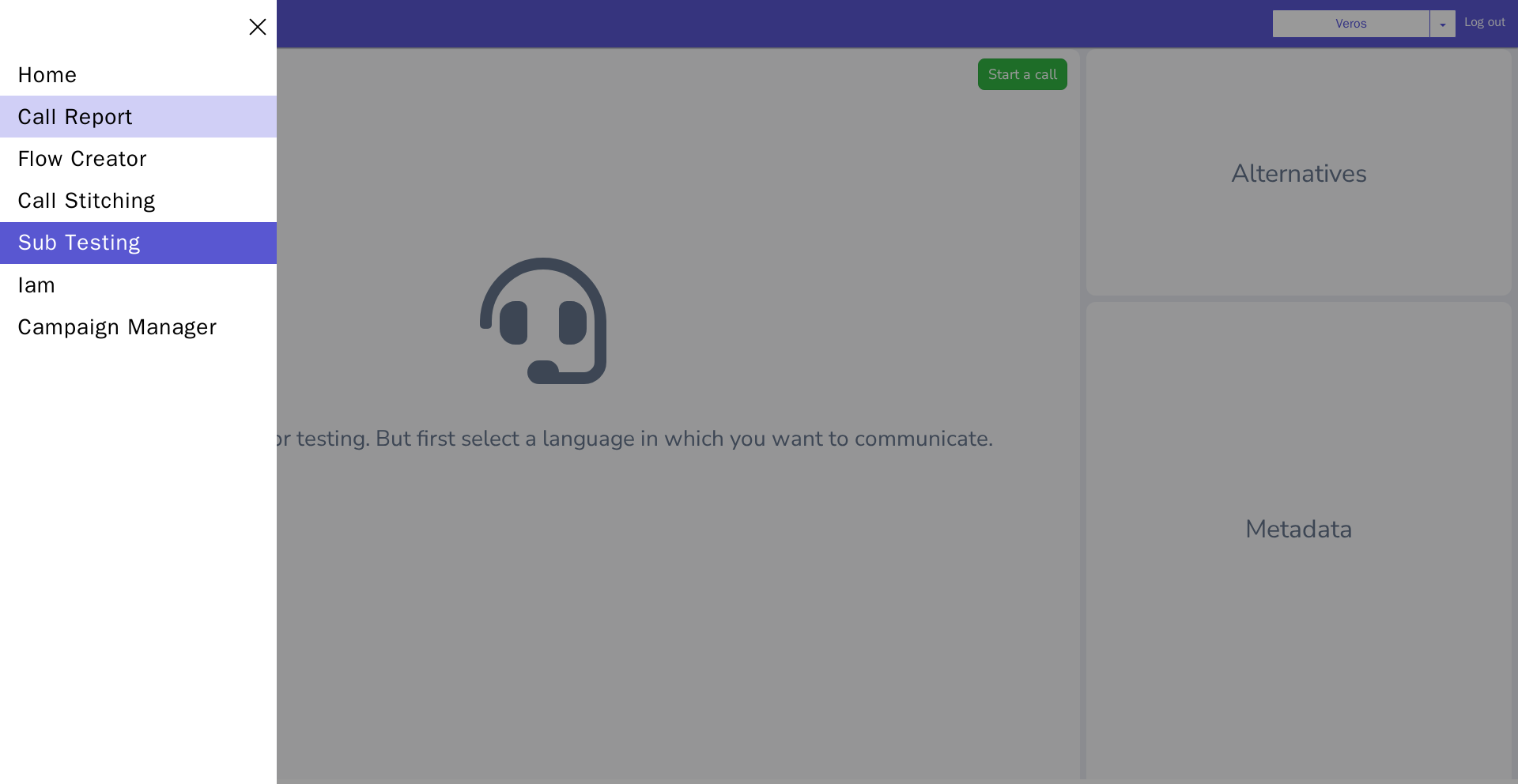 click on "call report" at bounding box center (138, 116) 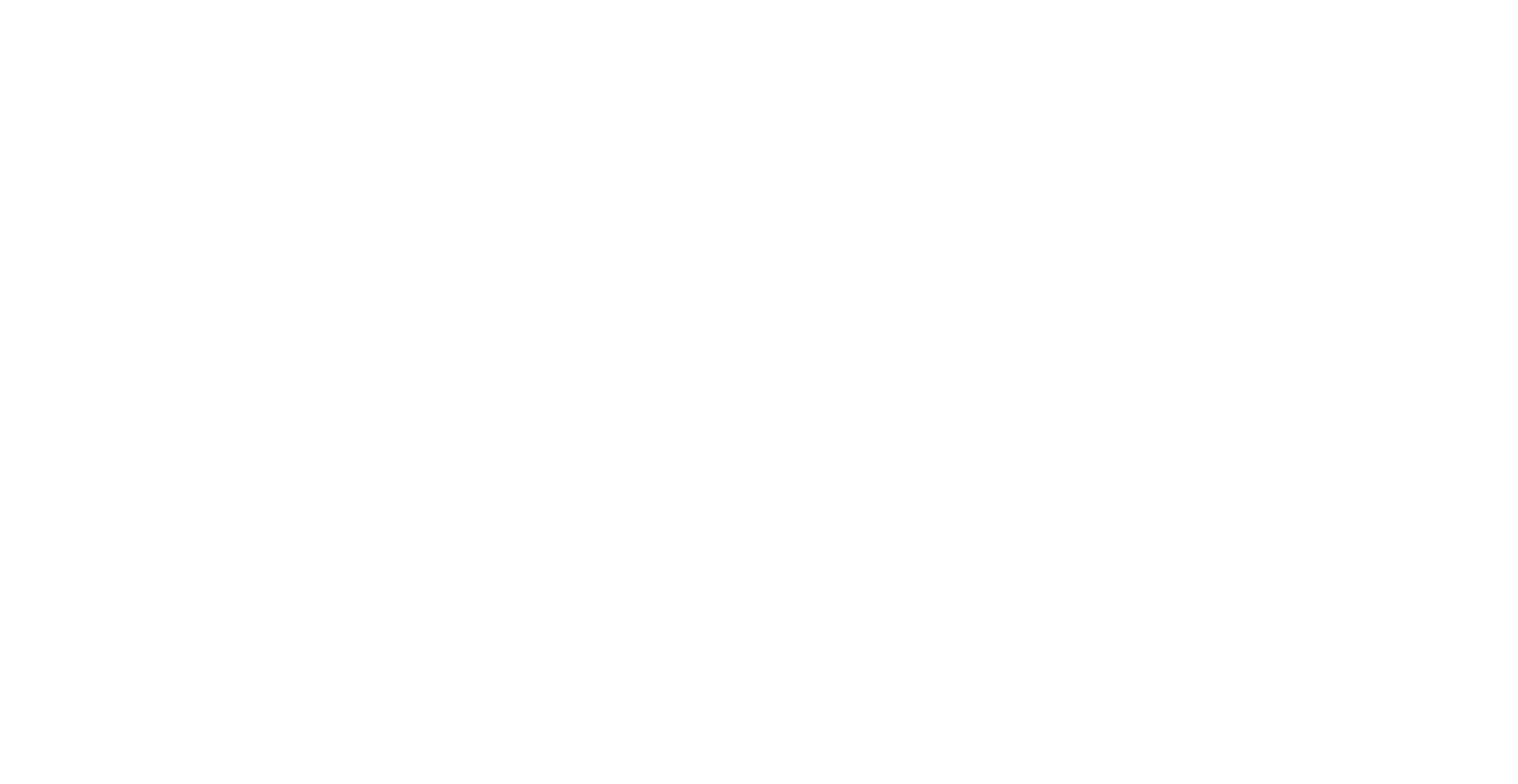 scroll, scrollTop: 0, scrollLeft: 0, axis: both 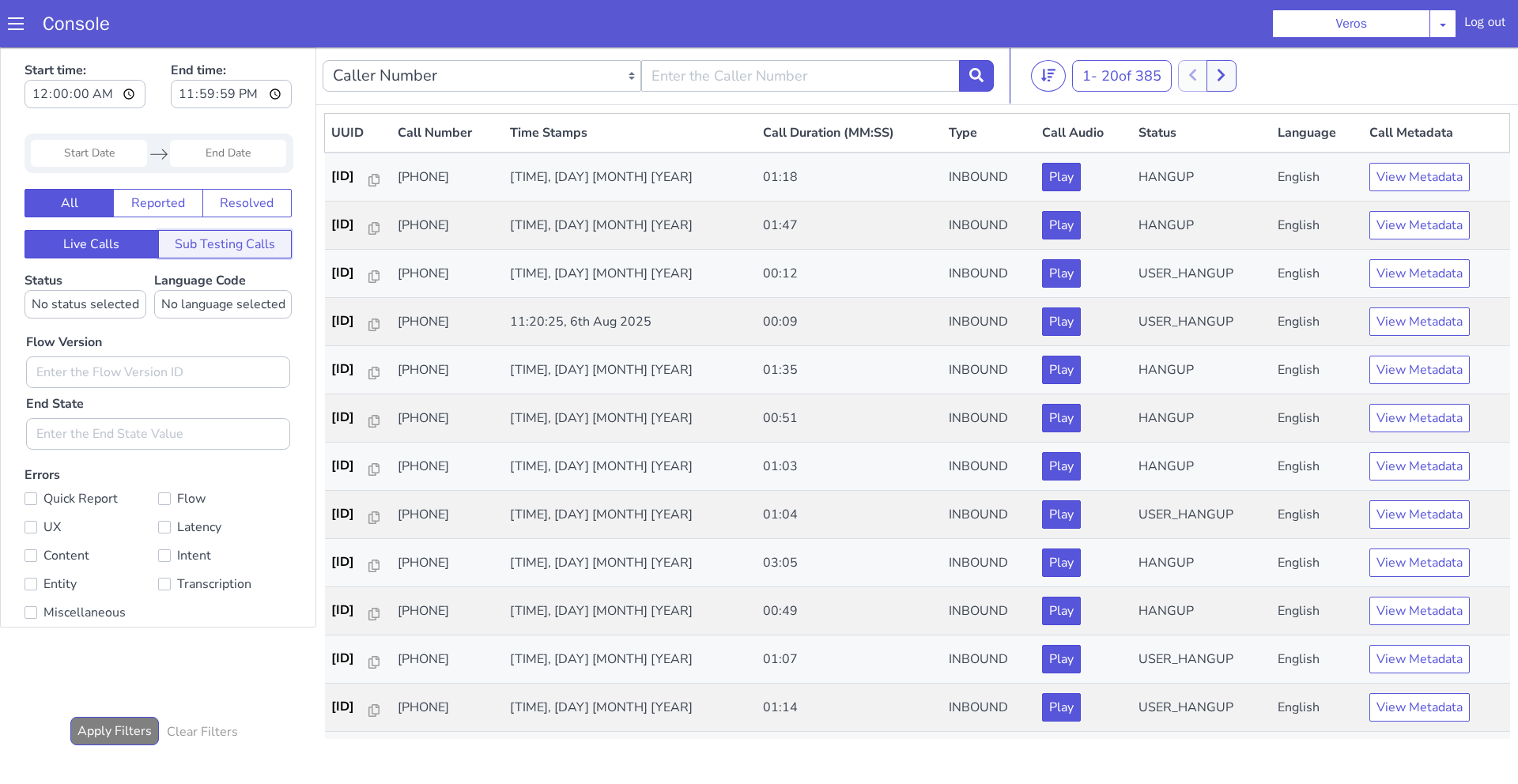 click on "Sub Testing Calls" at bounding box center (1394, -136) 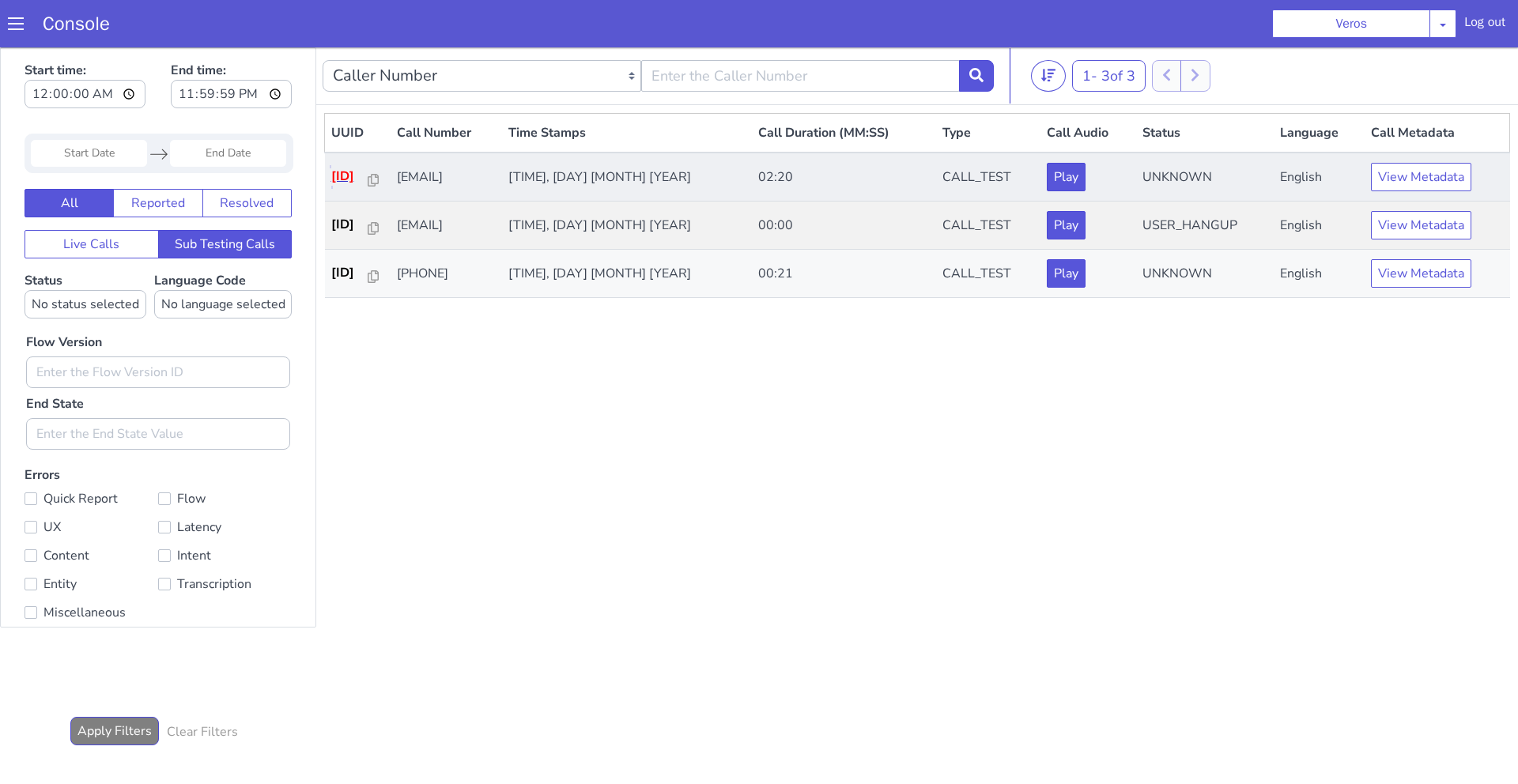 click on "d001a9..." at bounding box center [659, -181] 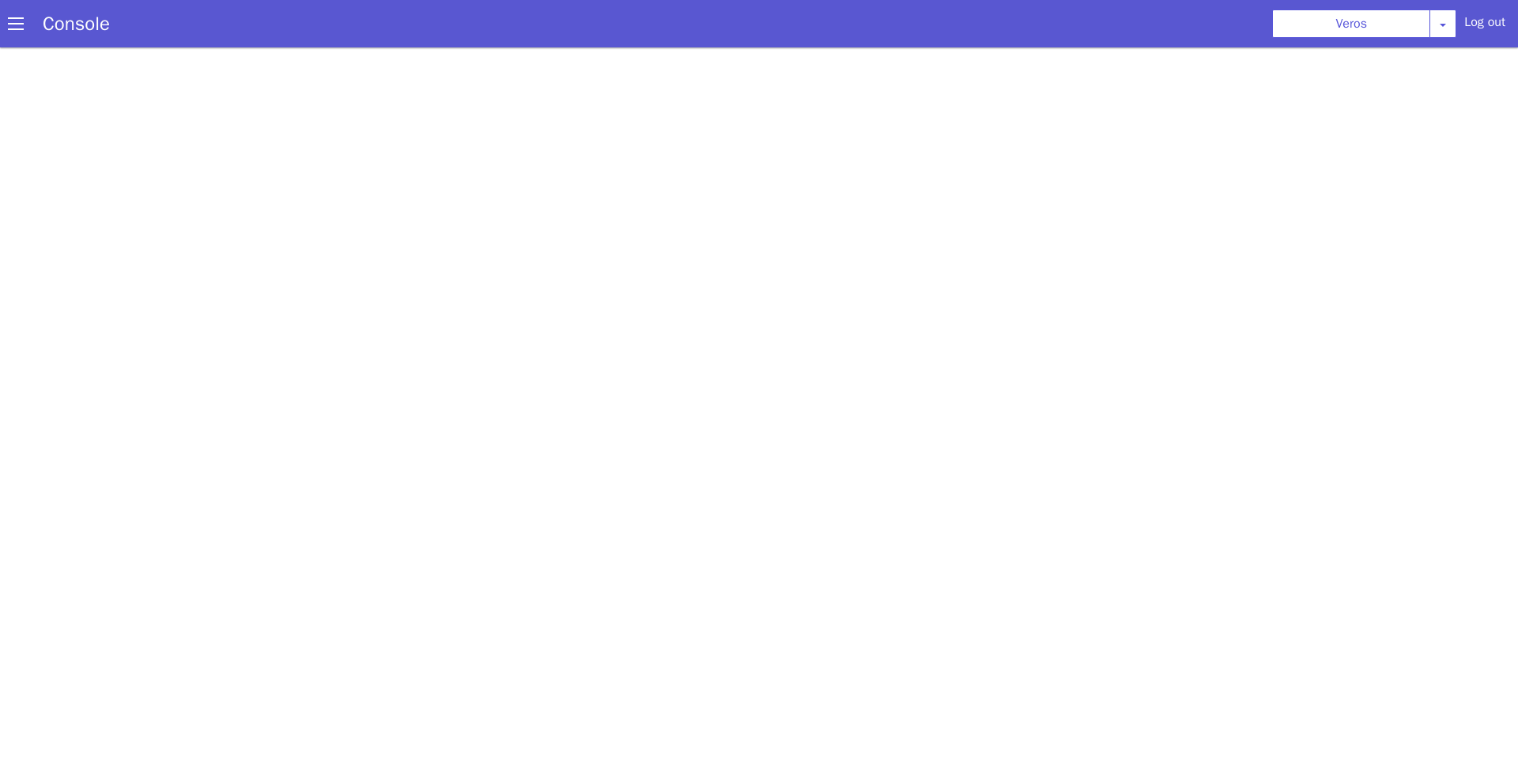 scroll, scrollTop: 0, scrollLeft: 0, axis: both 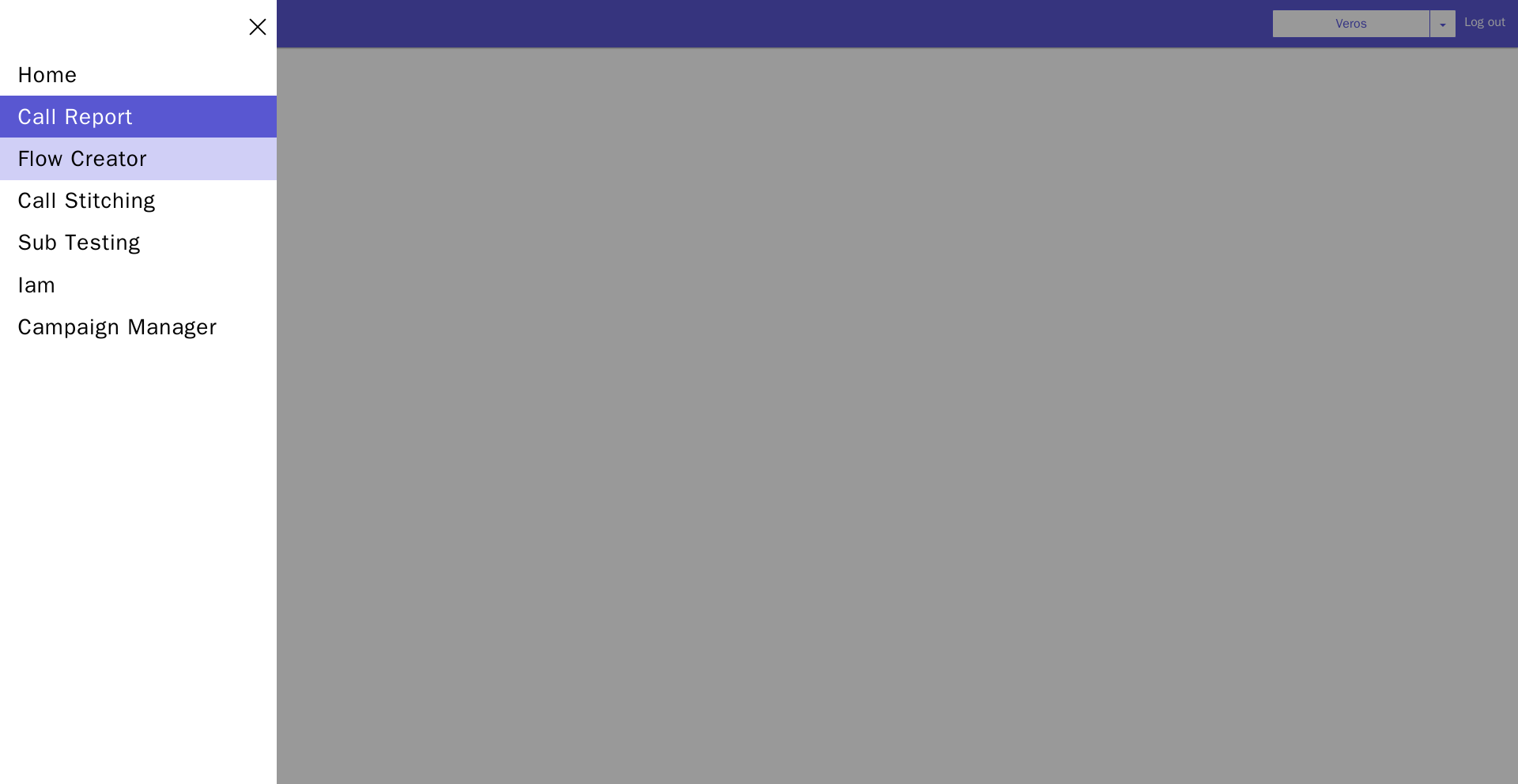 click on "flow creator" at bounding box center [138, 158] 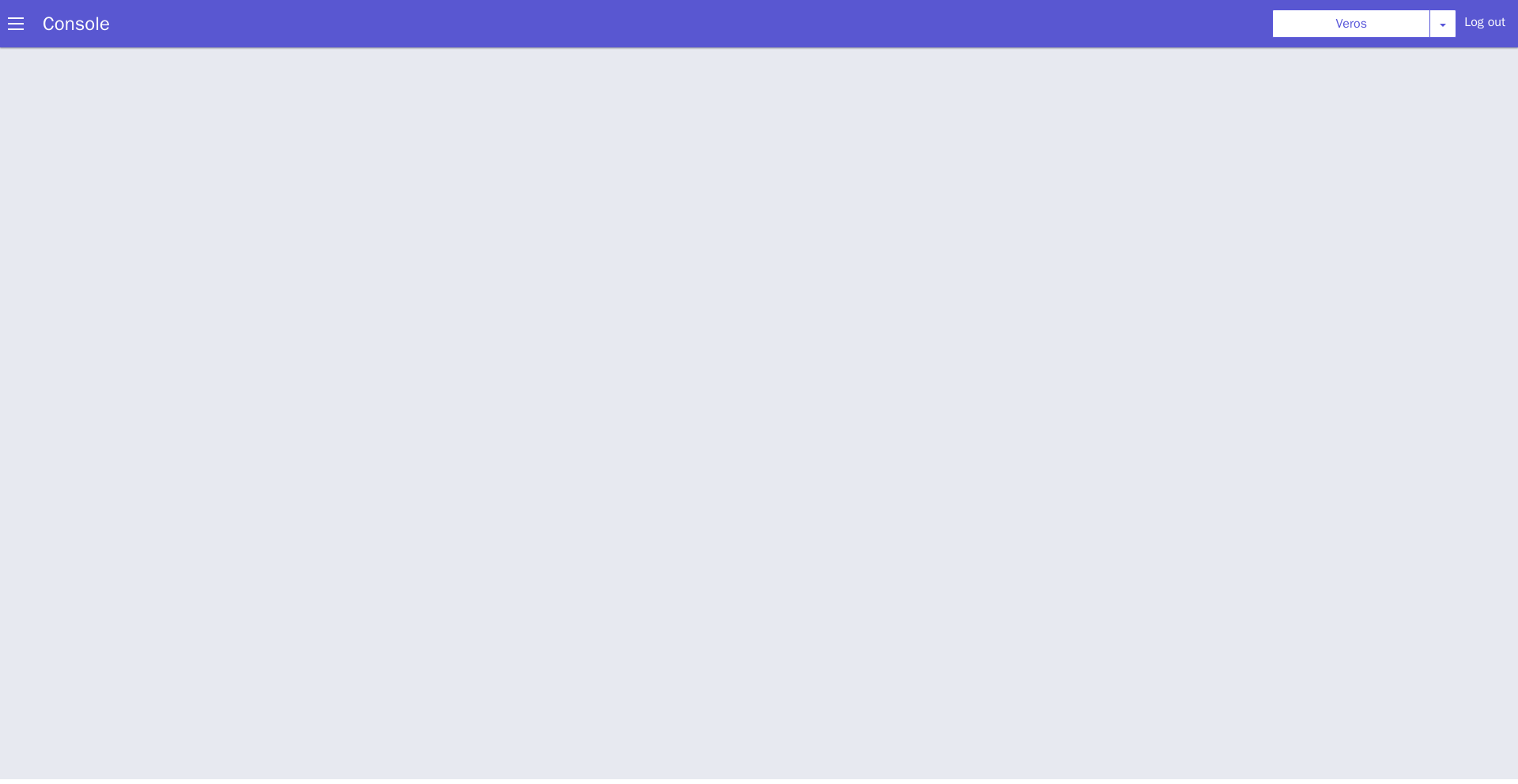 scroll, scrollTop: 0, scrollLeft: 0, axis: both 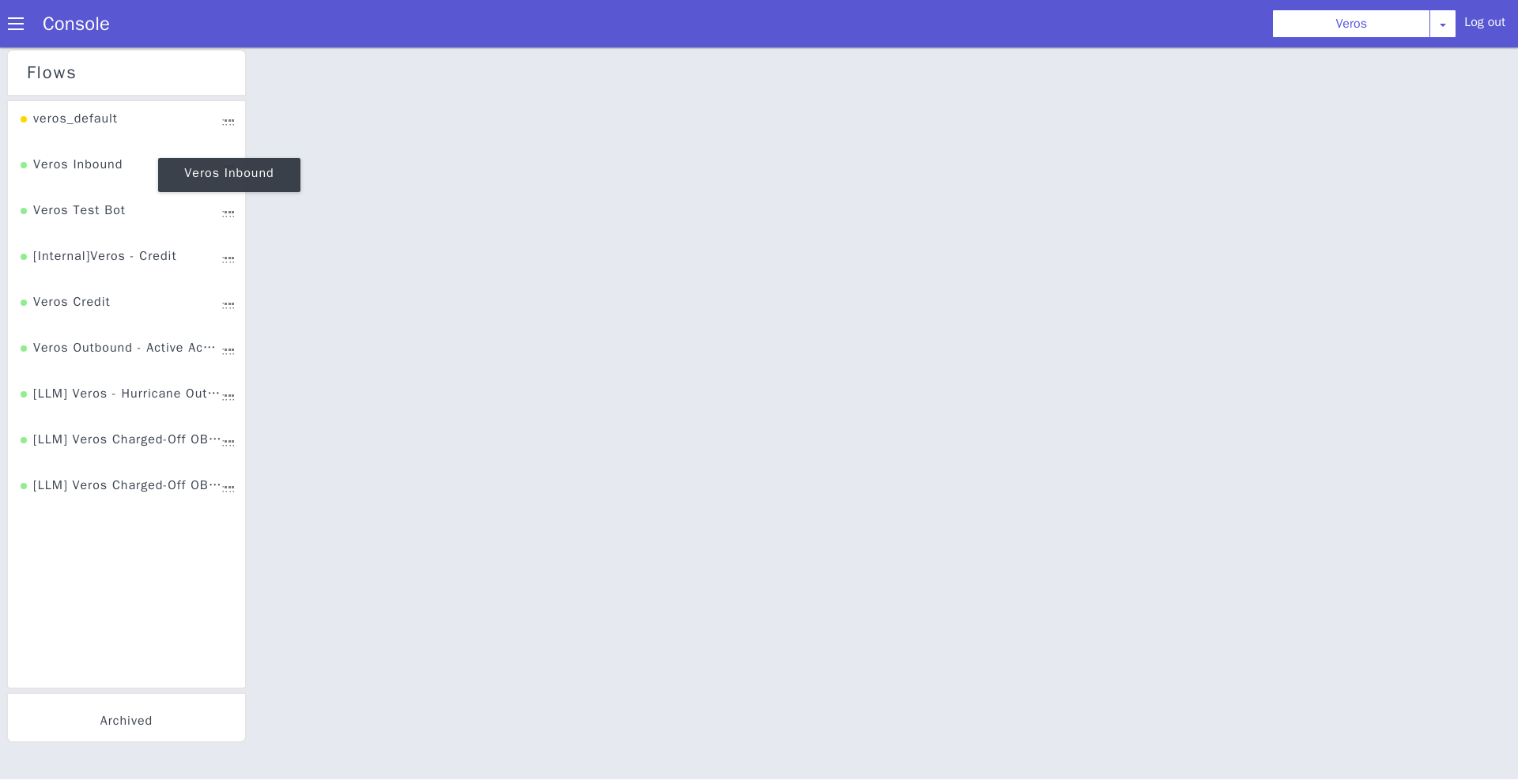 click on "Veros Inbound" at bounding box center (186, -14) 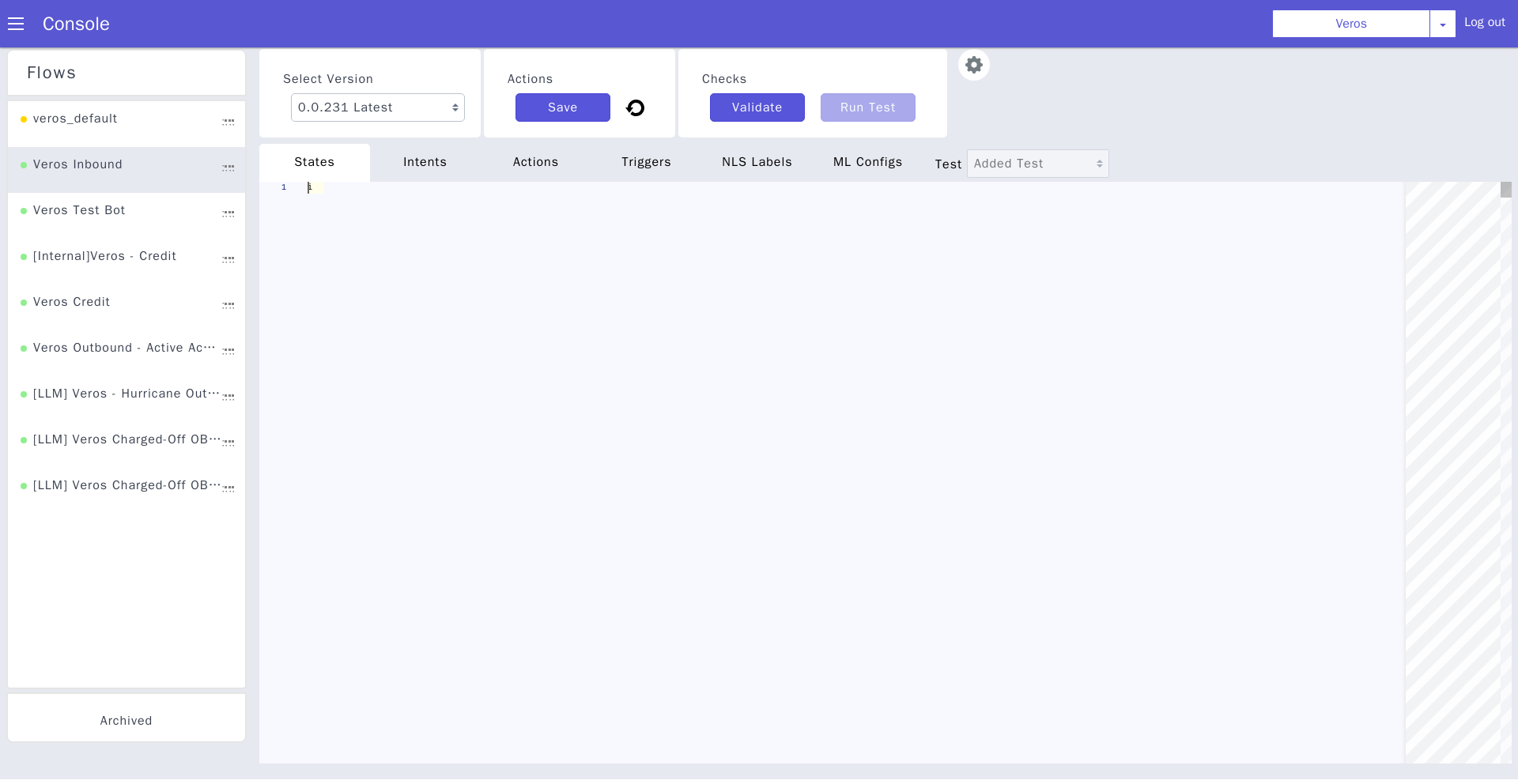 scroll, scrollTop: 0, scrollLeft: 0, axis: both 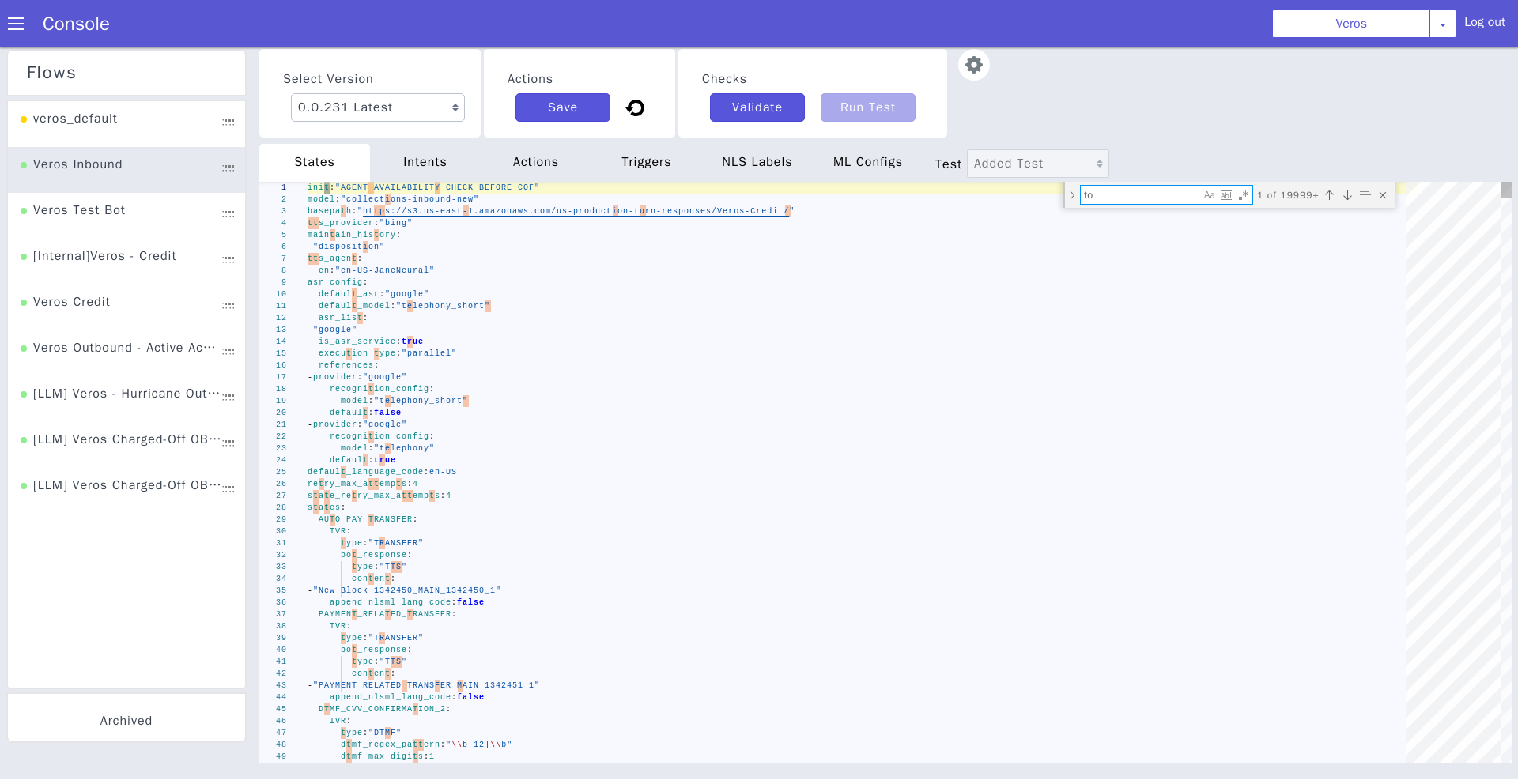type on "tot" 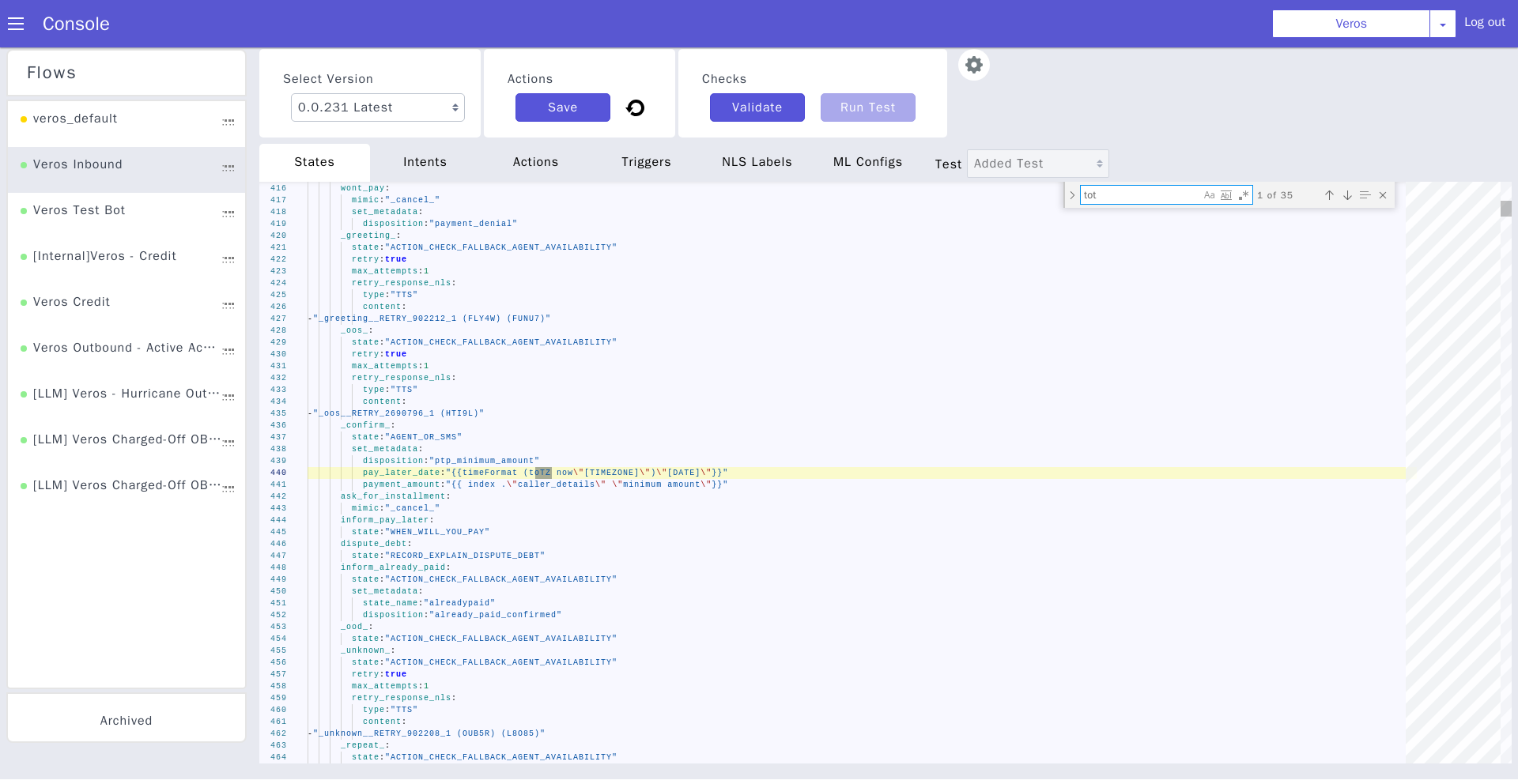 type on "put_on_hold:
mimic: "_unknown_"
filed_for_bankruptcy:
mimic: "inform_already_paid"
unemployed:
mimic: "inform_already_paid"
_confirm_:
state: "DTMF_PAYMENT_CONFIRMATION_OCP"
set_metadata:
total_amount: "{{ add (float .payment_amount) (float .additional_fee)}}"" 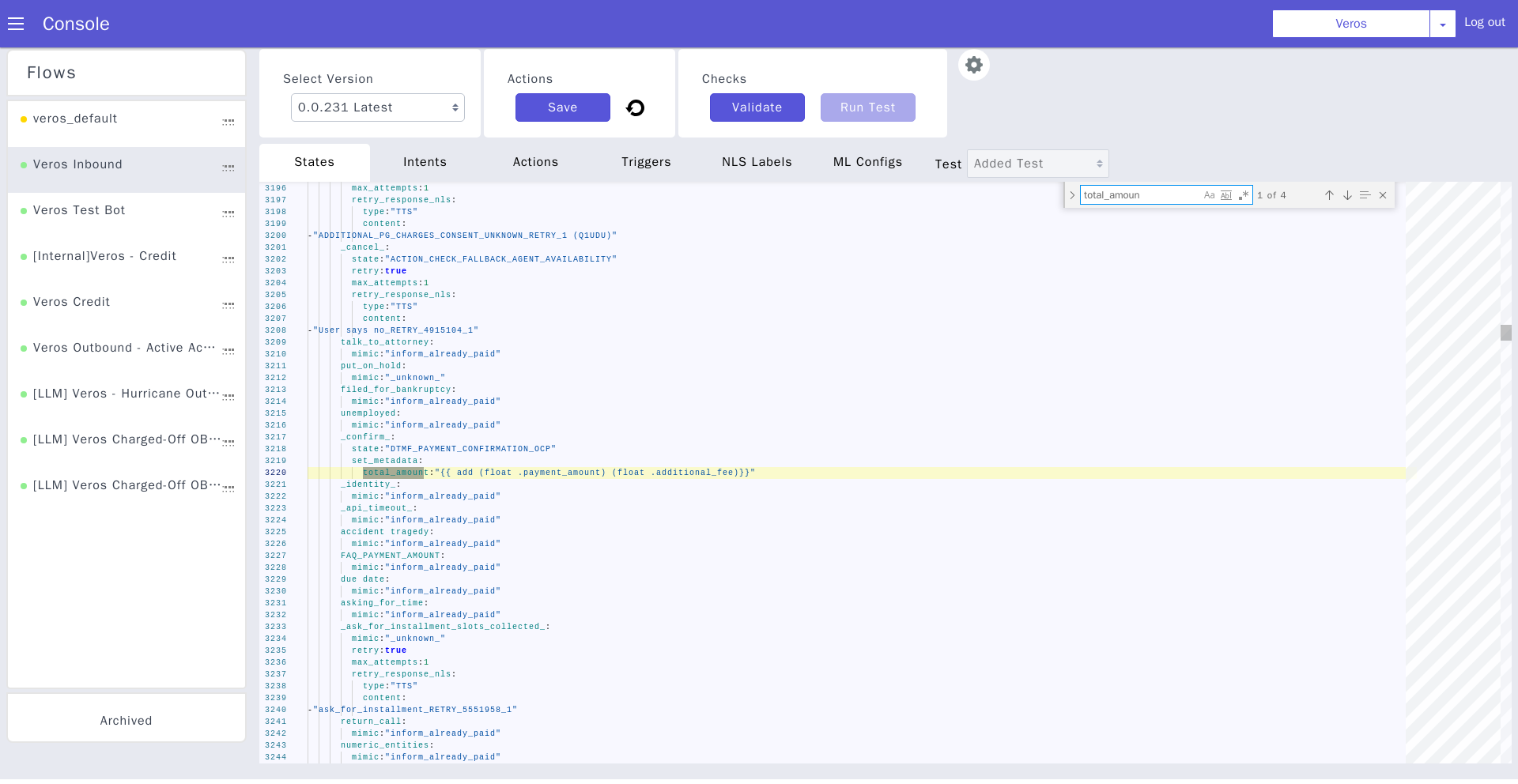 type on "total_amount" 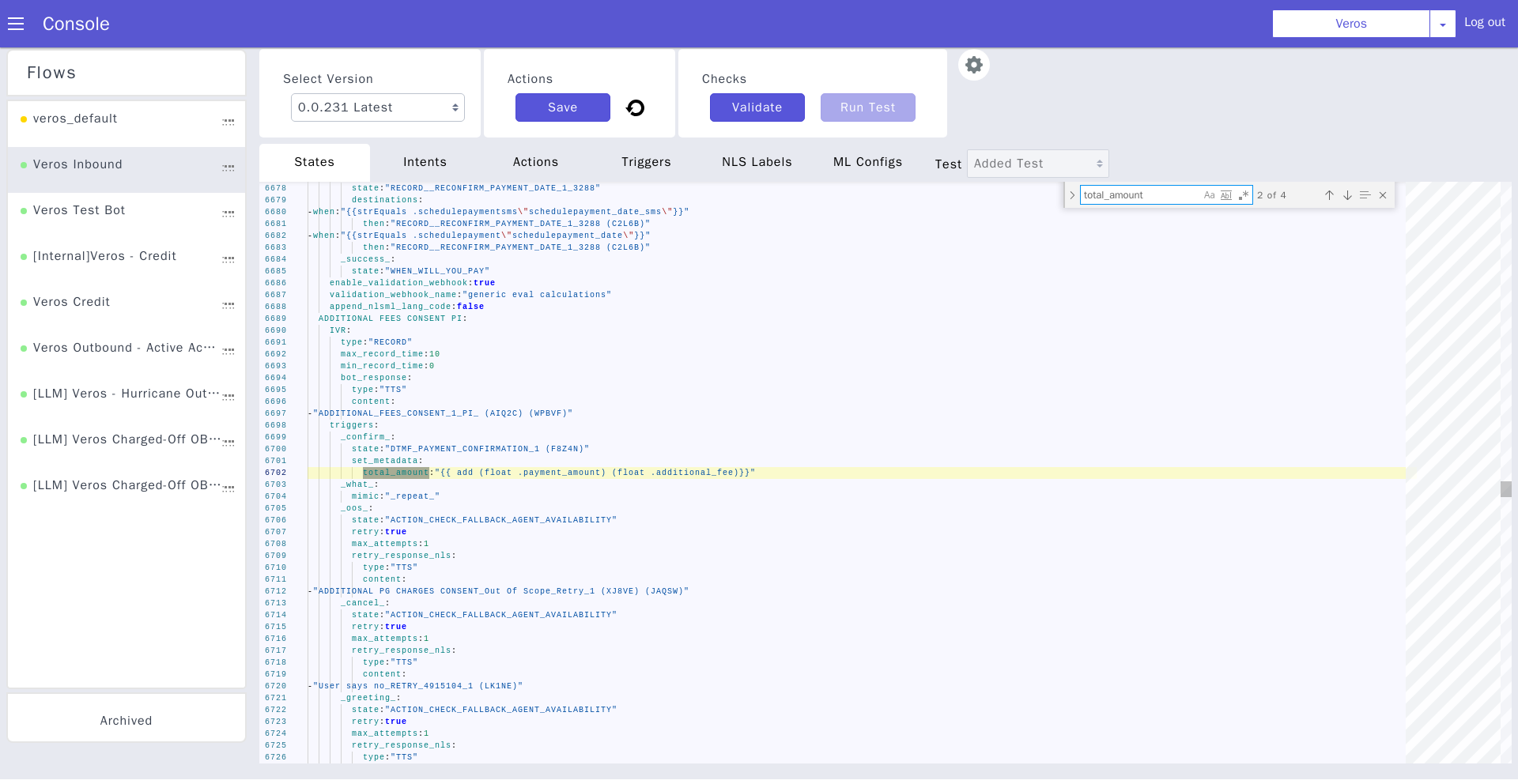 type on "why_ask:
mimic: "_cancel_"
_confirm_:
state: "DTMF_PAYMENT_CONFIRMATION_1 (F8Z4N) (58ZKD)"
set_metadata:
total_amount: "{{ add (float .payment_amount) (float .additional_fee) }}"
_cancel_:
state: "ACTION_CHECK_FALLBACK_AGENT_AVAILABILITY"
retry: true
max_attempts: 1" 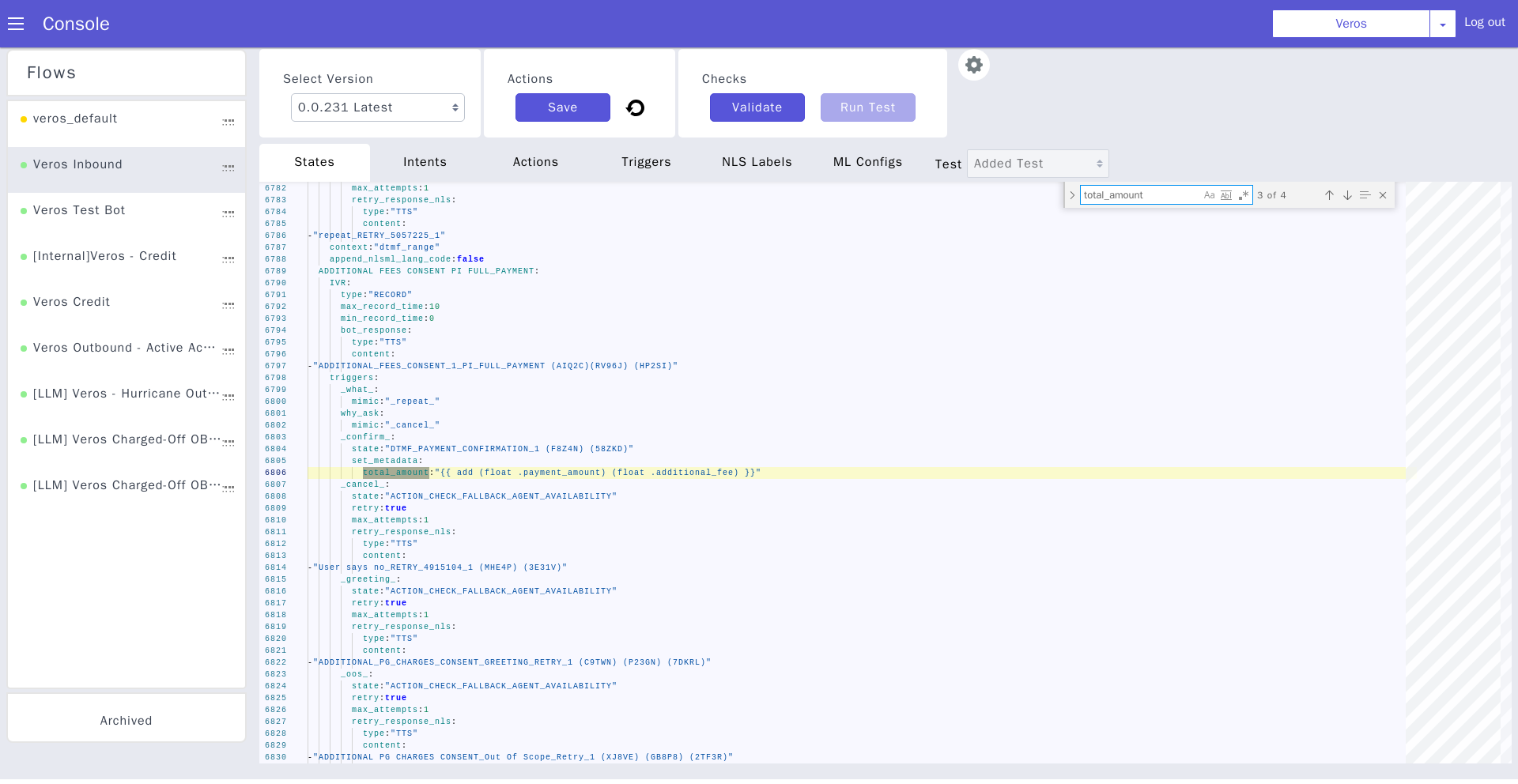 type on "total_amount" 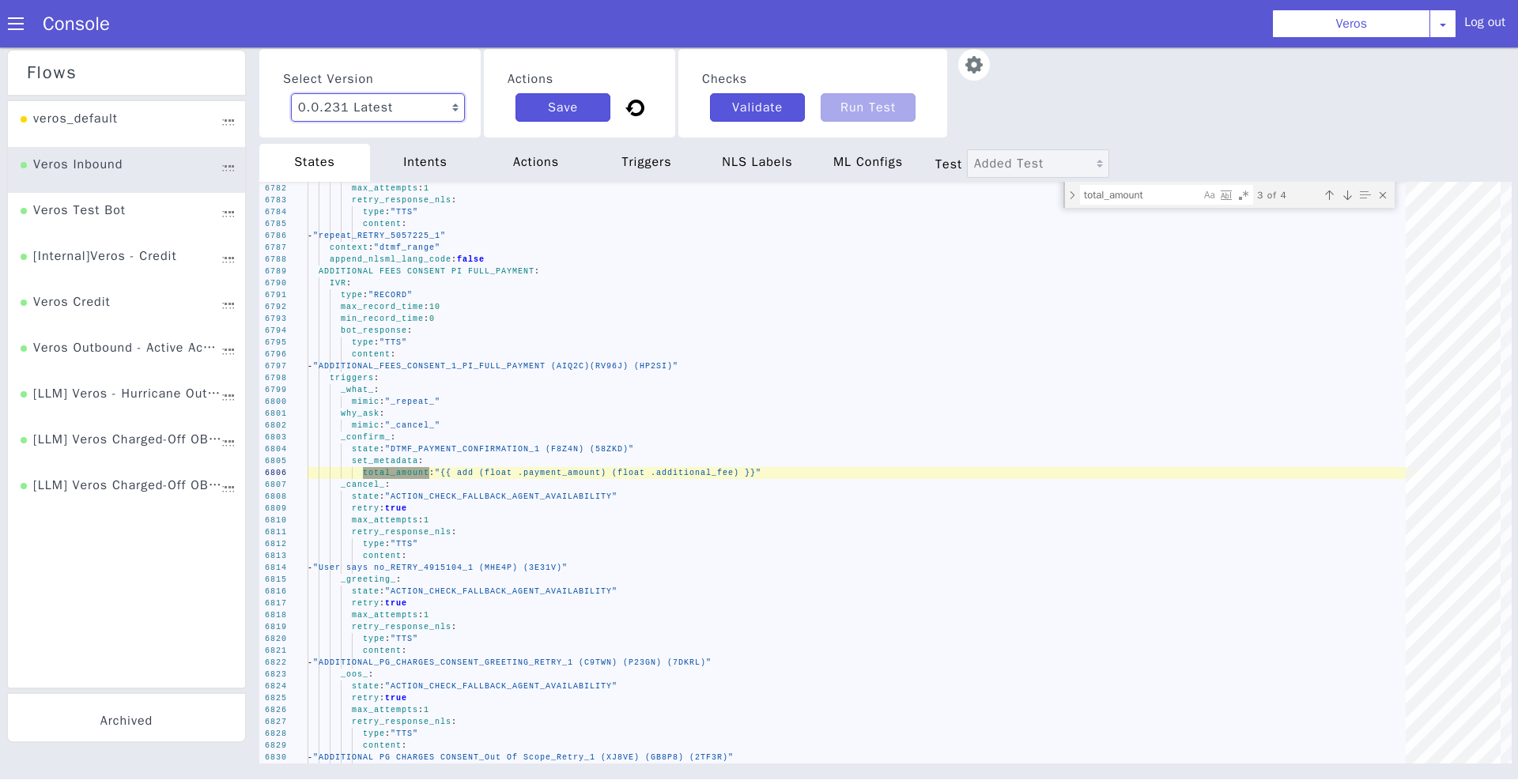 click on "0.0.231 Latest 0.0.230 Current 0.0.229  0.0.228  0.0.227  0.0.226  0.0.225  0.0.224  0.0.223  0.0.222  0.0.221  0.0.220  0.0.219  0.0.218  0.0.217  0.0.216  0.0.215  0.0.214  0.0.213  0.0.212  0.0.211  0.0.210  0.0.209  0.0.208  0.0.207  0.0.206  0.0.205  0.0.204  0.0.203  0.0.202  0.0.201  0.0.200  0.0.199  0.0.198  0.0.197  0.0.196  0.0.195  0.0.194  0.0.193  0.0.192  0.0.191  0.0.190  0.0.189  0.0.188  0.0.187  0.0.186  0.0.185  0.0.184  0.0.183  0.0.182  0.0.181  0.0.180  0.0.179  0.0.178  0.0.177  0.0.176  0.0.175  0.0.174  0.0.173  0.0.172  0.0.171  0.0.170  0.0.169  0.0.168  0.0.167  0.0.166  0.0.165  0.0.164  0.0.163  0.0.162  0.0.161  0.0.160  0.0.159  0.0.158  0.0.157  0.0.156  0.0.155  0.0.154  0.0.153  0.0.152  0.0.151  0.0.150  0.0.149  0.0.148  0.0.147  0.0.146  0.0.145  0.0.144  0.0.143  0.0.142  0.0.141  0.0.140  0.0.139  0.0.138  0.0.137  0.0.136  0.0.135  0.0.134  0.0.133  0.0.132  0.0.131  0.0.130  0.0.129  0.0.128  0.0.127  0.0.126  0.0.125  0.0.124  0.0.123  0.0.122  0.0.121  0.0.120" at bounding box center [1509, 1191] 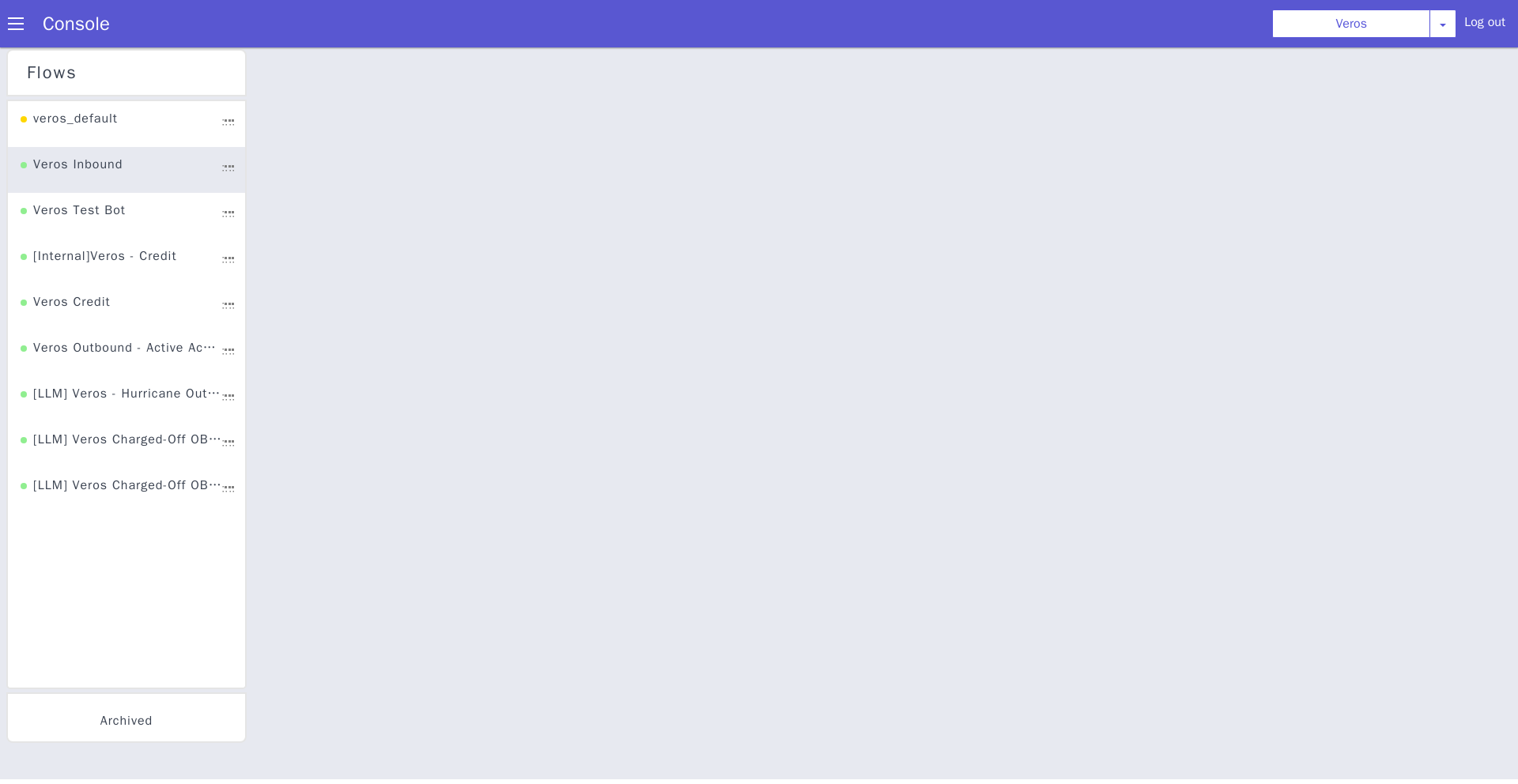 select on "0.0.229" 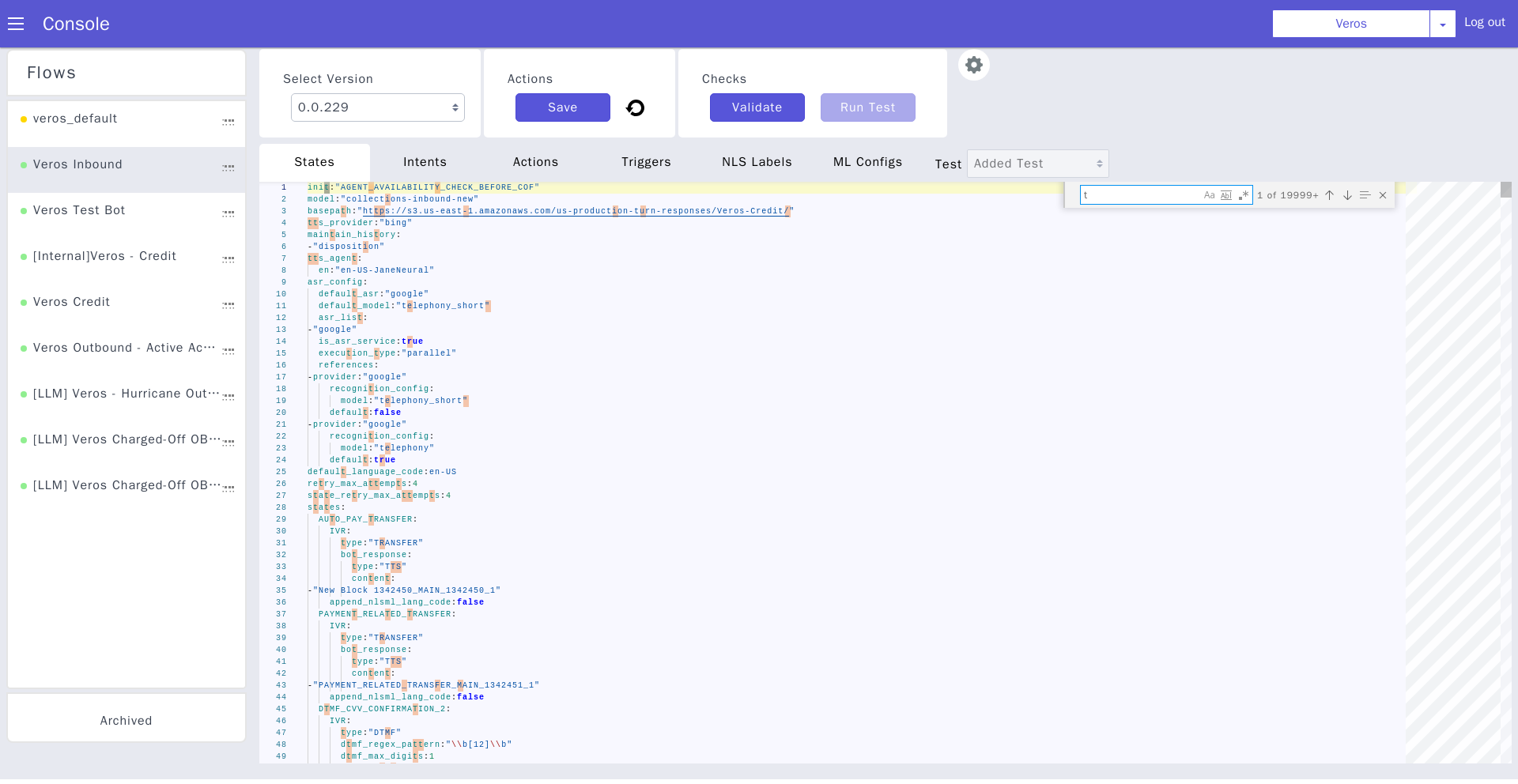 type on "to" 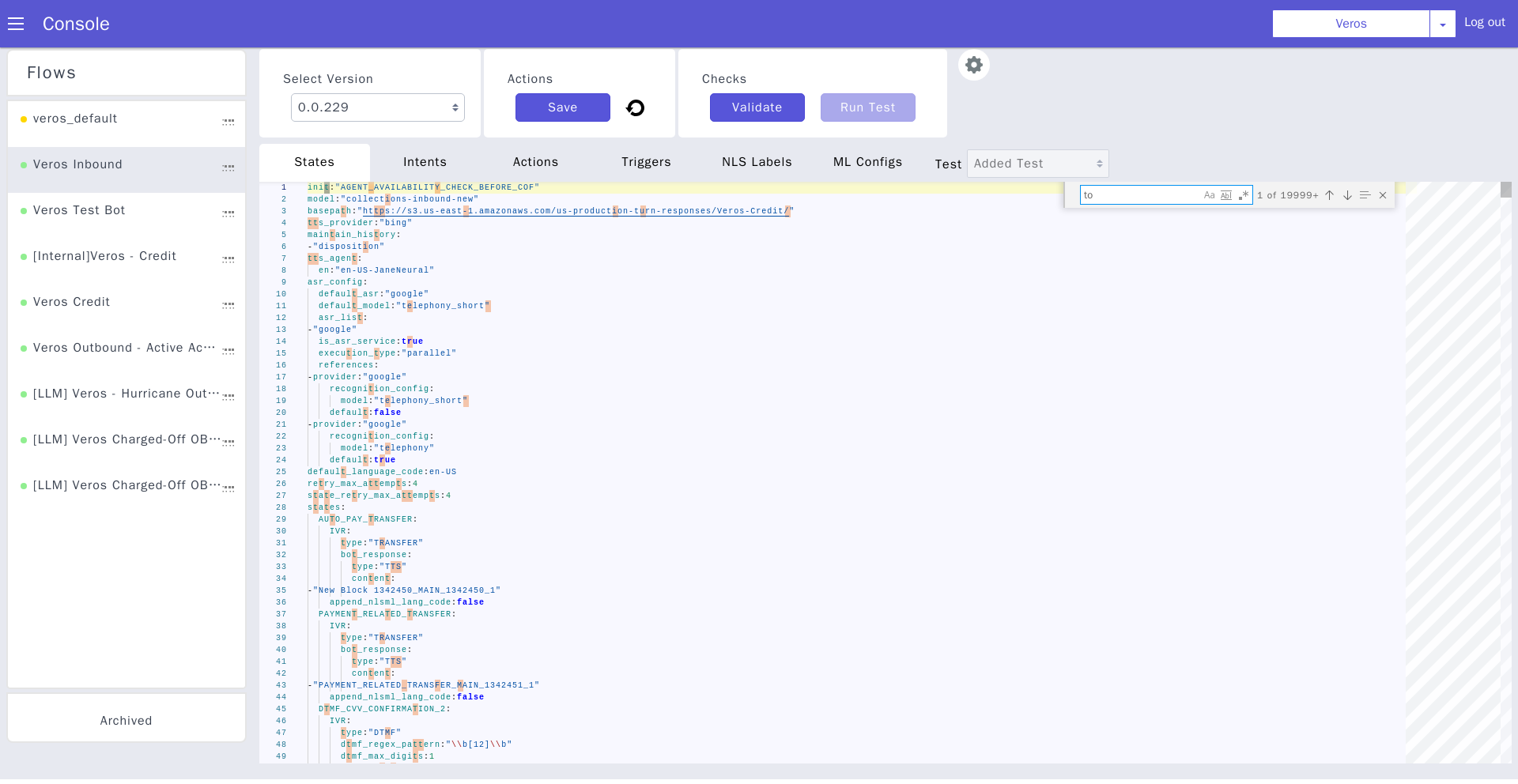 type on "'1':
state: "ADDITIONAL FEES CONSENT OCP"
destinations:
- when: "{{listContains (index . \"caller_details\" \"State\" ) .state_list}}"
then: "DTMF_PAYMENT_CONFIRMATION_OCP_NO_FEE"
set_metadata:
state_name: "schedulepayment"
set_metadata:
state_name: "schedulepayment"
total_amount: "{{ printf \"%.2f\" (add (float .payment_amount) (float .additional_fee))\" 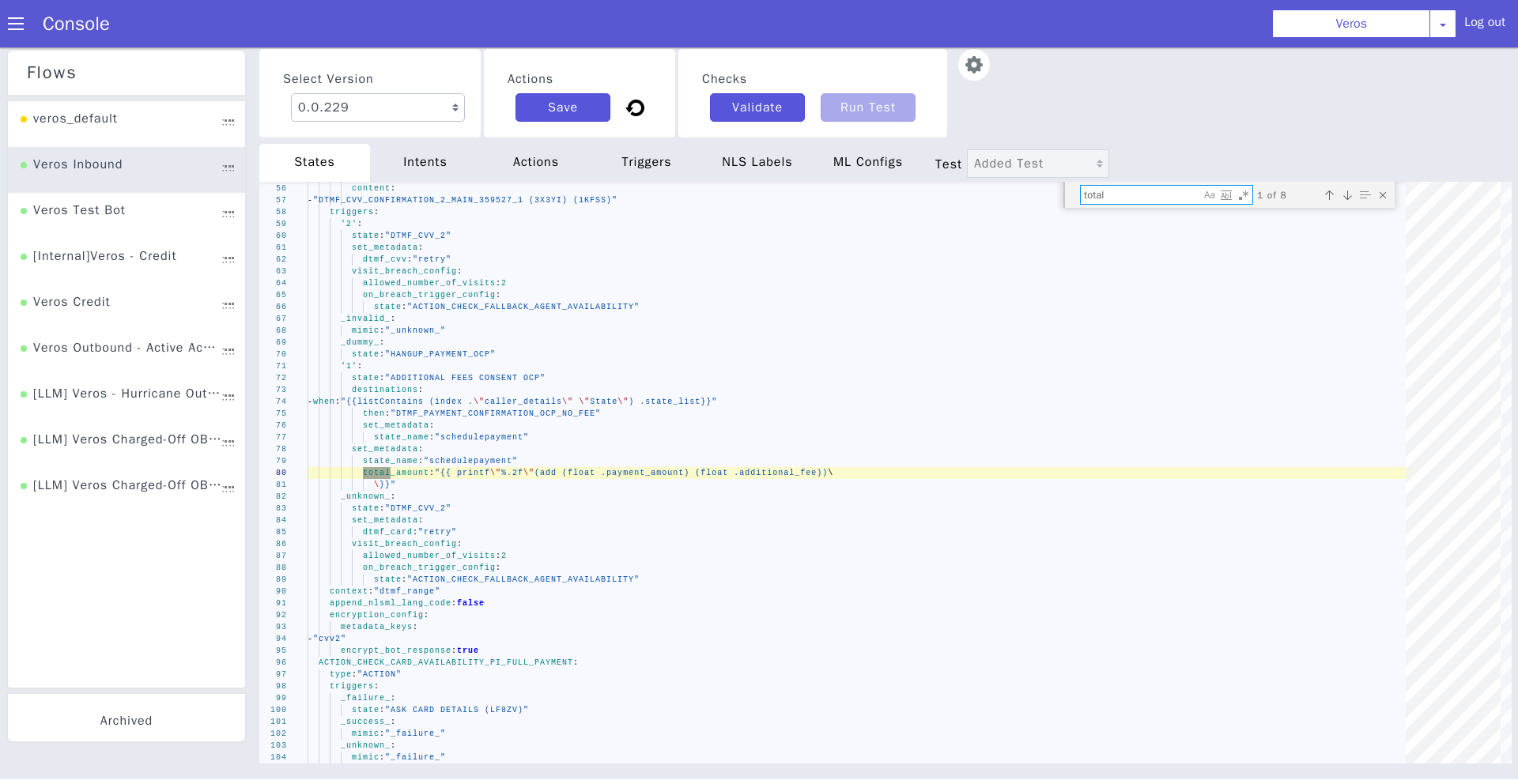 type on "total" 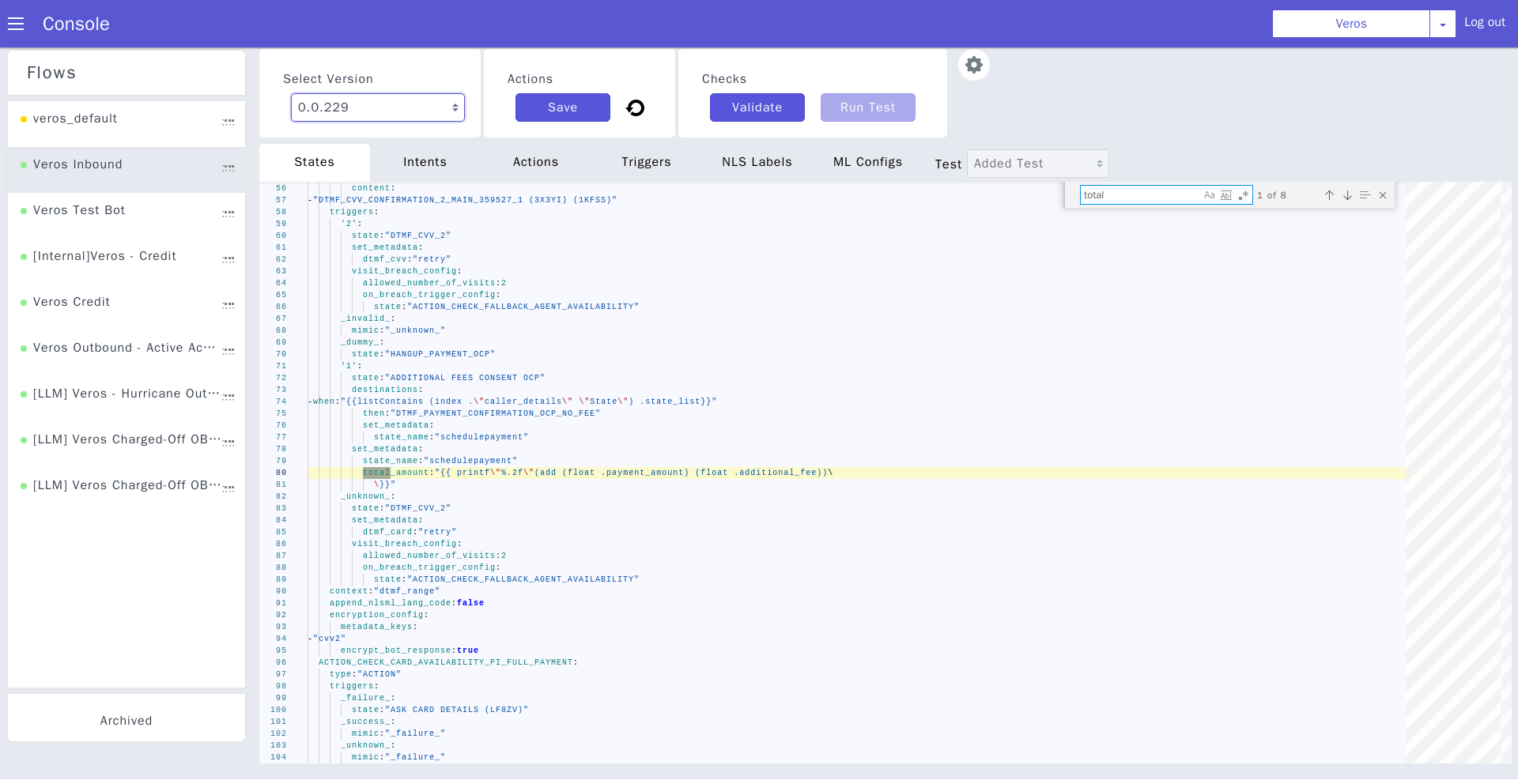 click on "0.0.231 Latest 0.0.230 Current 0.0.229  0.0.228  0.0.227  0.0.226  0.0.225  0.0.224  0.0.223  0.0.222  0.0.221  0.0.220  0.0.219  0.0.218  0.0.217  0.0.216  0.0.215  0.0.214  0.0.213  0.0.212  0.0.211  0.0.210  0.0.209  0.0.208  0.0.207  0.0.206  0.0.205  0.0.204  0.0.203  0.0.202  0.0.201  0.0.200  0.0.199  0.0.198  0.0.197  0.0.196  0.0.195  0.0.194  0.0.193  0.0.192  0.0.191  0.0.190  0.0.189  0.0.188  0.0.187  0.0.186  0.0.185  0.0.184  0.0.183  0.0.182  0.0.181  0.0.180  0.0.179  0.0.178  0.0.177  0.0.176  0.0.175  0.0.174  0.0.173  0.0.172  0.0.171  0.0.170  0.0.169  0.0.168  0.0.167  0.0.166  0.0.165  0.0.164  0.0.163  0.0.162  0.0.161  0.0.160  0.0.159  0.0.158  0.0.157  0.0.156  0.0.155  0.0.154  0.0.153  0.0.152  0.0.151  0.0.150  0.0.149  0.0.148  0.0.147  0.0.146  0.0.145  0.0.144  0.0.143  0.0.142  0.0.141  0.0.140  0.0.139  0.0.138  0.0.137  0.0.136  0.0.135  0.0.134  0.0.133  0.0.132  0.0.131  0.0.130  0.0.129  0.0.128  0.0.127  0.0.126  0.0.125  0.0.124  0.0.123  0.0.122  0.0.121  0.0.120" at bounding box center (1653, 1106) 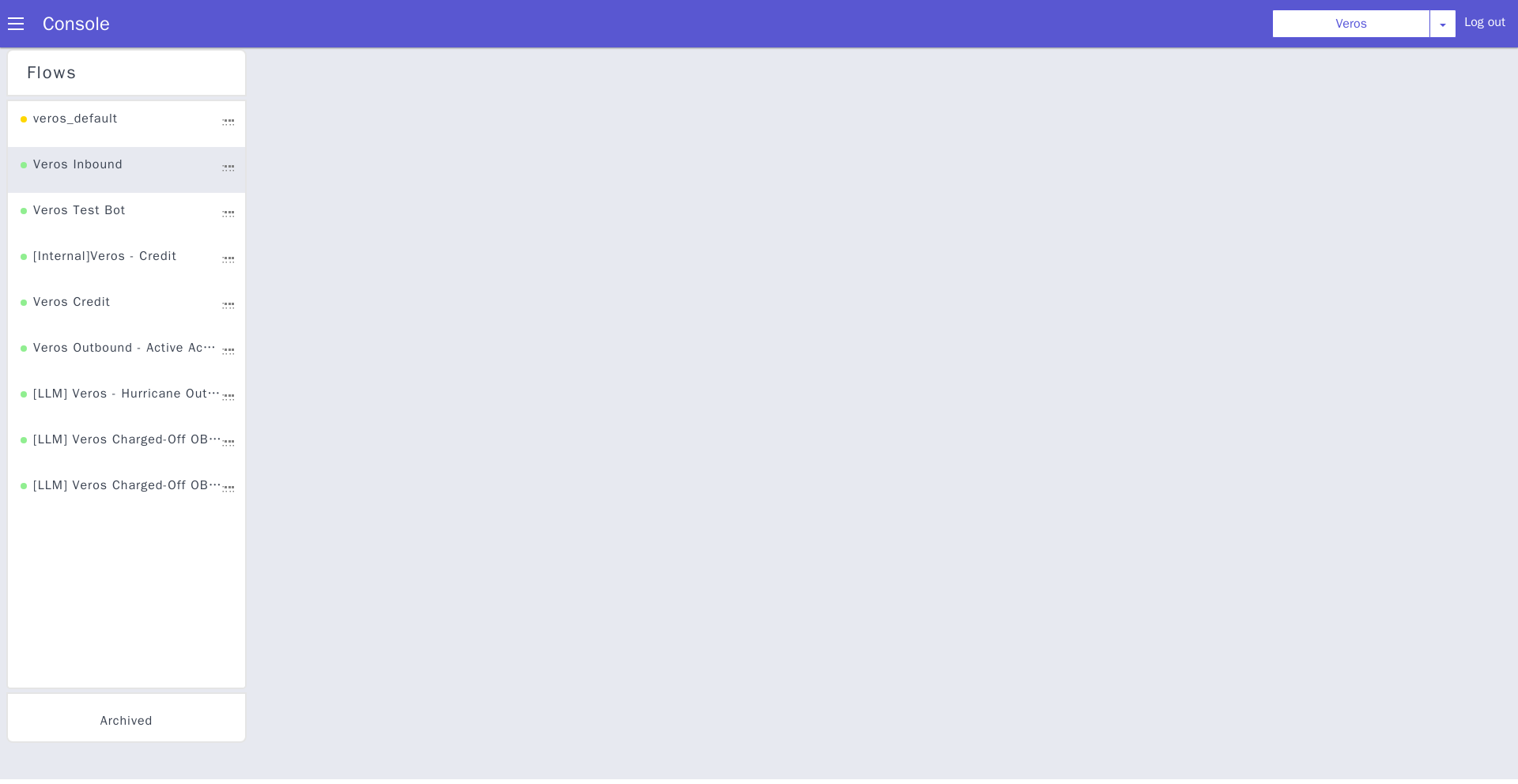 select on "0.0.230" 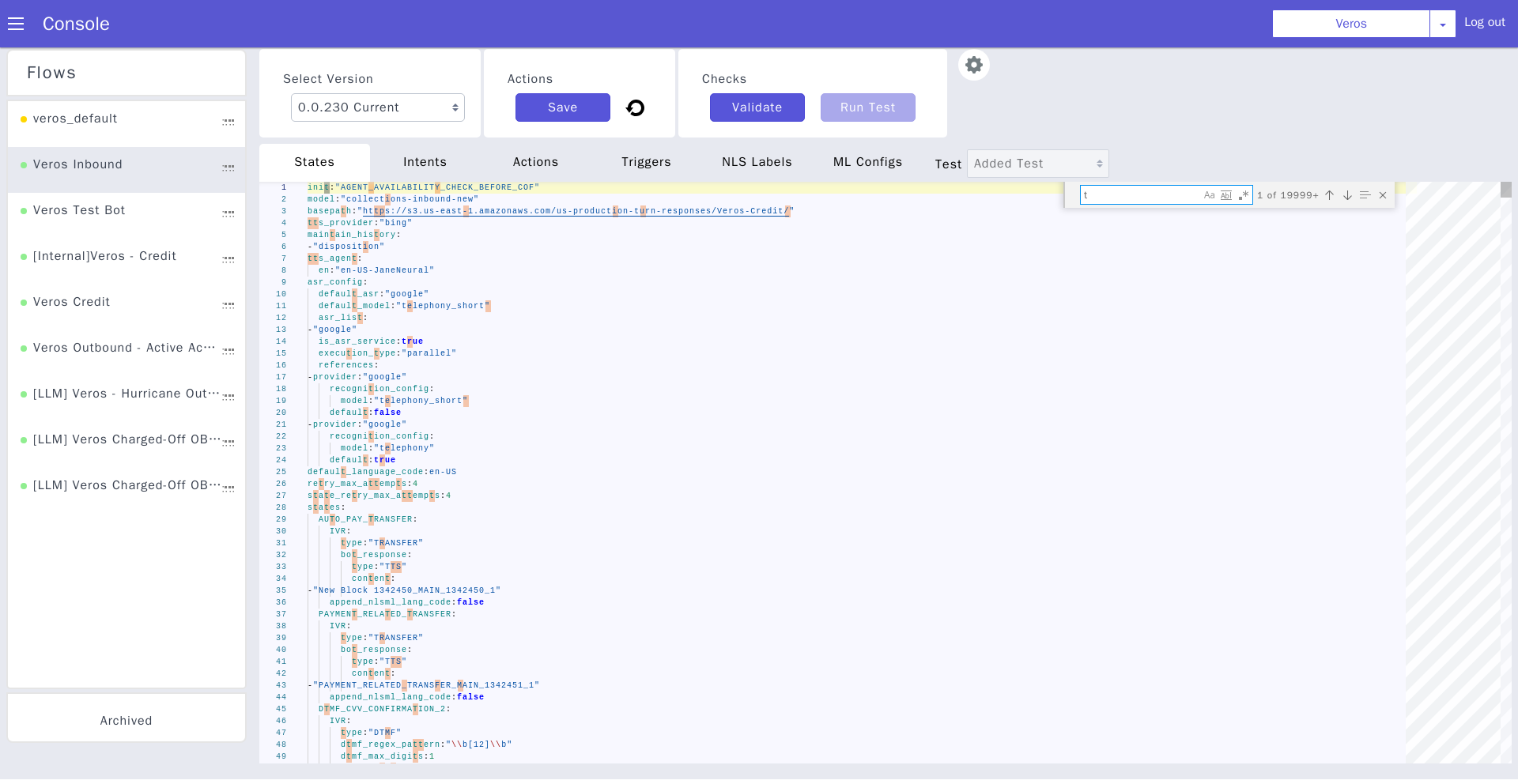 type on "to" 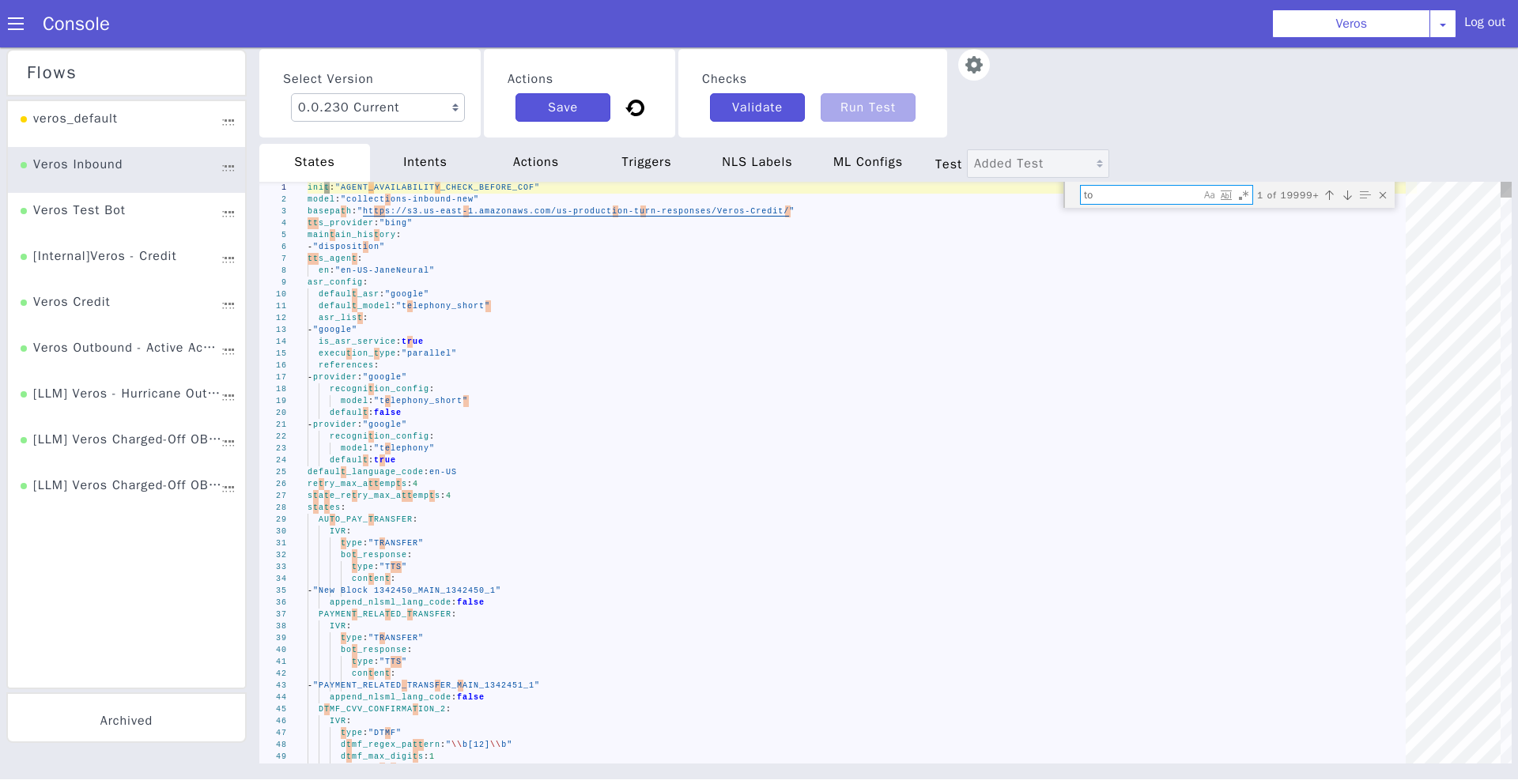 type on "max_attempts: 1
retry_response_nls:
type: "TTS"
content:
- "_oos__RETRY_2690796_1 (HTI9L)"
_confirm_:
state: "AGENT_OR_SMS"
set_metadata:
disposition: "ptp_minimum_amount"
pay_later_date: "{{timeFormat (toTZ now \"US/Eastern\") \"2006-01-02\"}}"" 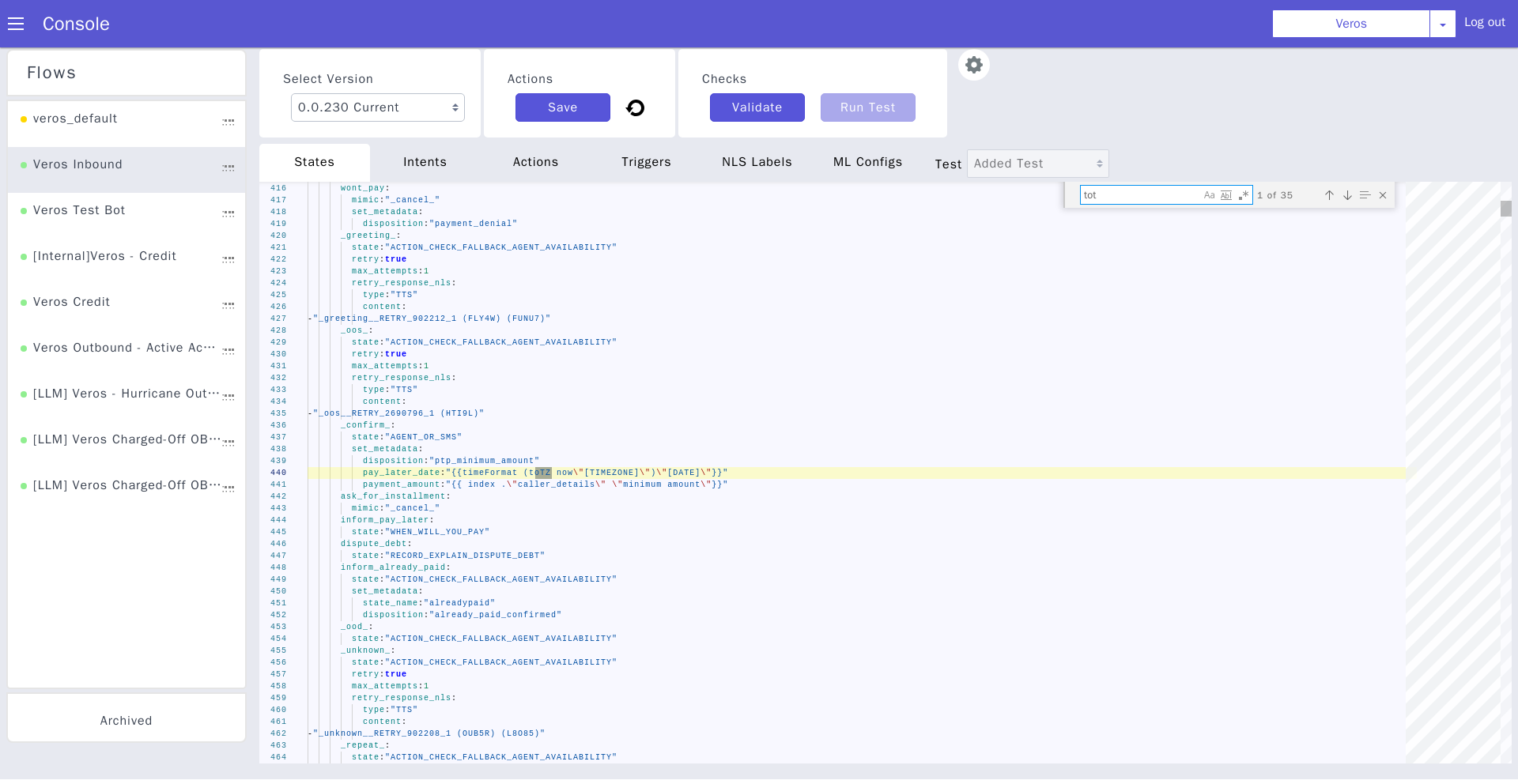 type on "put_on_hold:
mimic: "_unknown_"
filed_for_bankruptcy:
mimic: "inform_already_paid"
unemployed:
mimic: "inform_already_paid"
_confirm_:
state: "DTMF_PAYMENT_CONFIRMATION_OCP"
set_metadata:
total_amount: "{{ add (float .payment_amount) (float .additional_fee)}}"" 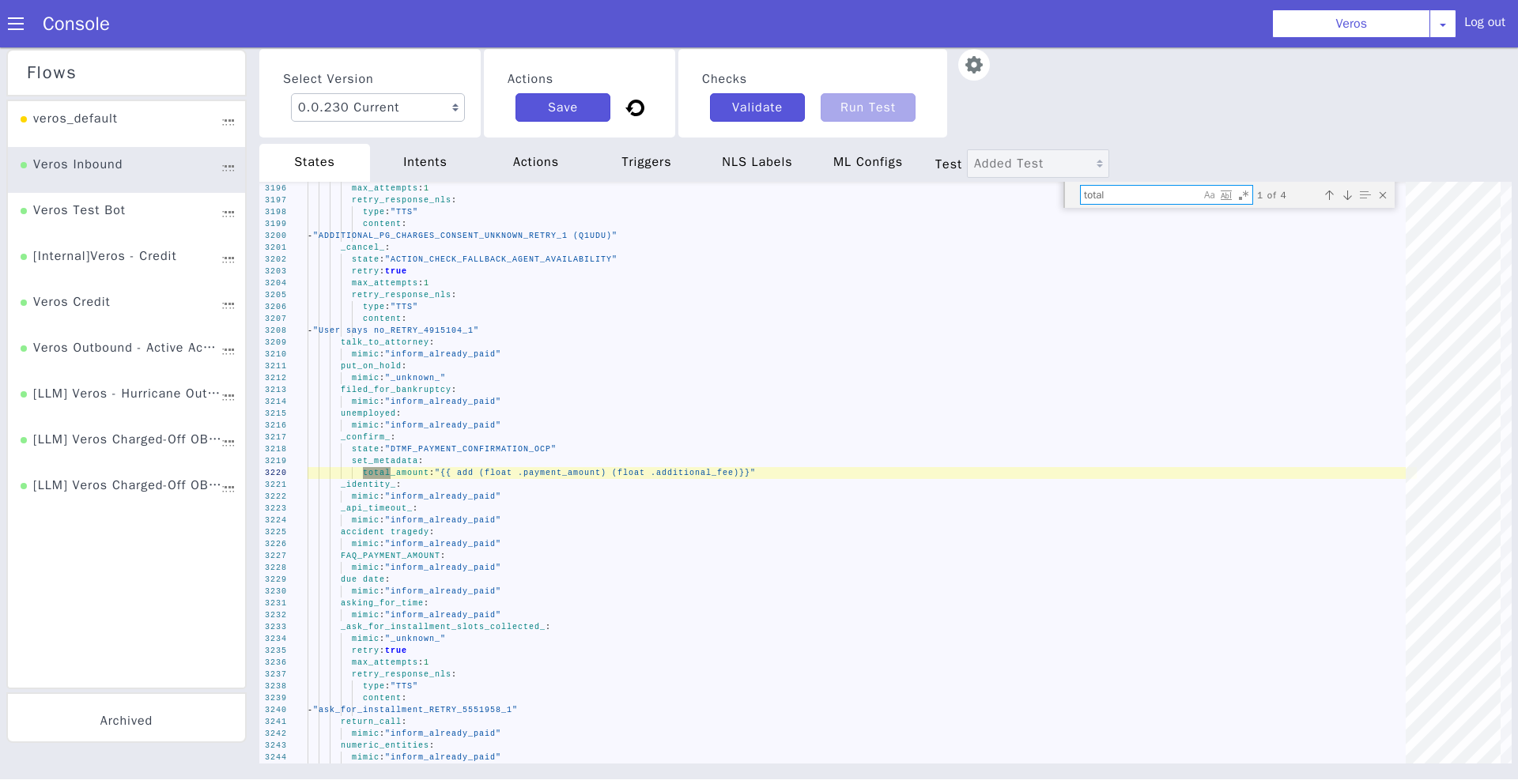 type on "total" 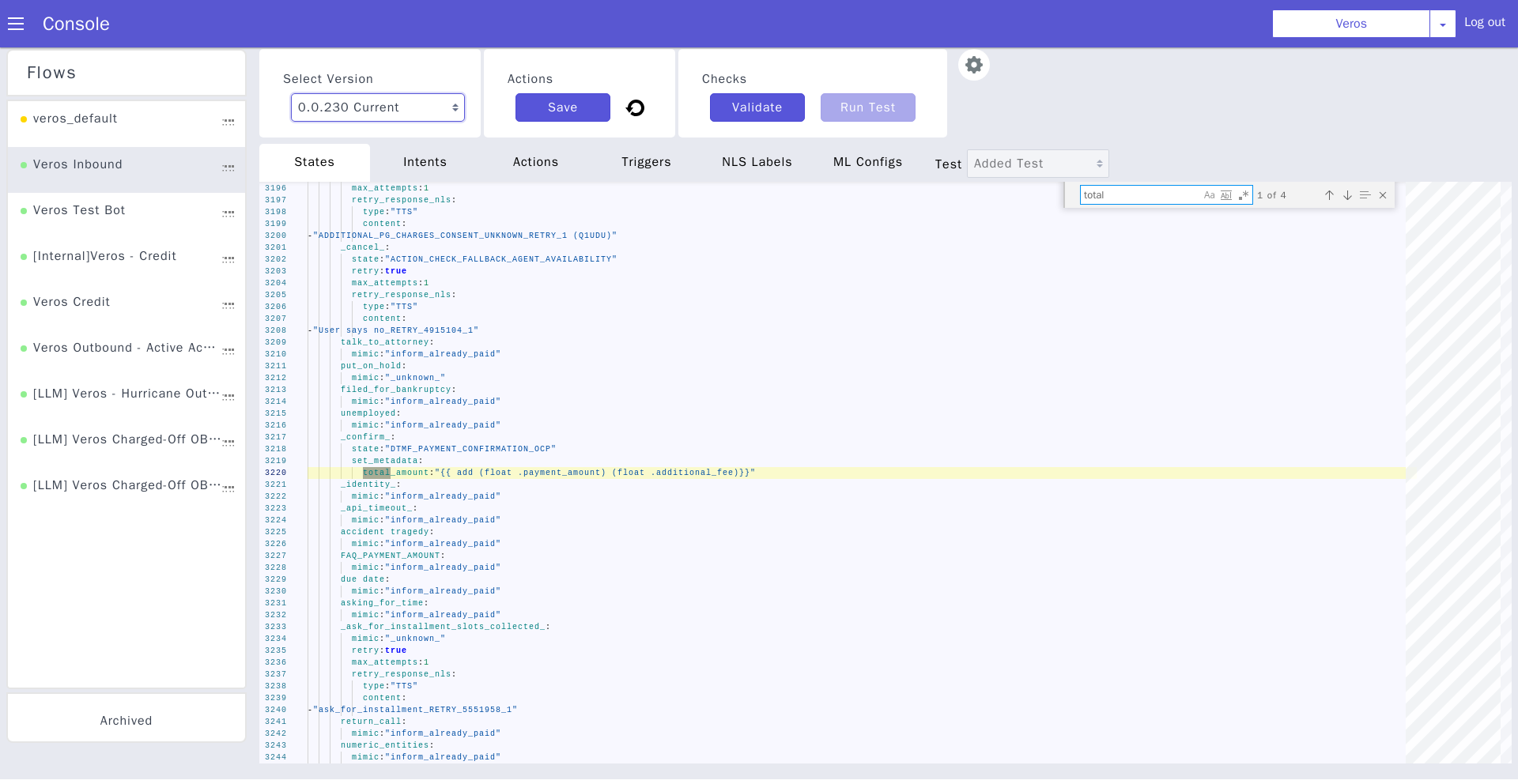 click on "0.0.231 Latest 0.0.230 Current 0.0.229  0.0.228  0.0.227  0.0.226  0.0.225  0.0.224  0.0.223  0.0.222  0.0.221  0.0.220  0.0.219  0.0.218  0.0.217  0.0.216  0.0.215  0.0.214  0.0.213  0.0.212  0.0.211  0.0.210  0.0.209  0.0.208  0.0.207  0.0.206  0.0.205  0.0.204  0.0.203  0.0.202  0.0.201  0.0.200  0.0.199  0.0.198  0.0.197  0.0.196  0.0.195  0.0.194  0.0.193  0.0.192  0.0.191  0.0.190  0.0.189  0.0.188  0.0.187  0.0.186  0.0.185  0.0.184  0.0.183  0.0.182  0.0.181  0.0.180  0.0.179  0.0.178  0.0.177  0.0.176  0.0.175  0.0.174  0.0.173  0.0.172  0.0.171  0.0.170  0.0.169  0.0.168  0.0.167  0.0.166  0.0.165  0.0.164  0.0.163  0.0.162  0.0.161  0.0.160  0.0.159  0.0.158  0.0.157  0.0.156  0.0.155  0.0.154  0.0.153  0.0.152  0.0.151  0.0.150  0.0.149  0.0.148  0.0.147  0.0.146  0.0.145  0.0.144  0.0.143  0.0.142  0.0.141  0.0.140  0.0.139  0.0.138  0.0.137  0.0.136  0.0.135  0.0.134  0.0.133  0.0.132  0.0.131  0.0.130  0.0.129  0.0.128  0.0.127  0.0.126  0.0.125  0.0.124  0.0.123  0.0.122  0.0.121  0.0.120" at bounding box center [2588, 1015] 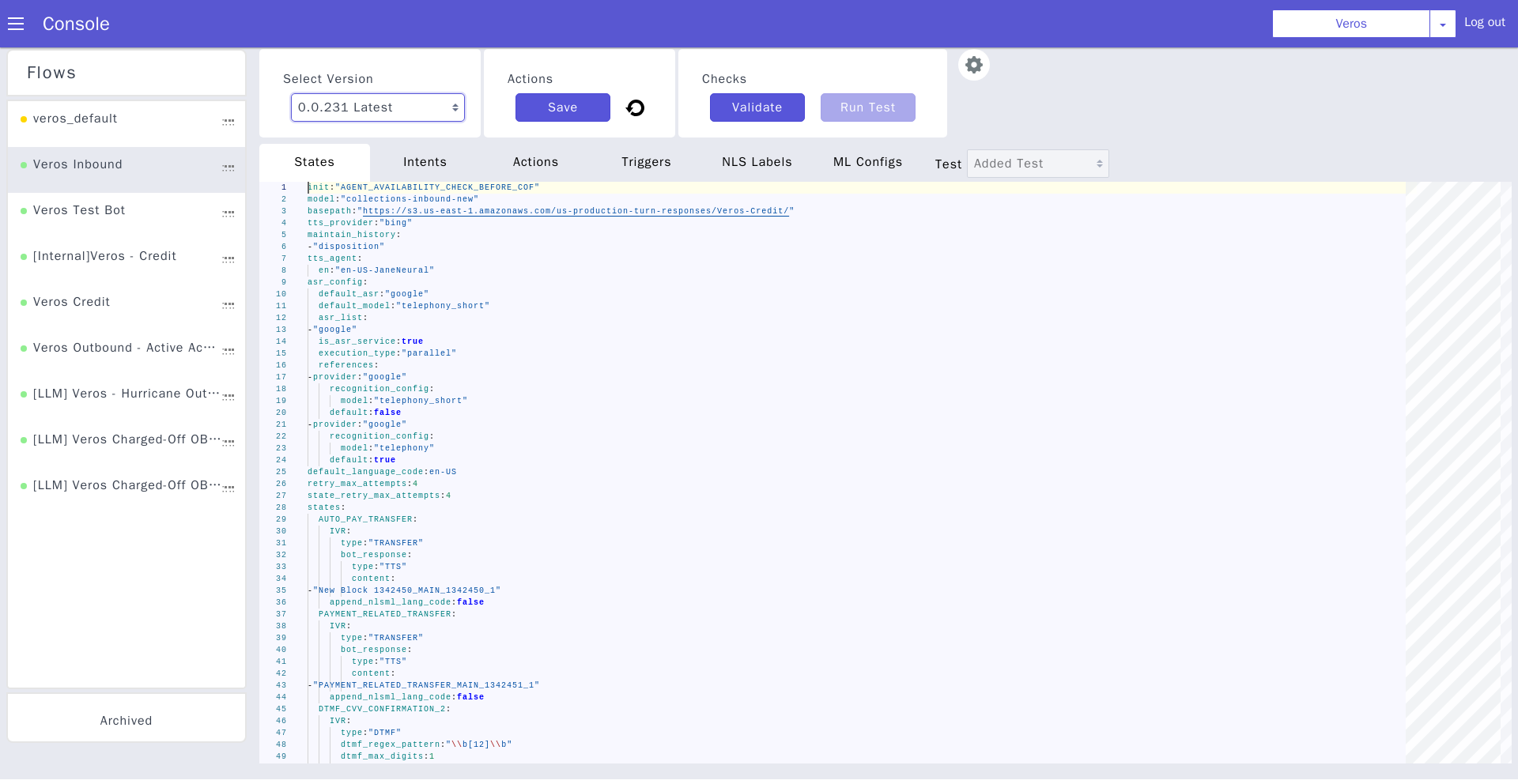 click on "0.0.231 Latest 0.0.230 Current 0.0.229  0.0.228  0.0.227  0.0.226  0.0.225  0.0.224  0.0.223  0.0.222  0.0.221  0.0.220  0.0.219  0.0.218  0.0.217  0.0.216  0.0.215  0.0.214  0.0.213  0.0.212  0.0.211  0.0.210  0.0.209  0.0.208  0.0.207  0.0.206  0.0.205  0.0.204  0.0.203  0.0.202  0.0.201  0.0.200  0.0.199  0.0.198  0.0.197  0.0.196  0.0.195  0.0.194  0.0.193  0.0.192  0.0.191  0.0.190  0.0.189  0.0.188  0.0.187  0.0.186  0.0.185  0.0.184  0.0.183  0.0.182  0.0.181  0.0.180  0.0.179  0.0.178  0.0.177  0.0.176  0.0.175  0.0.174  0.0.173  0.0.172  0.0.171  0.0.170  0.0.169  0.0.168  0.0.167  0.0.166  0.0.165  0.0.164  0.0.163  0.0.162  0.0.161  0.0.160  0.0.159  0.0.158  0.0.157  0.0.156  0.0.155  0.0.154  0.0.153  0.0.152  0.0.151  0.0.150  0.0.149  0.0.148  0.0.147  0.0.146  0.0.145  0.0.144  0.0.143  0.0.142  0.0.141  0.0.140  0.0.139  0.0.138  0.0.137  0.0.136  0.0.135  0.0.134  0.0.133  0.0.132  0.0.131  0.0.130  0.0.129  0.0.128  0.0.127  0.0.126  0.0.125  0.0.124  0.0.123  0.0.122  0.0.121  0.0.120" at bounding box center [400, 62] 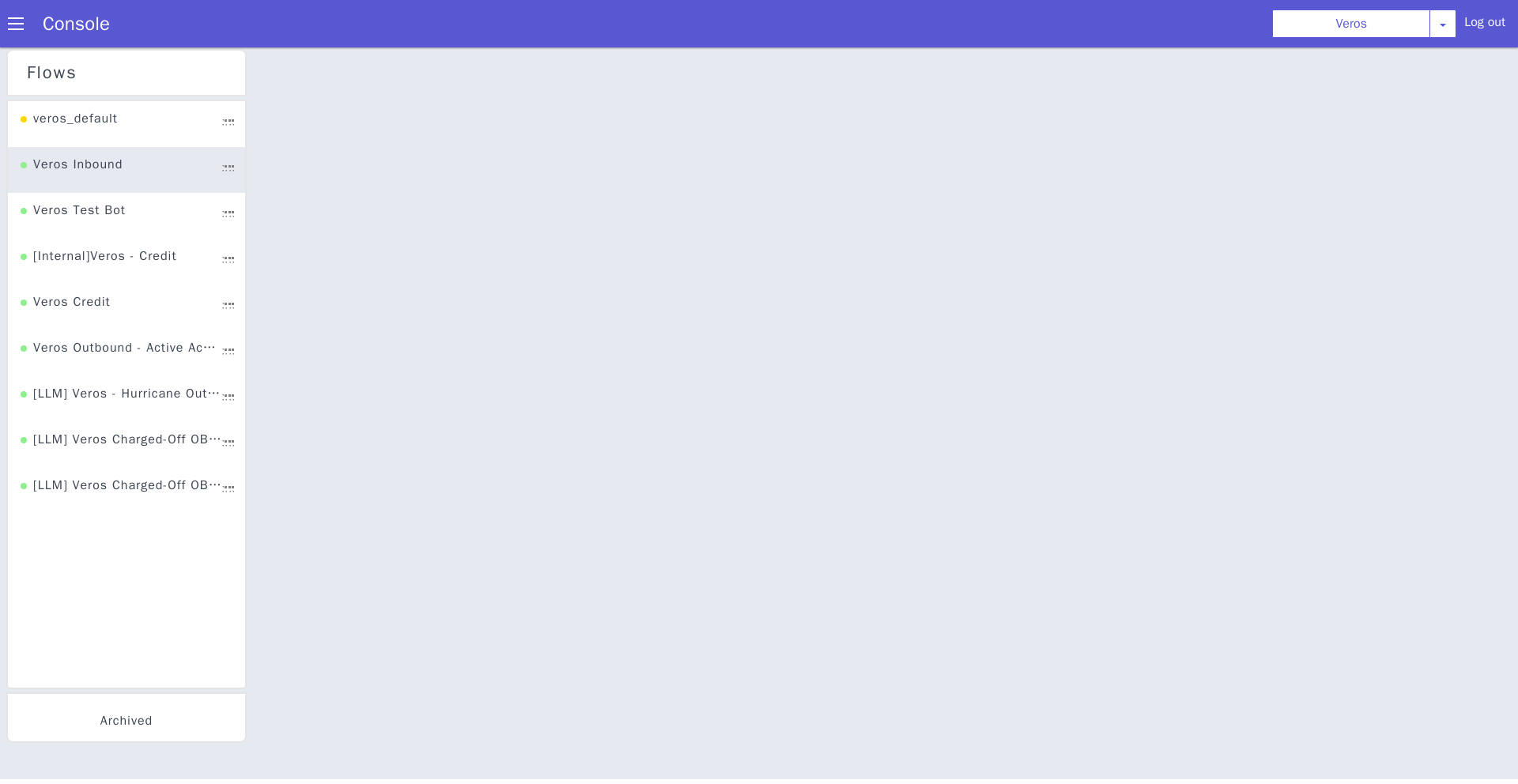 select on "0.0.229" 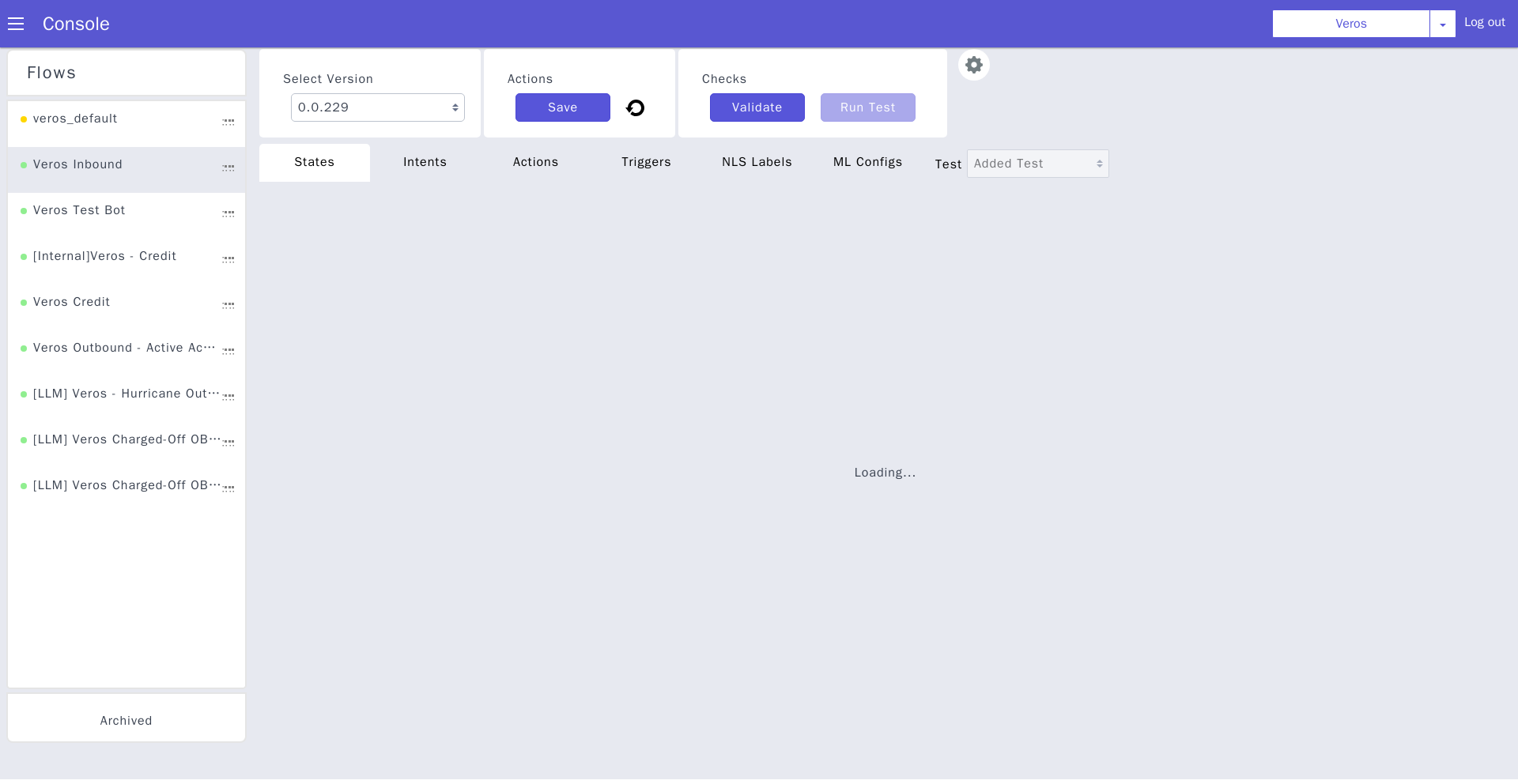 click on "Flows" at bounding box center (149, 28) 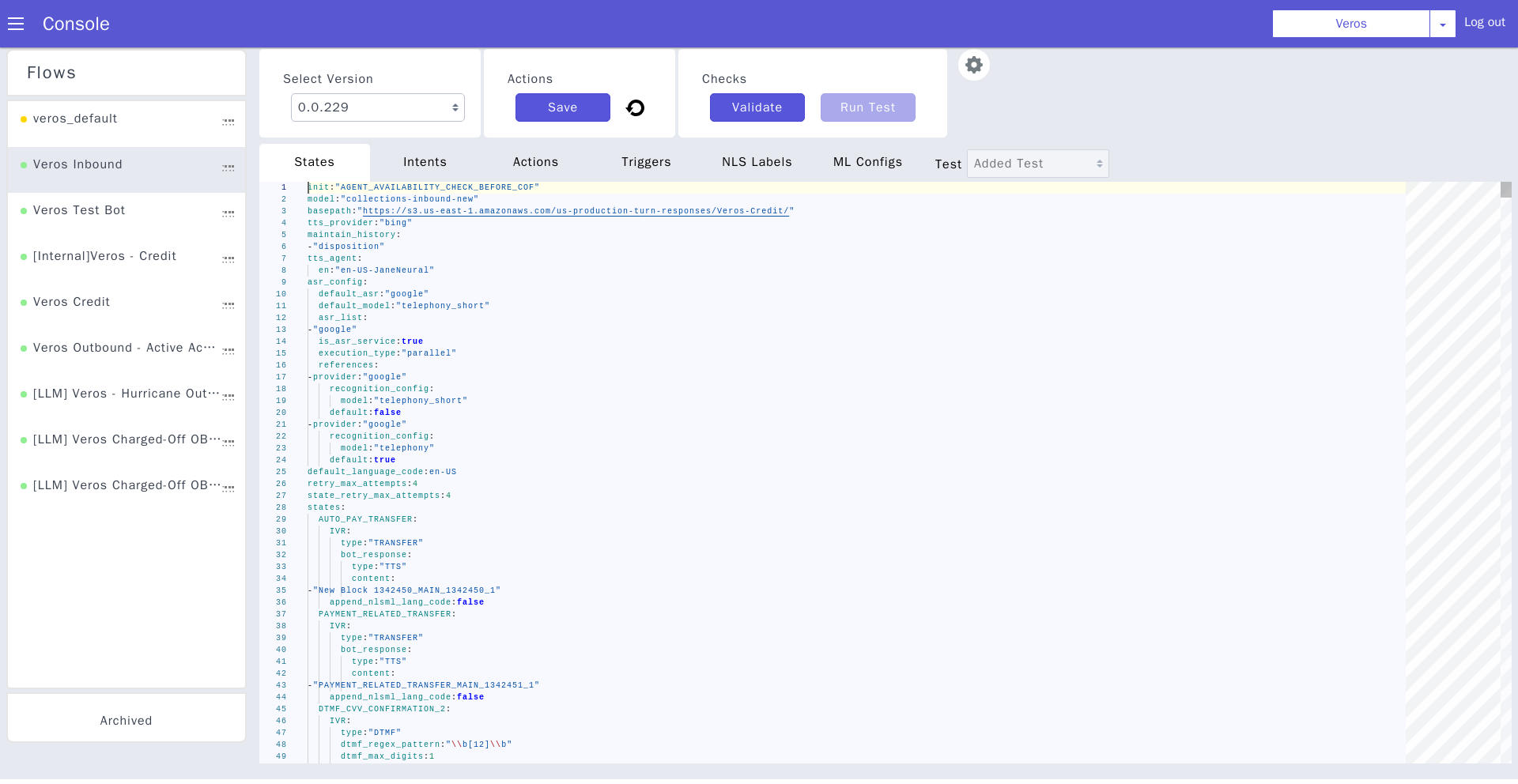 click on "default_language_code :  en-US" at bounding box center (1487, 1699) 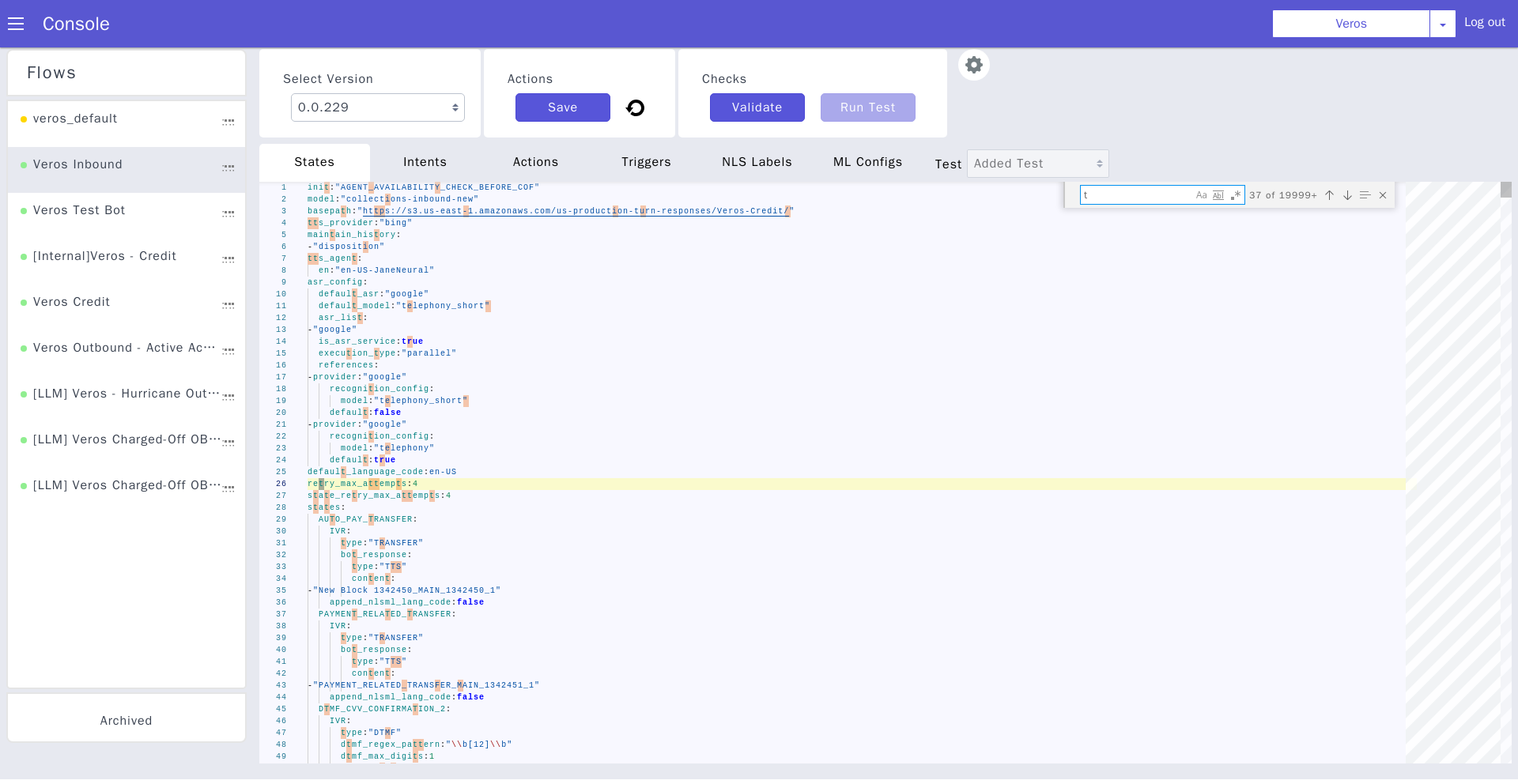 type on "to" 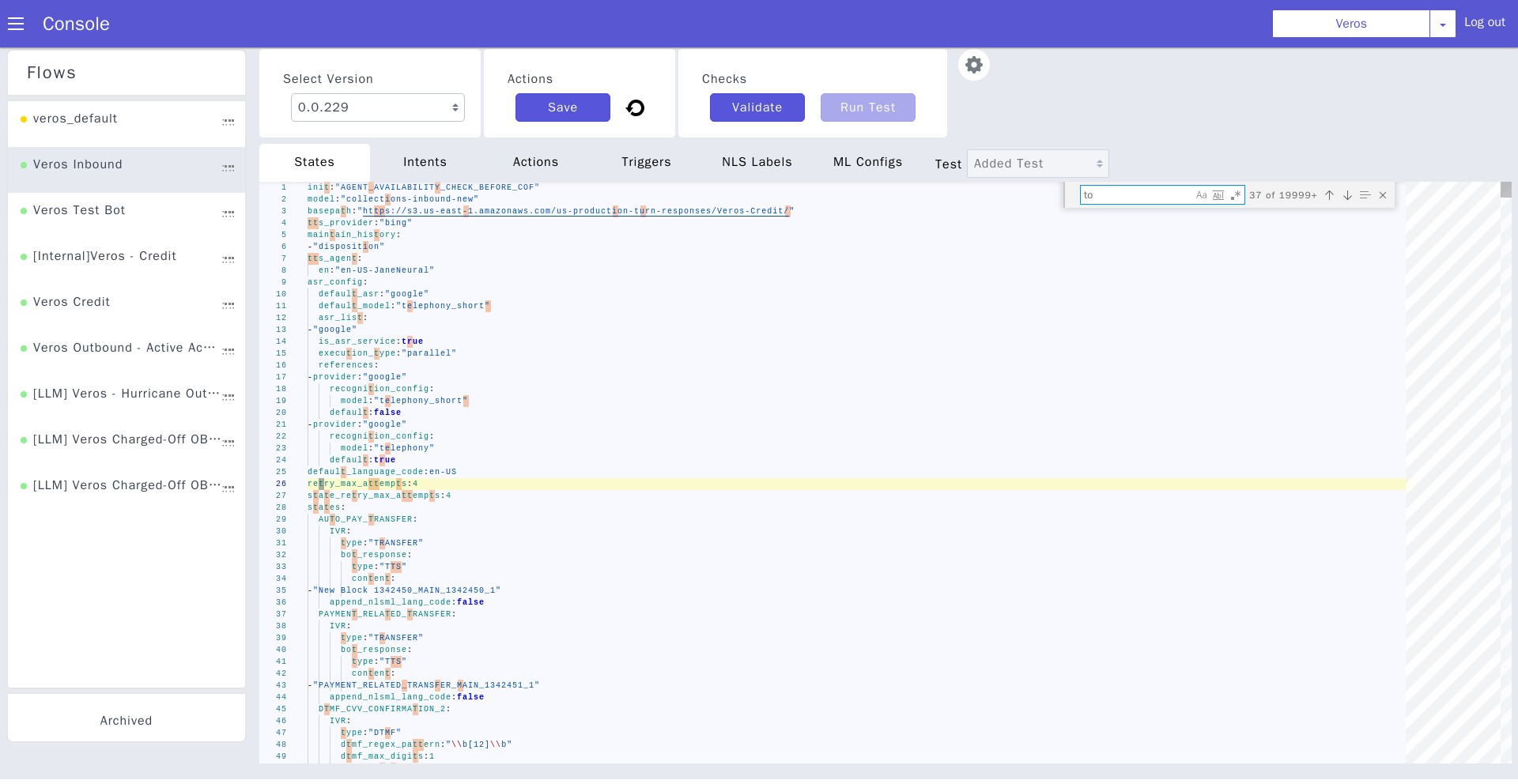 type on "'1':
state: "ADDITIONAL FEES CONSENT OCP"
destinations:
- when: "{{listContains (index . \"caller_details\" \"State\" ) .state_list}}"
then: "DTMF_PAYMENT_CONFIRMATION_OCP_NO_FEE"
set_metadata:
state_name: "schedulepayment"
set_metadata:
state_name: "schedulepayment"
total_amount: "{{ printf \"%.2f\" (add (float .payment_amount) (float .additional_fee))\" 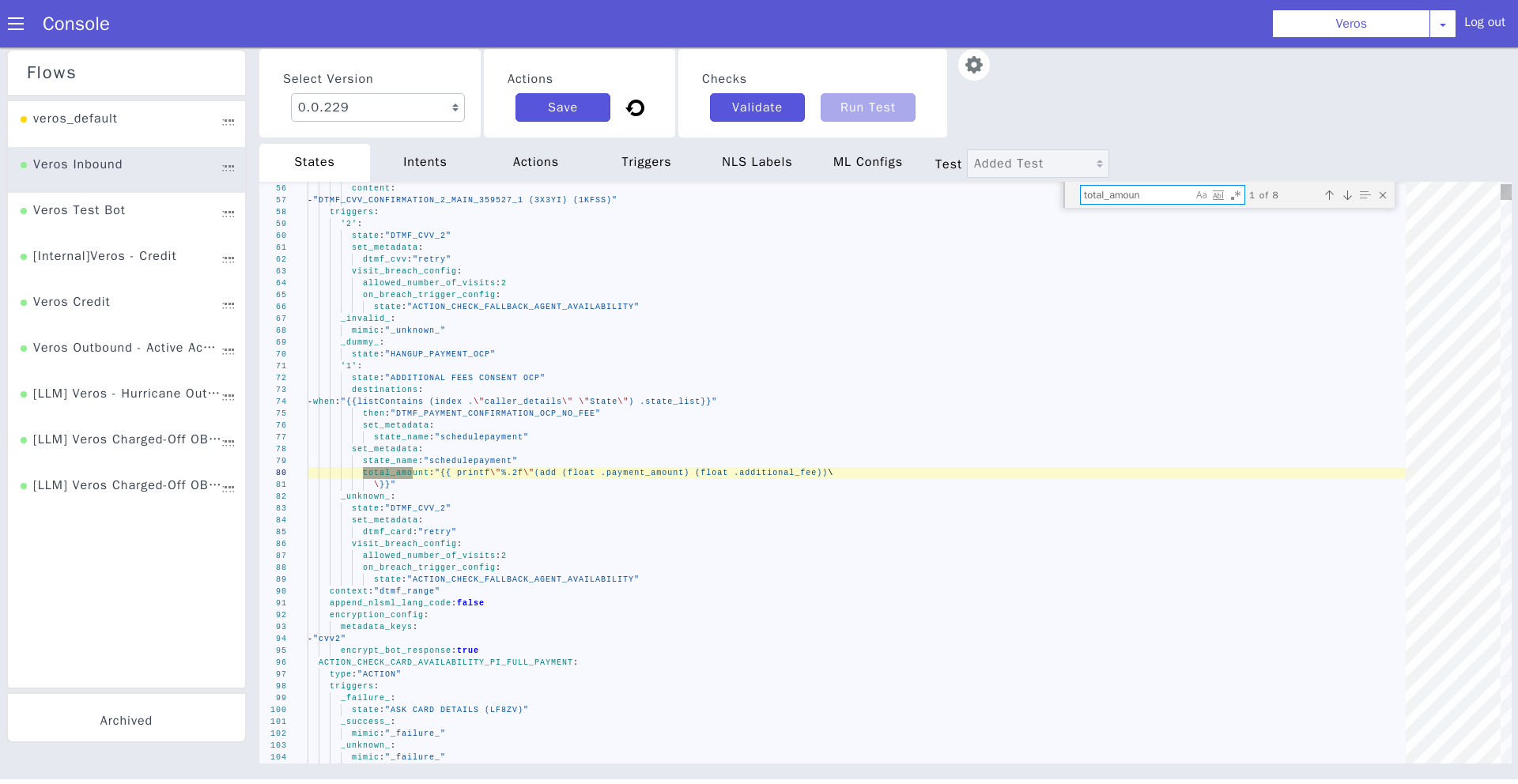 type on "total_amount" 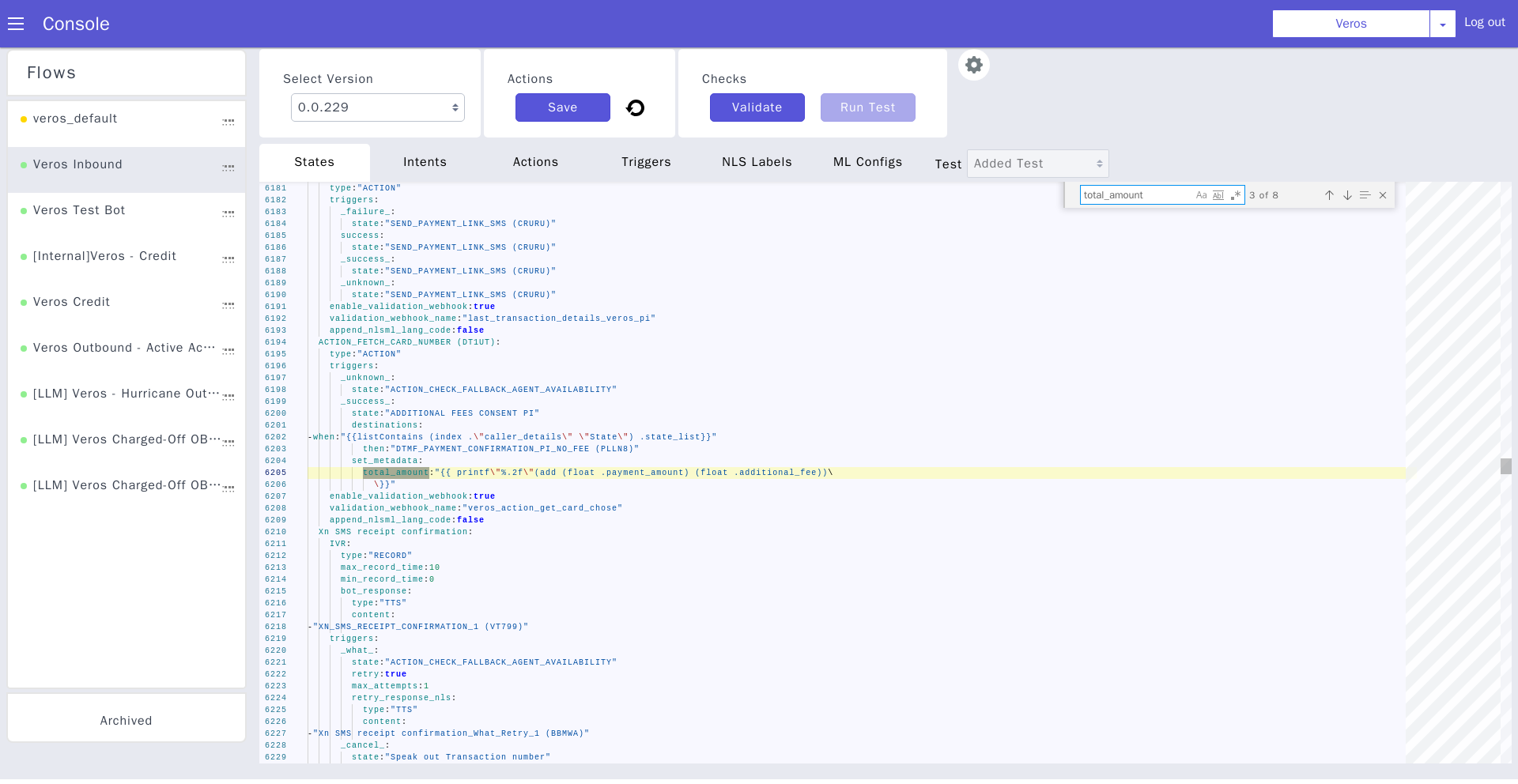 type on "bot_response:
type: "TTS"
content:
- "ADDITIONAL_FEES_CONSENT_1_PI_ (AIQ2C) (WPBVF)"
triggers:
_confirm_:
state: "DTMF_PAYMENT_CONFIRMATION_1 (F8Z4N)"
set_metadata:
total_amount: "{{ add (float .payment_amount) (float .additional_fee)}}"
_what_:" 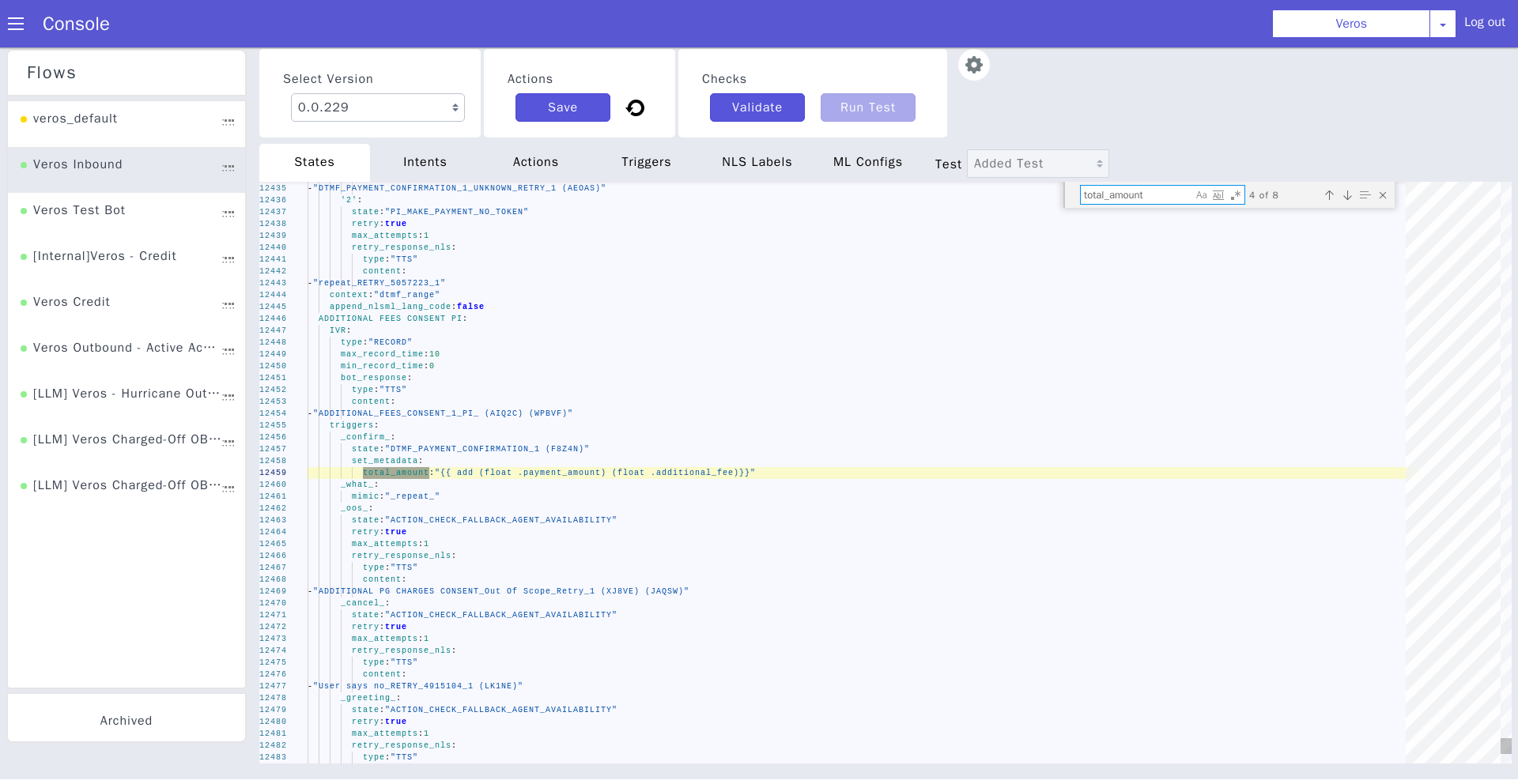 type on "total_amount" 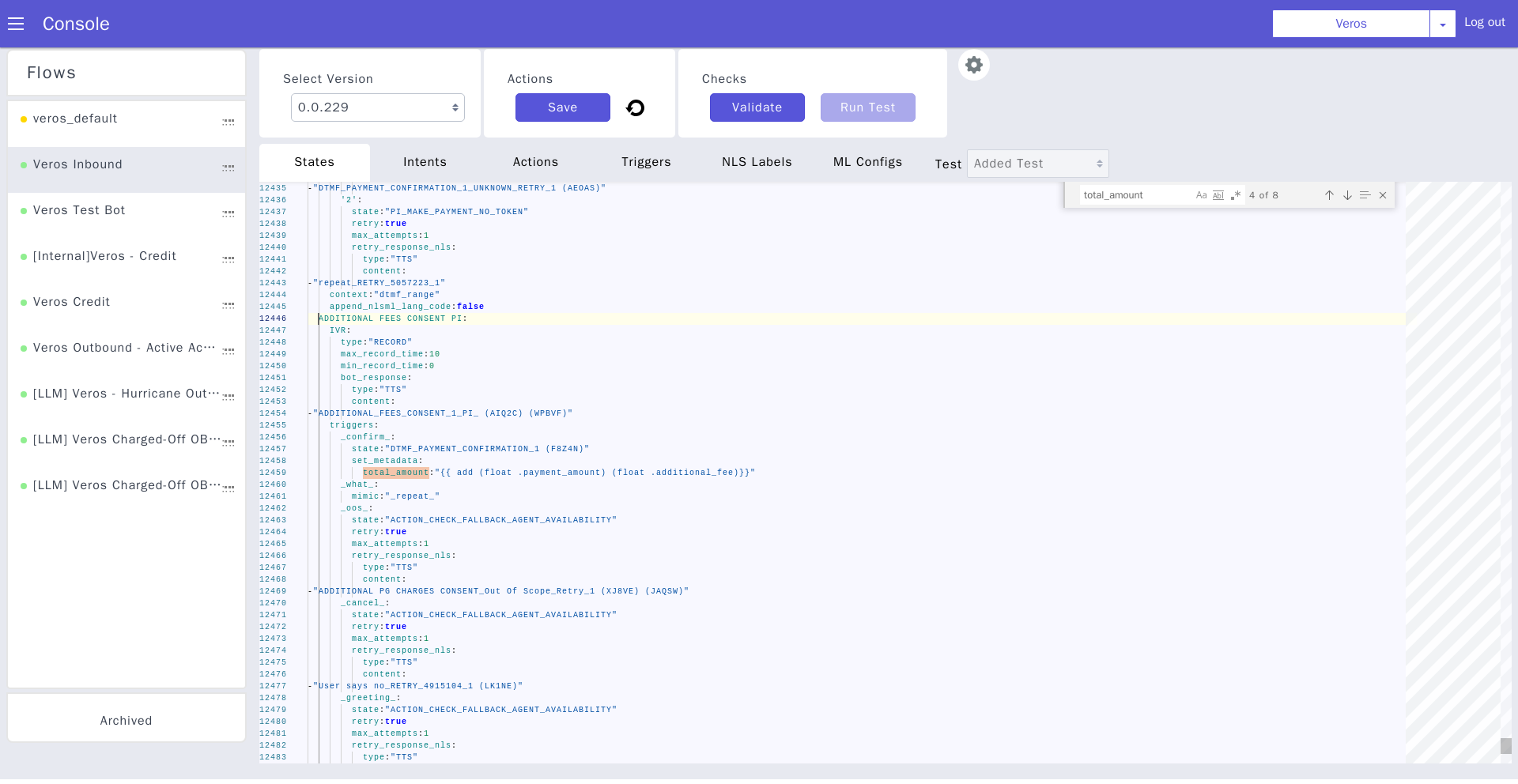 scroll, scrollTop: 0, scrollLeft: 0, axis: both 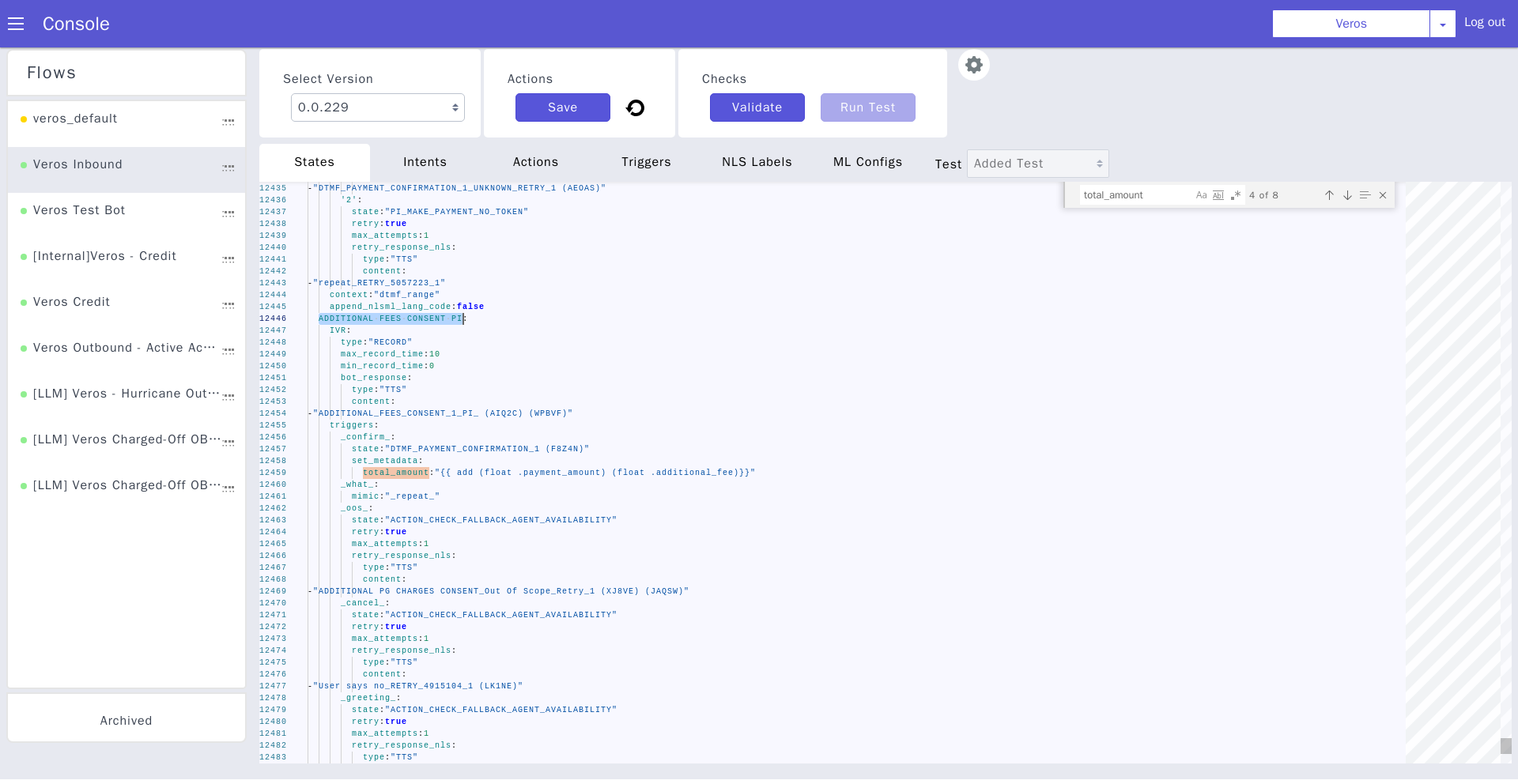 drag, startPoint x: 1898, startPoint y: 817, endPoint x: 2041, endPoint y: 814, distance: 143.03147 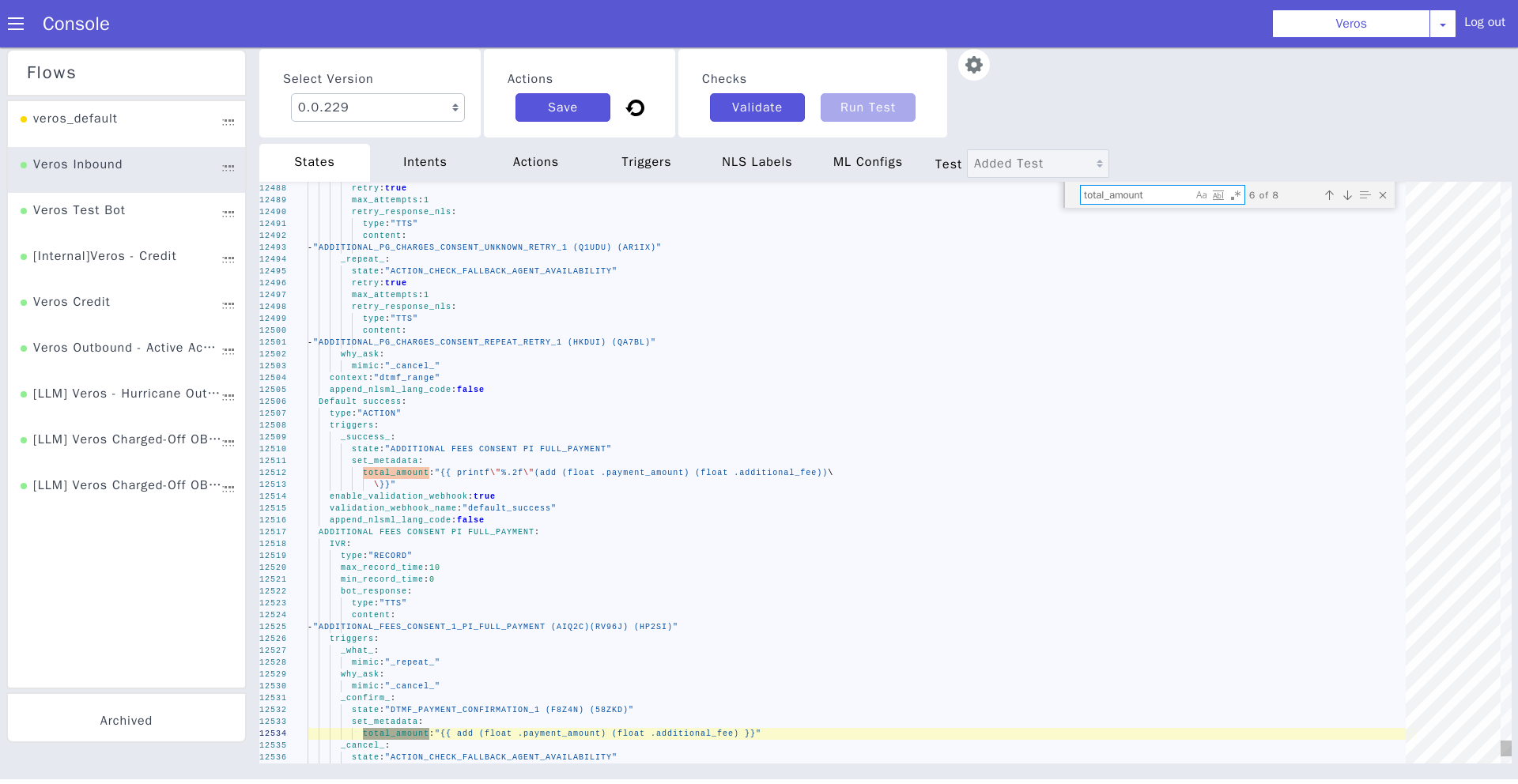 scroll, scrollTop: 0, scrollLeft: 0, axis: both 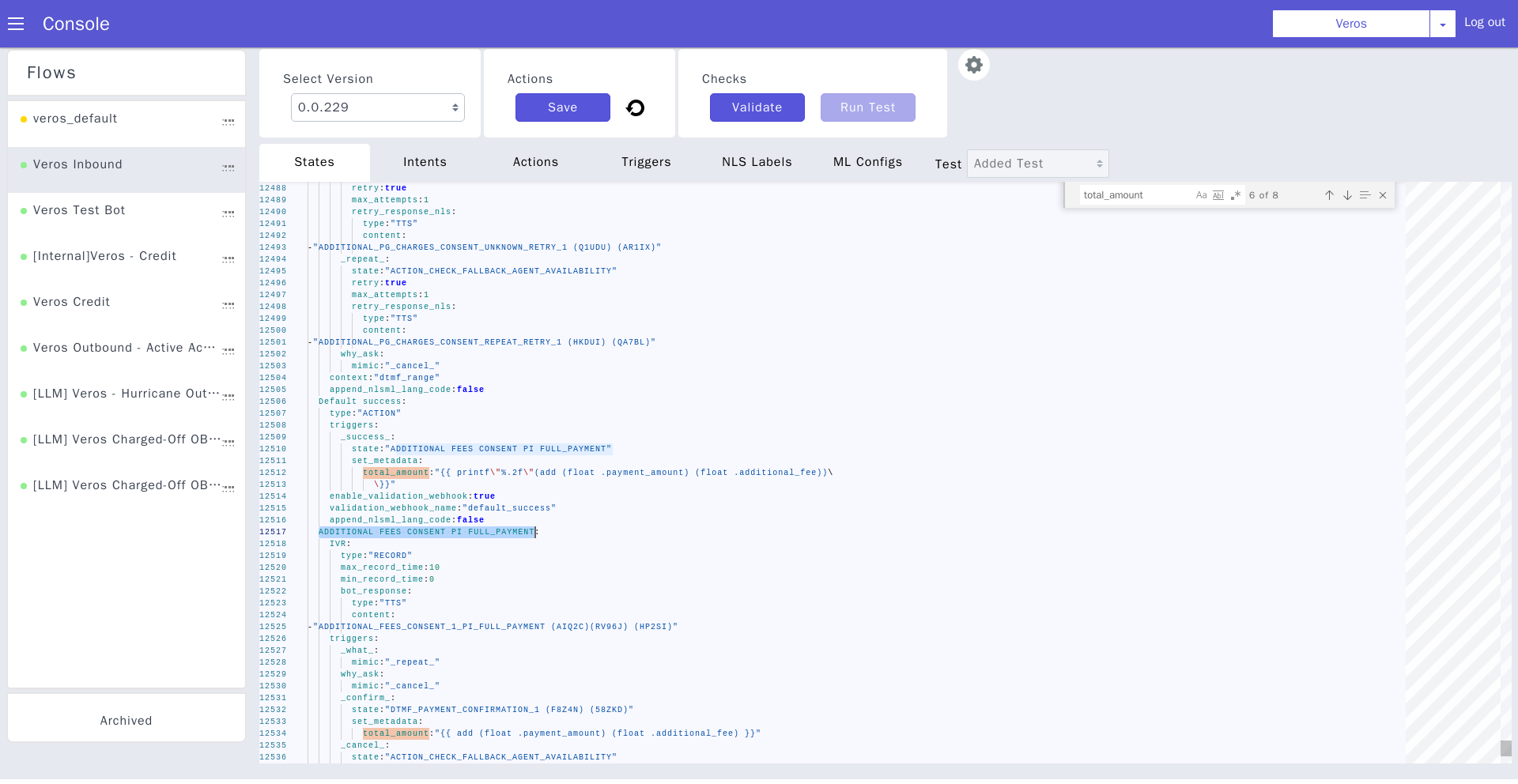drag, startPoint x: 1869, startPoint y: 1133, endPoint x: 2085, endPoint y: 1128, distance: 216.05786 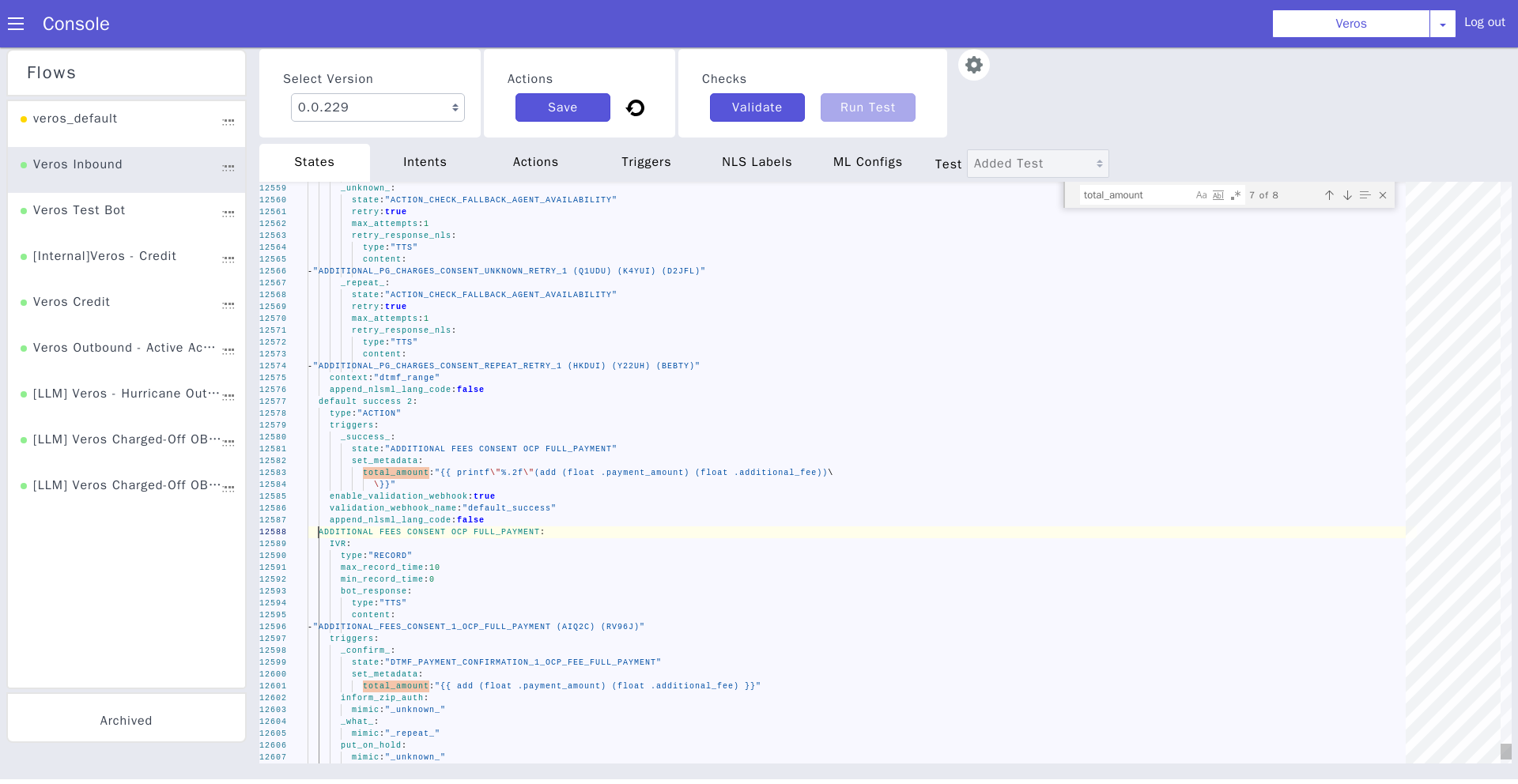 scroll, scrollTop: 0, scrollLeft: 0, axis: both 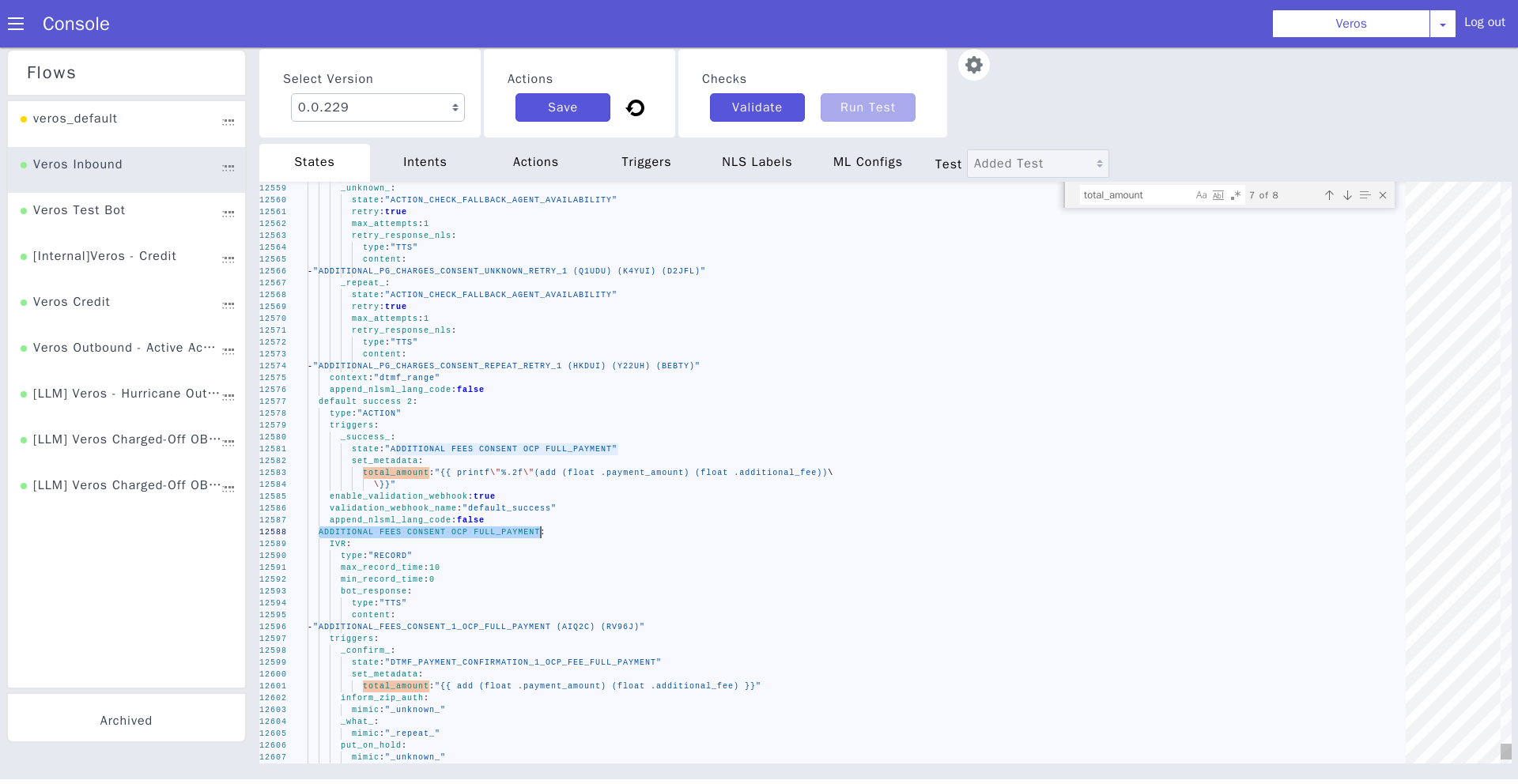 drag, startPoint x: 1663, startPoint y: 1469, endPoint x: 1886, endPoint y: 1468, distance: 223.00224 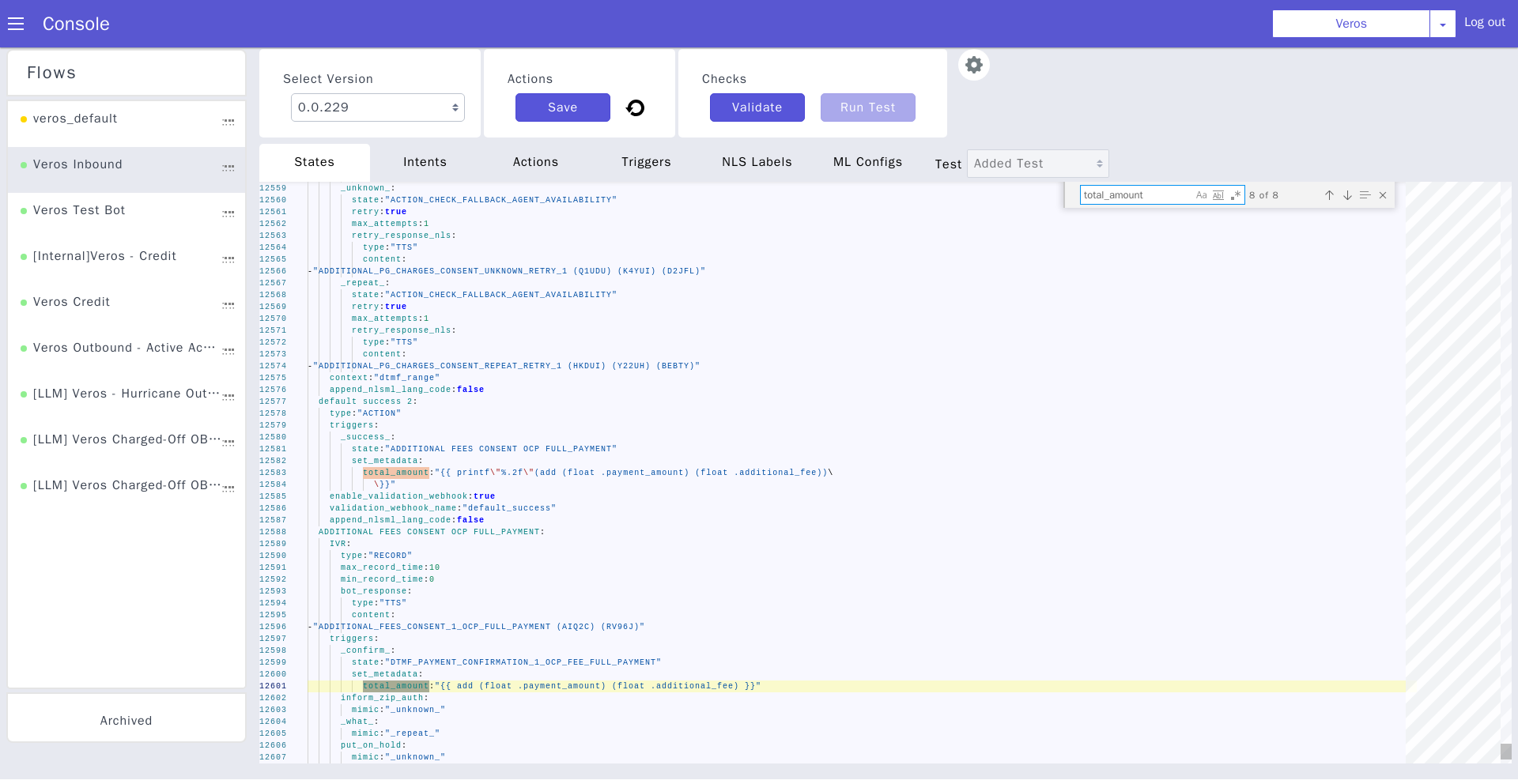 type on "'1':
state: "ADDITIONAL FEES CONSENT OCP"
destinations:
- when: "{{listContains (index . \"caller_details\" \"State\" ) .state_list}}"
then: "DTMF_PAYMENT_CONFIRMATION_OCP_NO_FEE"
set_metadata:
state_name: "schedulepayment"
set_metadata:
state_name: "schedulepayment"
total_amount: "{{ printf \"%.2f\" (add (float .payment_amount) (float .additional_fee))\" 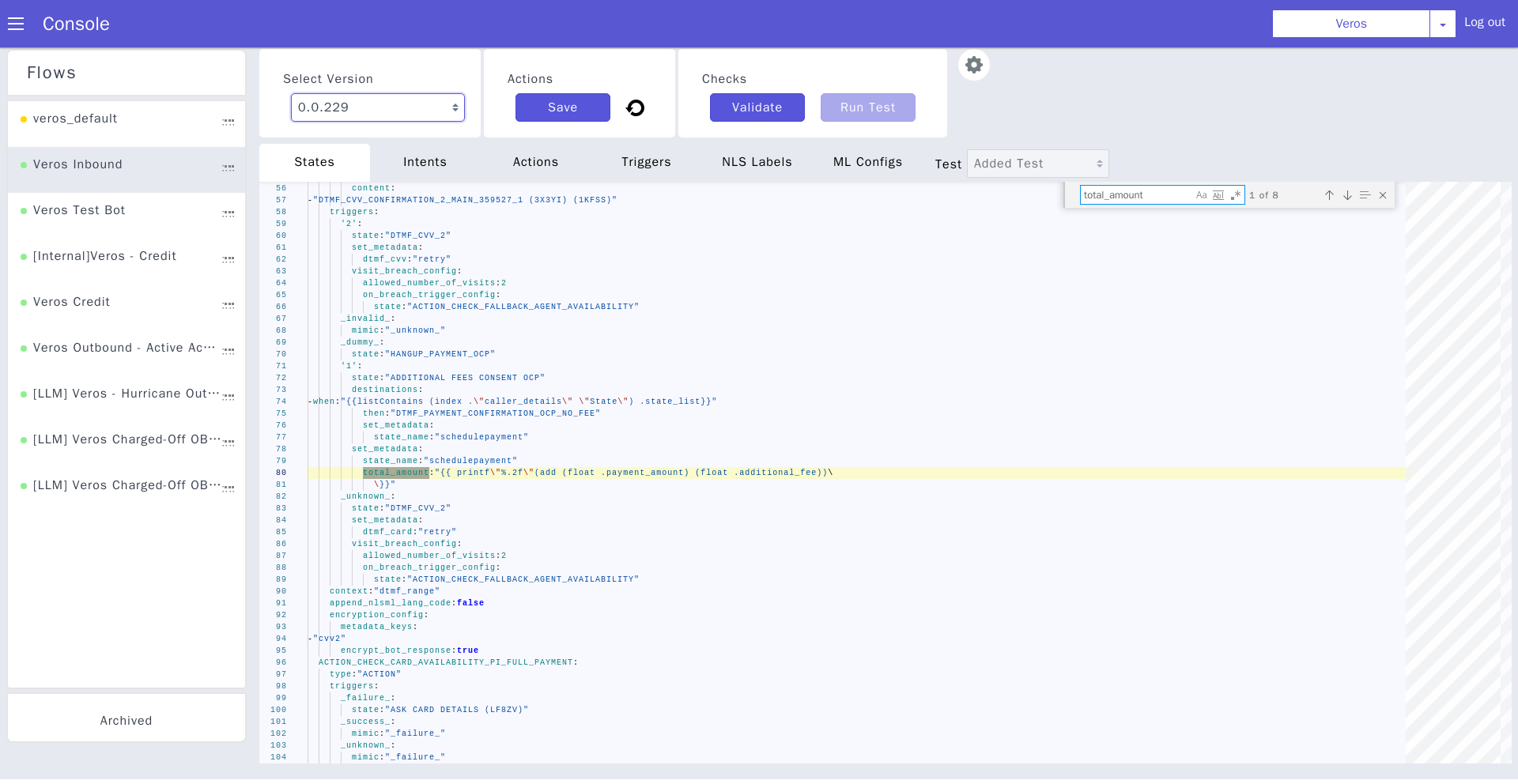click on "0.0.231 Latest 0.0.230 Current 0.0.229  0.0.228  0.0.227  0.0.226  0.0.225  0.0.224  0.0.223  0.0.222  0.0.221  0.0.220  0.0.219  0.0.218  0.0.217  0.0.216  0.0.215  0.0.214  0.0.213  0.0.212  0.0.211  0.0.210  0.0.209  0.0.208  0.0.207  0.0.206  0.0.205  0.0.204  0.0.203  0.0.202  0.0.201  0.0.200  0.0.199  0.0.198  0.0.197  0.0.196  0.0.195  0.0.194  0.0.193  0.0.192  0.0.191  0.0.190  0.0.189  0.0.188  0.0.187  0.0.186  0.0.185  0.0.184  0.0.183  0.0.182  0.0.181  0.0.180  0.0.179  0.0.178  0.0.177  0.0.176  0.0.175  0.0.174  0.0.173  0.0.172  0.0.171  0.0.170  0.0.169  0.0.168  0.0.167  0.0.166  0.0.165  0.0.164  0.0.163  0.0.162  0.0.161  0.0.160  0.0.159  0.0.158  0.0.157  0.0.156  0.0.155  0.0.154  0.0.153  0.0.152  0.0.151  0.0.150  0.0.149  0.0.148  0.0.147  0.0.146  0.0.145  0.0.144  0.0.143  0.0.142  0.0.141  0.0.140  0.0.139  0.0.138  0.0.137  0.0.136  0.0.135  0.0.134  0.0.133  0.0.132  0.0.131  0.0.130  0.0.129  0.0.128  0.0.127  0.0.126  0.0.125  0.0.124  0.0.123  0.0.122  0.0.121  0.0.120" at bounding box center (1787, 973) 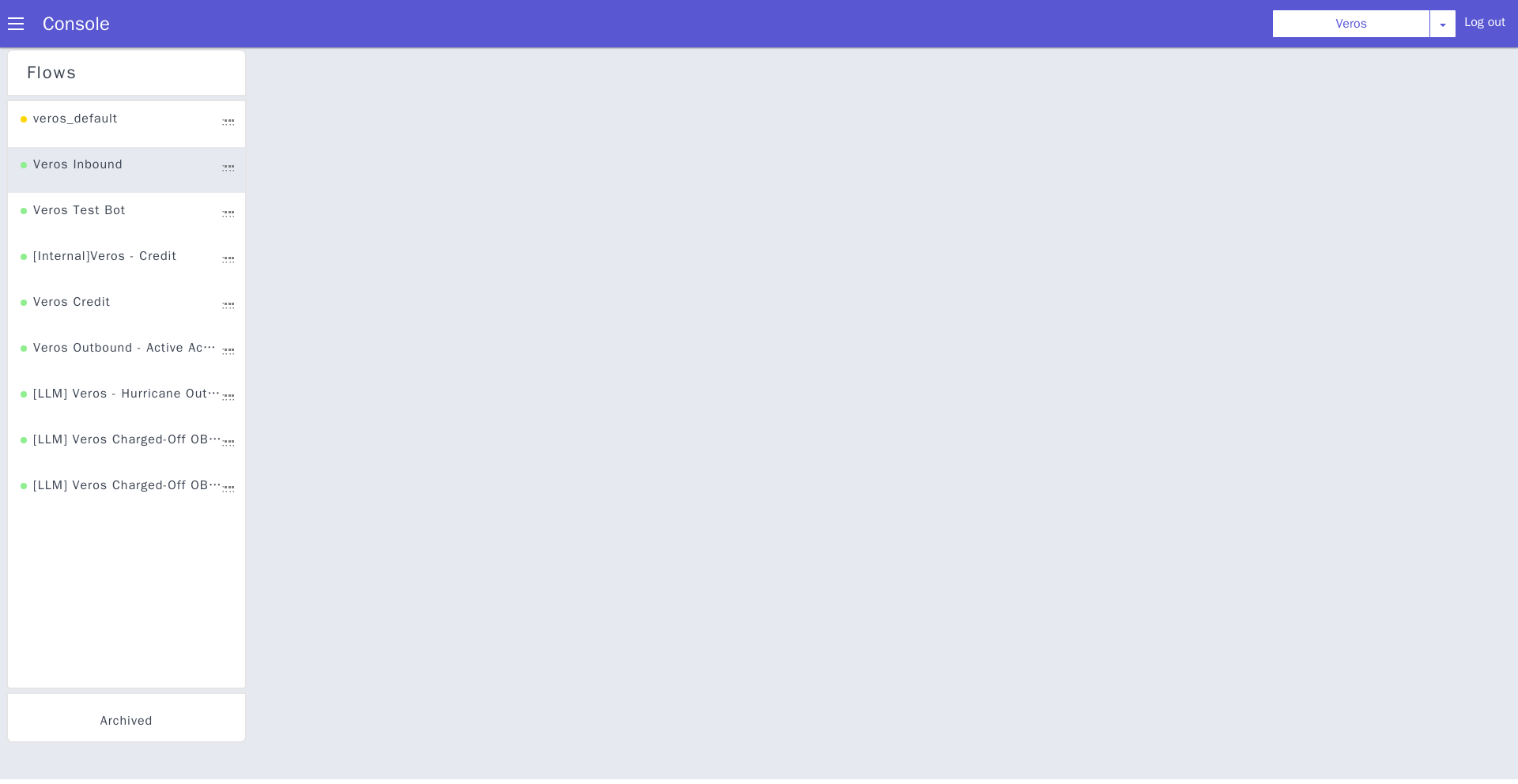 select on "0.0.228" 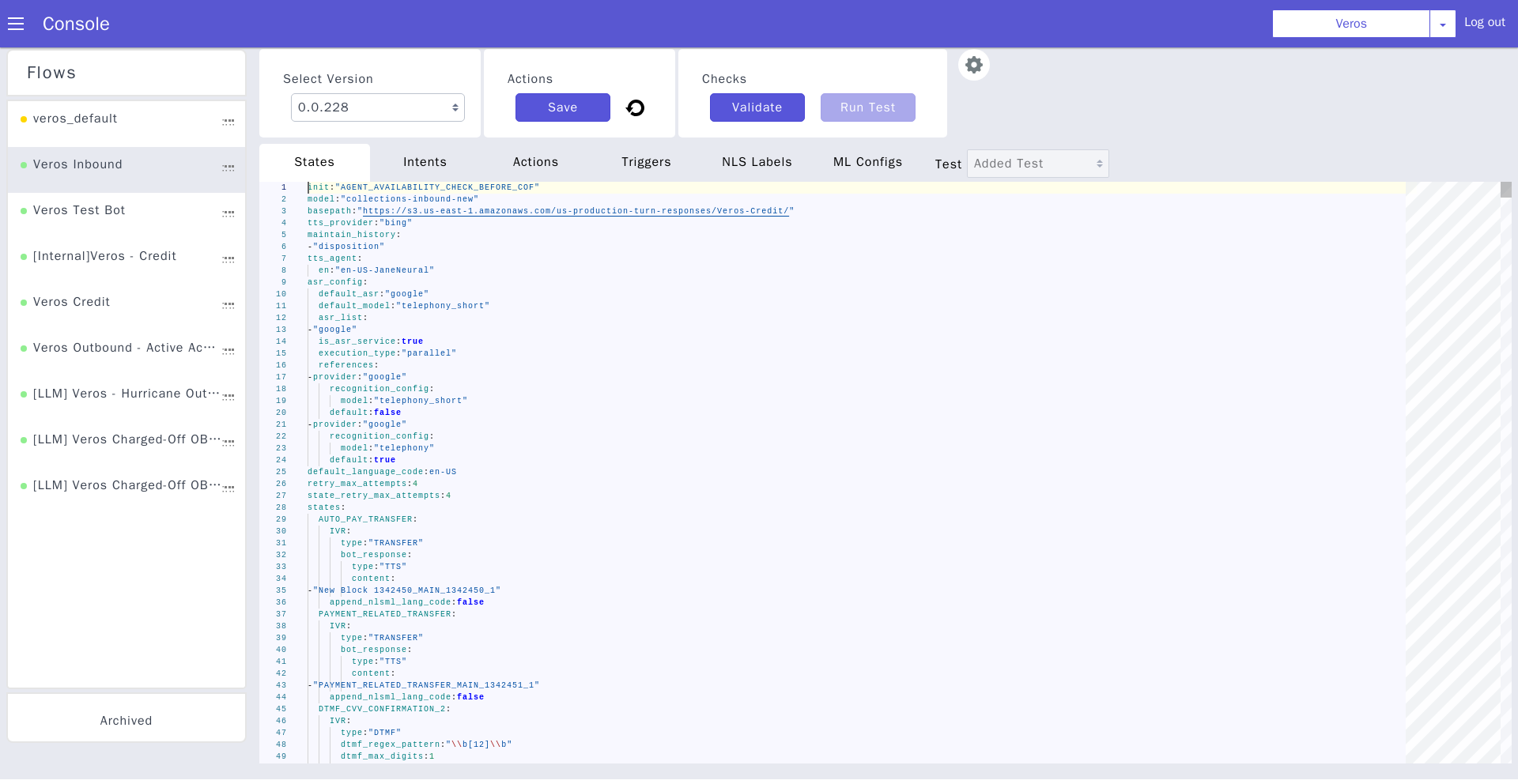 click on "en :  "en-US-JaneNeural"" at bounding box center [2292, 121] 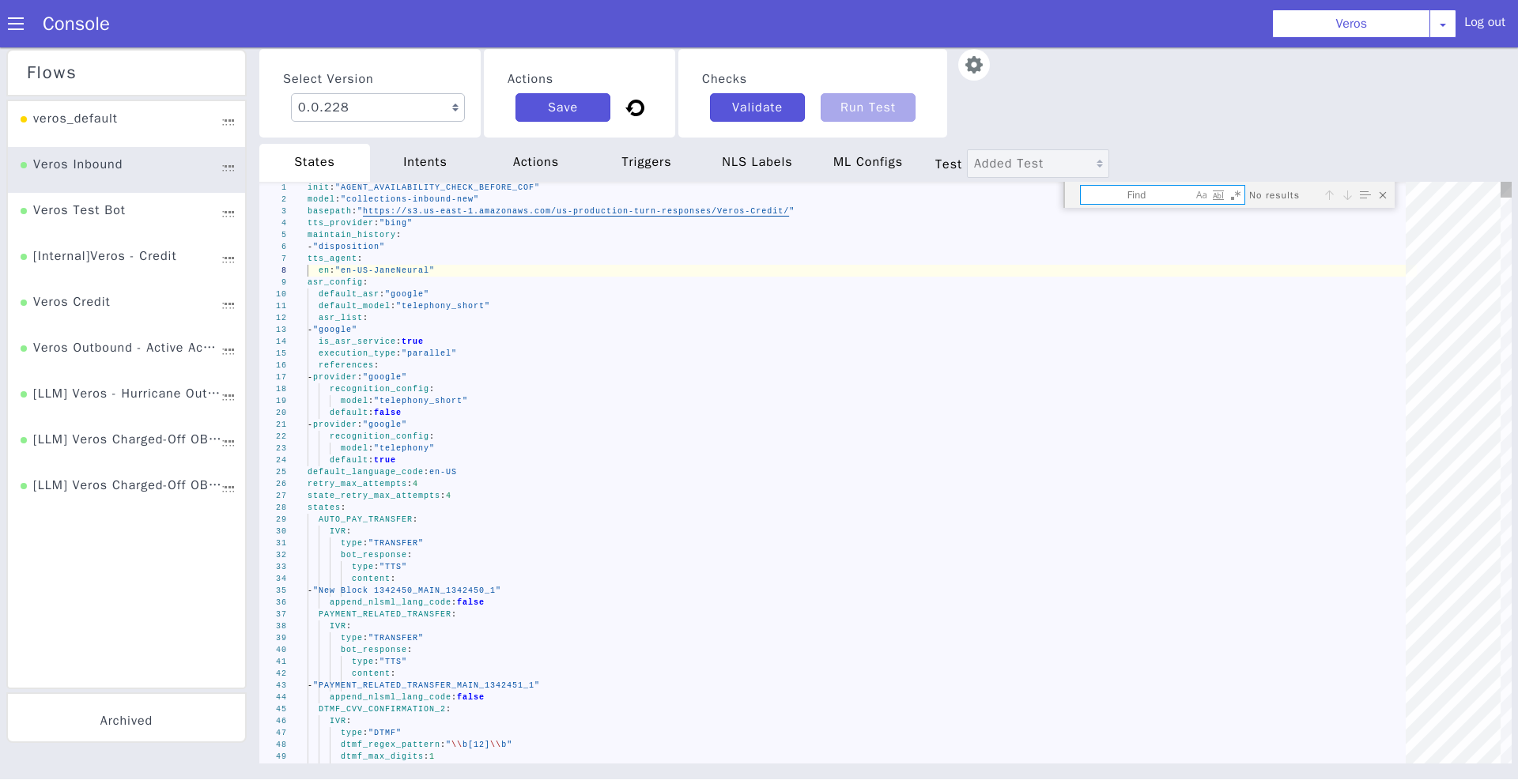 type on "t" 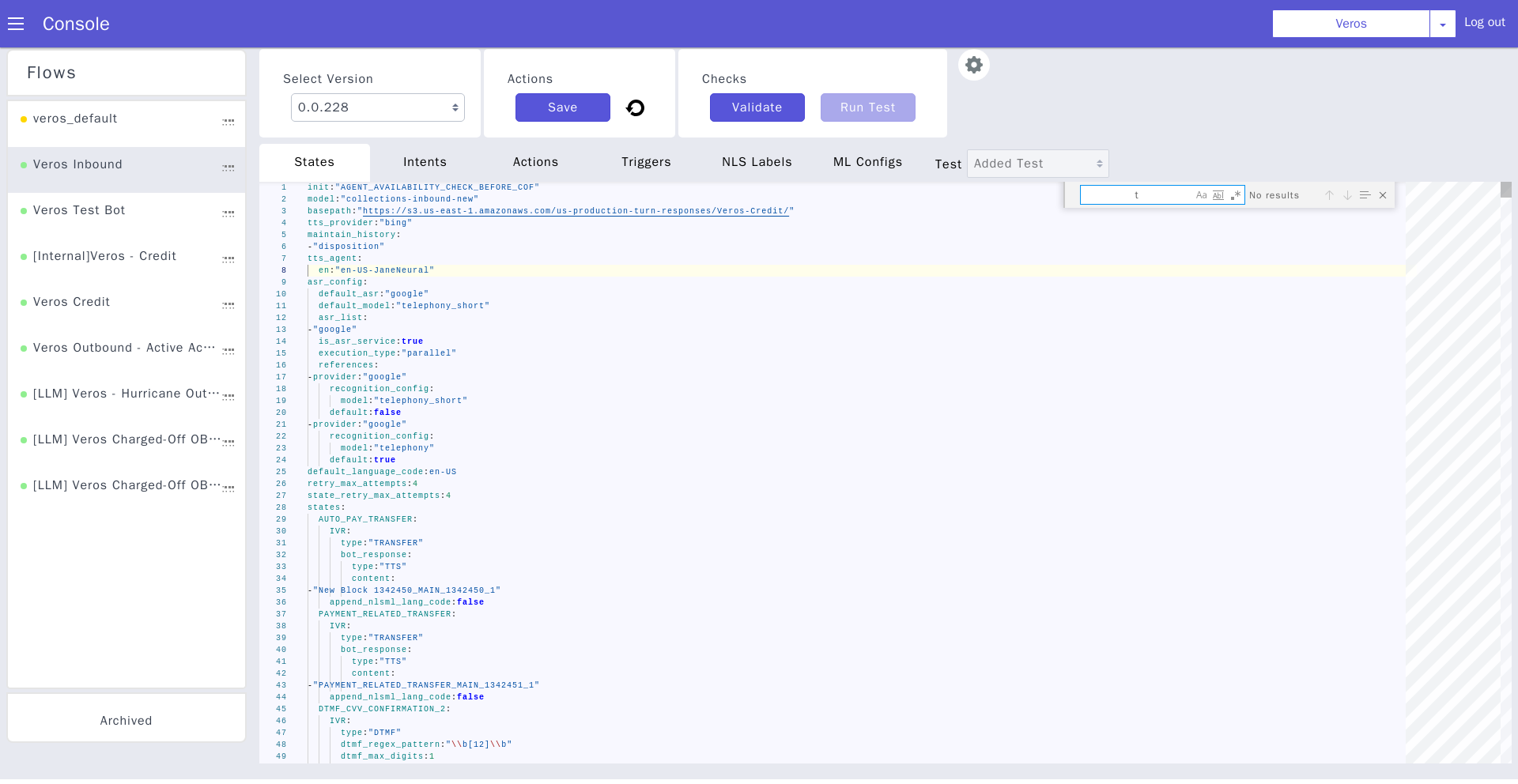 type on "- provider: "google"
recognition_config:
model: "telephony"
default: true
default_language_code: en-US
retry_max_attempts: 4
state_retry_max_attempts: 4
states:
AUTO_PAY_TRANSFER:
IVR:" 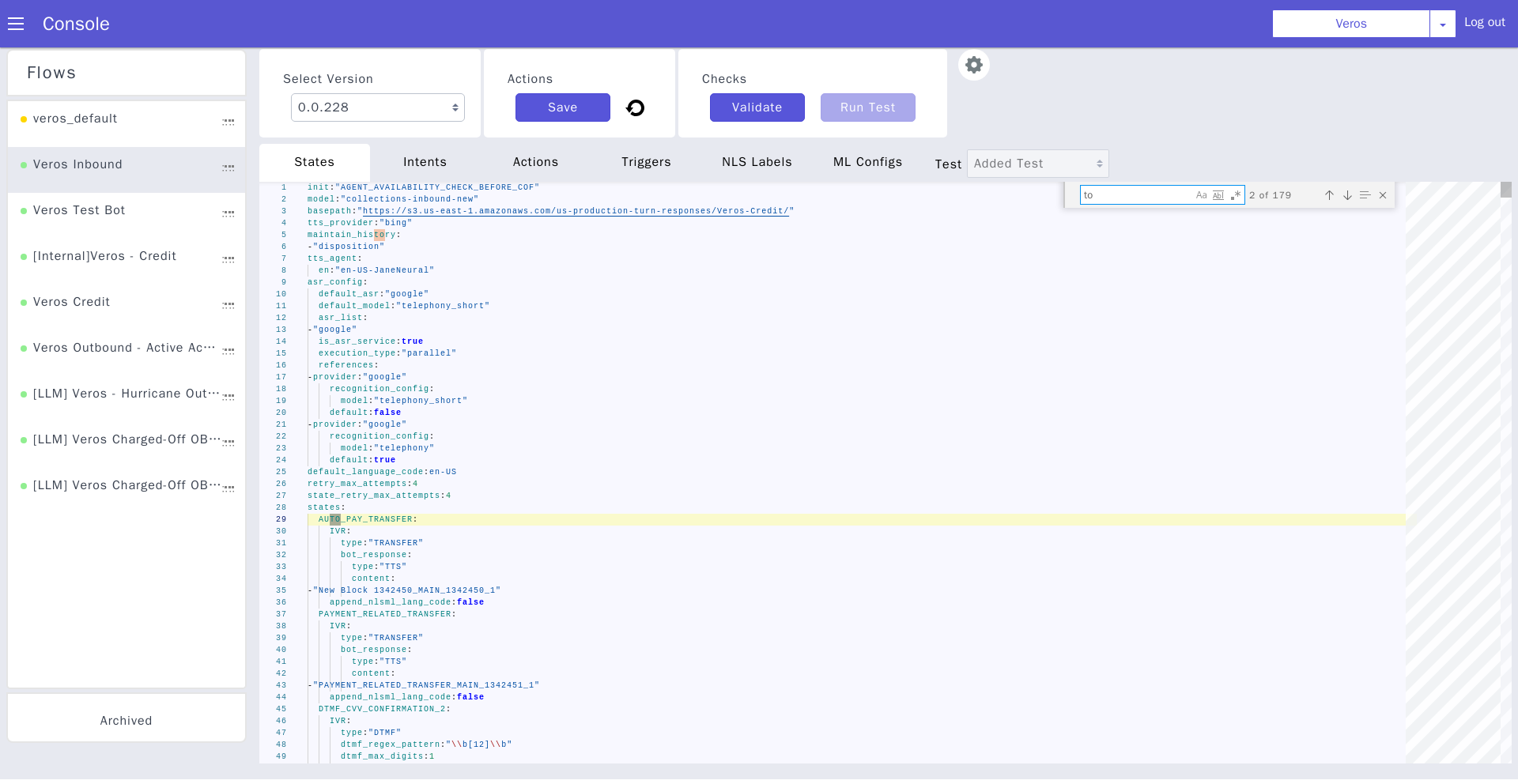 type on "tot" 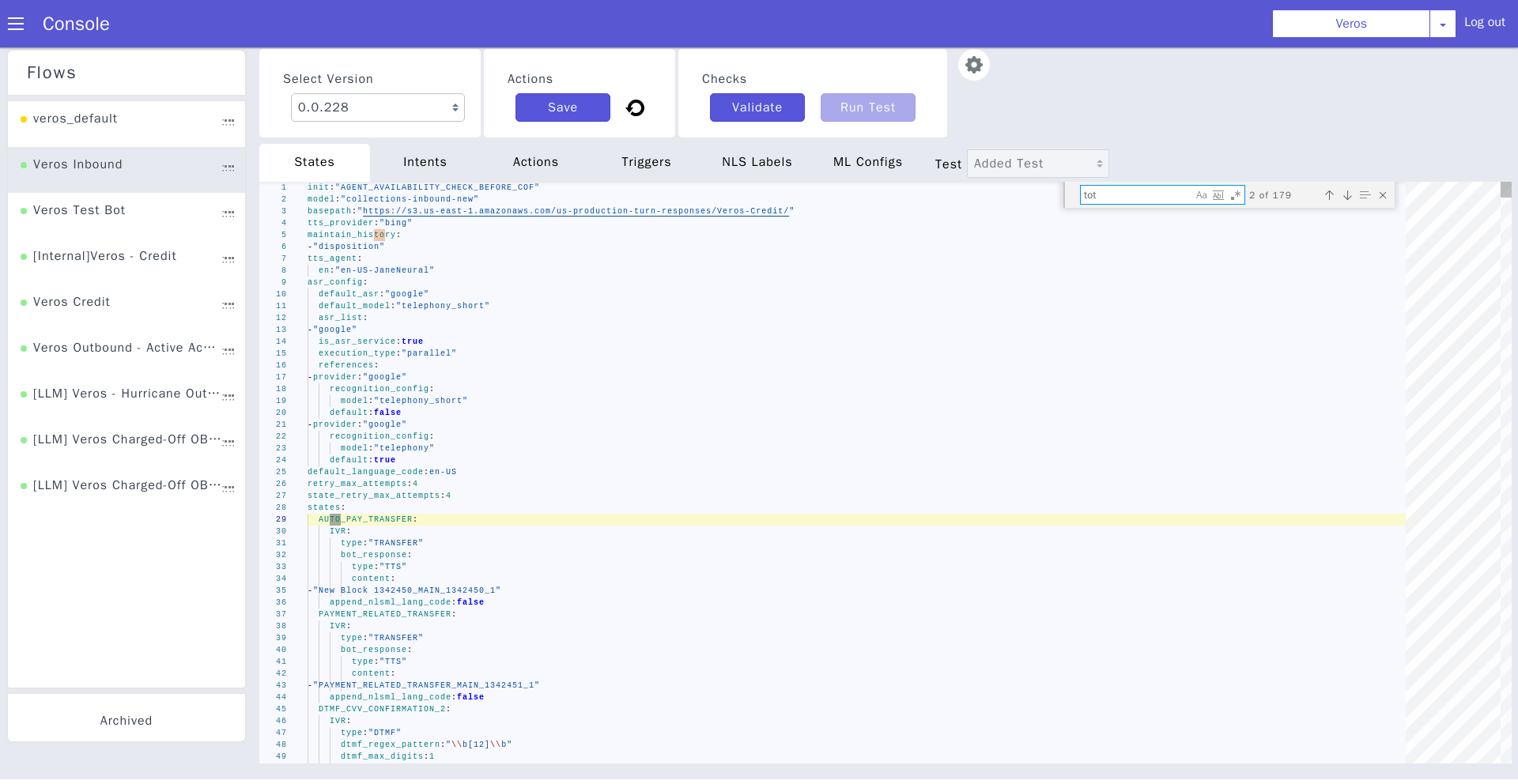 type on "'1':
state: "ADDITIONAL FEES CONSENT OCP"
destinations:
- when: "{{listContains (index . \"caller_details\" \"State\" ) .state_list}}"
then: "DTMF_PAYMENT_CONFIRMATION_OCP_NO_FEE"
set_metadata:
state_name: "schedulepayment"
set_metadata:
state_name: "schedulepayment"
total_amount: "{{ printf \"%.2f\" (add (float .payment_amount) (float .additional_fee))\" 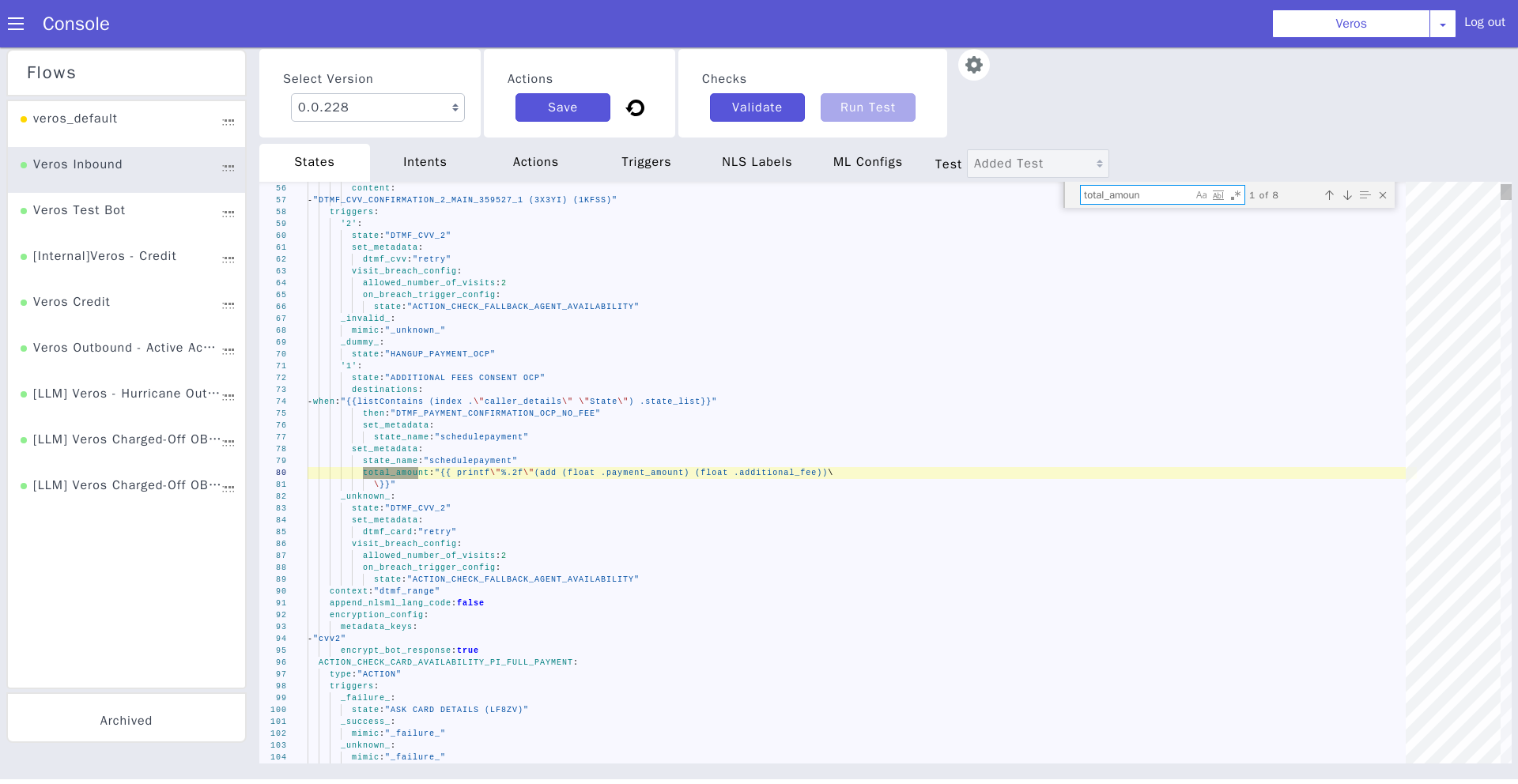 type on "total_amount" 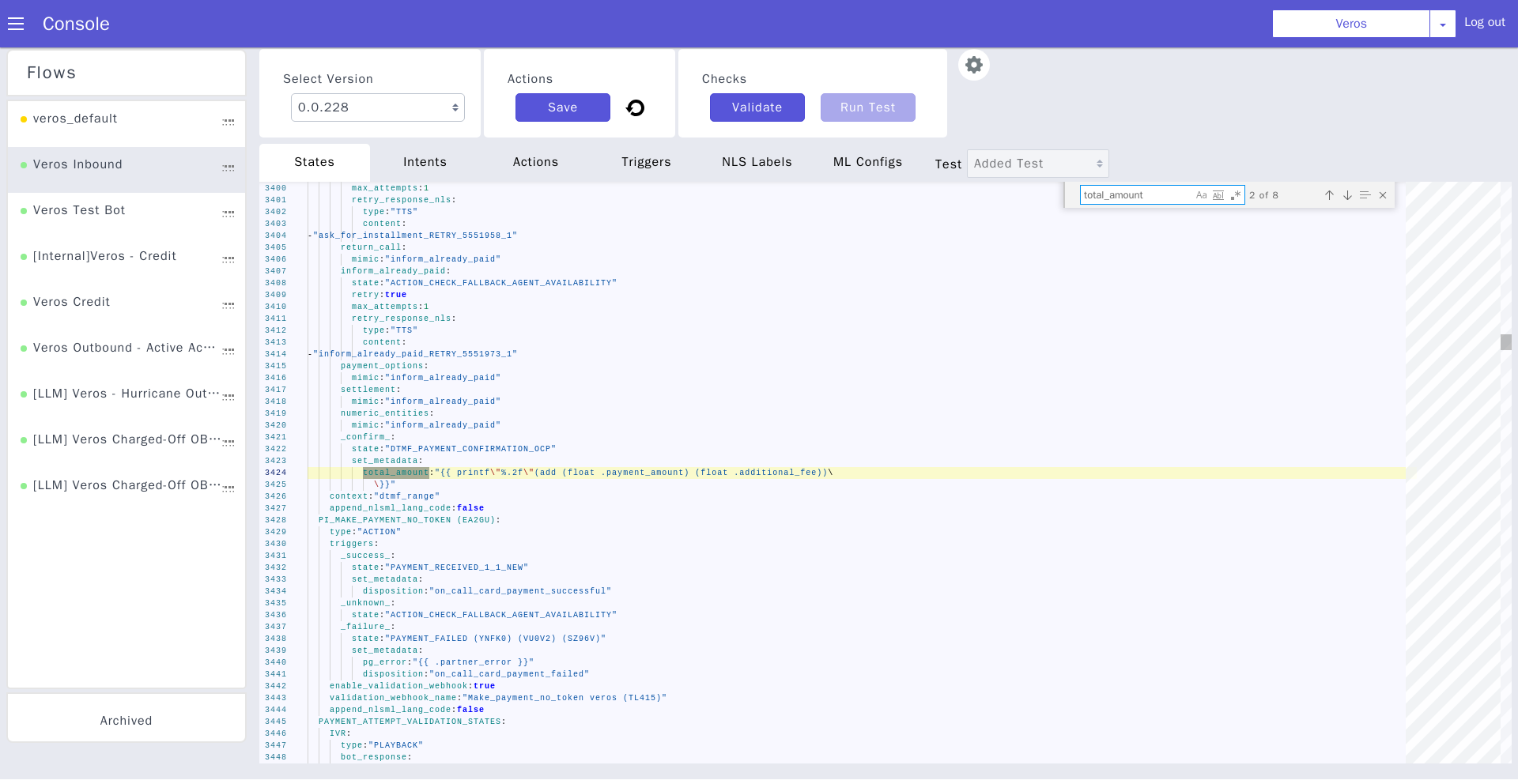 type on "bot_response:
type: "TTS"
content:
- "ADDITIONAL_FEES_CONSENT_1_PI_ (AIQ2C) (WPBVF)"
triggers:
_confirm_:
state: "DTMF_PAYMENT_CONFIRMATION_1 (F8Z4N)"
set_metadata:
total_amount: "{{ add (float .payment_amount) (float .additional_fee)}}"
_what_:" 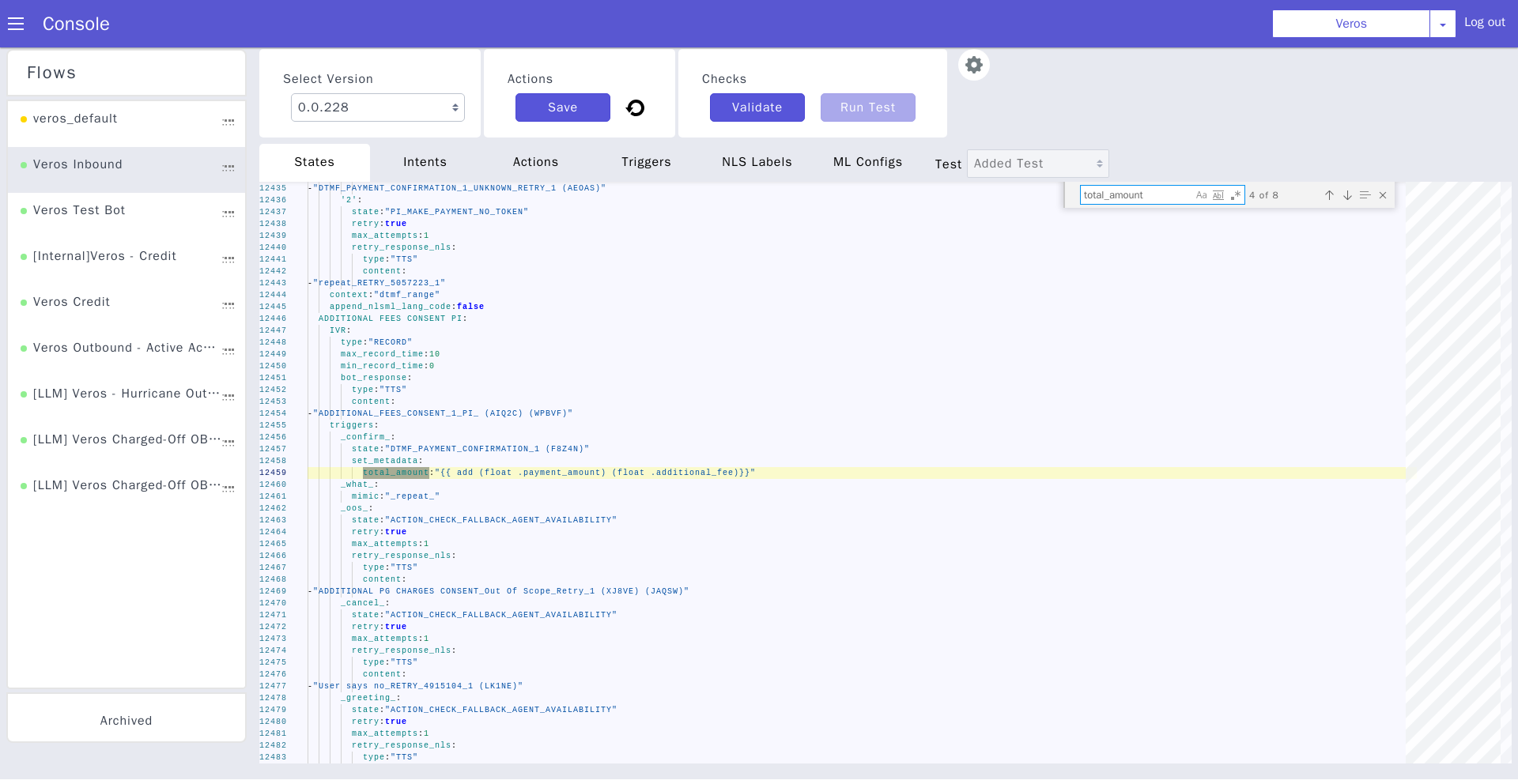 type on "total_amount" 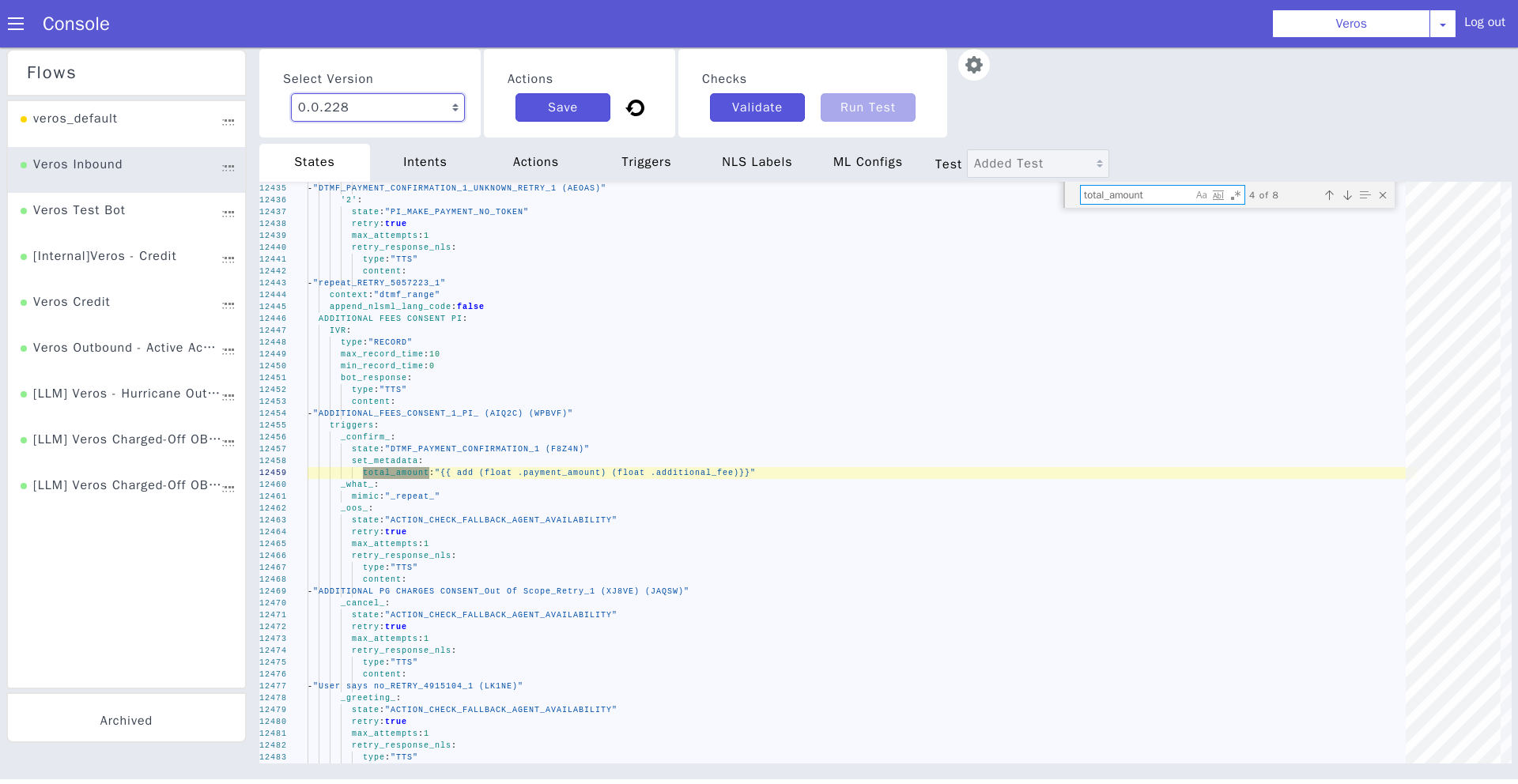 click on "0.0.231 Latest 0.0.230 Current 0.0.229  0.0.228  0.0.227  0.0.226  0.0.225  0.0.224  0.0.223  0.0.222  0.0.221  0.0.220  0.0.219  0.0.218  0.0.217  0.0.216  0.0.215  0.0.214  0.0.213  0.0.212  0.0.211  0.0.210  0.0.209  0.0.208  0.0.207  0.0.206  0.0.205  0.0.204  0.0.203  0.0.202  0.0.201  0.0.200  0.0.199  0.0.198  0.0.197  0.0.196  0.0.195  0.0.194  0.0.193  0.0.192  0.0.191  0.0.190  0.0.189  0.0.188  0.0.187  0.0.186  0.0.185  0.0.184  0.0.183  0.0.182  0.0.181  0.0.180  0.0.179  0.0.178  0.0.177  0.0.176  0.0.175  0.0.174  0.0.173  0.0.172  0.0.171  0.0.170  0.0.169  0.0.168  0.0.167  0.0.166  0.0.165  0.0.164  0.0.163  0.0.162  0.0.161  0.0.160  0.0.159  0.0.158  0.0.157  0.0.156  0.0.155  0.0.154  0.0.153  0.0.152  0.0.151  0.0.150  0.0.149  0.0.148  0.0.147  0.0.146  0.0.145  0.0.144  0.0.143  0.0.142  0.0.141  0.0.140  0.0.139  0.0.138  0.0.137  0.0.136  0.0.135  0.0.134  0.0.133  0.0.132  0.0.131  0.0.130  0.0.129  0.0.128  0.0.127  0.0.126  0.0.125  0.0.124  0.0.123  0.0.122  0.0.121  0.0.120" at bounding box center (1653, 1106) 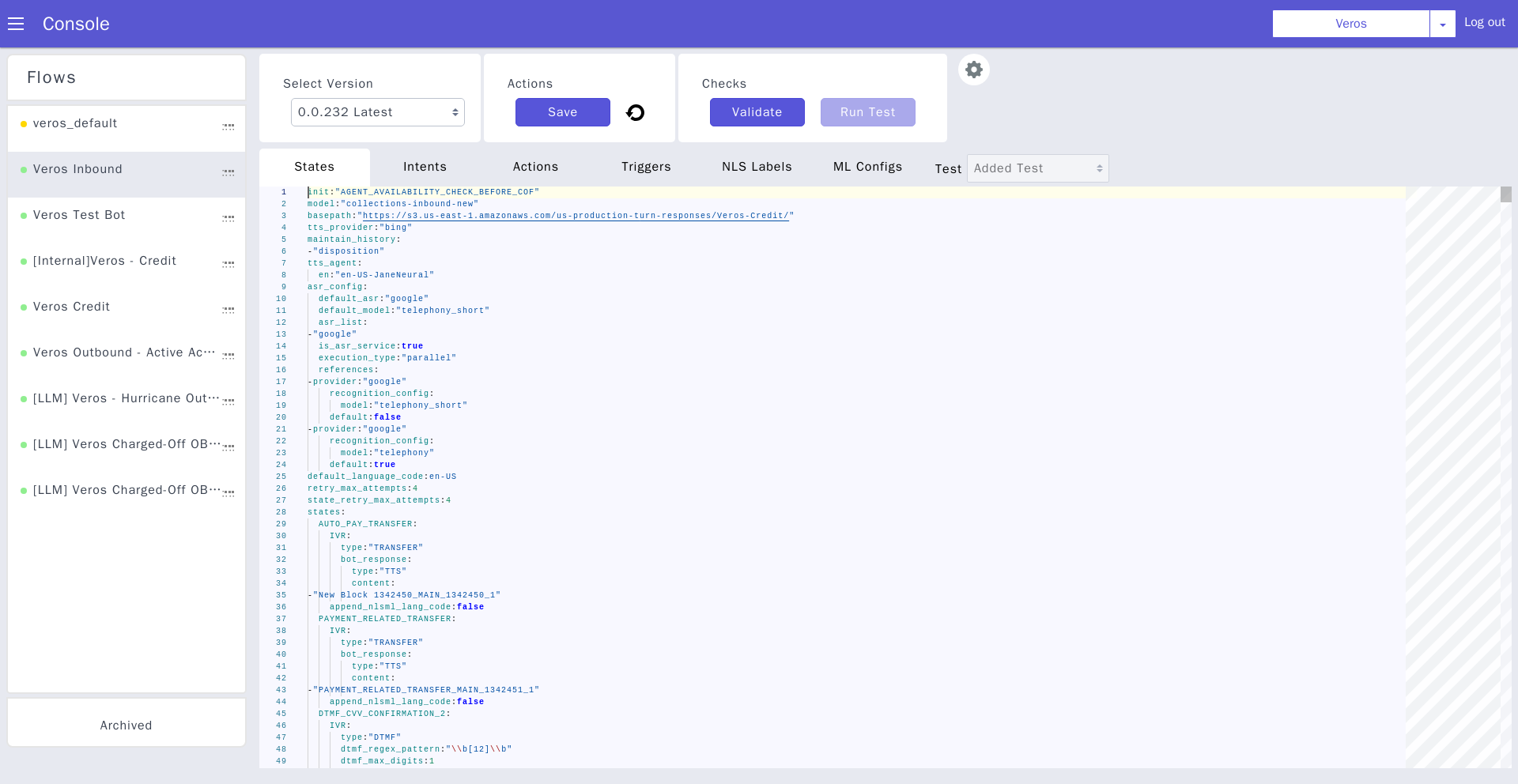 scroll, scrollTop: 0, scrollLeft: 0, axis: both 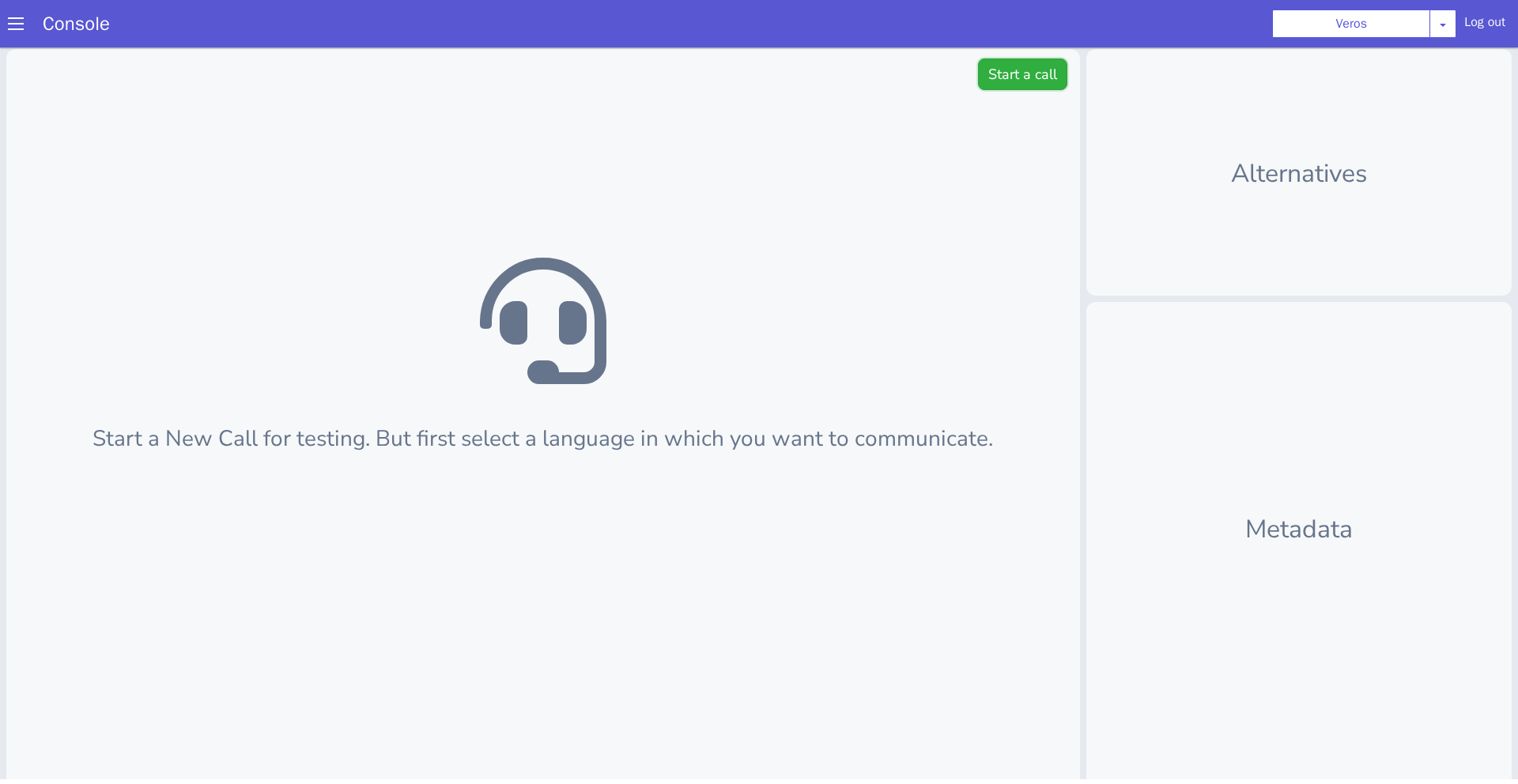 click on "Start a call" at bounding box center [1022, 74] 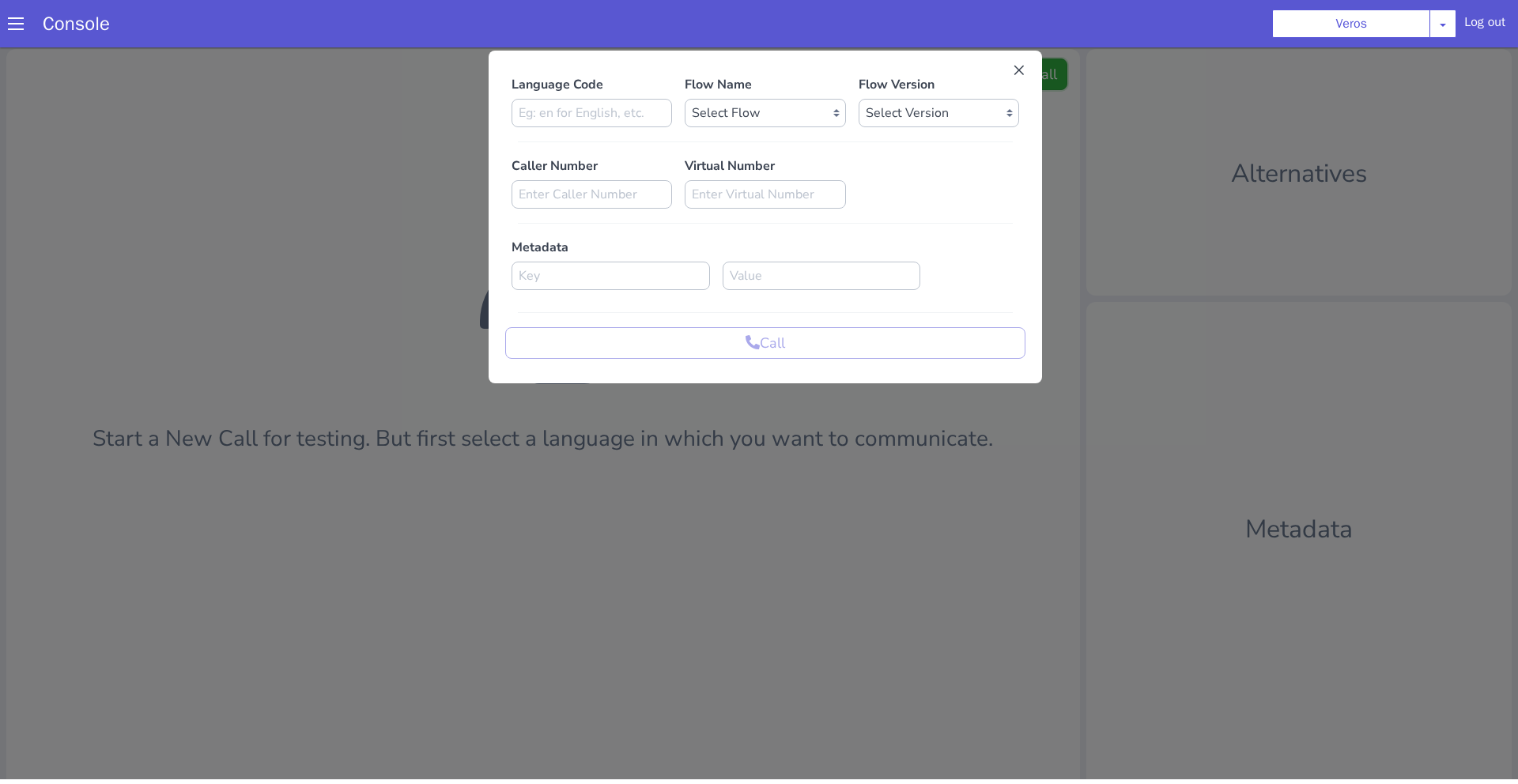 scroll, scrollTop: 0, scrollLeft: 0, axis: both 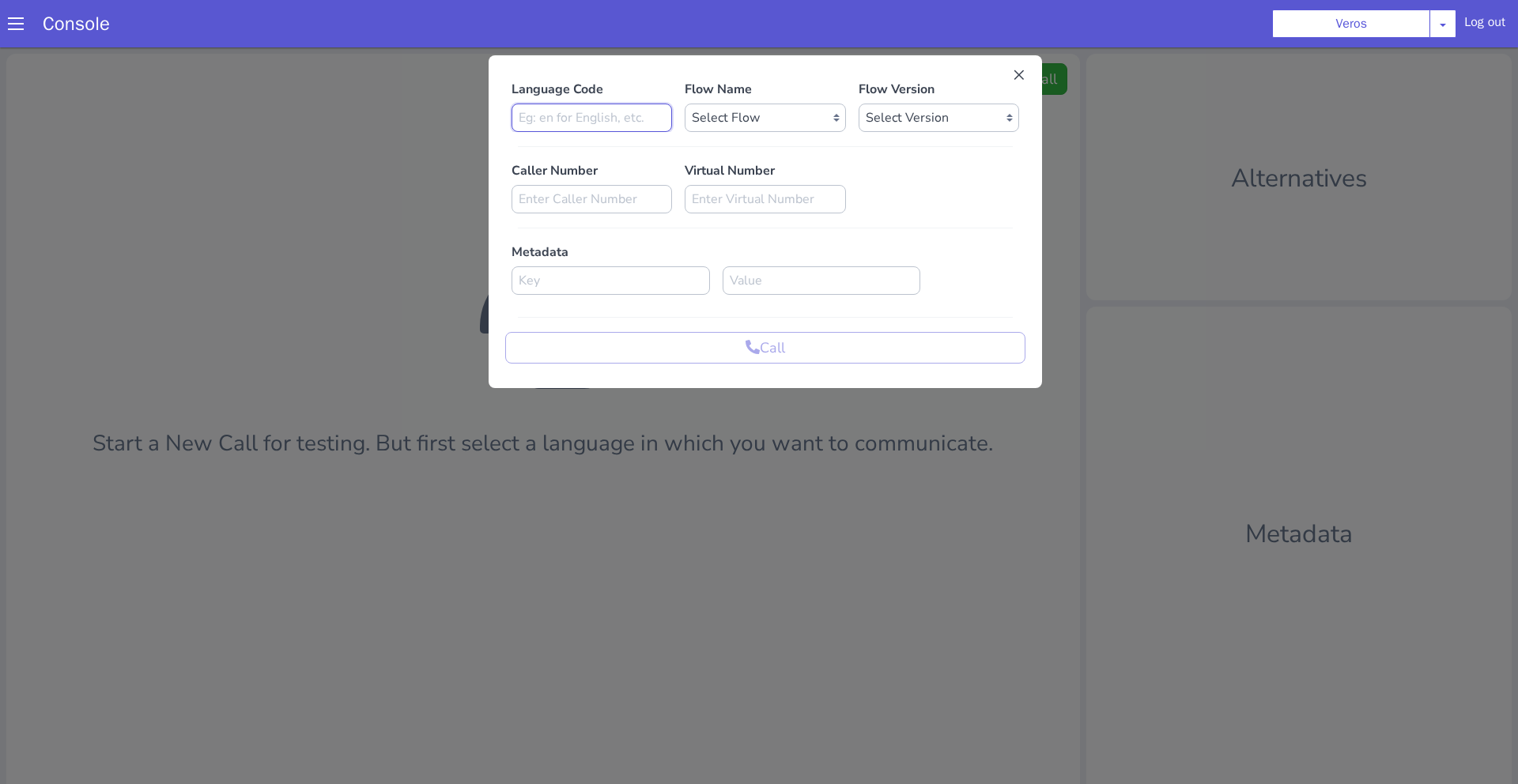 click at bounding box center (591, 118) 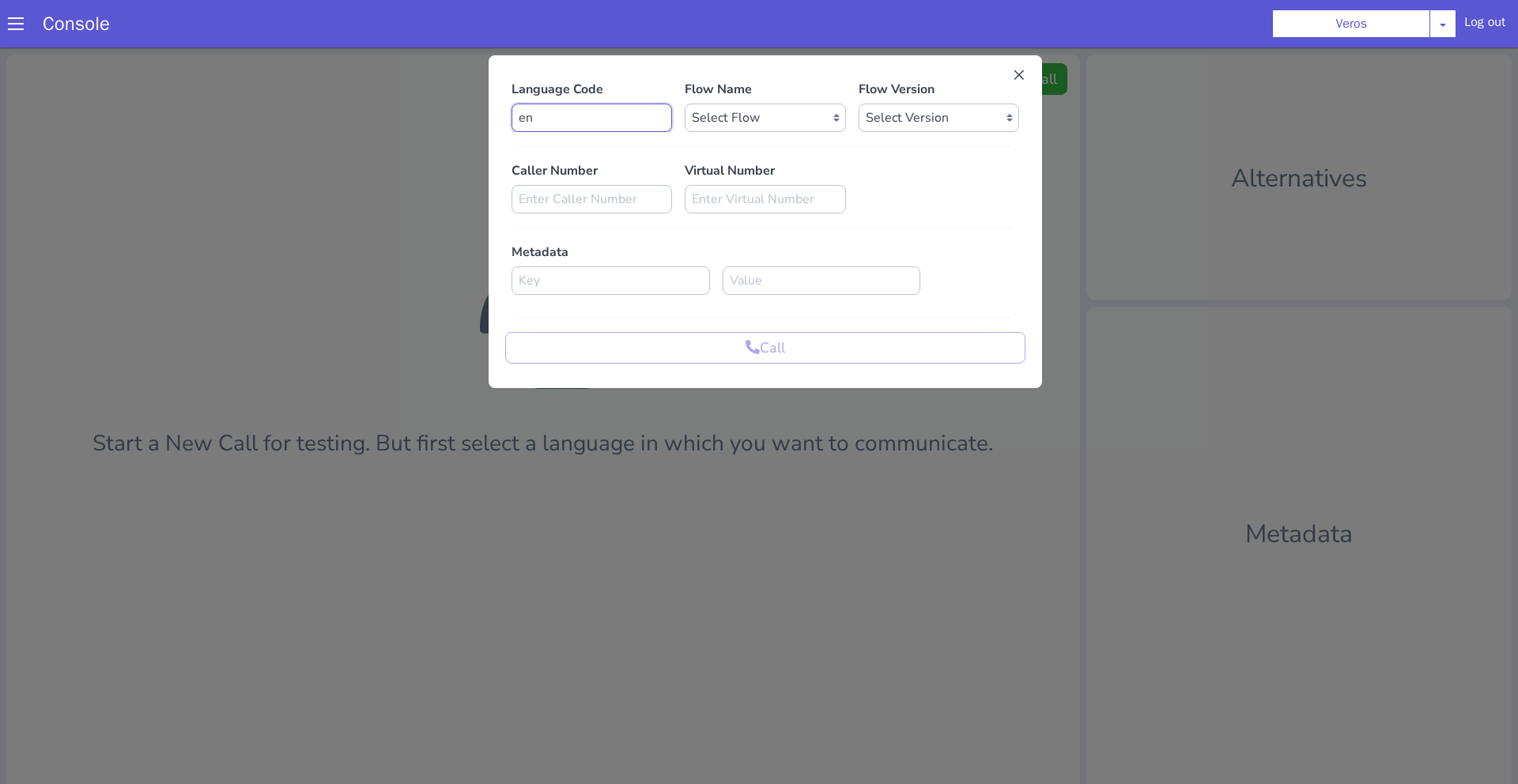 type on "en" 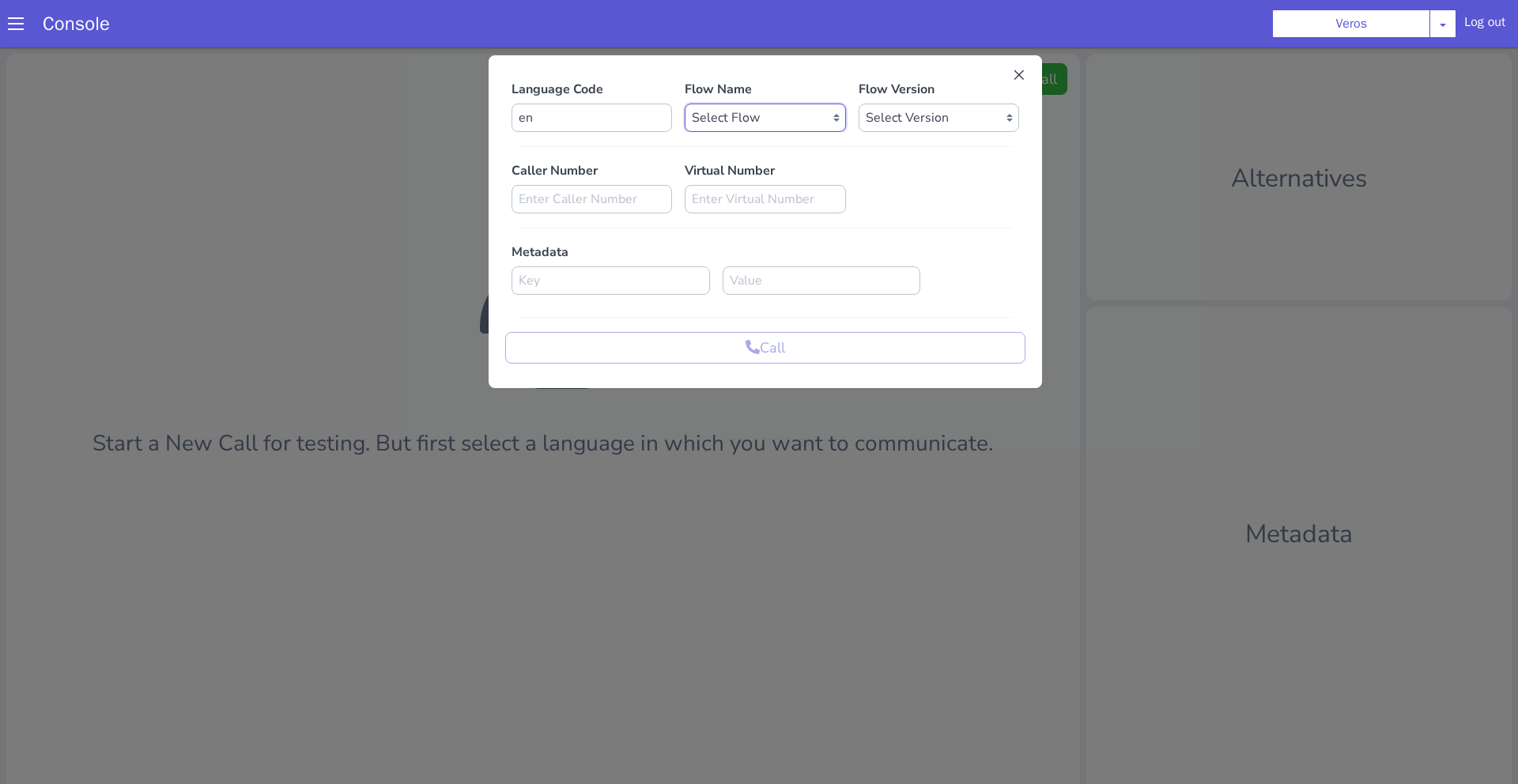 click on "Select Flow veros_default Veros Inbound Veros Test Bot [Internal]Veros - Credit Veros Credit Veros Outbound - Active Accounts [LLM] Veros - Hurricane Outreach [LLM] Veros Charged-Off OB - English [LLM] Veros Charged-Off OB - Spanish" at bounding box center [765, 118] 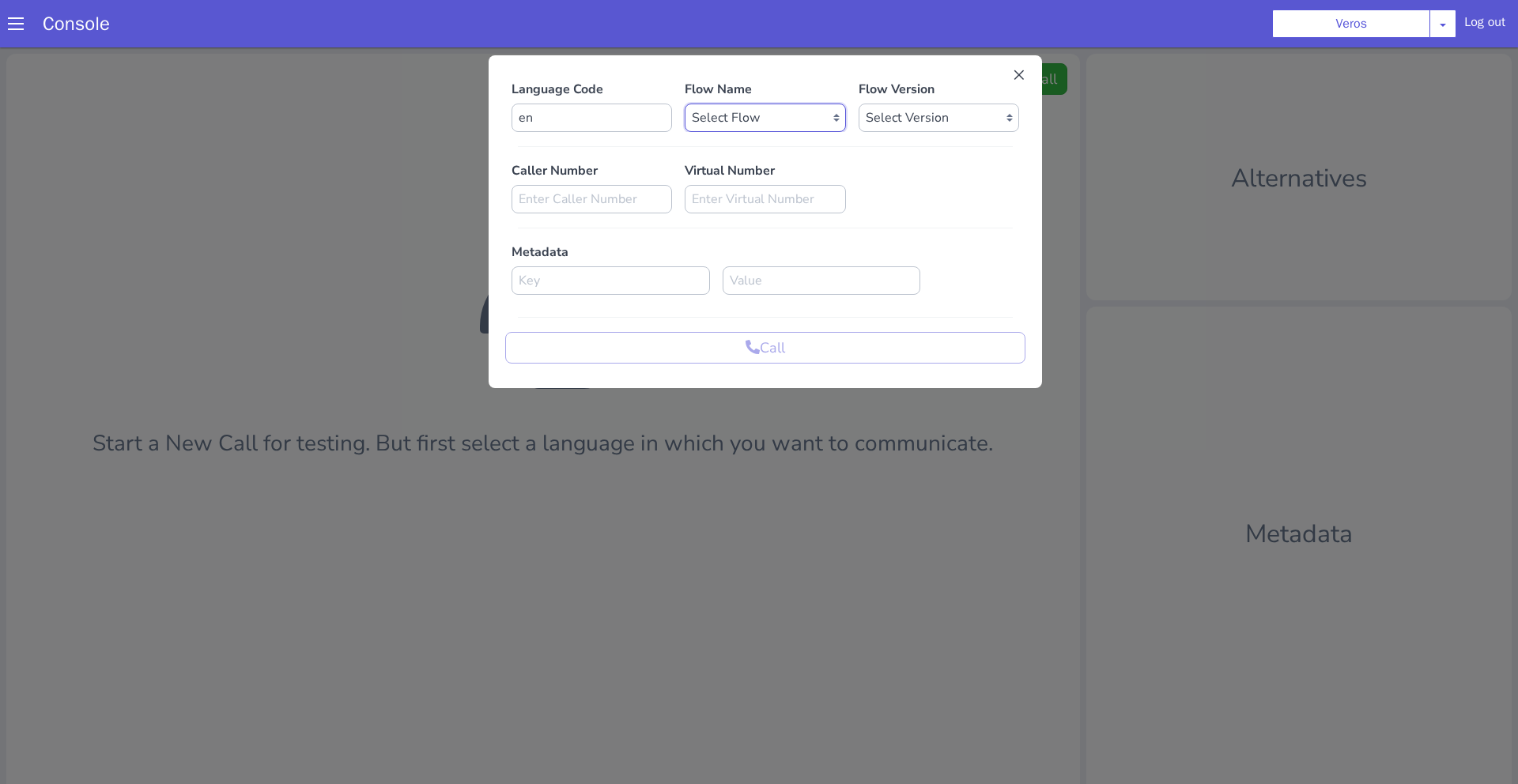 select on "d456cf3b-9bb2-4bb0-91d6-79f0d139e26f" 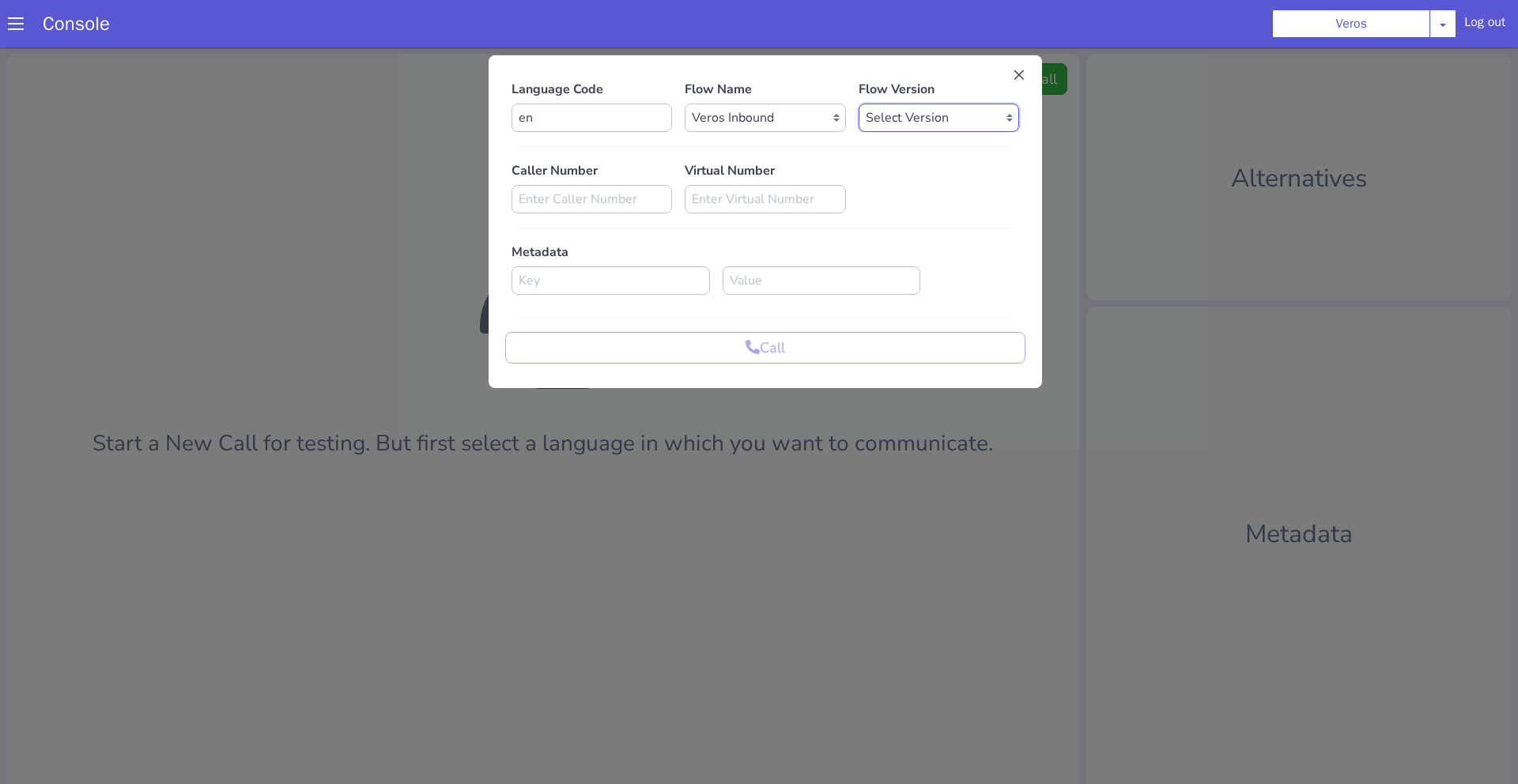click on "Select Version 0.0.232 0.0.231 0.0.230 0.0.229 0.0.228 0.0.227 0.0.226 0.0.225 0.0.224 0.0.223 0.0.222 0.0.221 0.0.220 0.0.219 0.0.218 0.0.217 0.0.216 0.0.215 0.0.214 0.0.213 0.0.212 0.0.211 0.0.210 0.0.209 0.0.208 0.0.207 0.0.206 0.0.205 0.0.204 0.0.203 0.0.202 0.0.201 0.0.200 0.0.199 0.0.198 0.0.197 0.0.196 0.0.195 0.0.194 0.0.193 0.0.192 0.0.191 0.0.190 0.0.189 0.0.188 0.0.187 0.0.186 0.0.185 0.0.184 0.0.183 0.0.182 0.0.181 0.0.180 0.0.179 0.0.178 0.0.177 0.0.176 0.0.175 0.0.174 0.0.173 0.0.172 0.0.171 0.0.170 0.0.169 0.0.168 0.0.167 0.0.166 0.0.165 0.0.164 0.0.163 0.0.162 0.0.161 0.0.160 0.0.159 0.0.158 0.0.157 0.0.156 0.0.155 0.0.154 0.0.153 0.0.152 0.0.151 0.0.150 0.0.149 0.0.148 0.0.147 0.0.146 0.0.145 0.0.144 0.0.143 0.0.142 0.0.141 0.0.140 0.0.139 0.0.138 0.0.137 0.0.136 0.0.135 0.0.134 0.0.133 0.0.132 0.0.131 0.0.130 0.0.129 0.0.128 0.0.127 0.0.126 0.0.125 0.0.124 0.0.123 0.0.122 0.0.121 0.0.120 0.0.119 0.0.118 0.0.117 0.0.116 0.0.115 0.0.114 0.0.113 0.0.112 0.0.111 0.0.110 0.0.109 0.0.108 0.0.107" at bounding box center [938, 118] 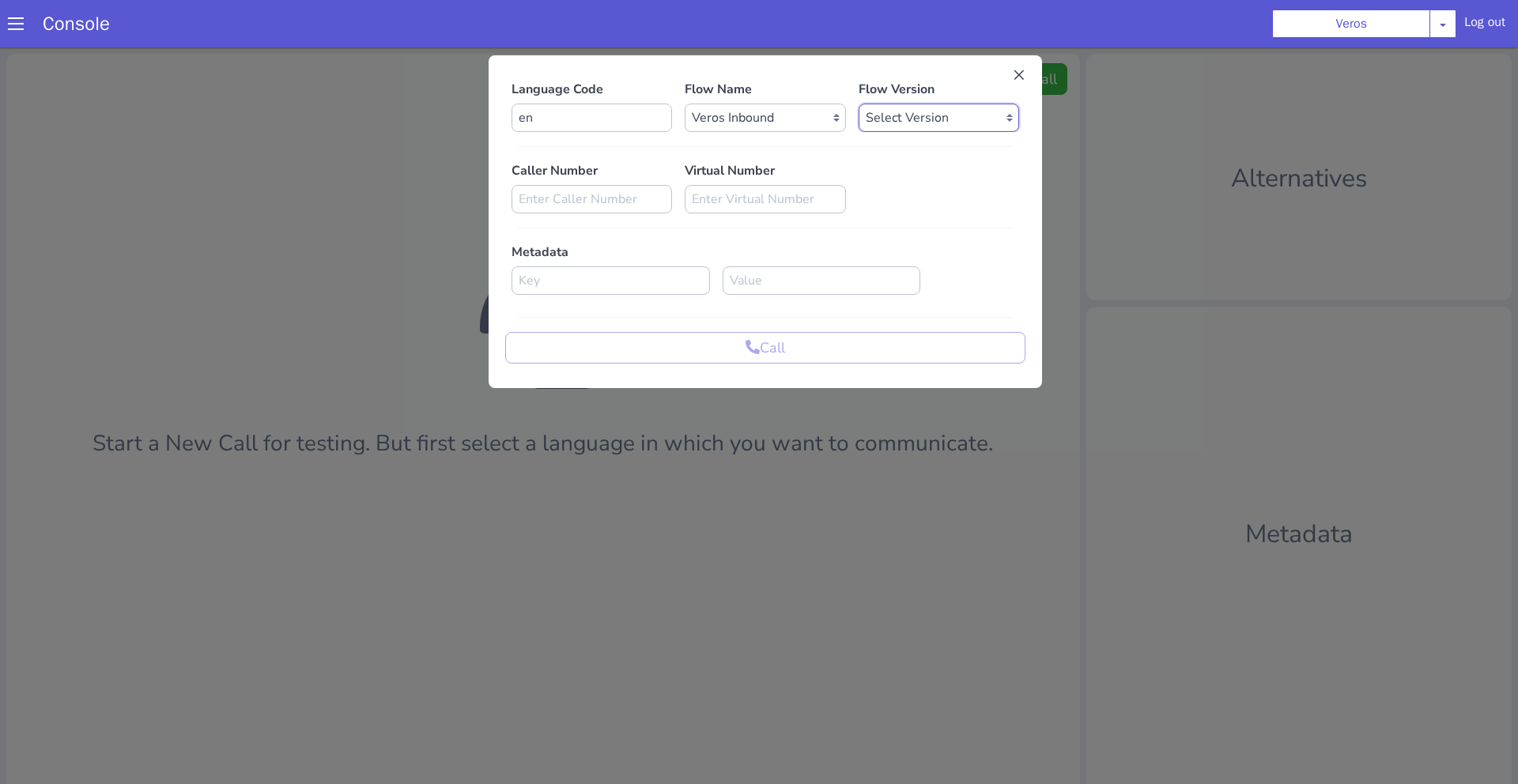 select on "0.0.232" 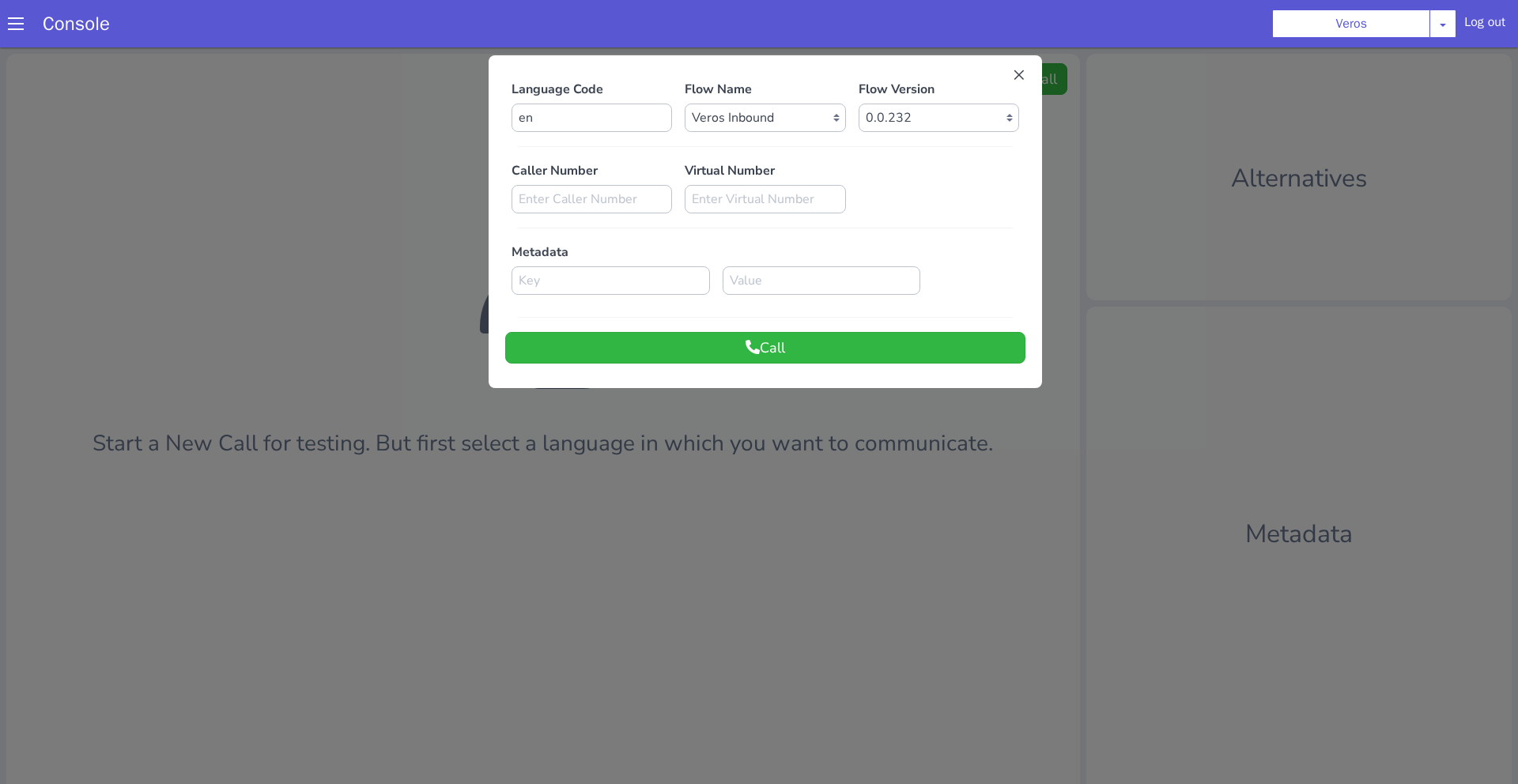 click on "Language Code en Flow Name Select Flow veros_default Veros Inbound Veros Test Bot [Internal]Veros - Credit Veros Credit Veros Outbound - Active Accounts [LLM] Veros - Hurricane Outreach [LLM] Veros Charged-Off OB - English [LLM] Veros Charged-Off OB - Spanish Flow Version Select Version 0.0.232 0.0.231 0.0.230 0.0.229 0.0.228 0.0.227 0.0.226 0.0.225 0.0.224 0.0.223 0.0.222 0.0.221 0.0.220 0.0.219 0.0.218 0.0.217 0.0.216 0.0.215 0.0.214 0.0.213 0.0.212 0.0.211 0.0.210 0.0.209 0.0.208 0.0.207 0.0.206 0.0.205 0.0.204 0.0.203 0.0.202 0.0.201 0.0.200 0.0.199 0.0.198 0.0.197 0.0.196 0.0.195 0.0.194 0.0.193 0.0.192 0.0.191 0.0.190 0.0.189 0.0.188 0.0.187 0.0.186 0.0.185 0.0.184 0.0.183 0.0.182 0.0.181 0.0.180 0.0.179 0.0.178 0.0.177 0.0.176 0.0.175 0.0.174 0.0.173 0.0.172 0.0.171 0.0.170 0.0.169 0.0.168 0.0.167 0.0.166 0.0.165 0.0.164 0.0.163 0.0.162 0.0.161 0.0.160 0.0.159 0.0.158 0.0.157 0.0.156 0.0.155 0.0.154 0.0.153 0.0.152 0.0.151 0.0.150 0.0.149 0.0.148 0.0.147 0.0.146 0.0.145 0.0.144 0.0.143 0.0.142 0.0.141" at bounding box center (765, 221) 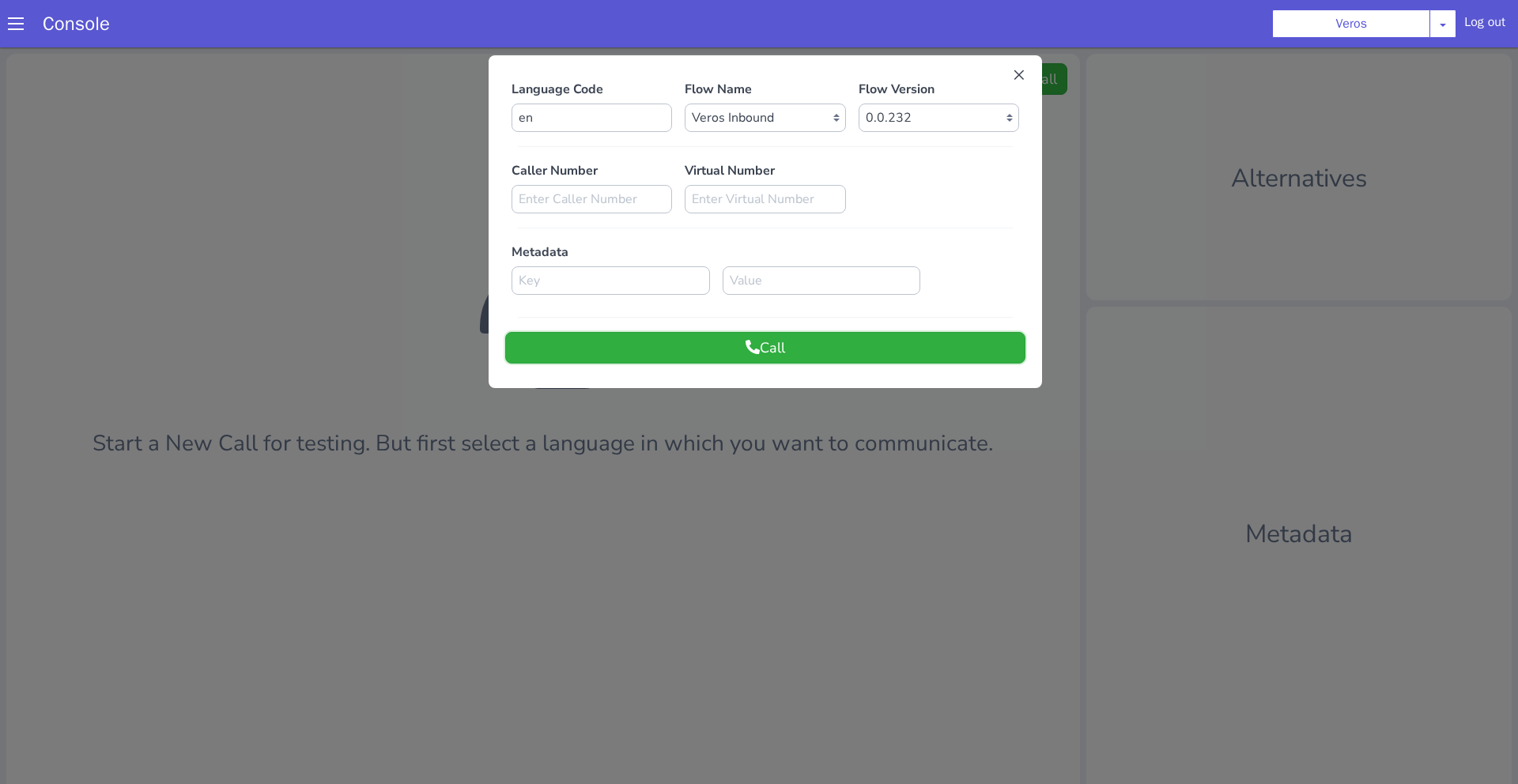 click on "Call" at bounding box center [765, 348] 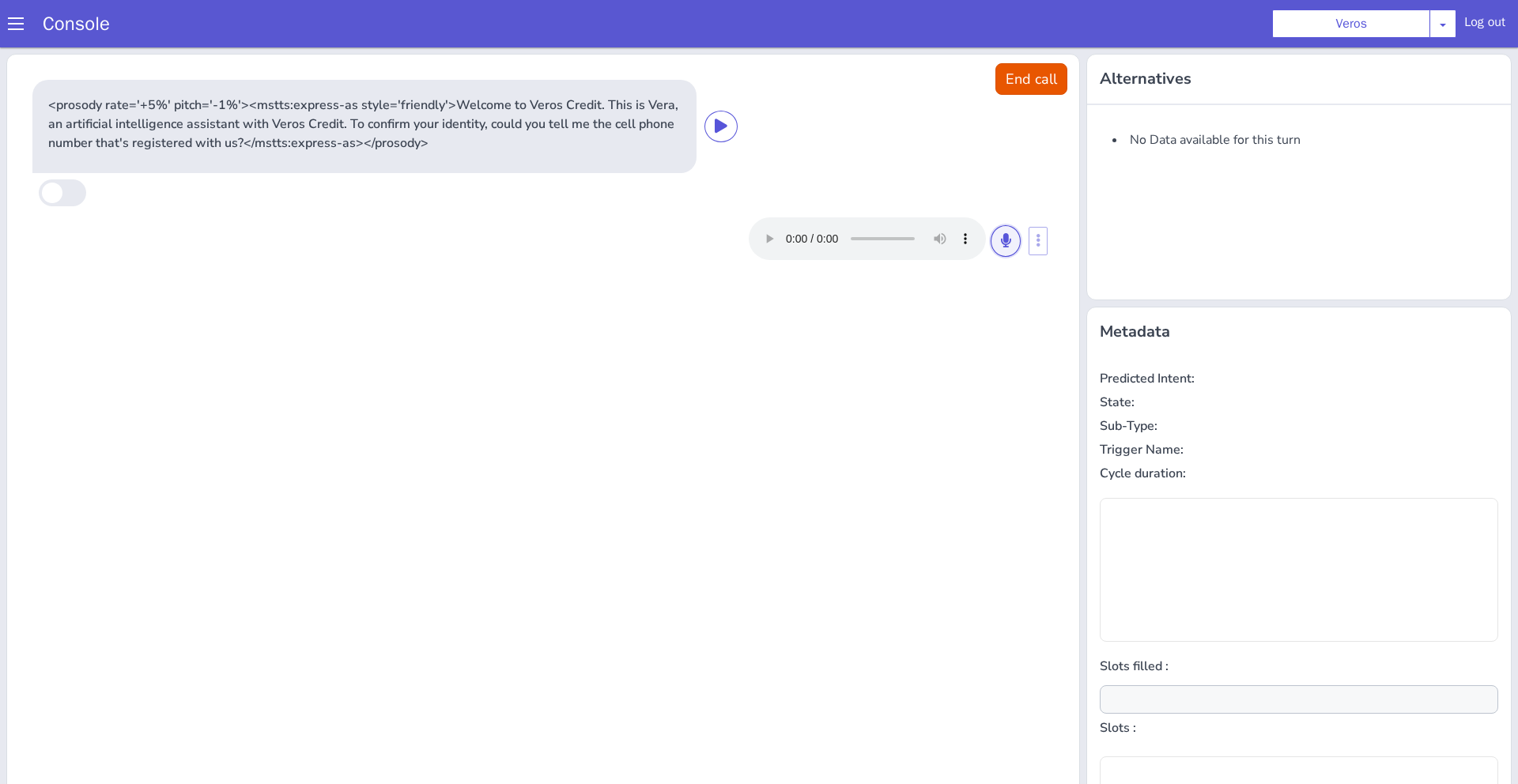 click at bounding box center (1006, 240) 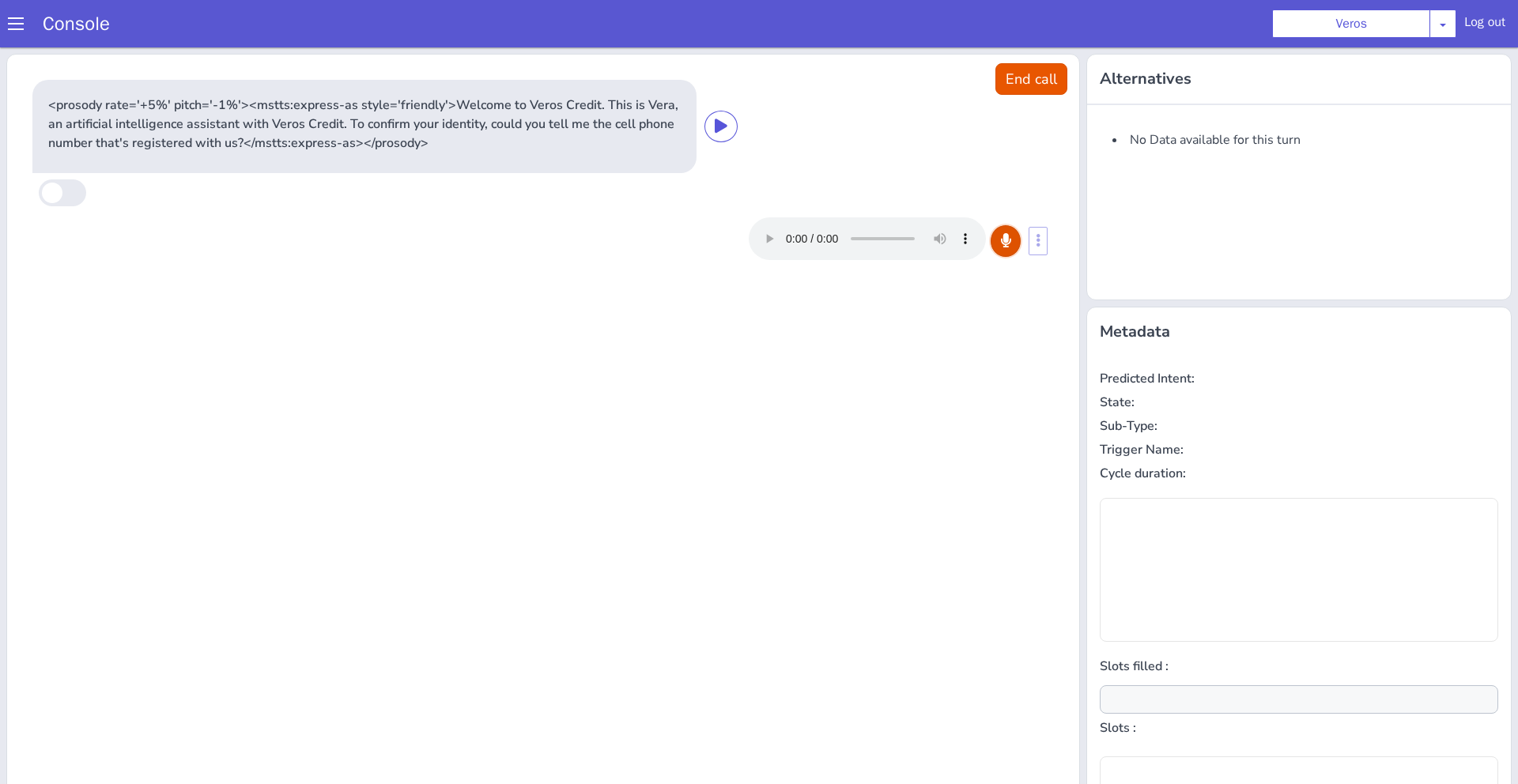 click at bounding box center (1006, 240) 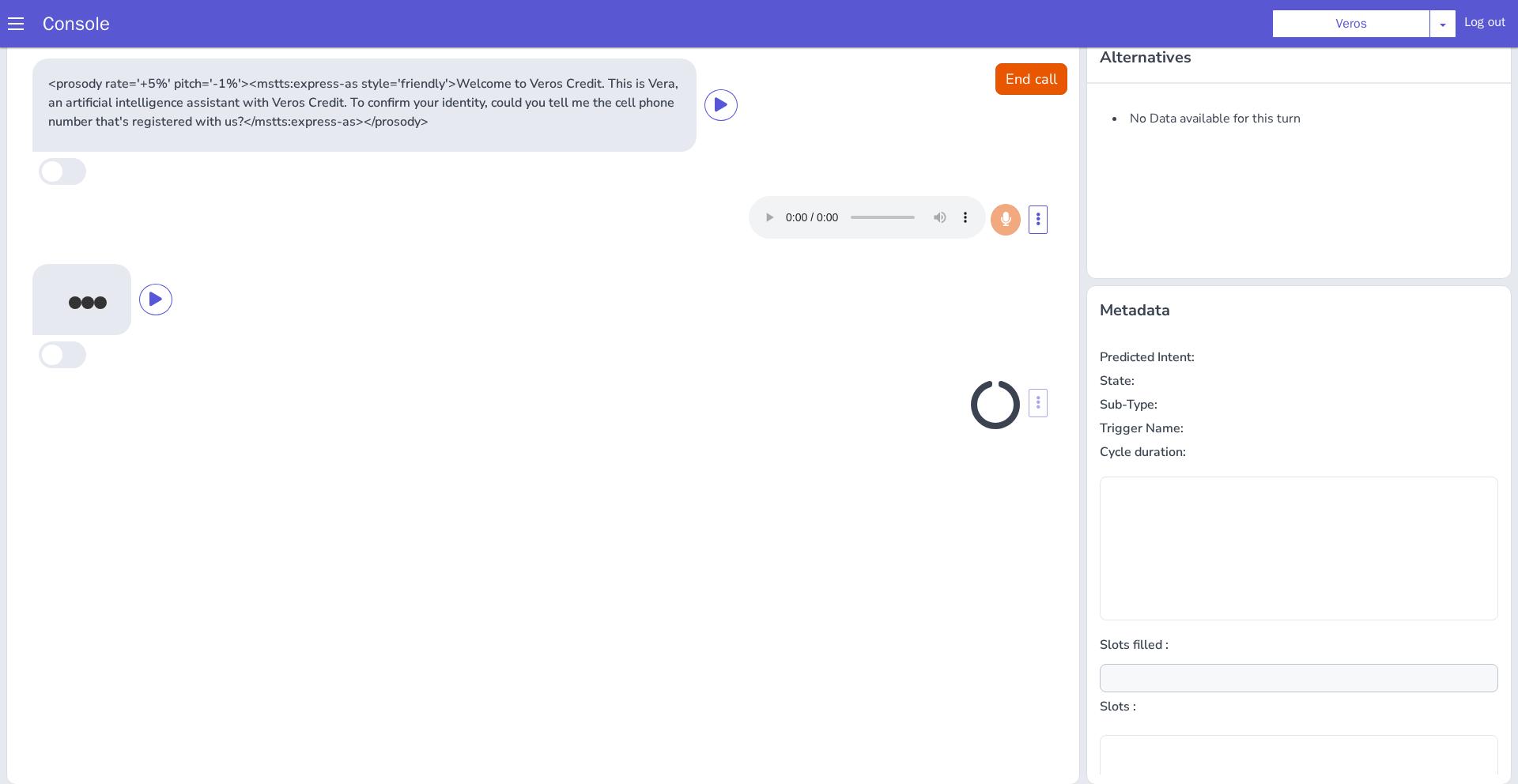 scroll, scrollTop: 5, scrollLeft: 0, axis: vertical 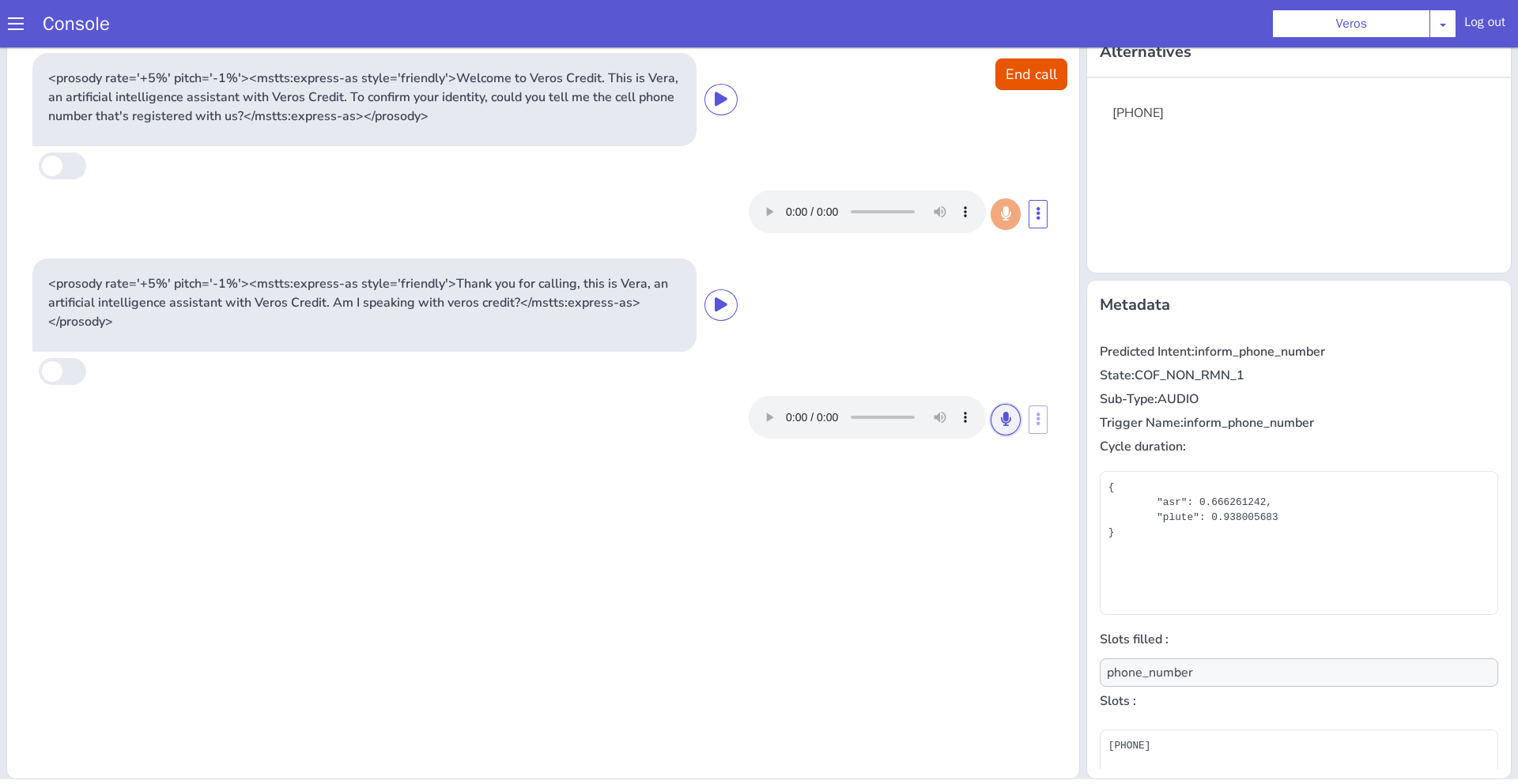 click at bounding box center (1006, 420) 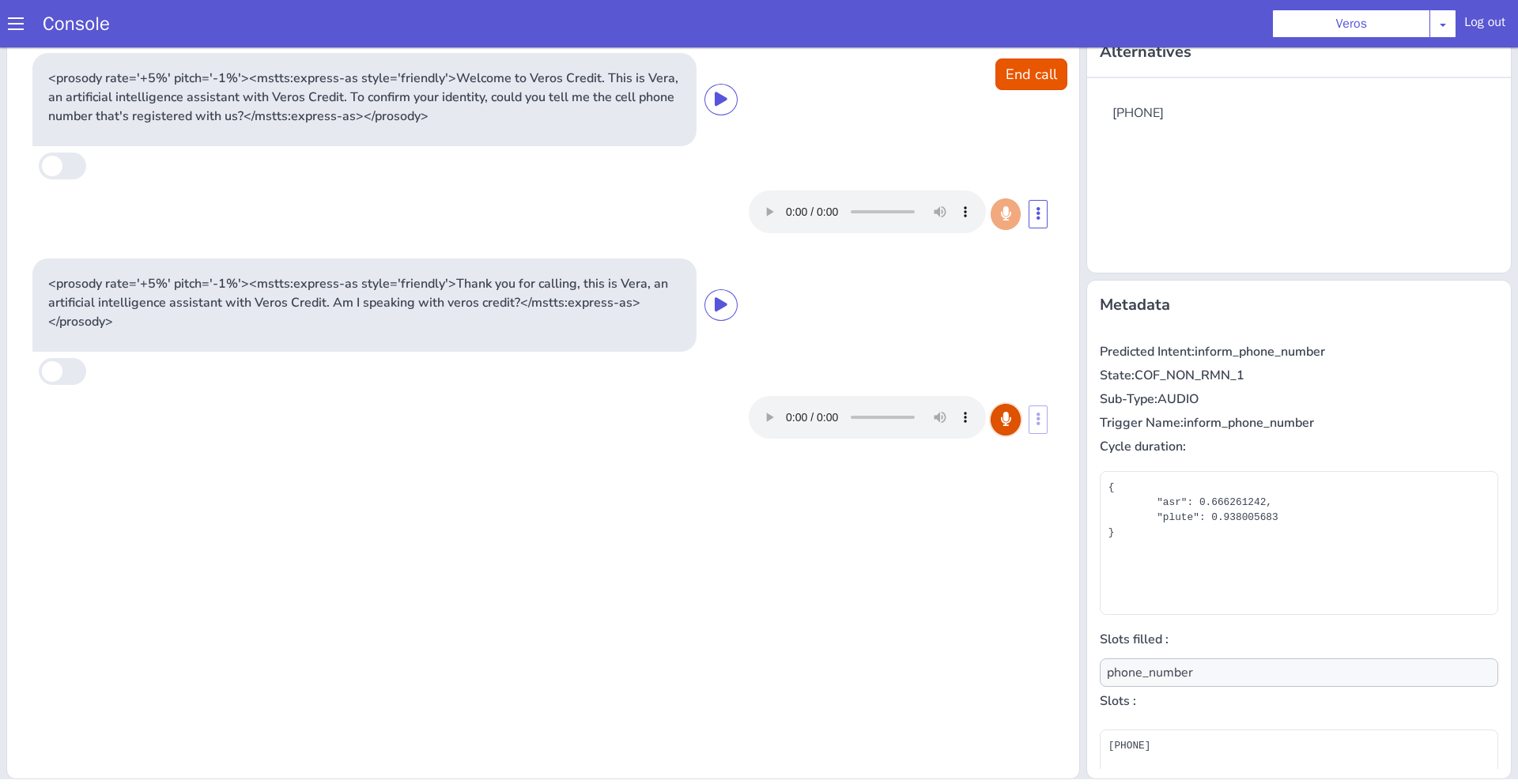 click at bounding box center [1006, 420] 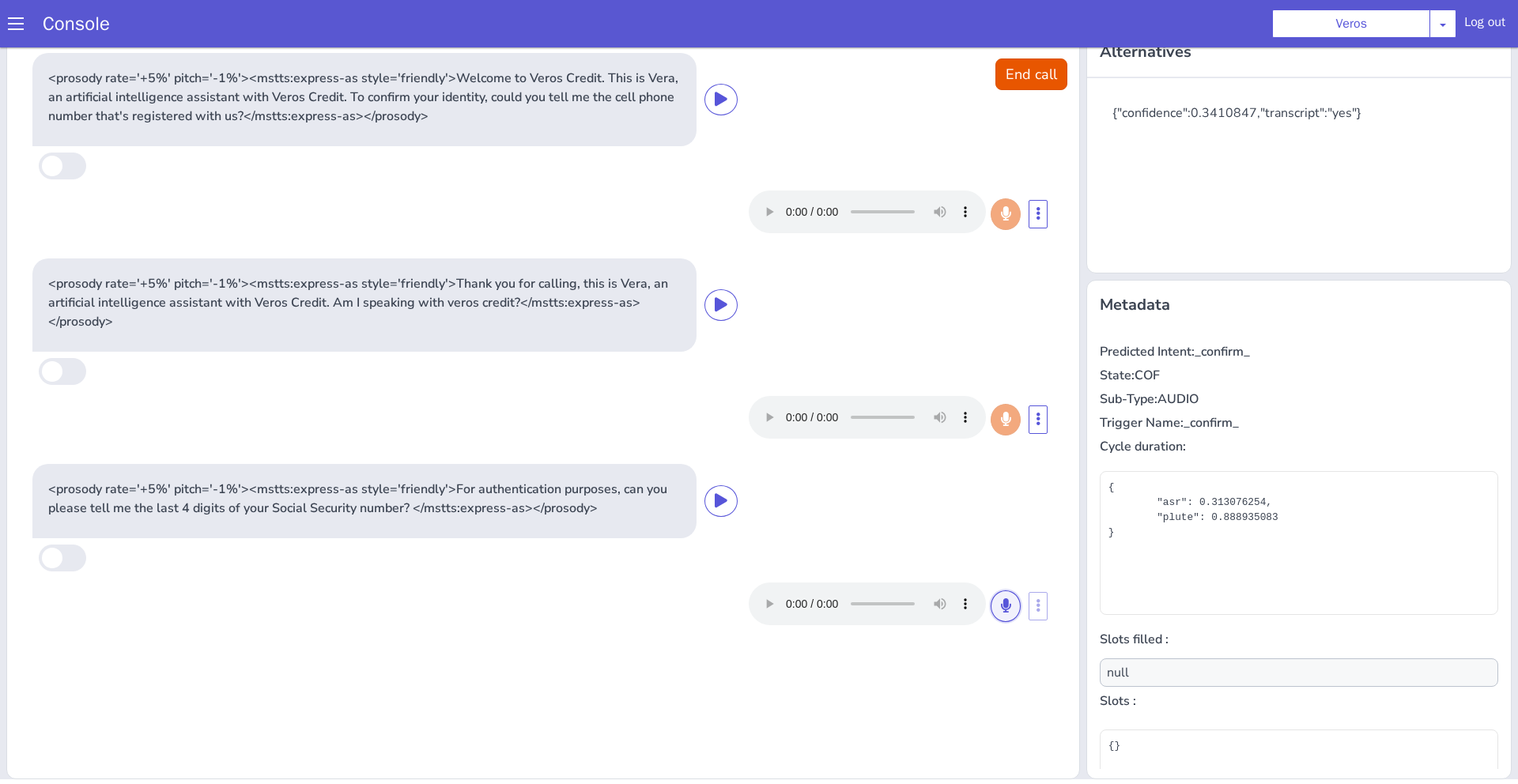 click at bounding box center [1006, 606] 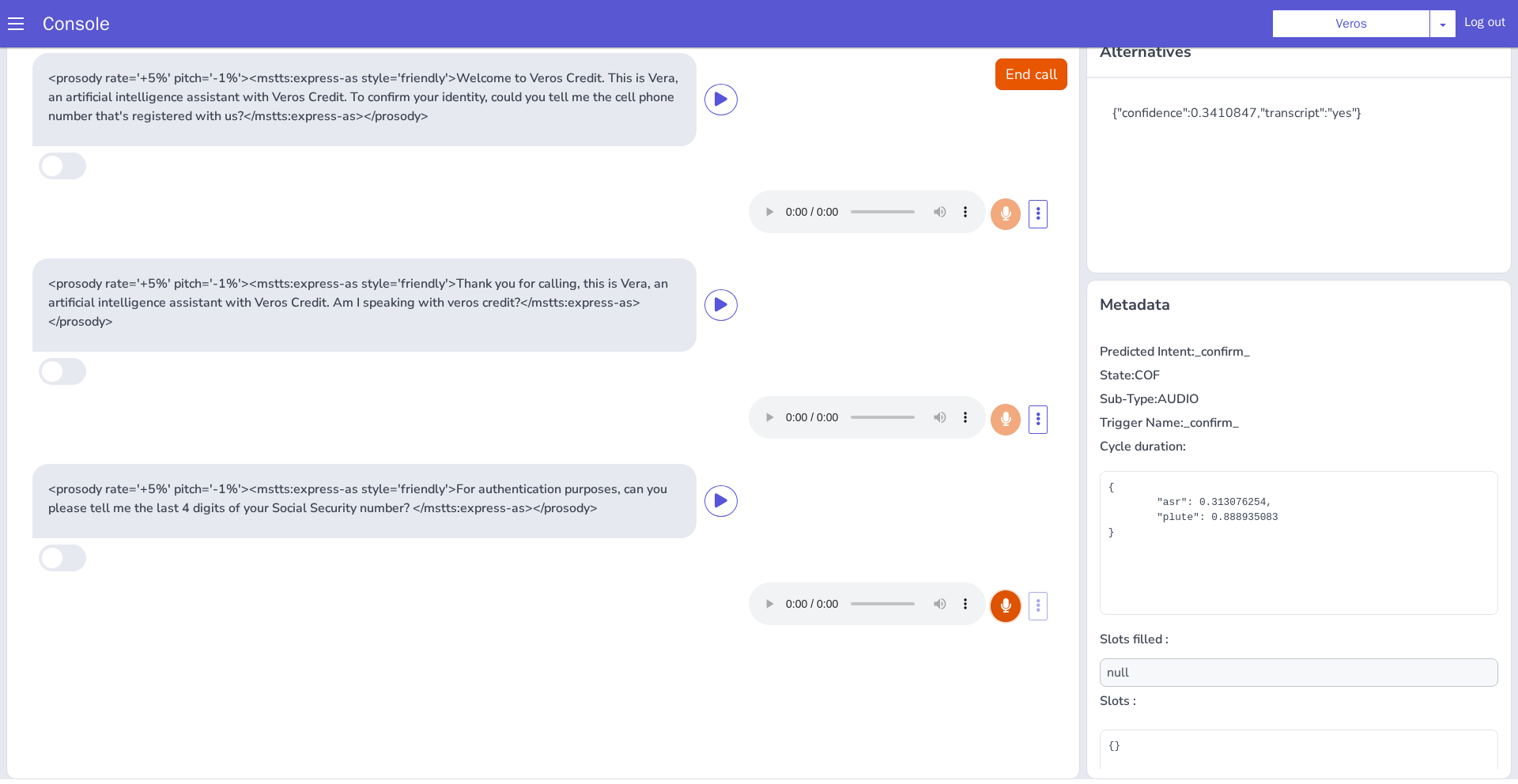 click at bounding box center (1006, 606) 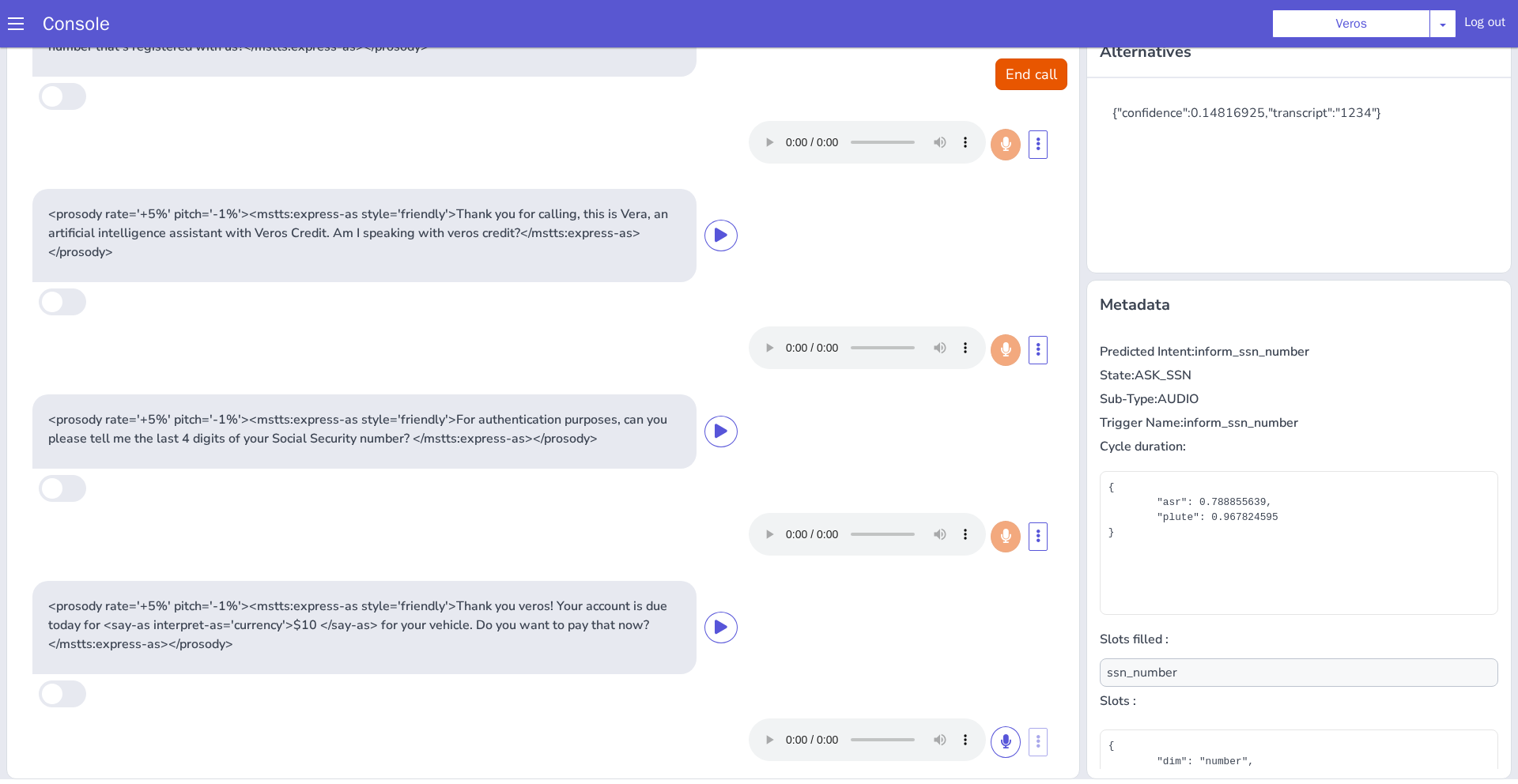 scroll, scrollTop: 84, scrollLeft: 0, axis: vertical 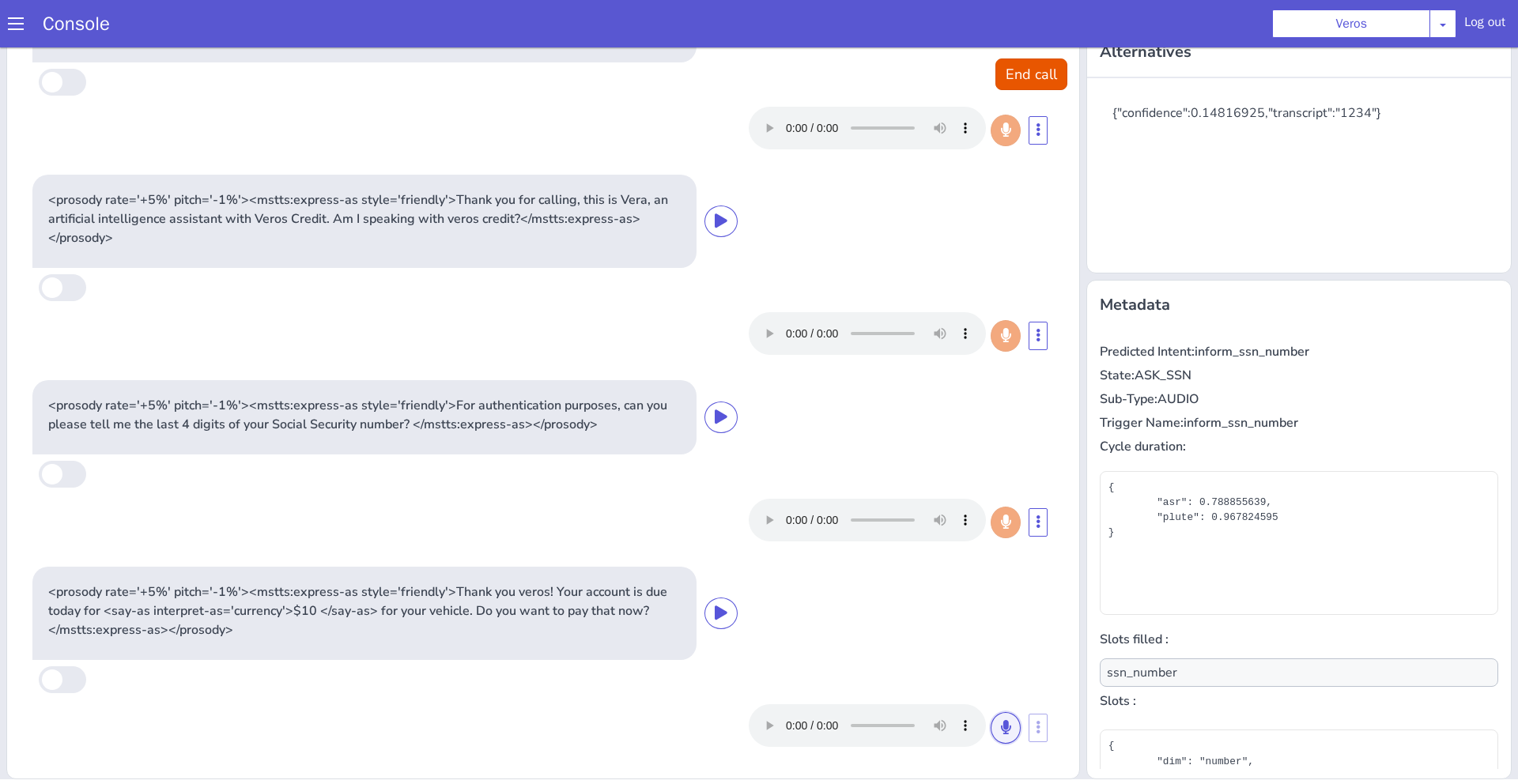 click at bounding box center (1006, 727) 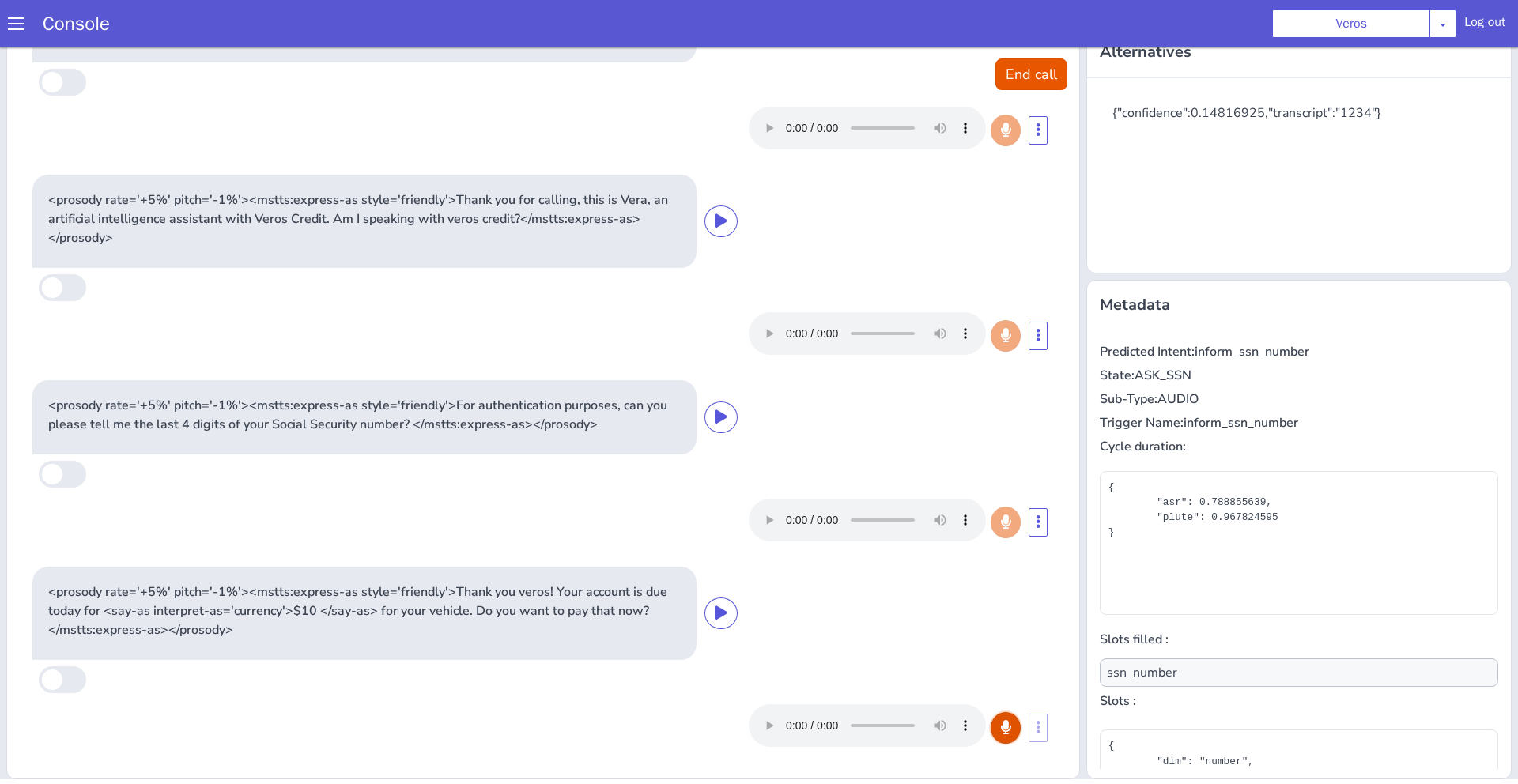 click at bounding box center [1006, 727] 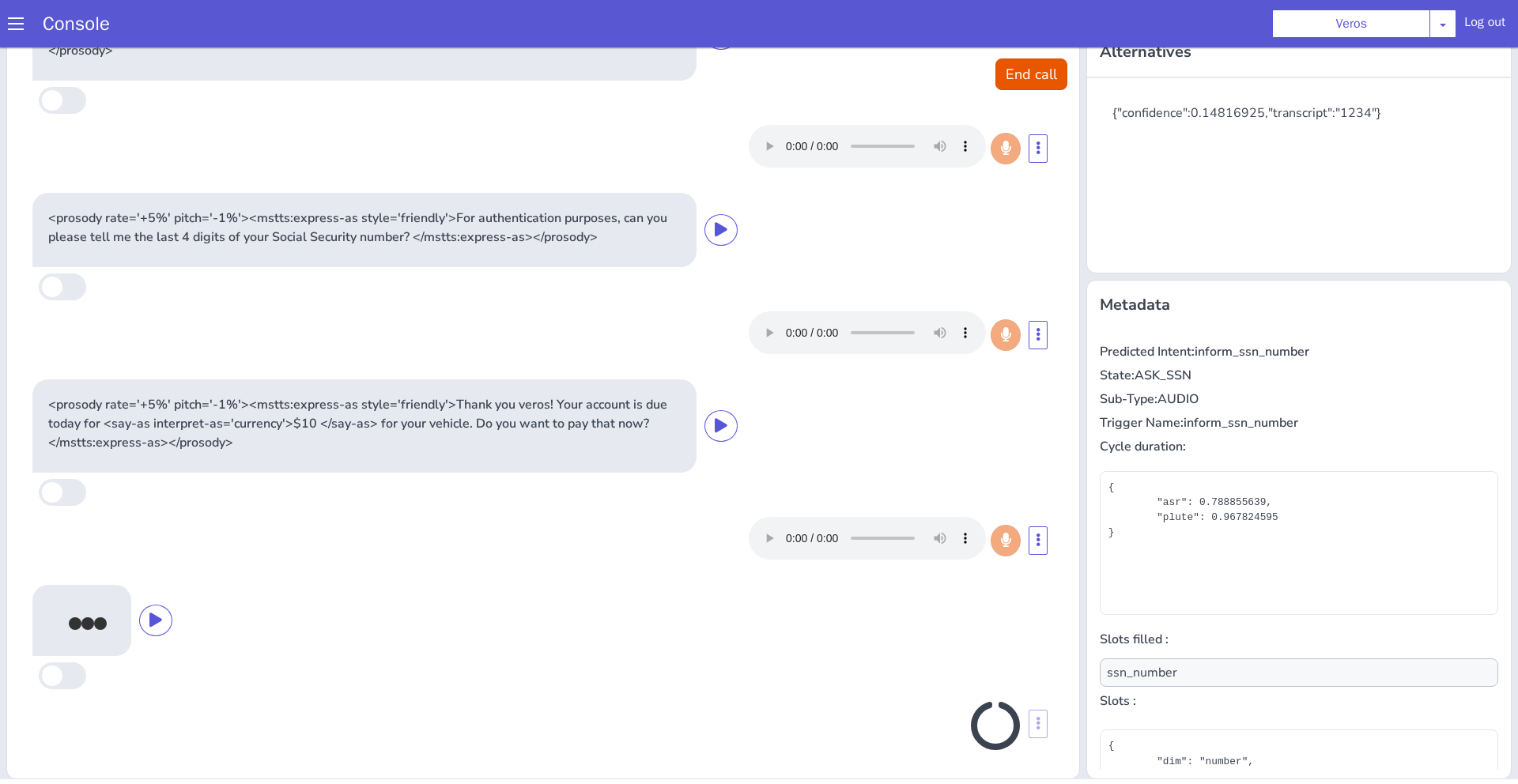 scroll, scrollTop: 275, scrollLeft: 0, axis: vertical 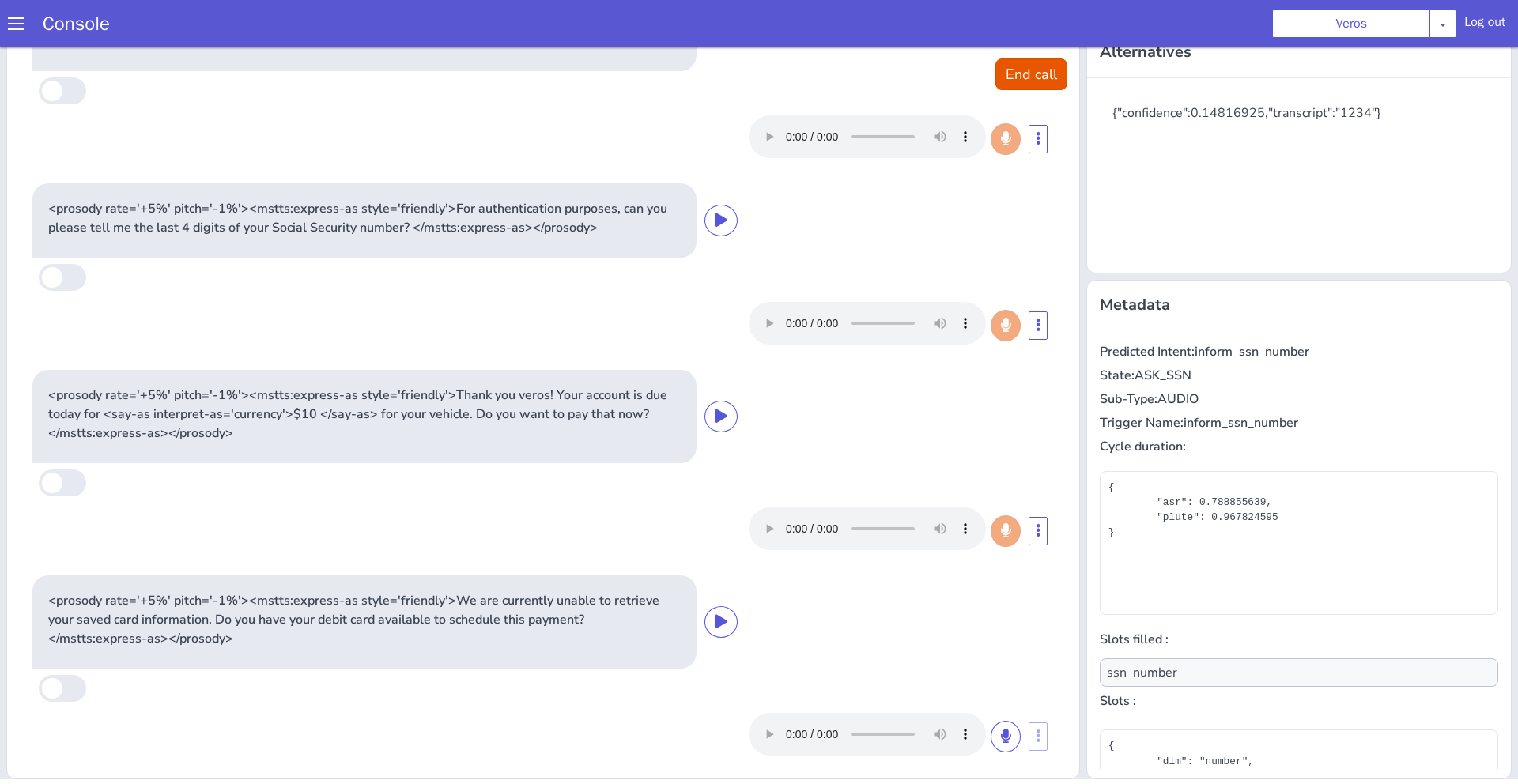 type on "null" 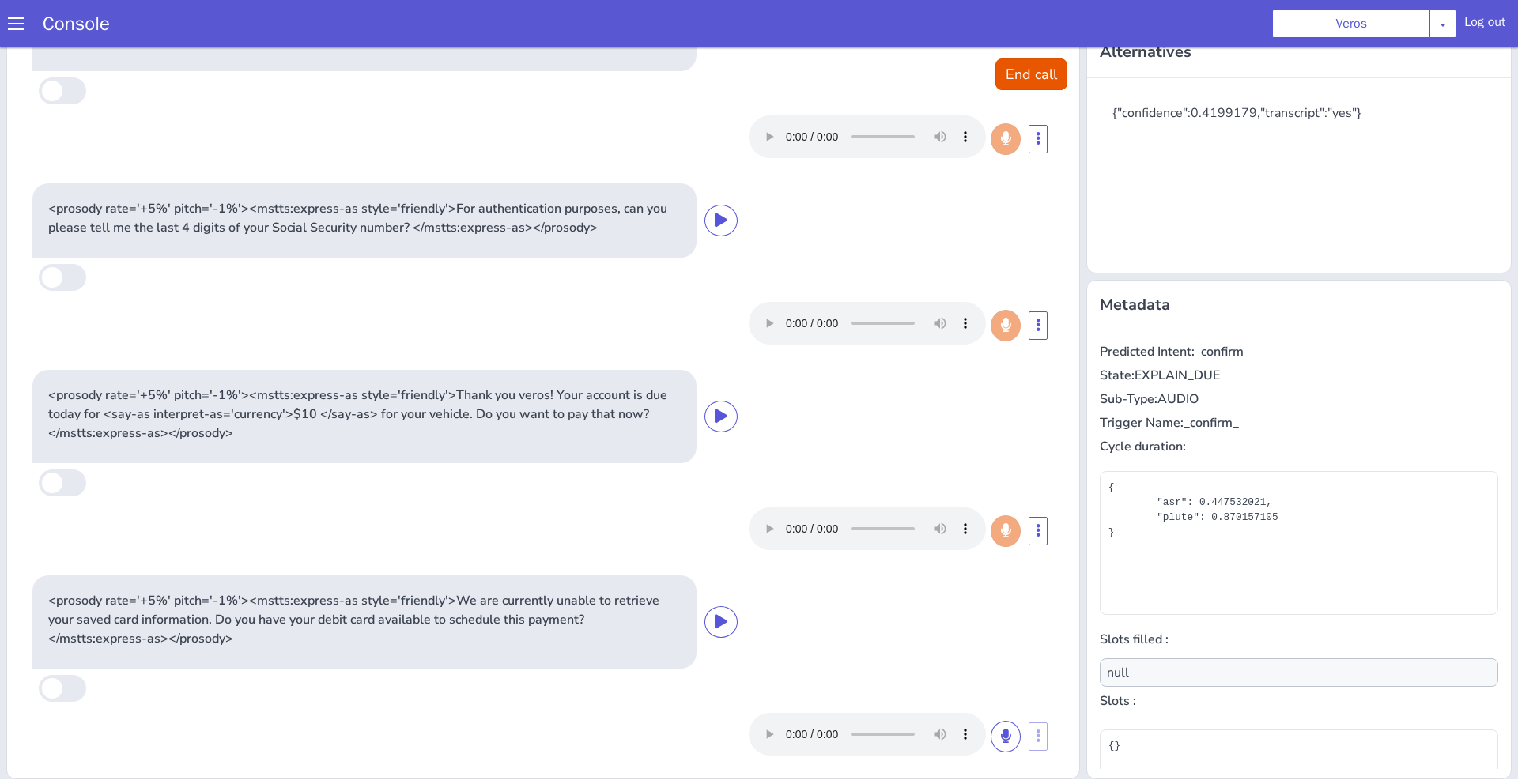 scroll, scrollTop: 289, scrollLeft: 0, axis: vertical 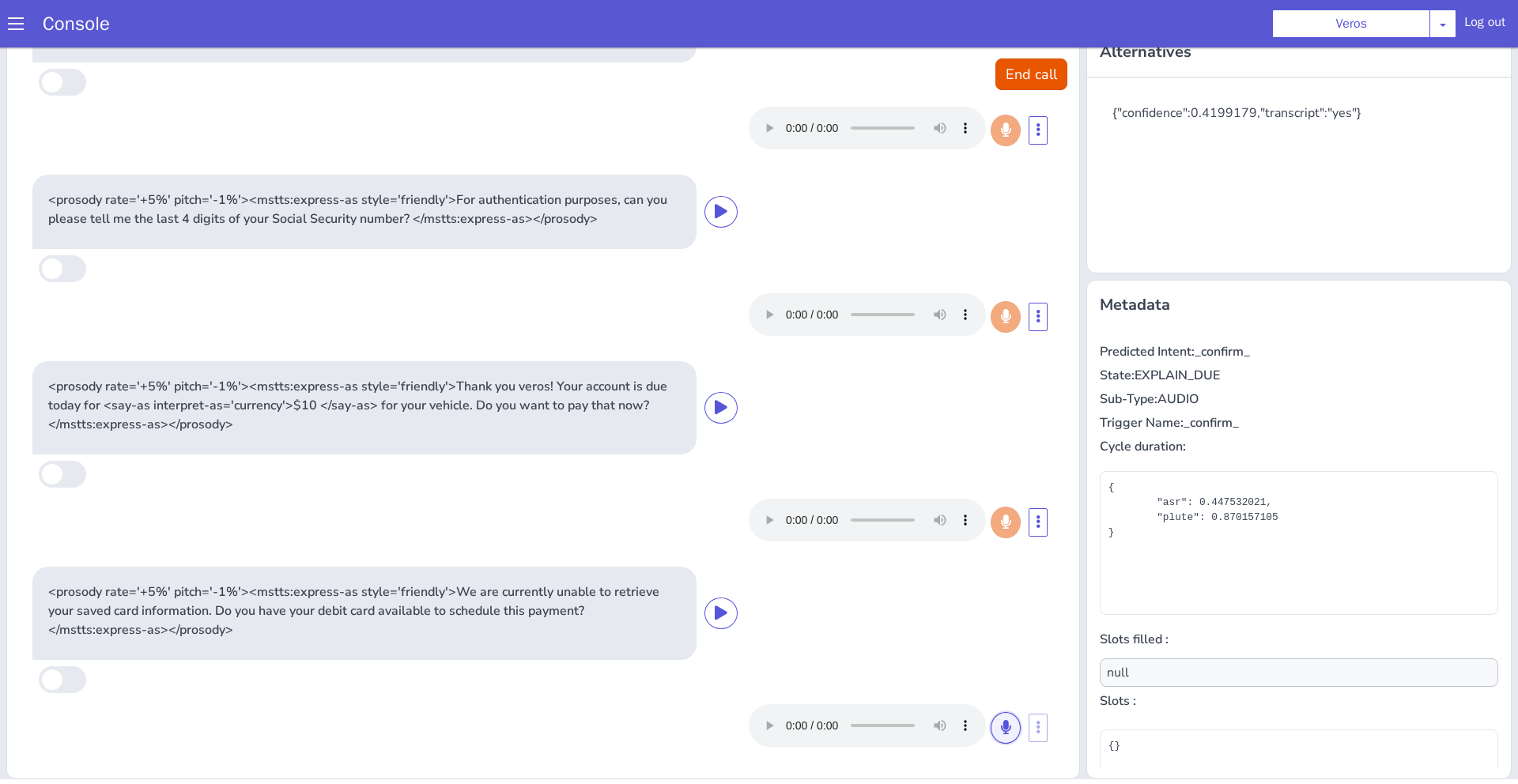click at bounding box center [1006, 728] 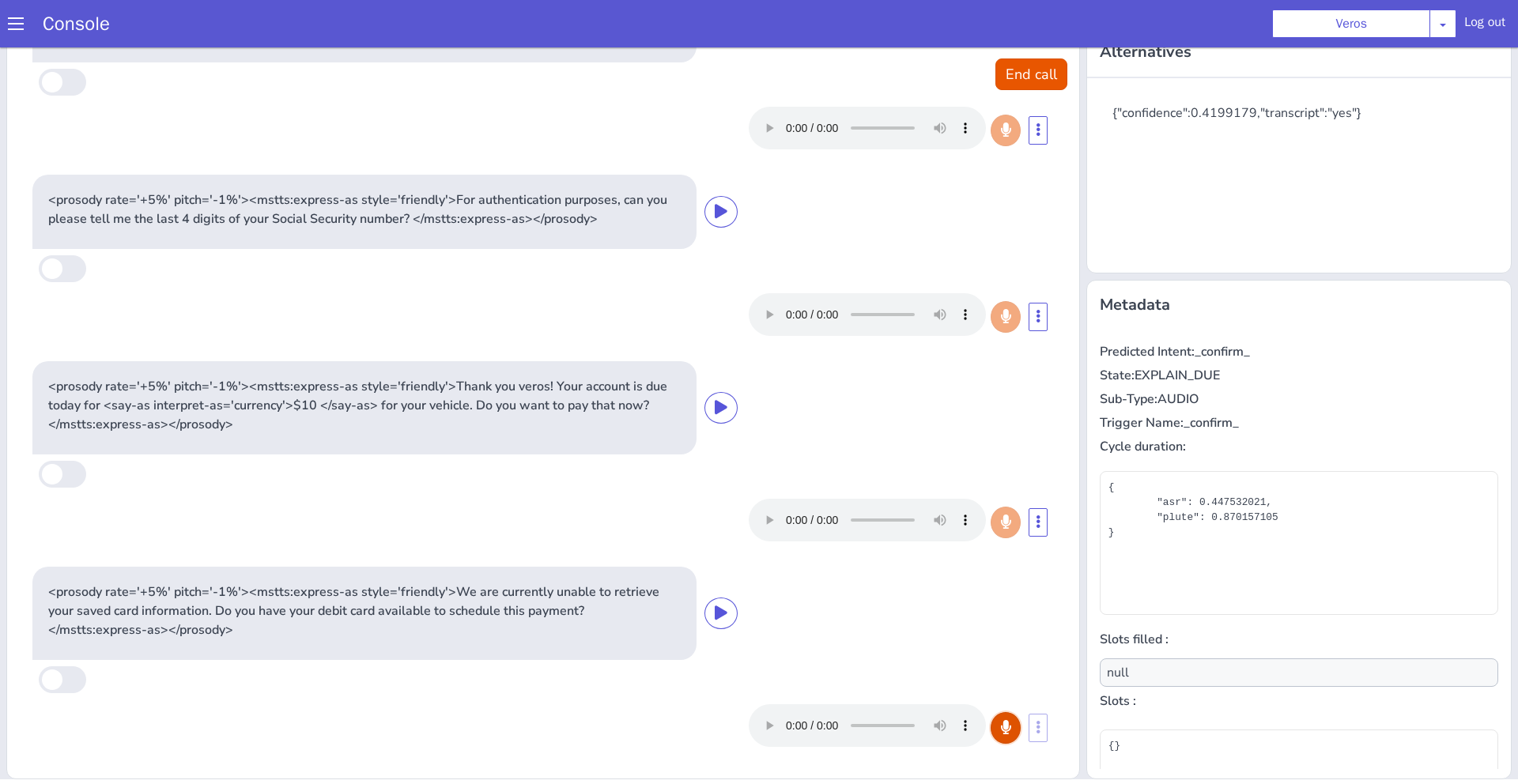 click at bounding box center (1006, 728) 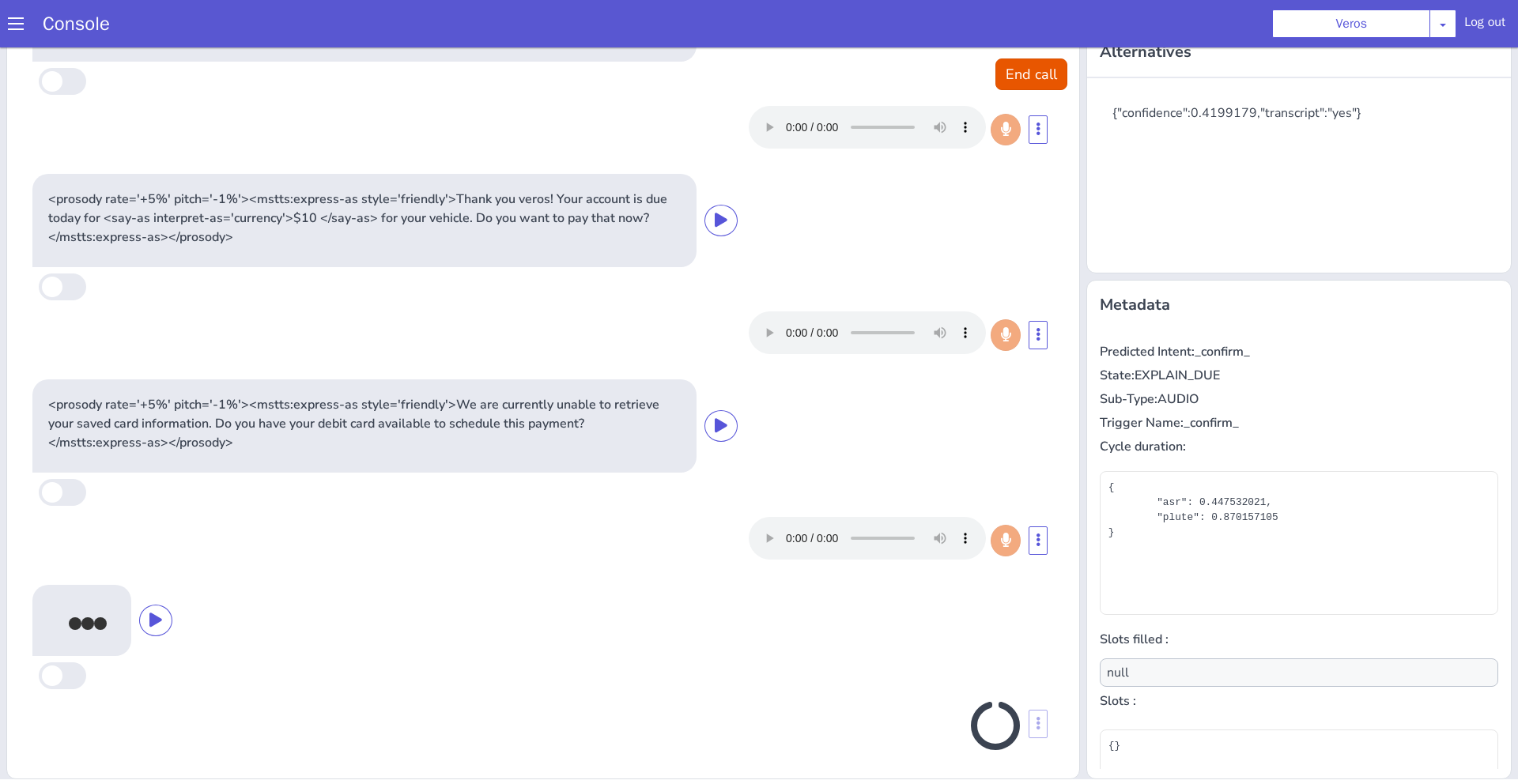 scroll, scrollTop: 481, scrollLeft: 0, axis: vertical 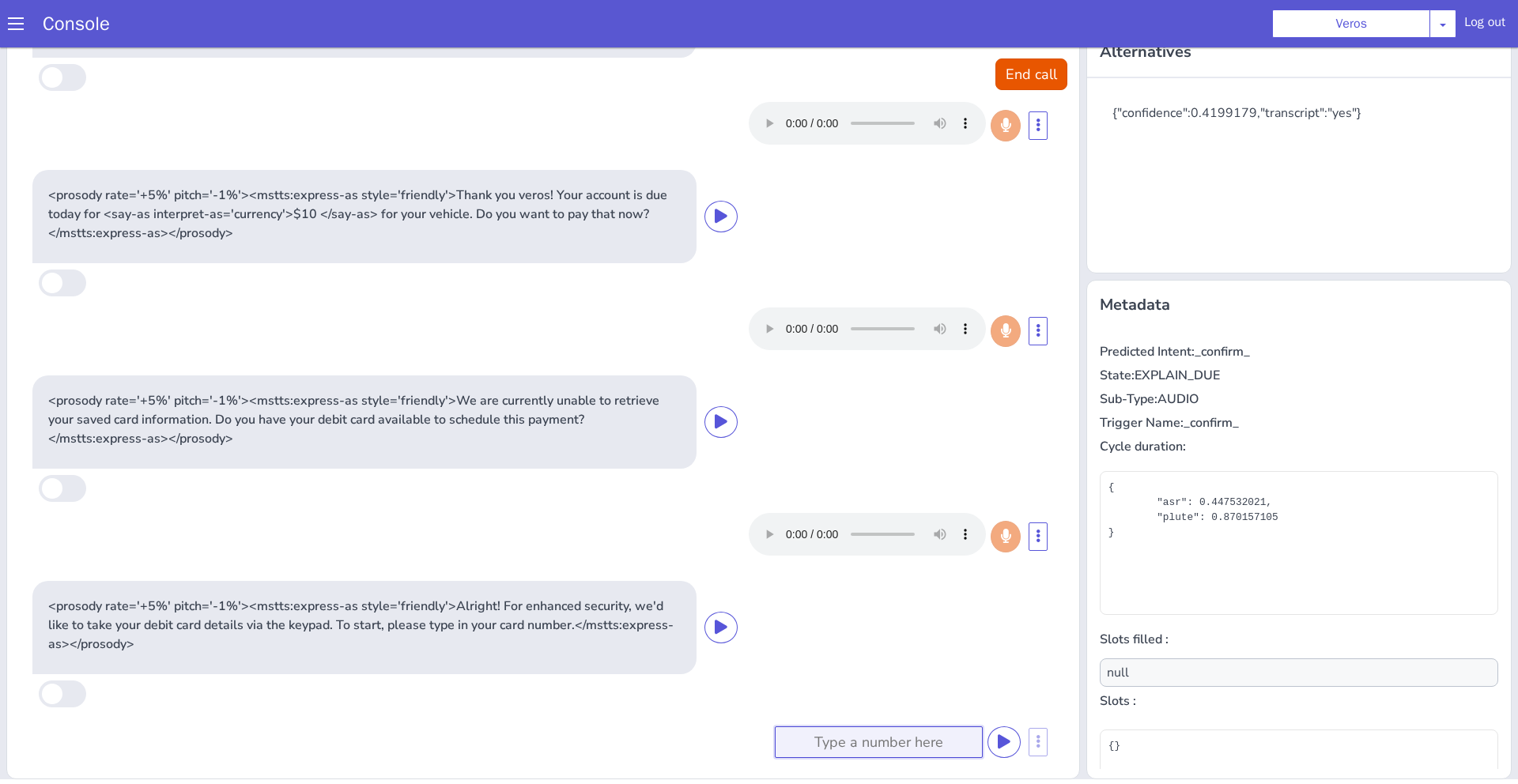 click at bounding box center (878, 742) 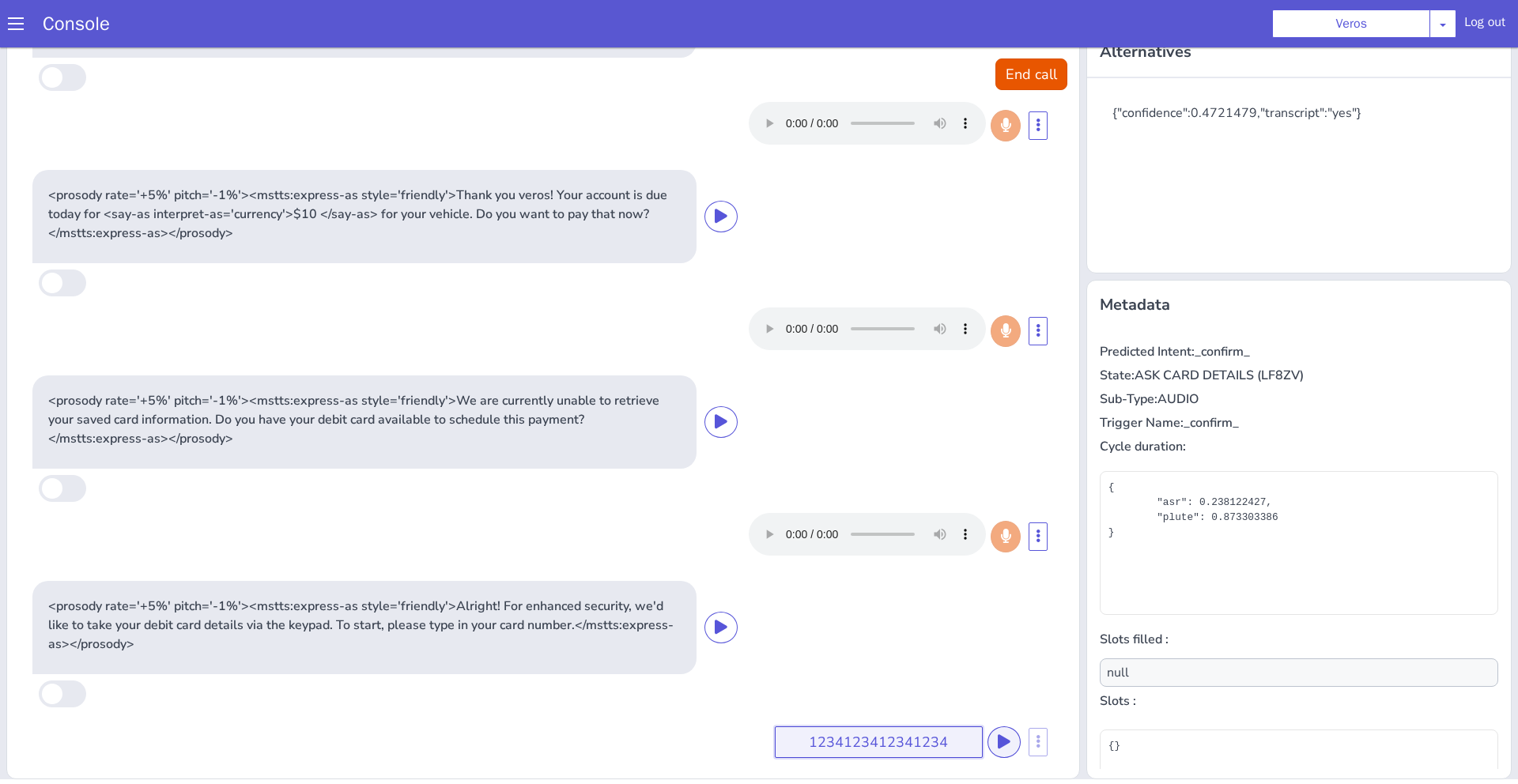 type on "1234123412341234" 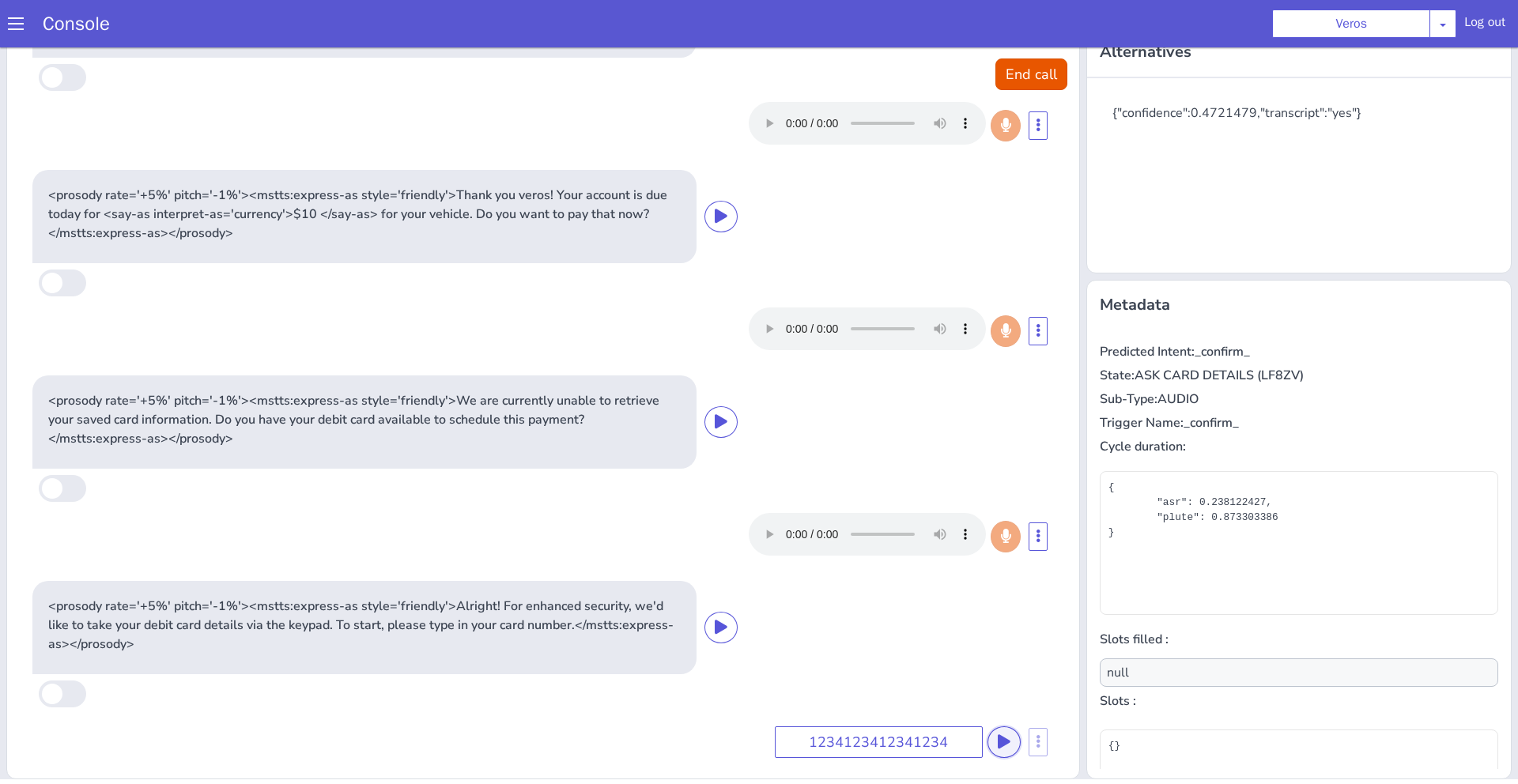 click at bounding box center [1004, 741] 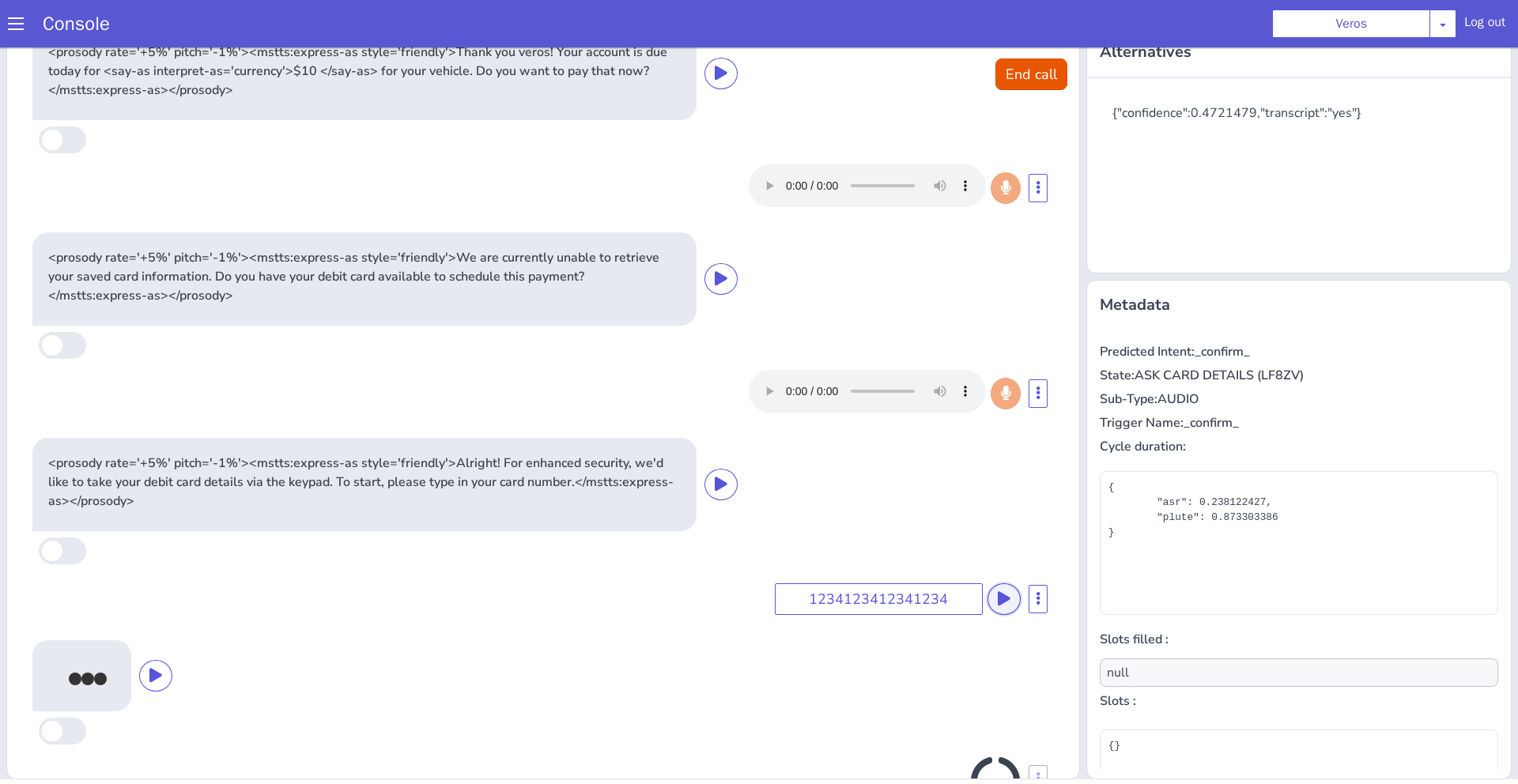 scroll, scrollTop: 683, scrollLeft: 0, axis: vertical 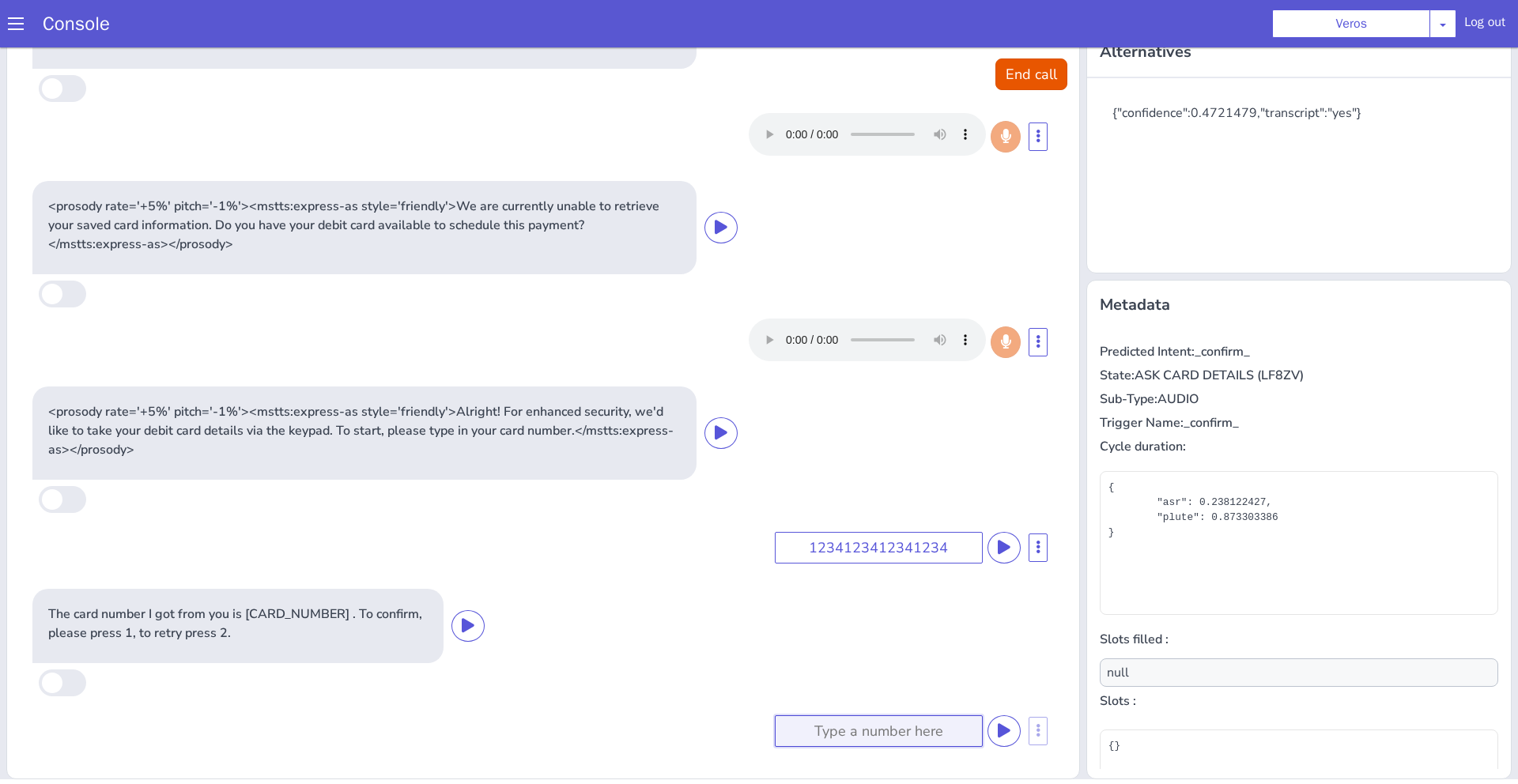 click at bounding box center (878, 731) 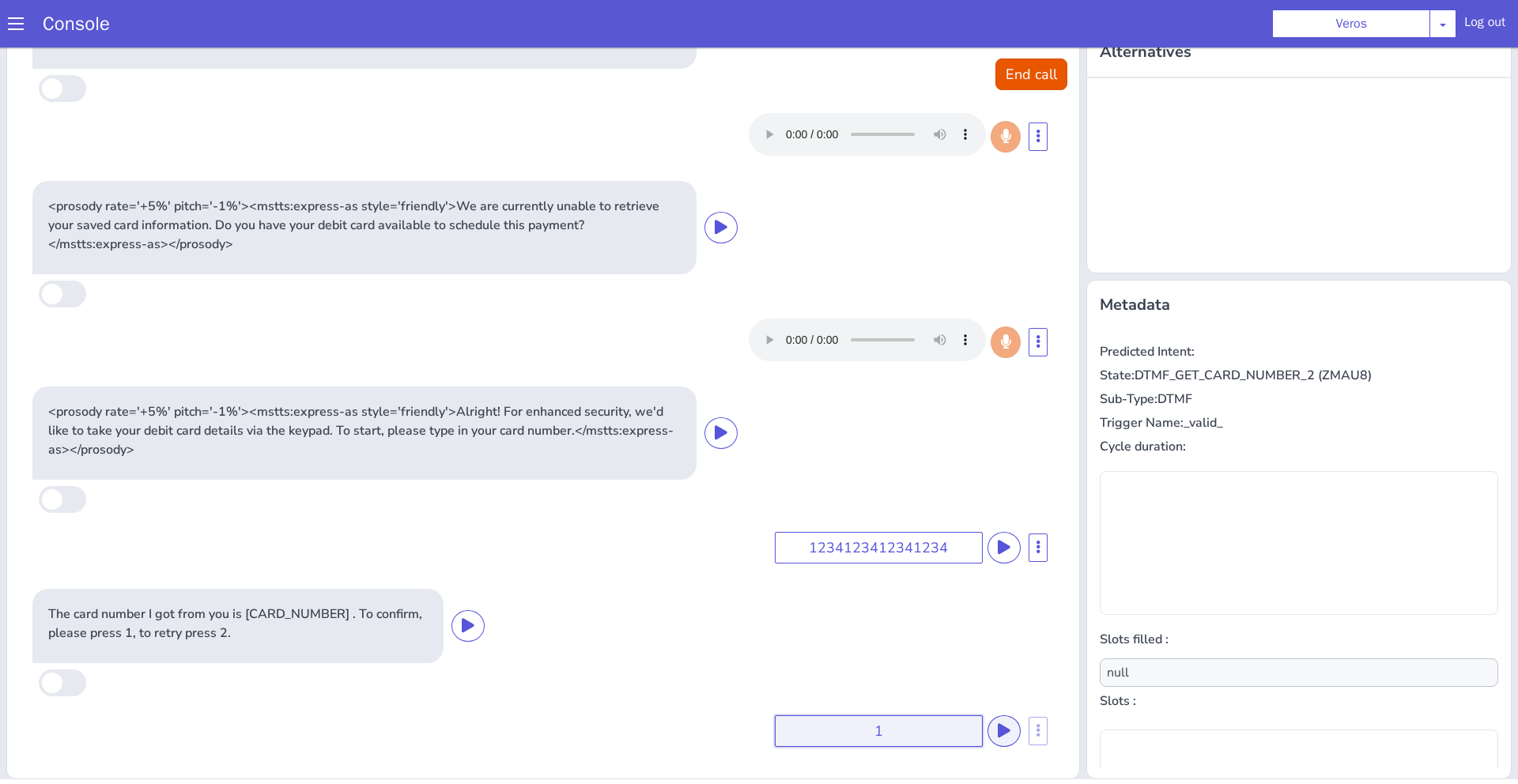type on "1" 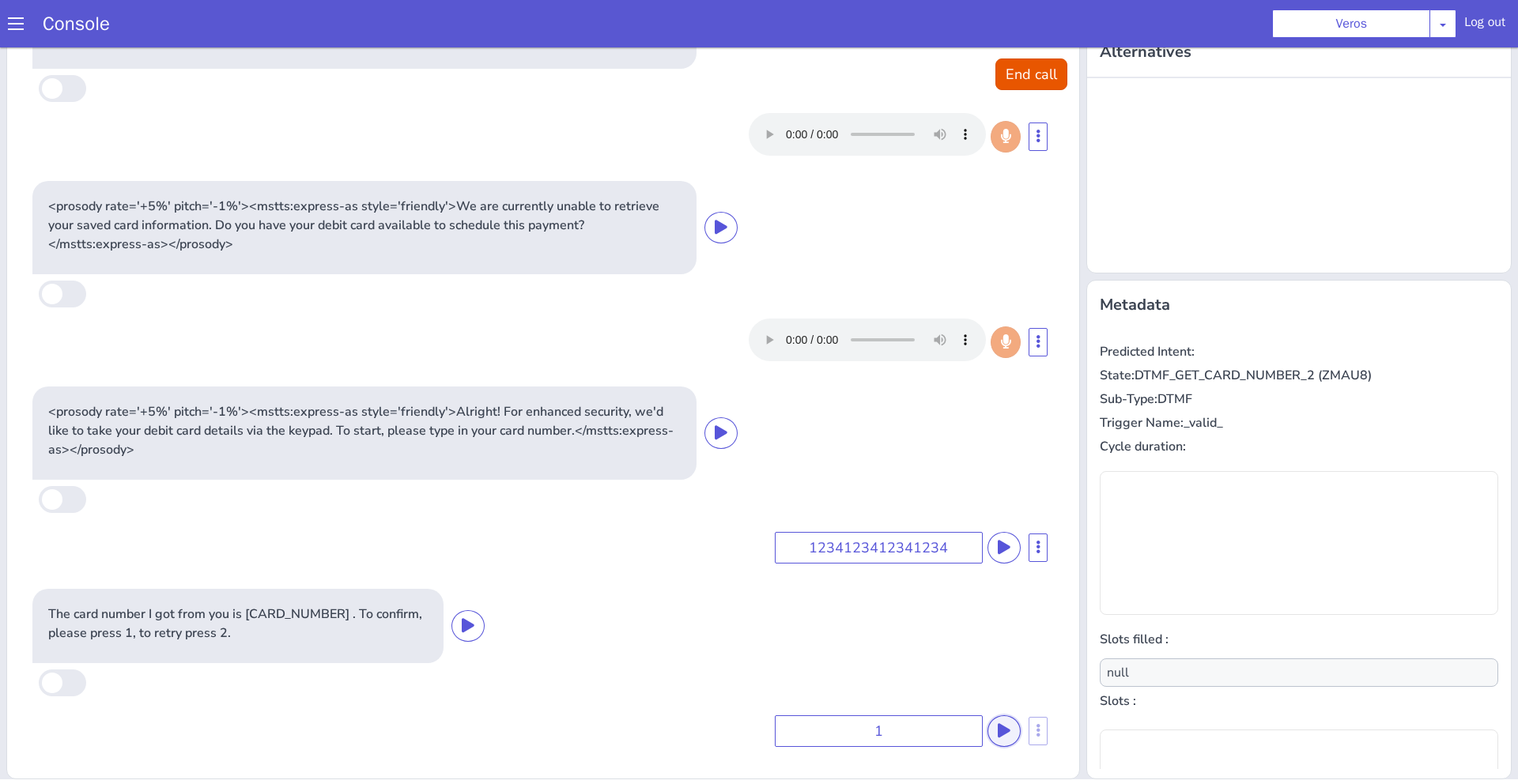 click at bounding box center (1004, 731) 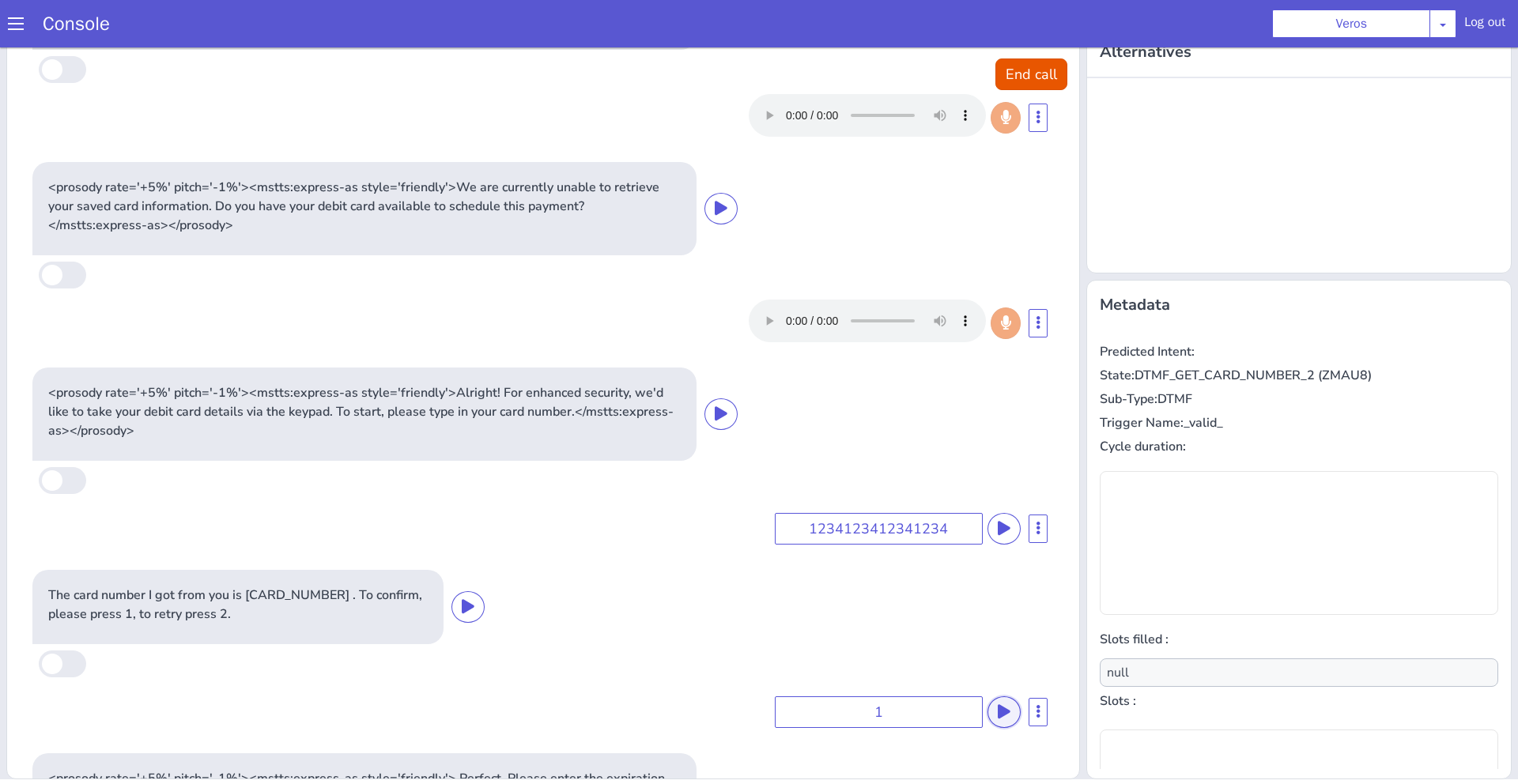 scroll, scrollTop: 896, scrollLeft: 0, axis: vertical 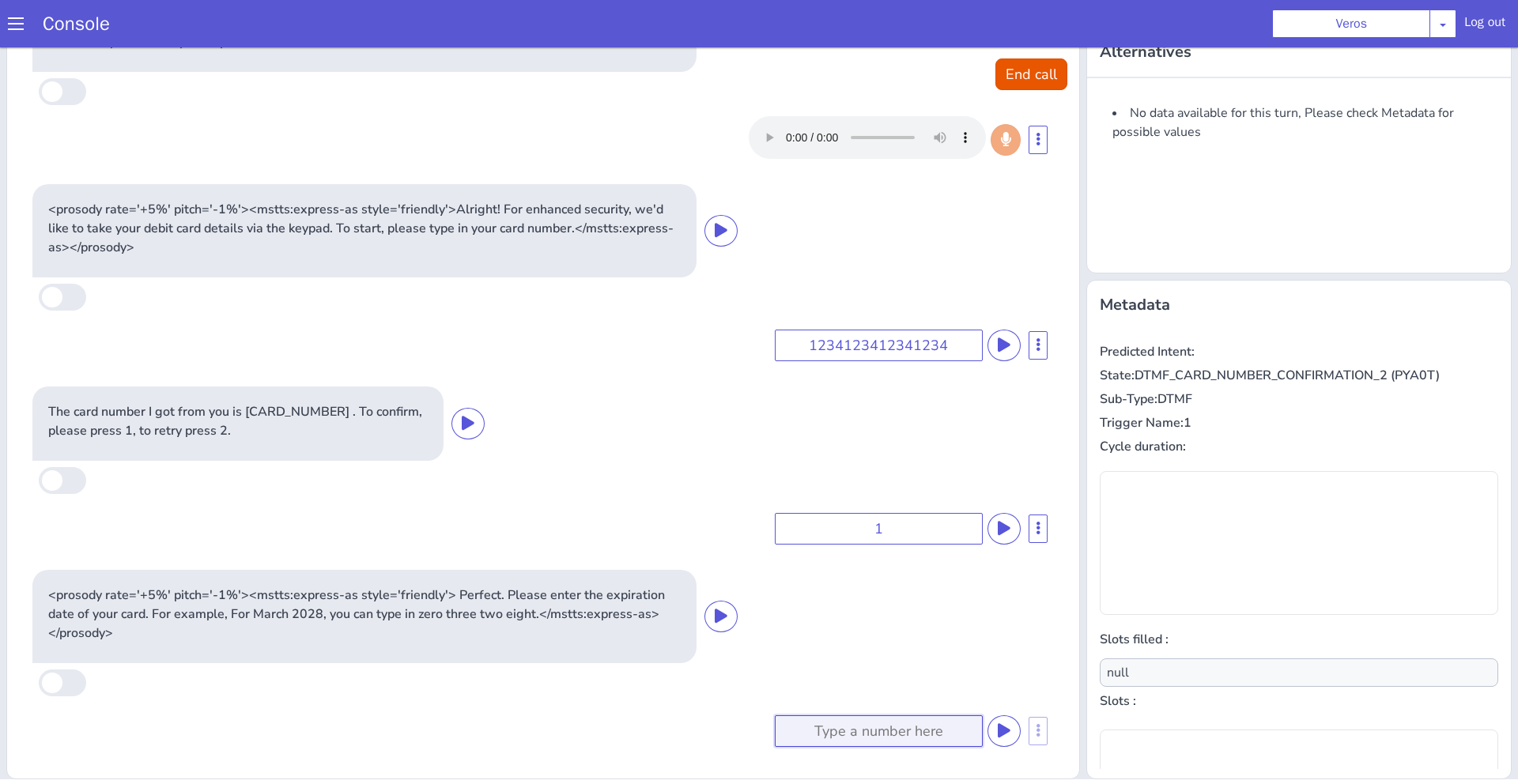 click at bounding box center (878, 731) 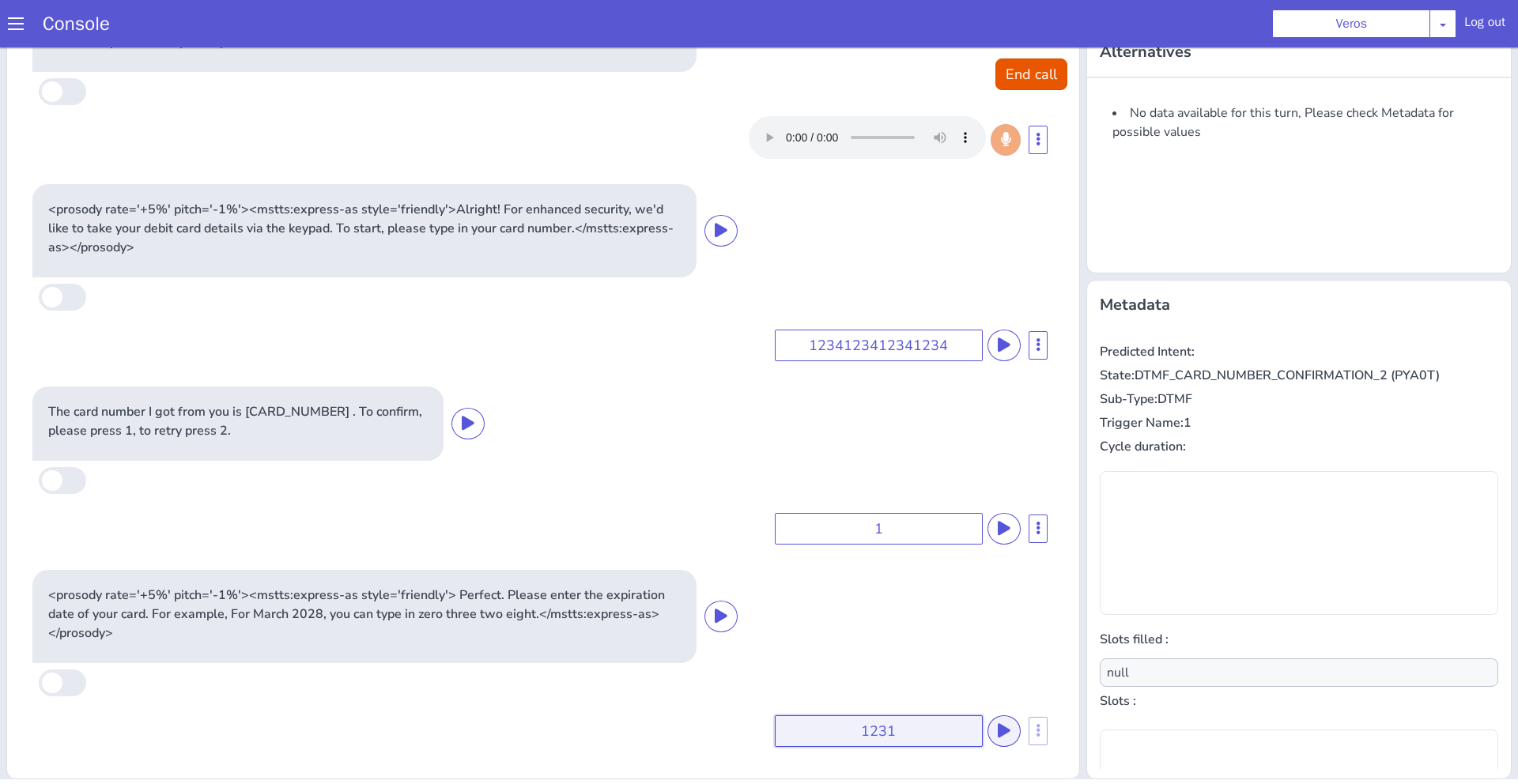 type on "1231" 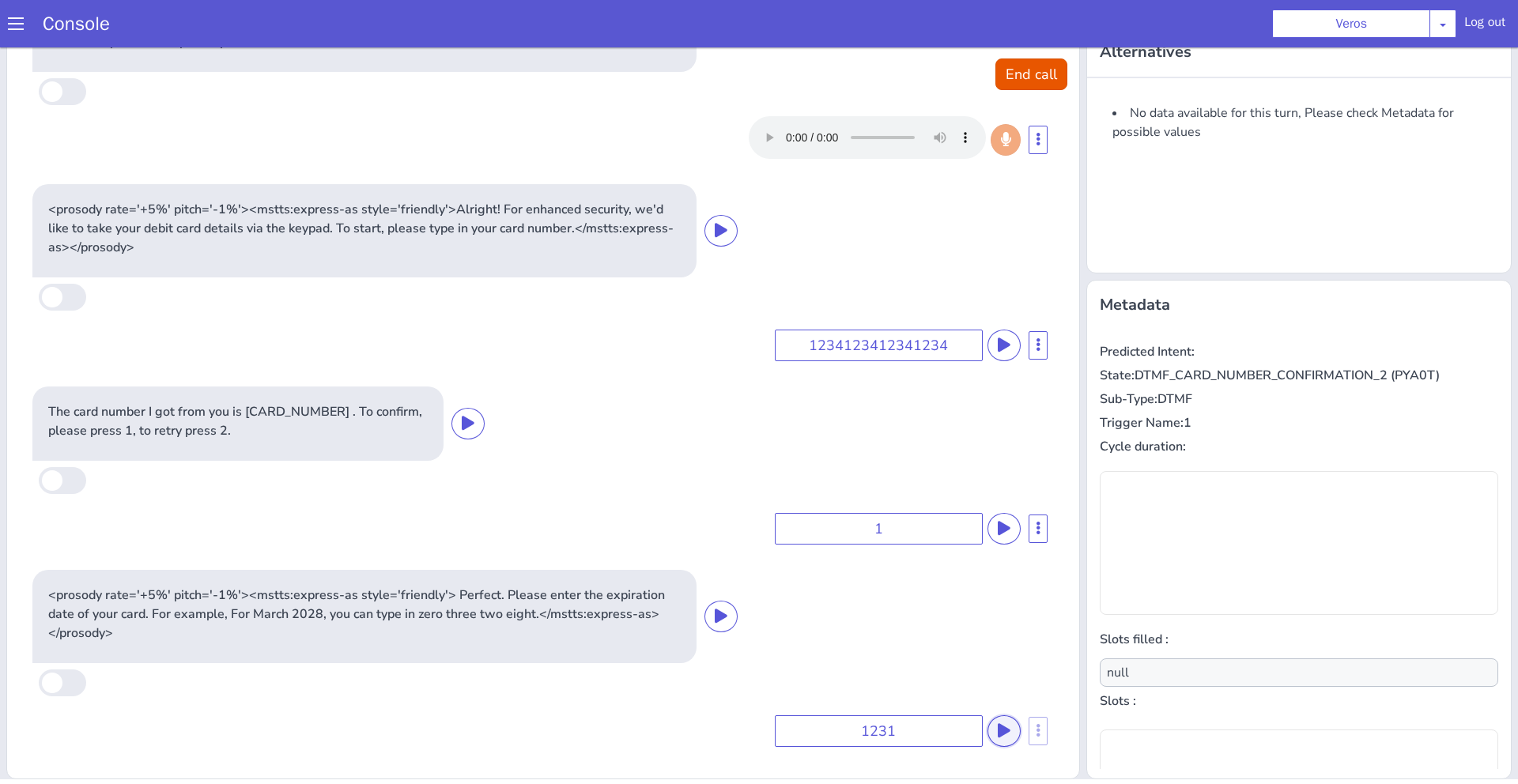 click at bounding box center (1004, 730) 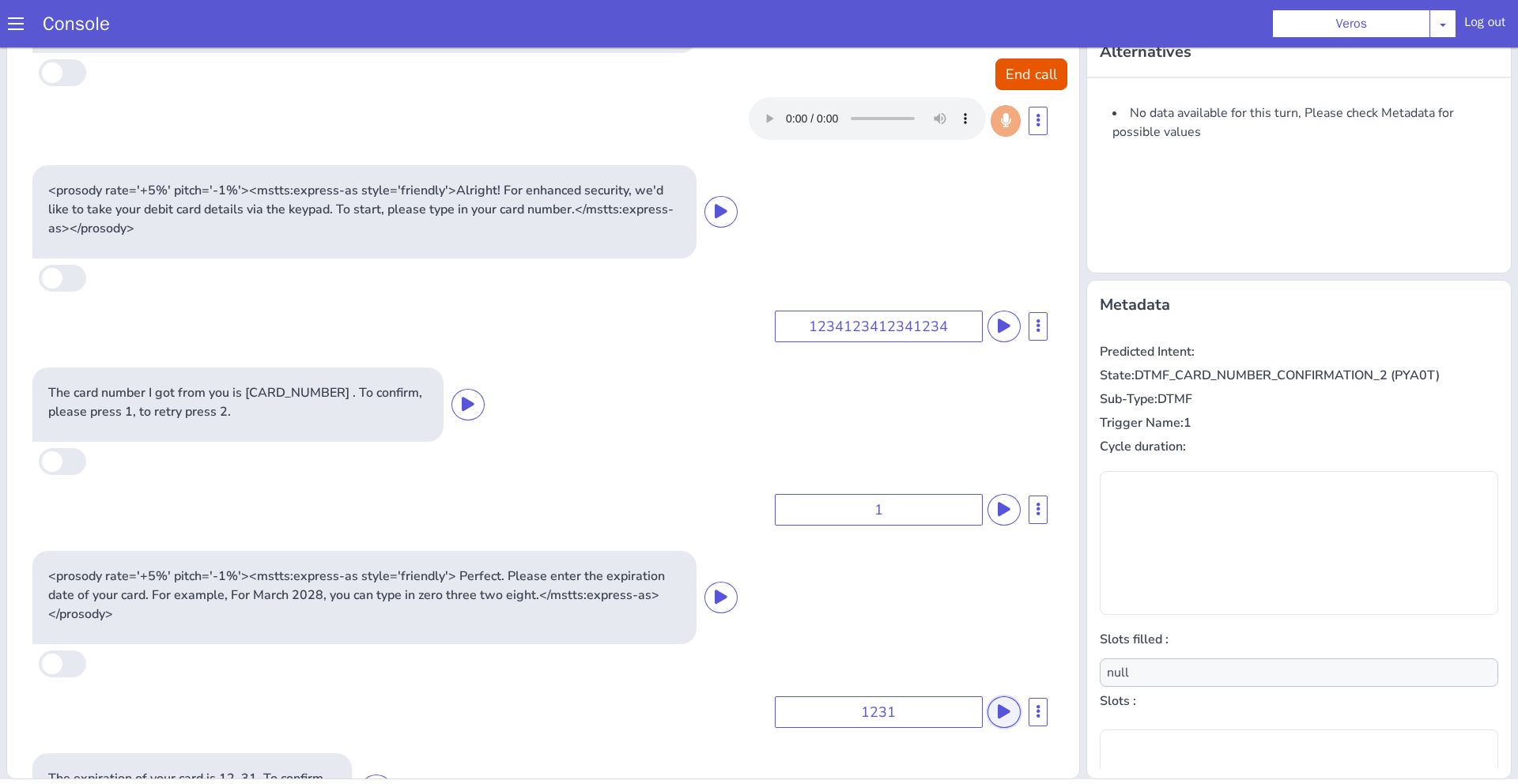 scroll, scrollTop: 1080, scrollLeft: 0, axis: vertical 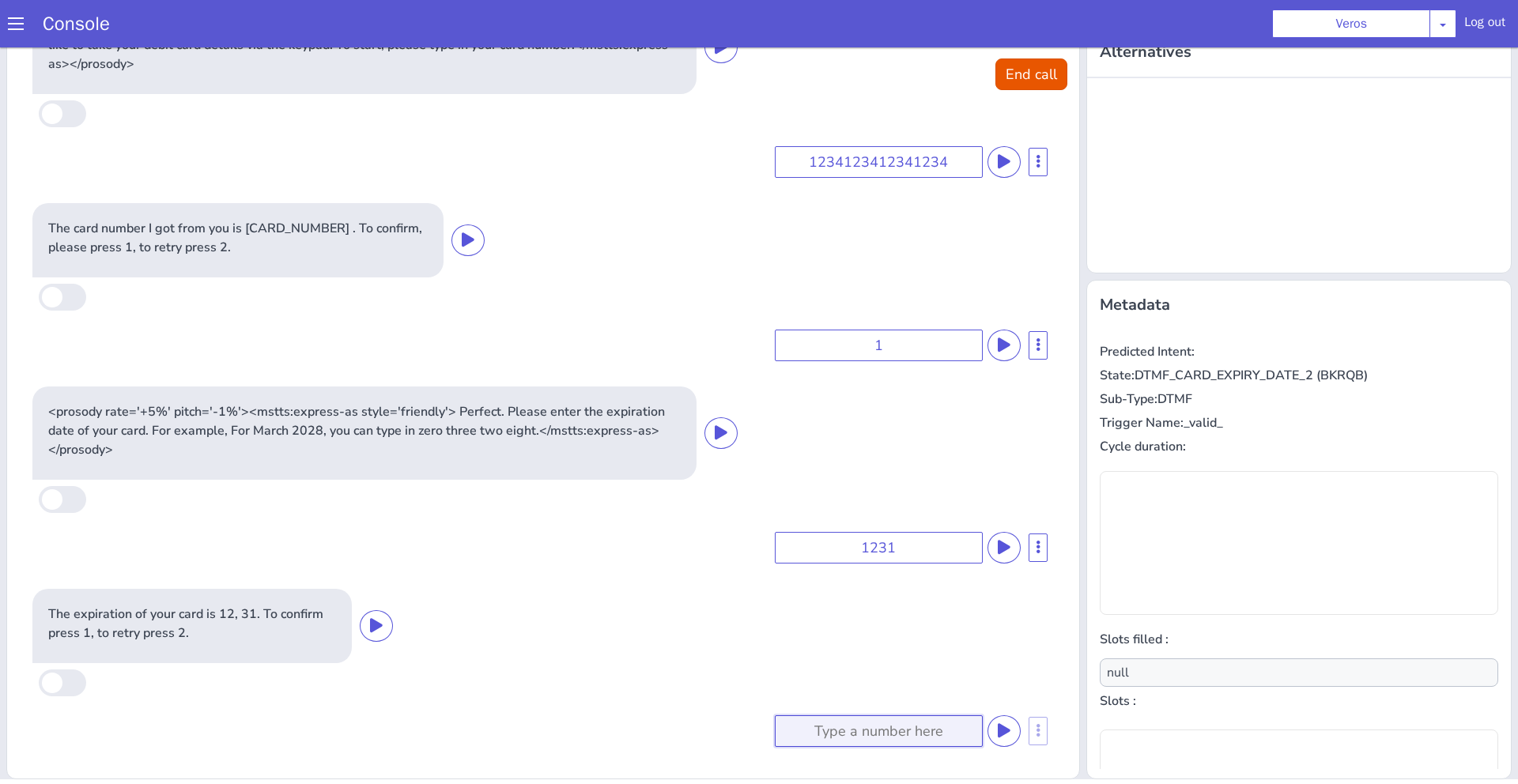 click at bounding box center [878, 731] 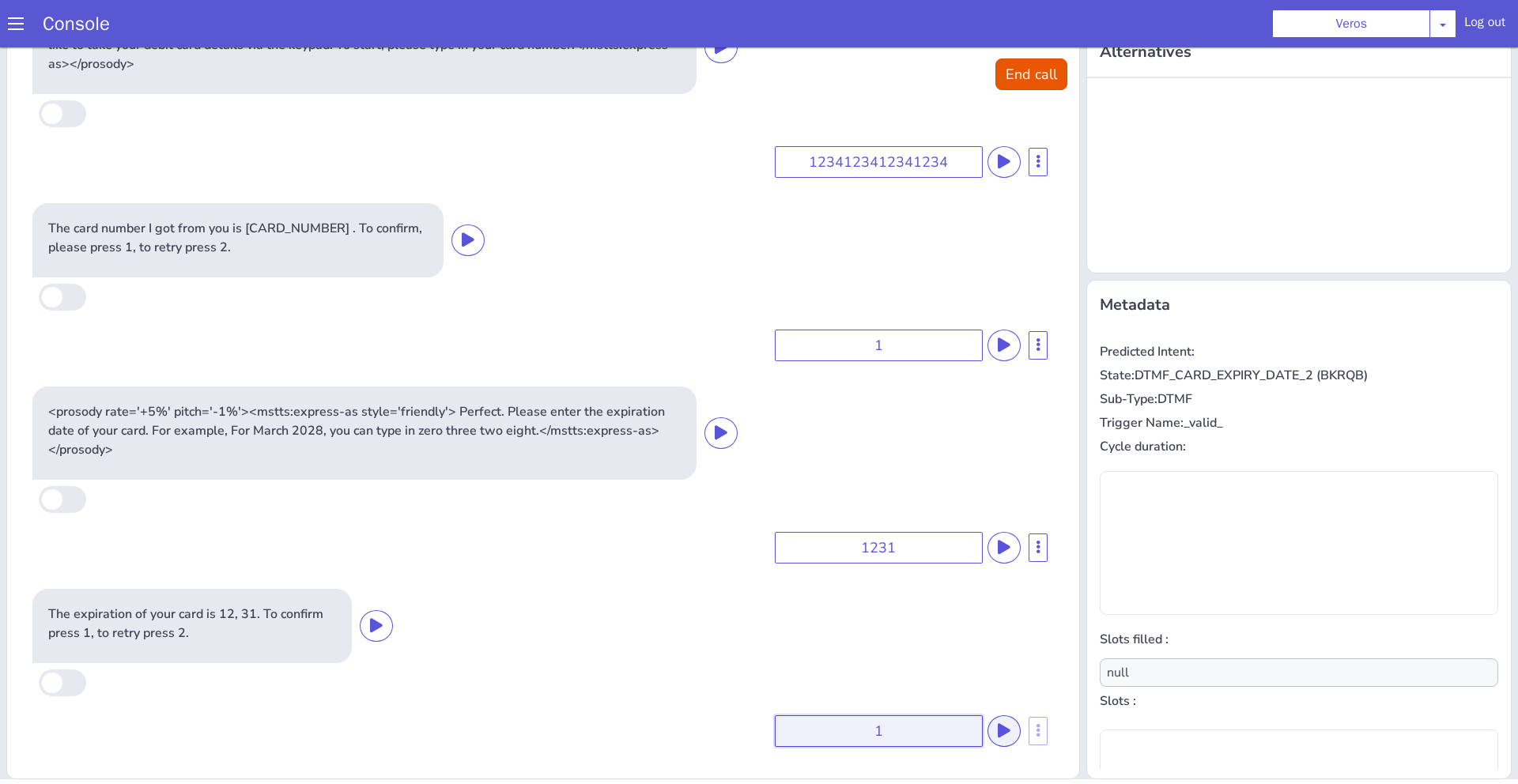 type on "1" 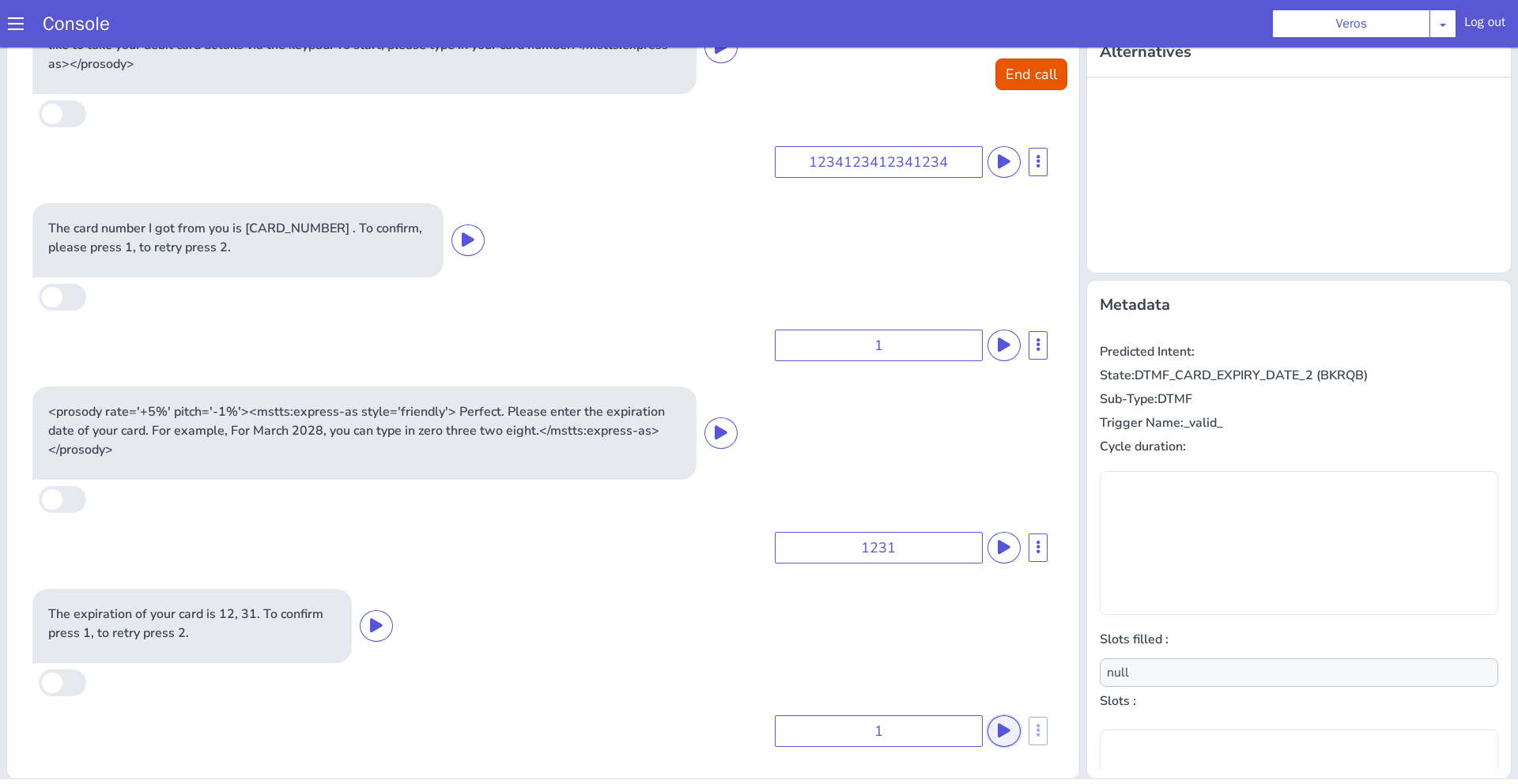 click at bounding box center [1004, 730] 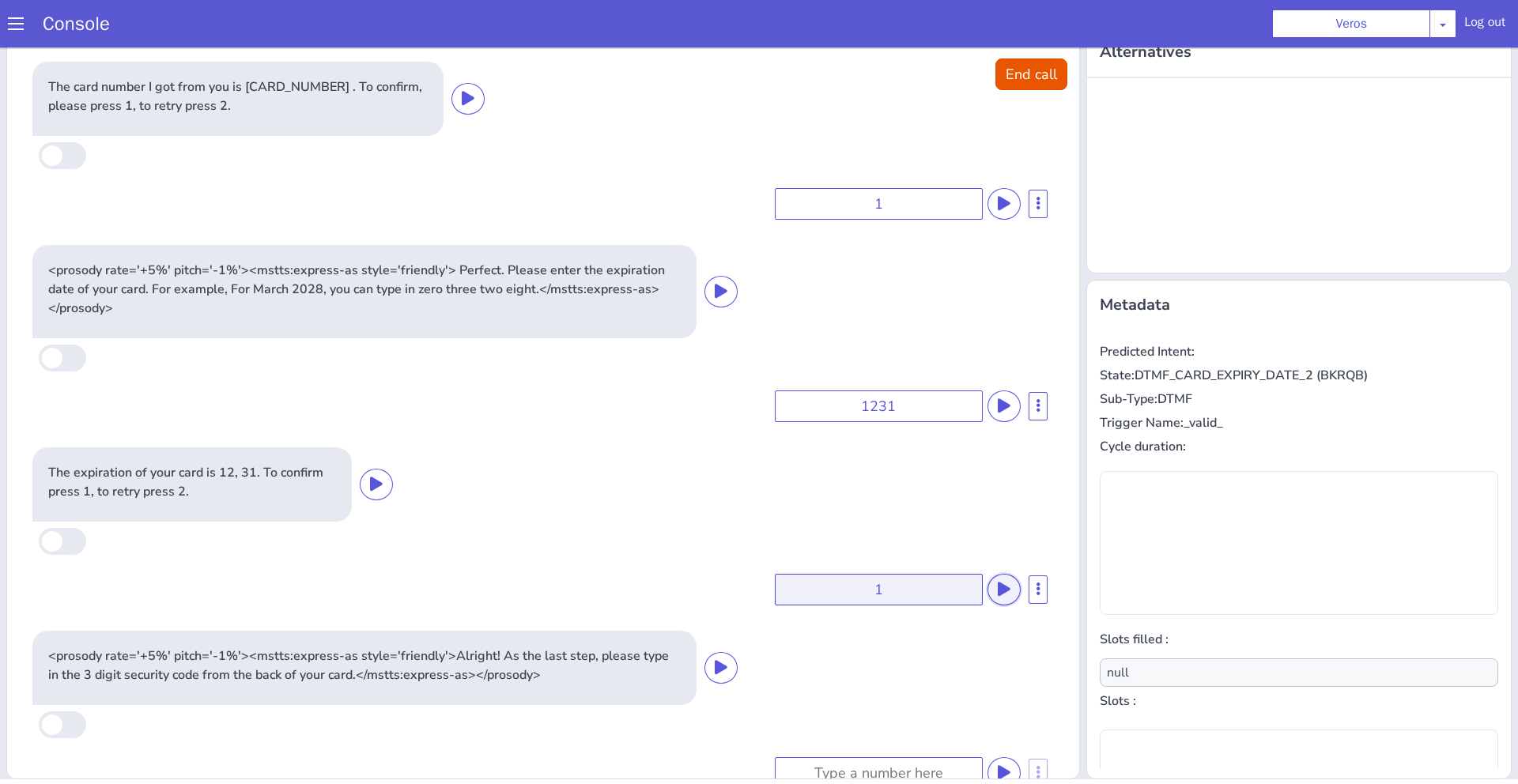 scroll, scrollTop: 1263, scrollLeft: 0, axis: vertical 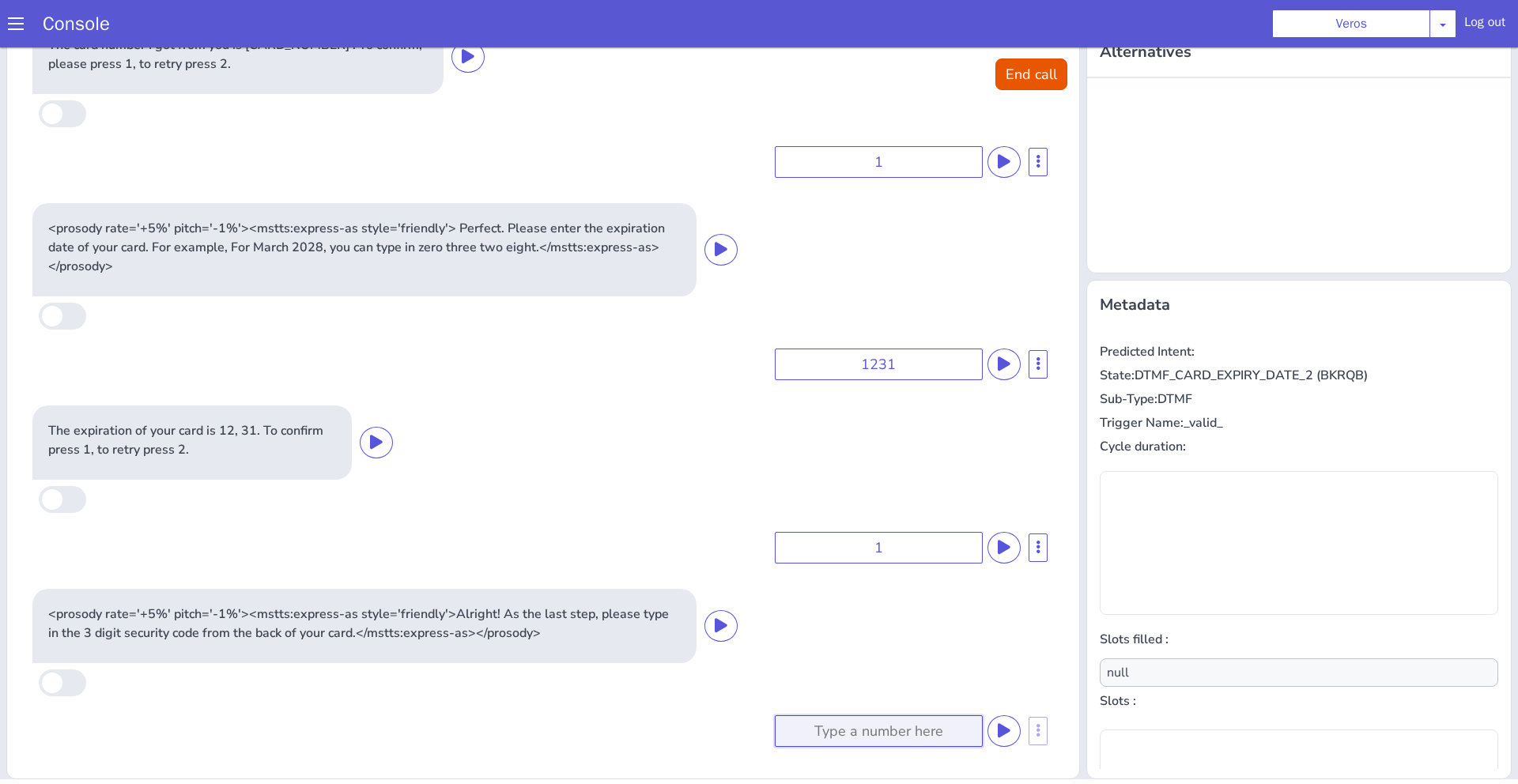 click at bounding box center [878, 731] 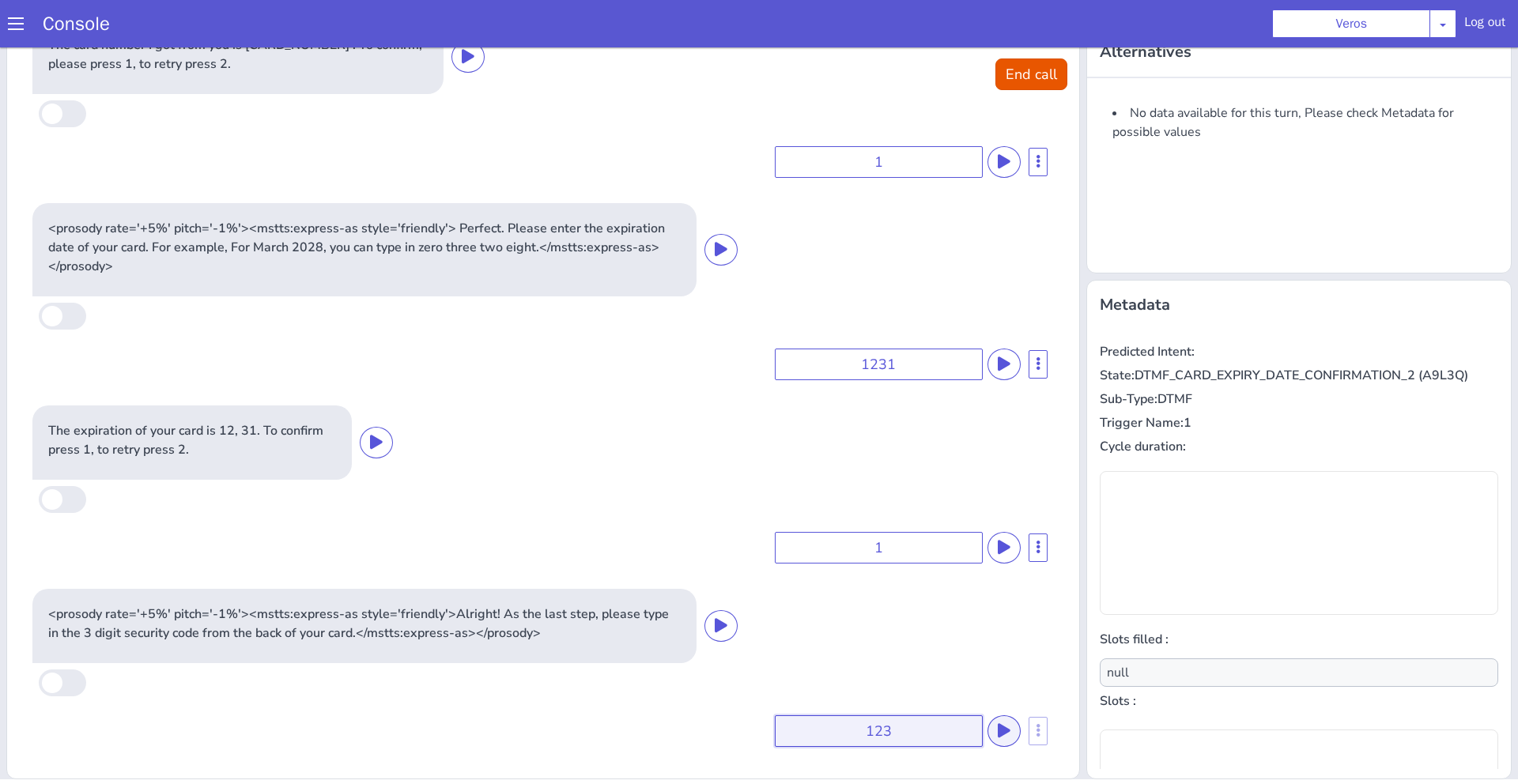 type on "123" 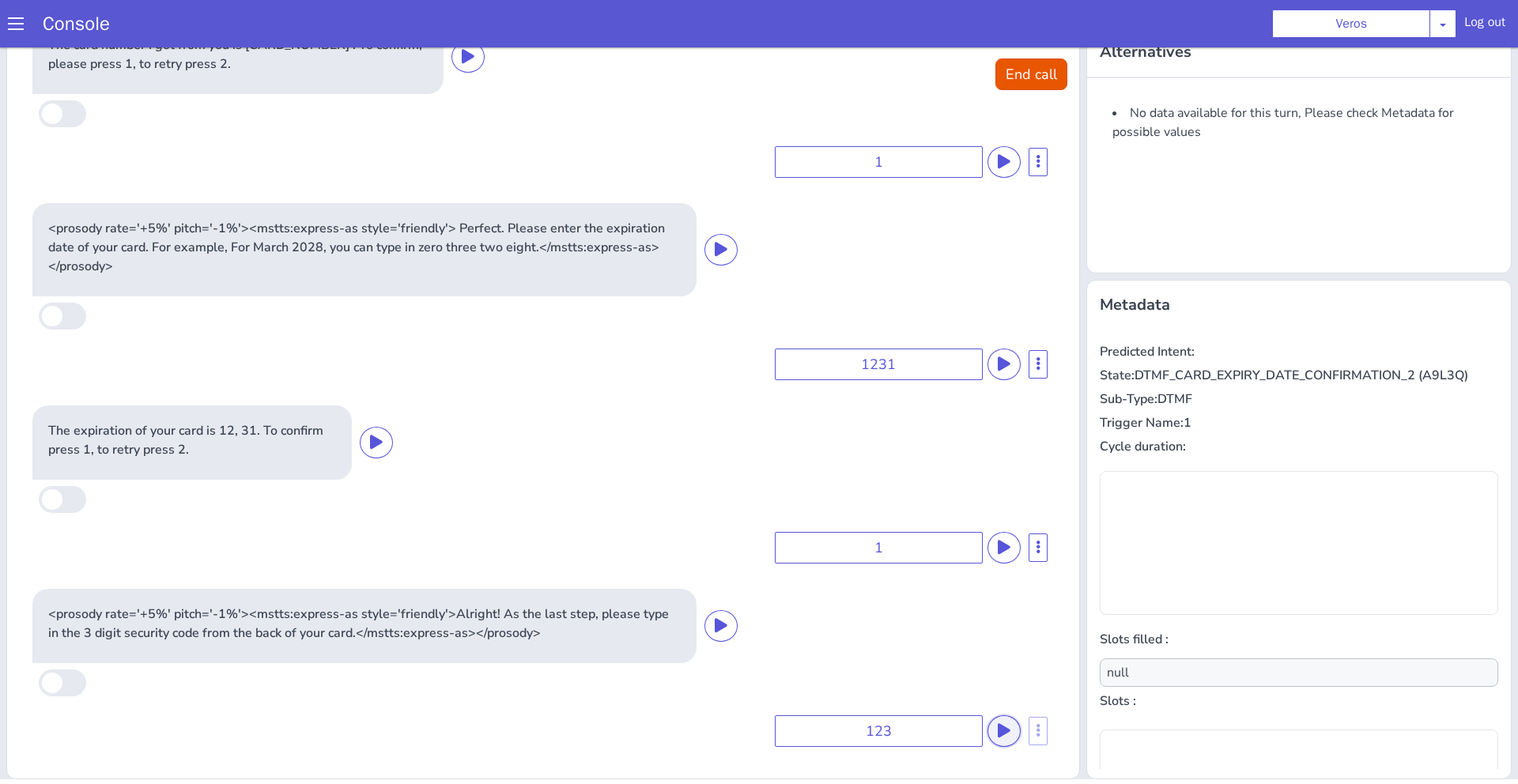 click at bounding box center [1004, 730] 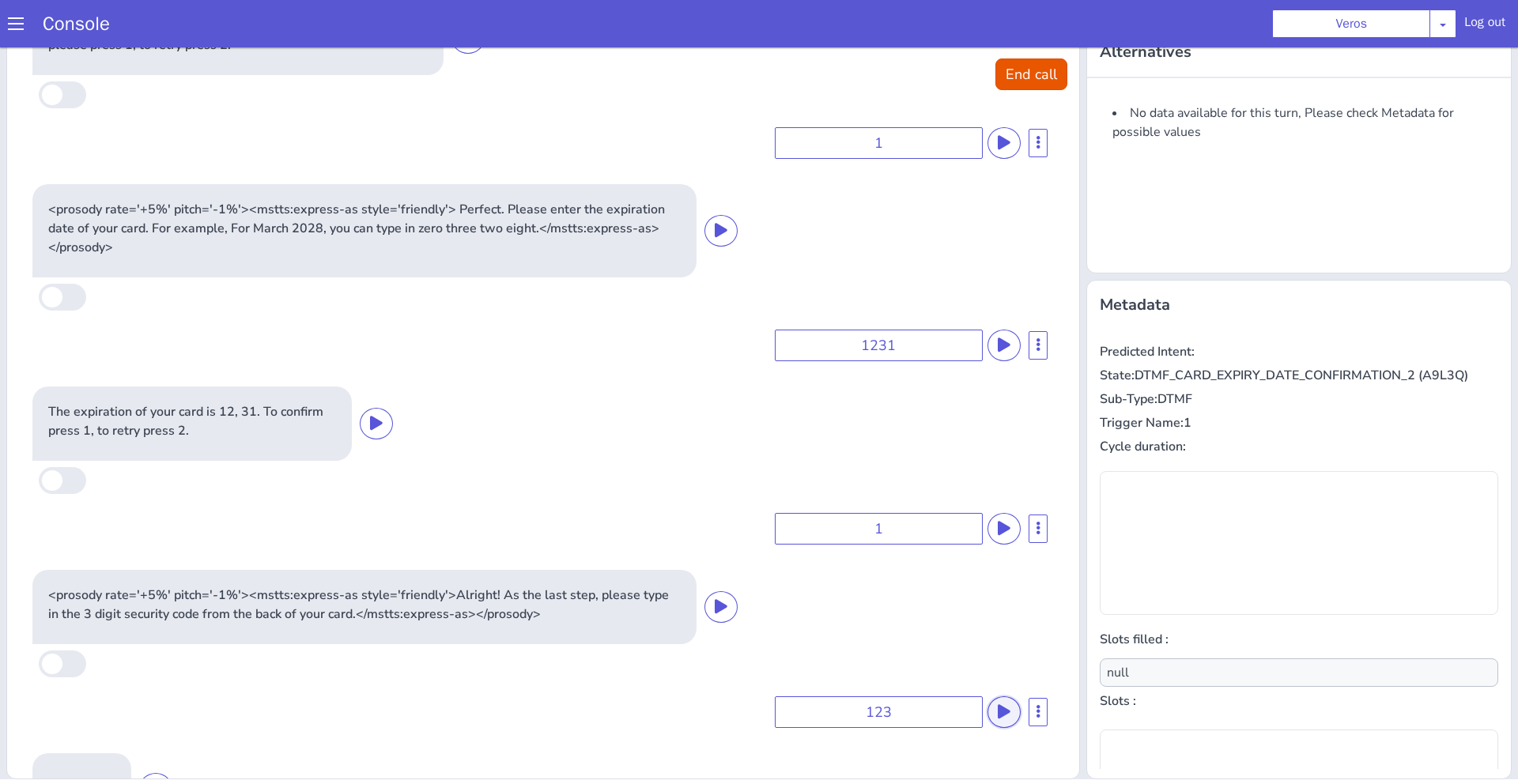 scroll, scrollTop: 1454, scrollLeft: 0, axis: vertical 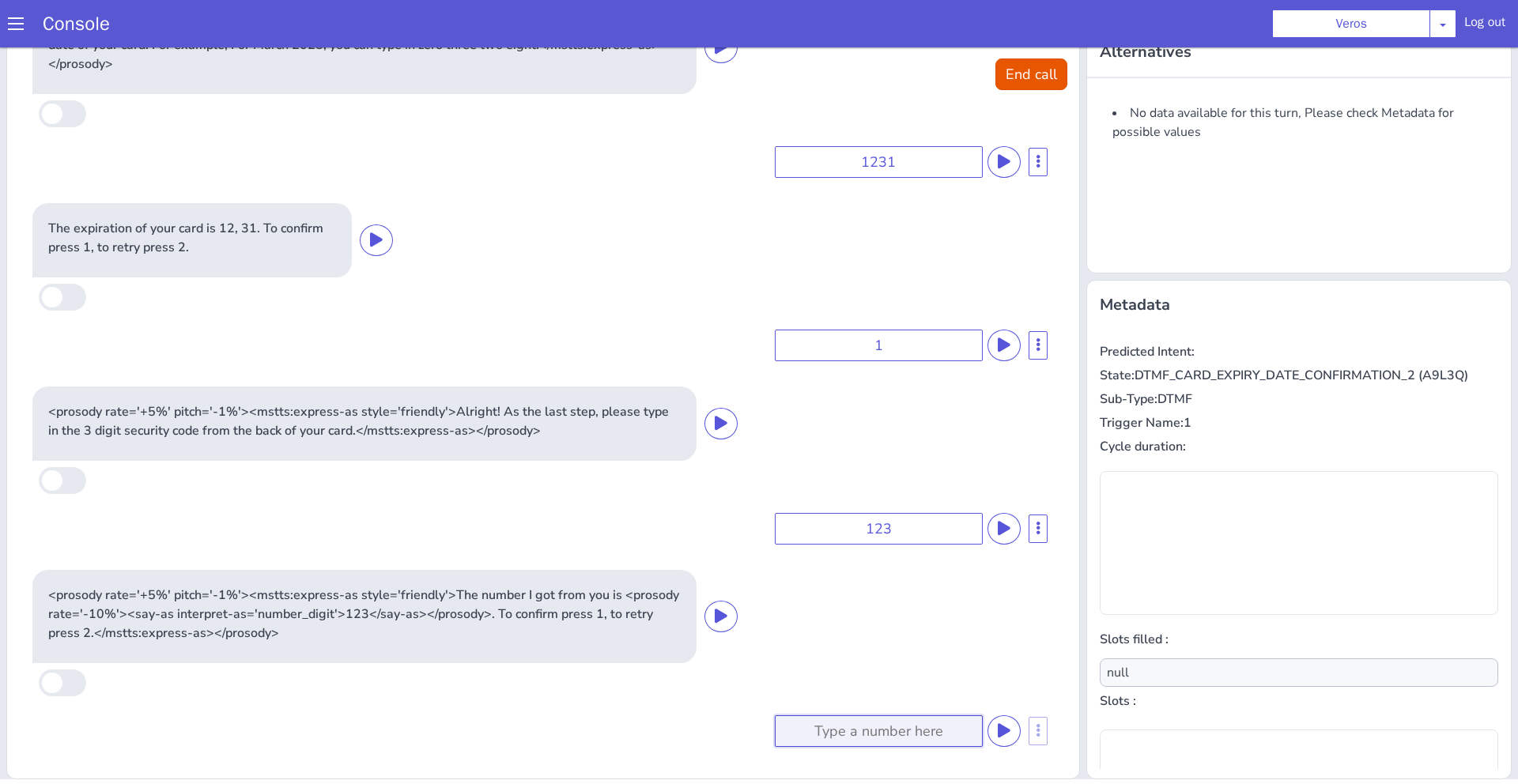 click at bounding box center [878, 731] 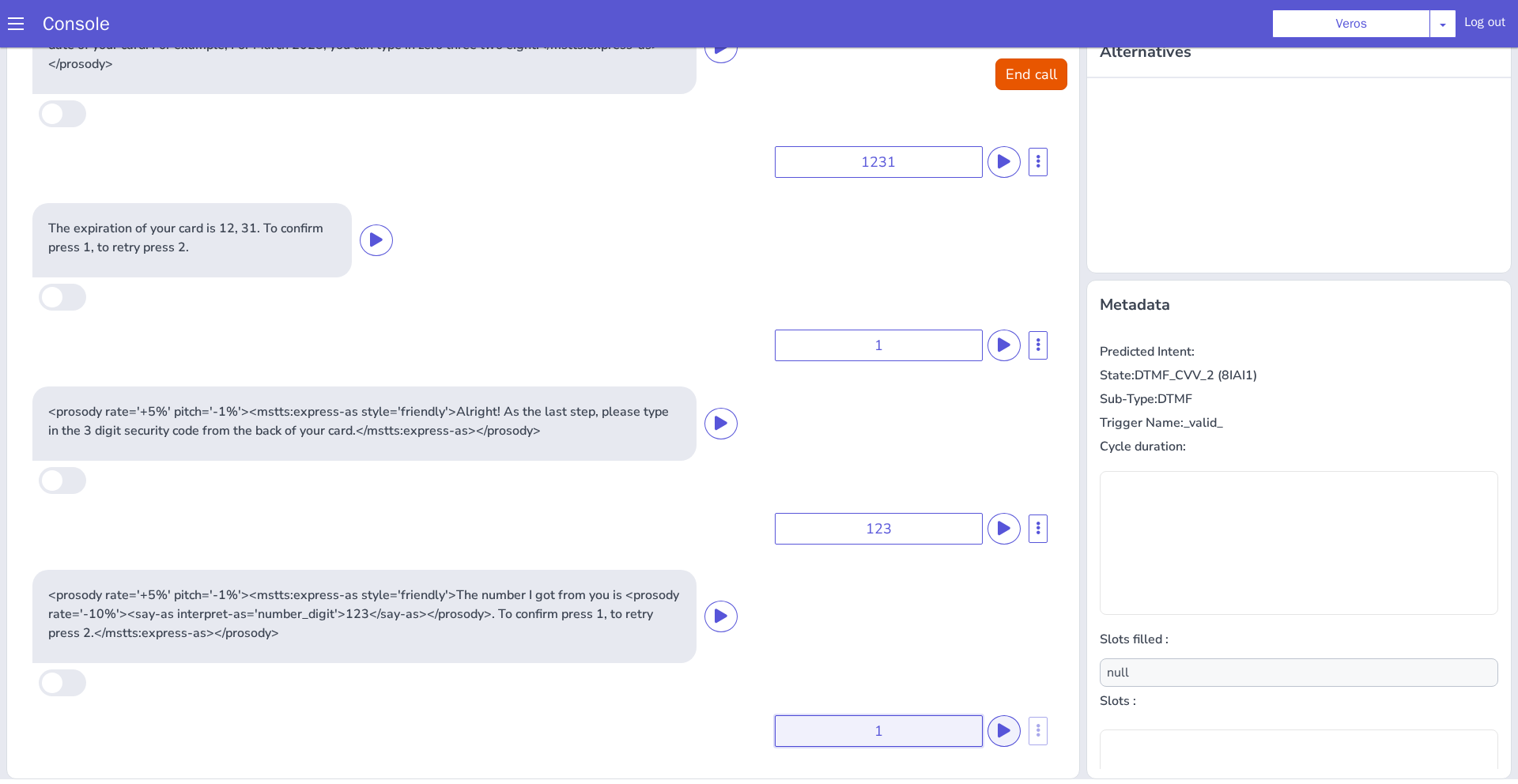 type on "1" 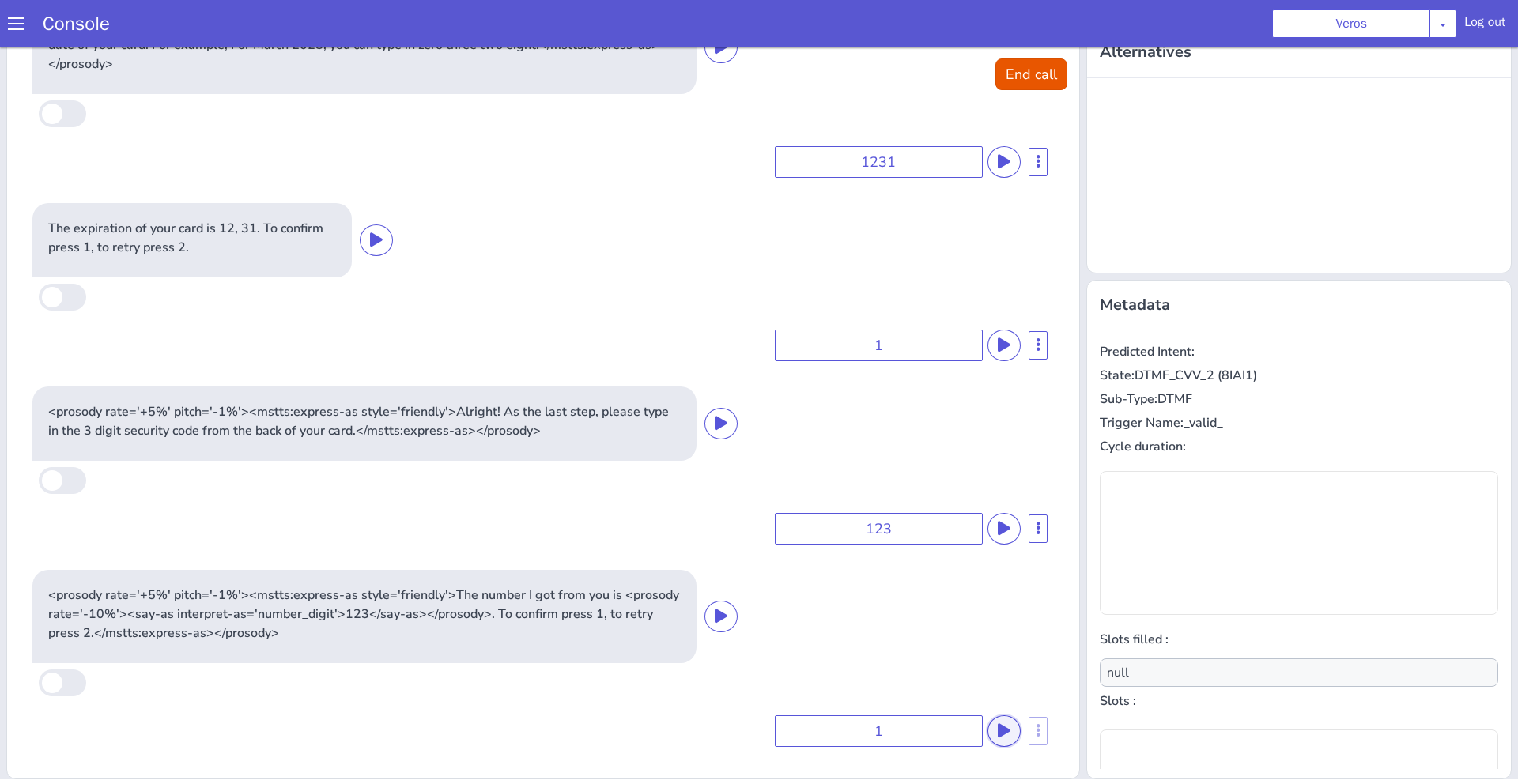 click at bounding box center [1004, 731] 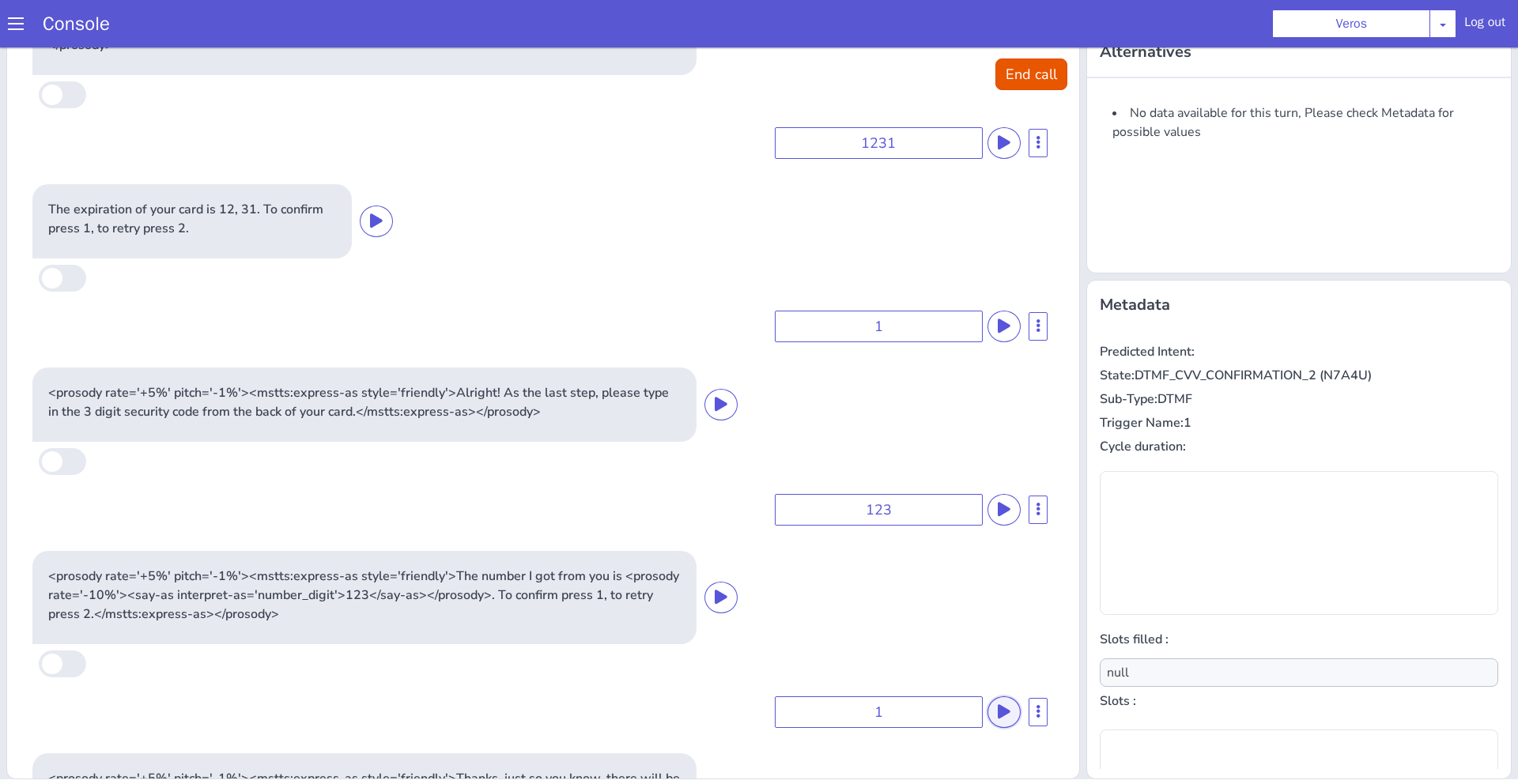 scroll, scrollTop: 1671, scrollLeft: 0, axis: vertical 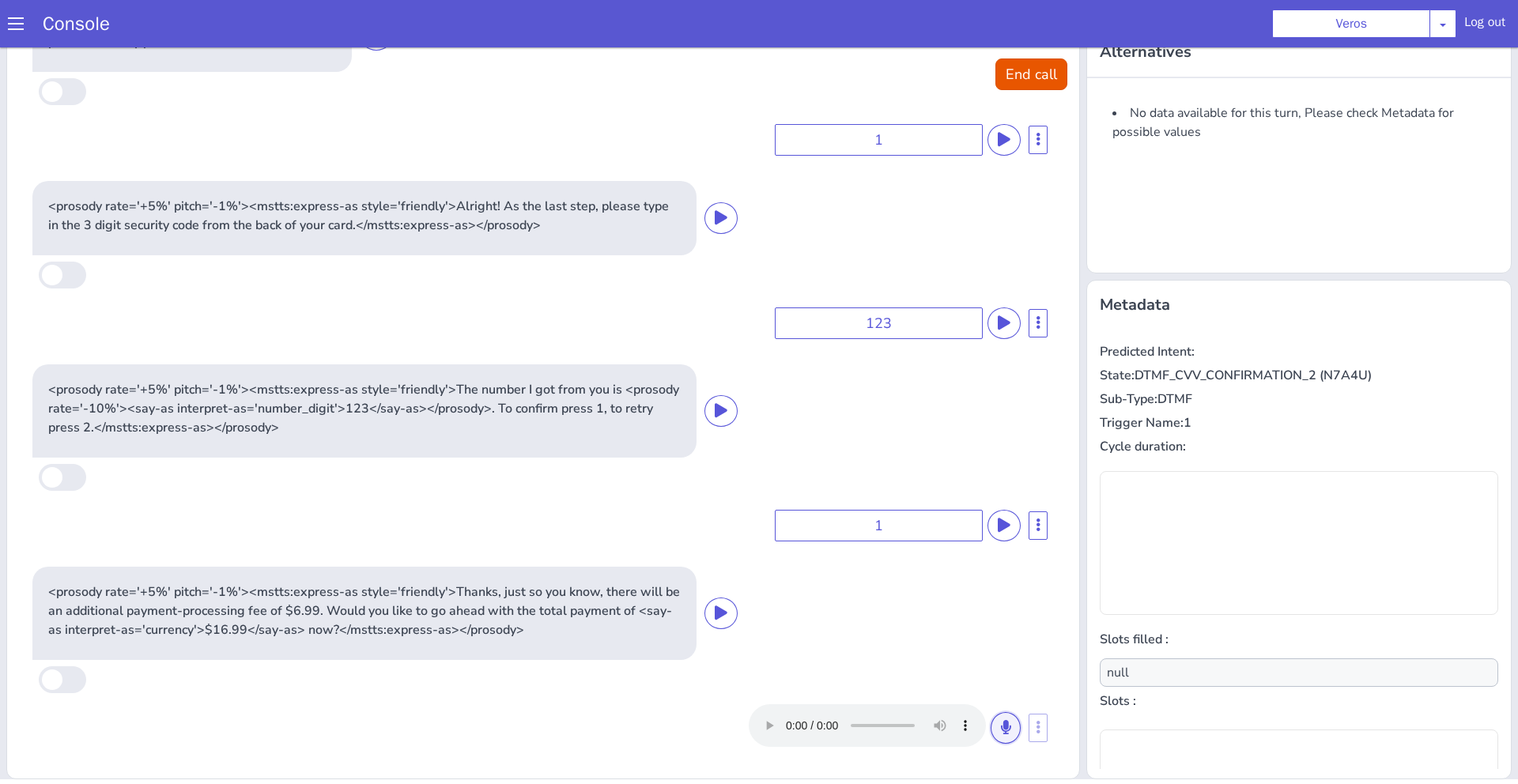 click at bounding box center (1006, 728) 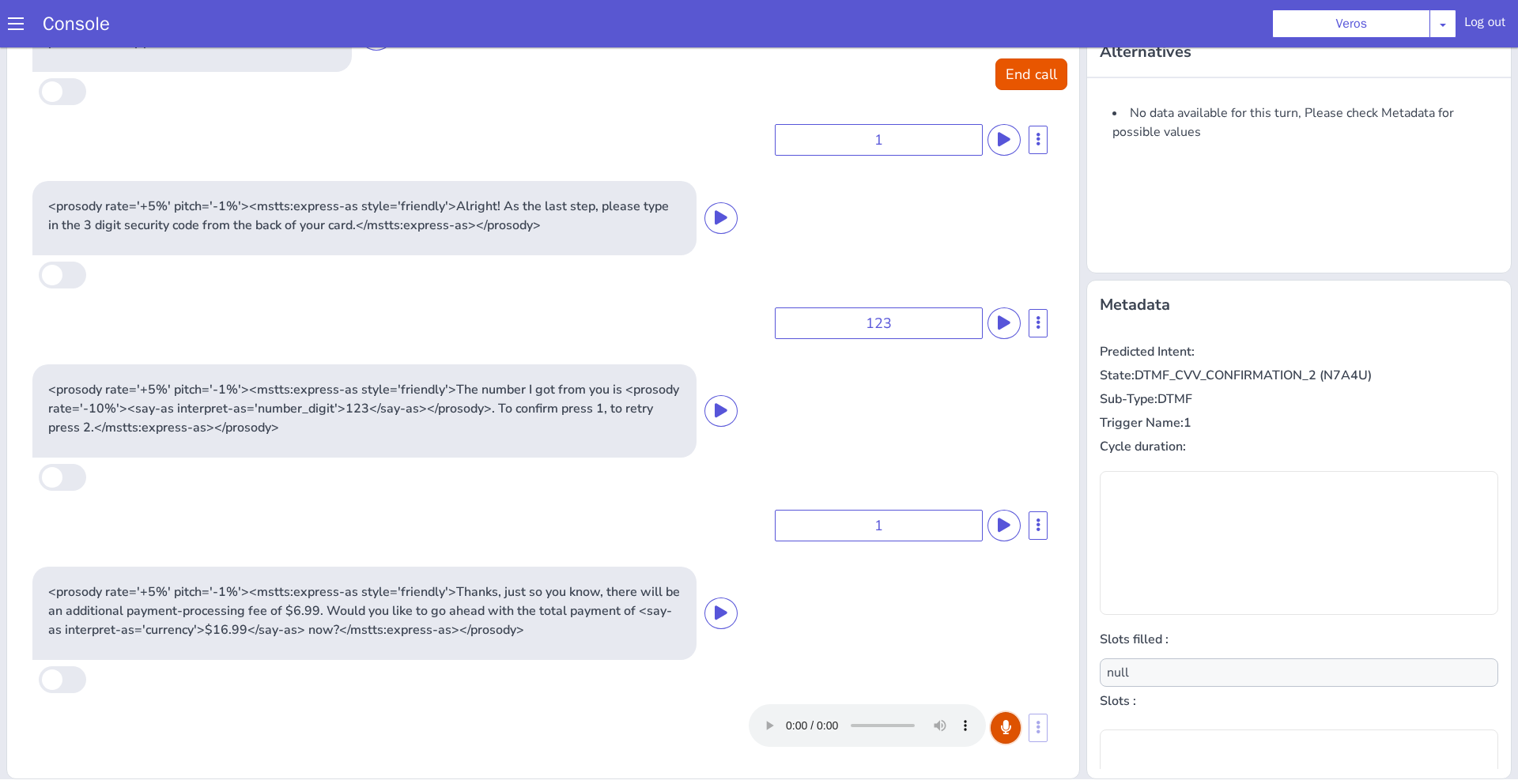 click at bounding box center [1006, 728] 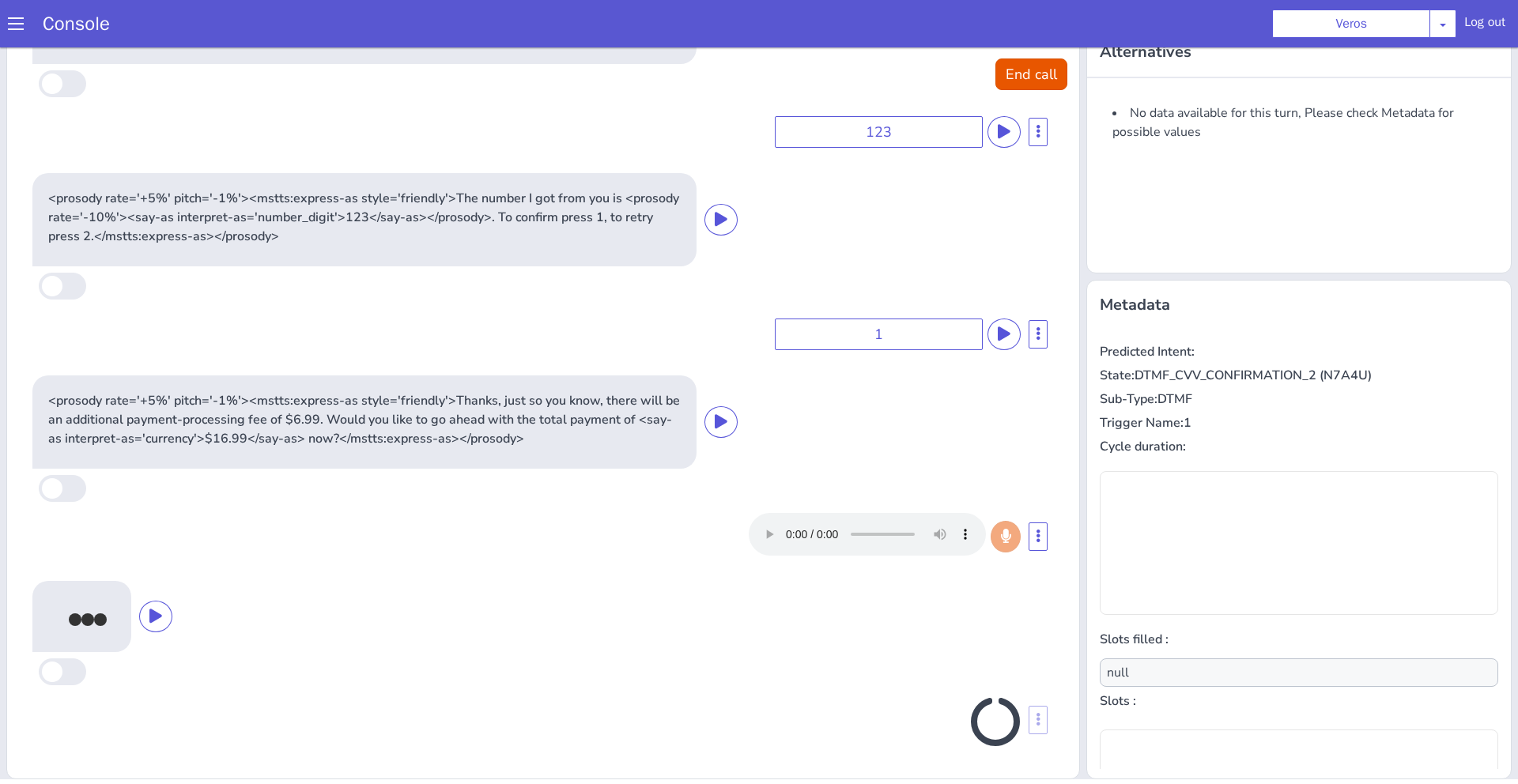 scroll, scrollTop: 1862, scrollLeft: 0, axis: vertical 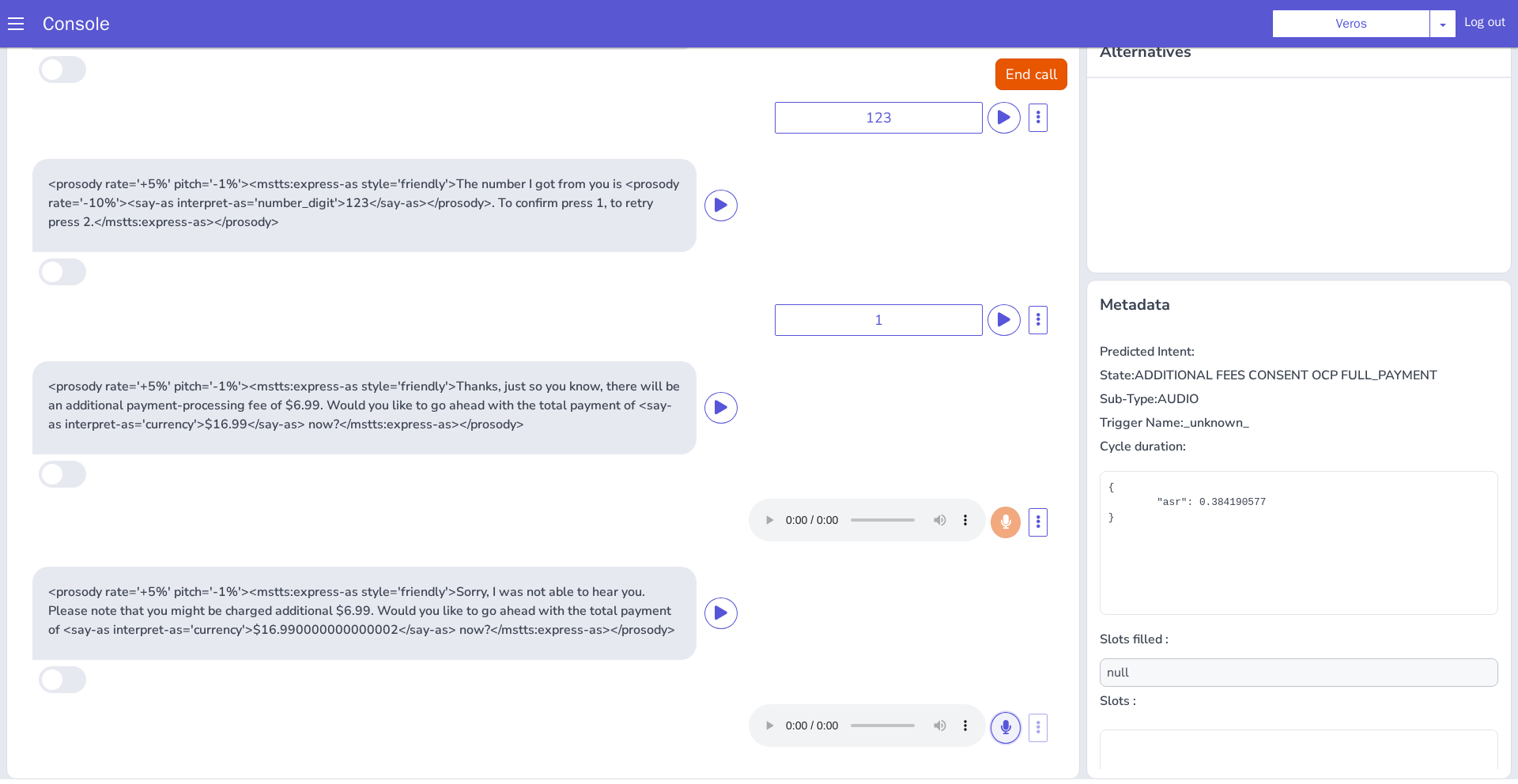 click at bounding box center [1006, 728] 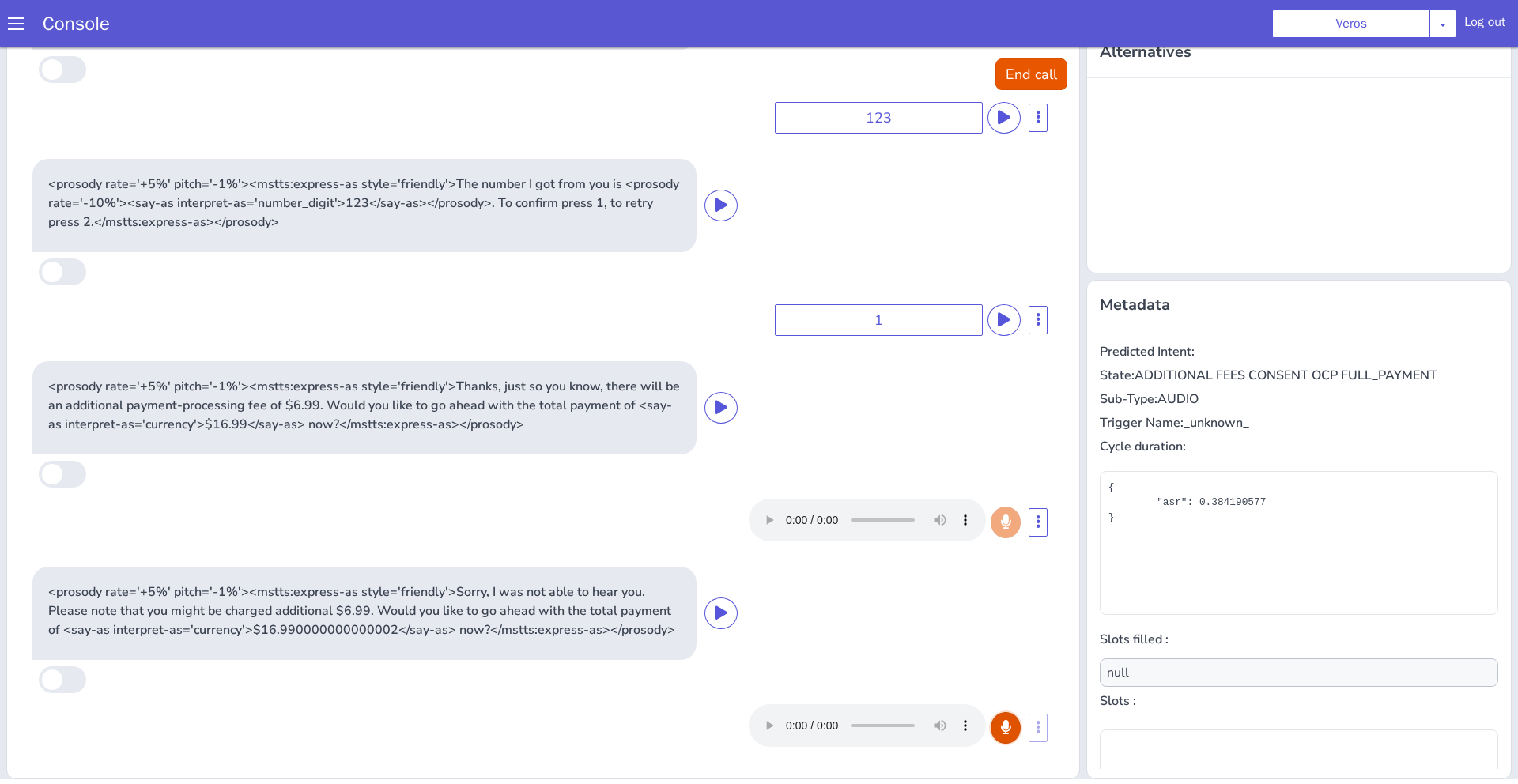 click at bounding box center [1006, 728] 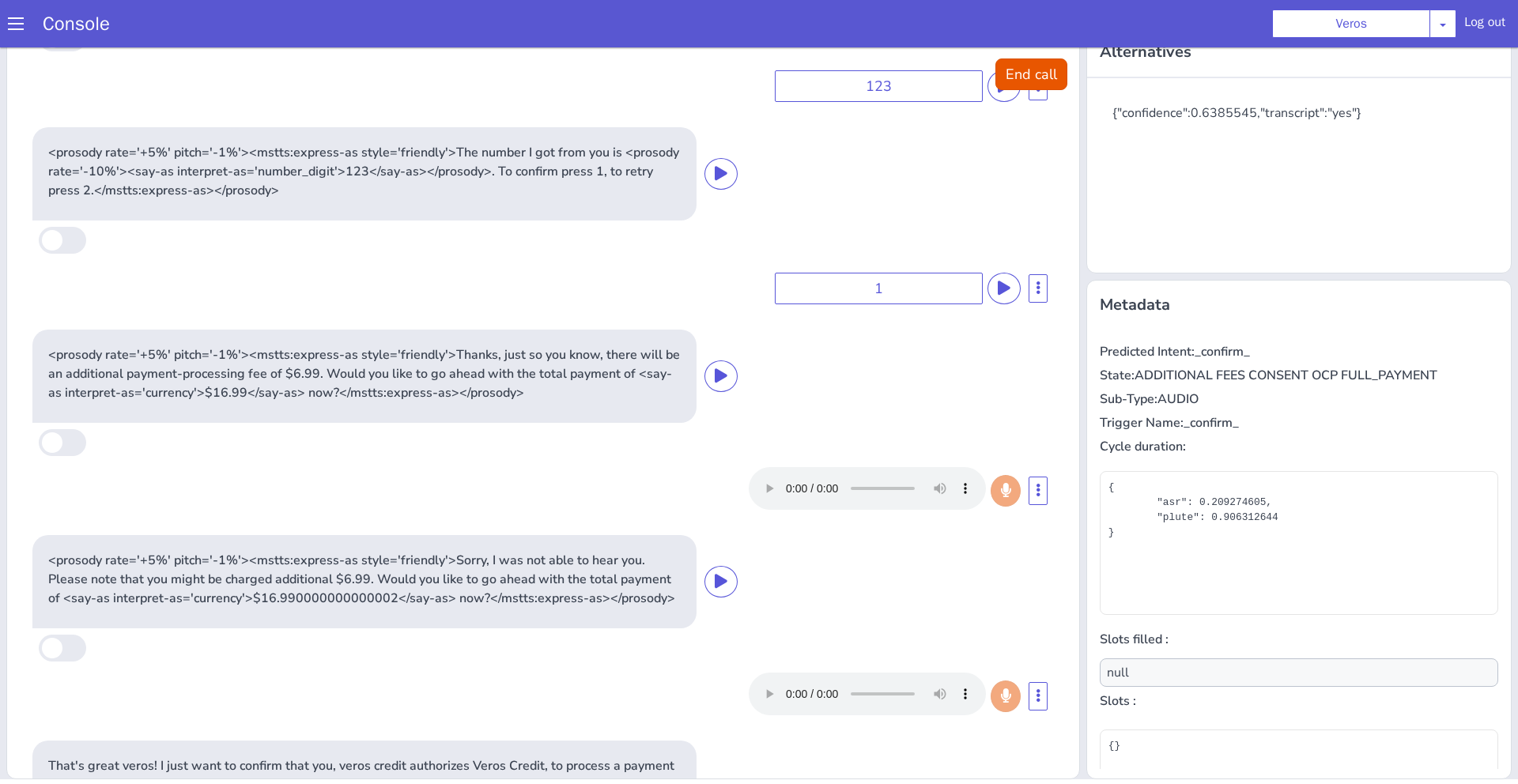 scroll, scrollTop: 2135, scrollLeft: 0, axis: vertical 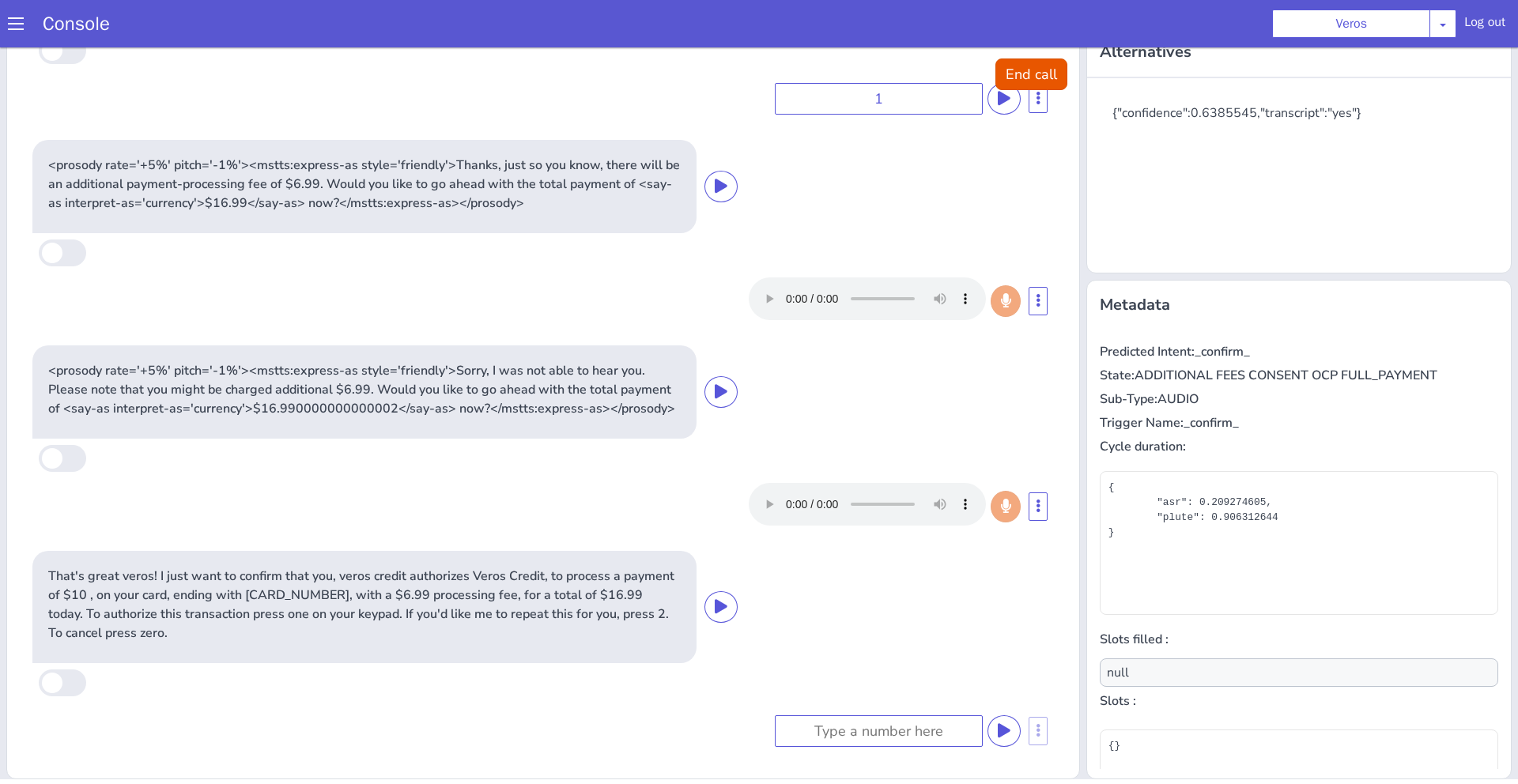 click on "That's great veros! I just want to confirm that you, veros credit authorizes Veros Credit, to process a payment of $10 , on your card, ending with [CARD_NUMBER], with a $6.99 processing fee, for a total of $16.99 today. To authorize this transaction press one on your keypad. If you'd like me to repeat this for you, press 2. To cancel press zero." at bounding box center (364, 605) 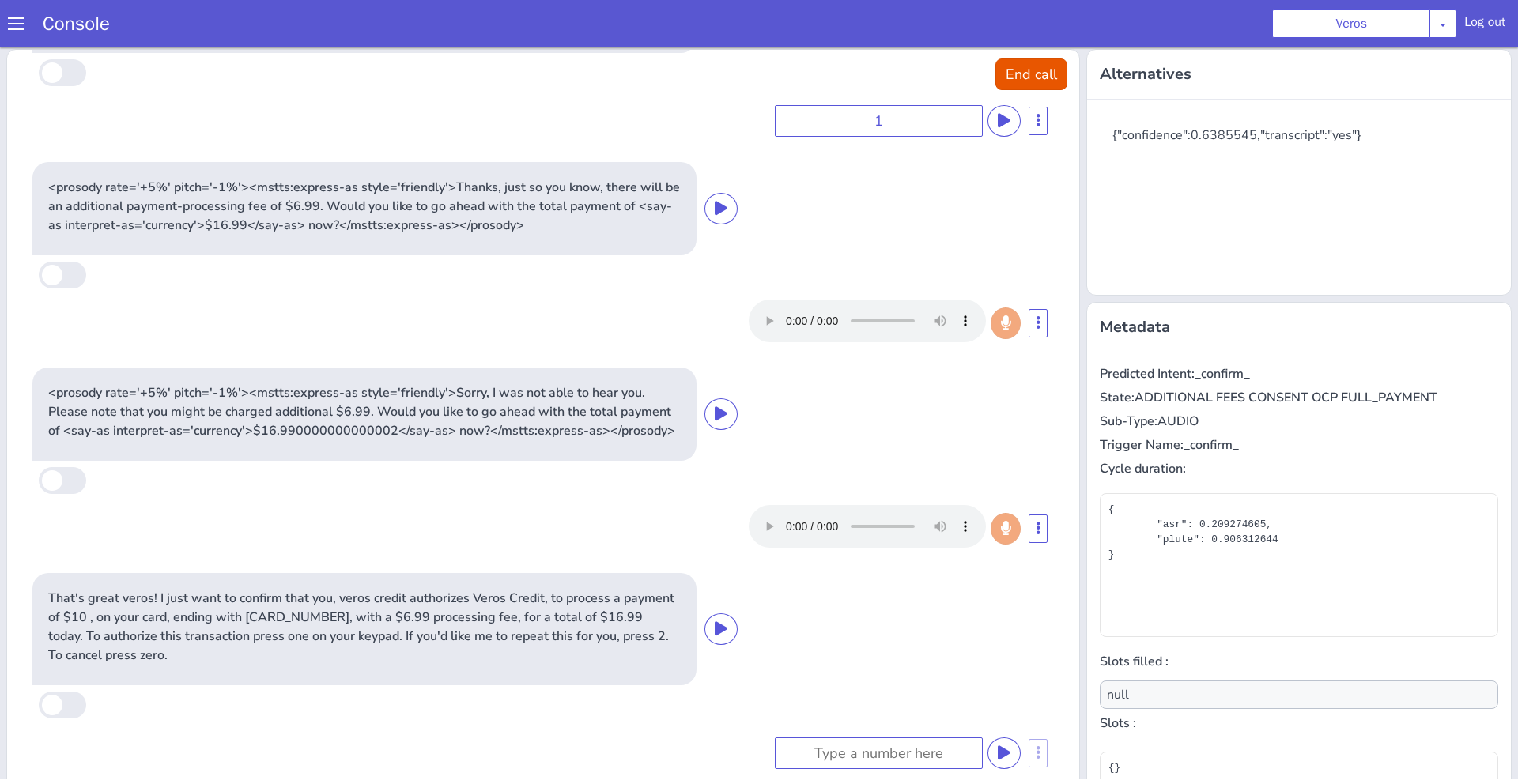 click on "<prosody rate='+5%' pitch='-1%'><mstts:express-as style='friendly'>Sorry, I was not able to hear you. Please note that you might be charged additional $6.99. Would you like to go ahead with the total payment of <say-as interpret-as='currency'>$16.990000000000002</say-as> now?</mstts:express-as></prosody>" at bounding box center (364, 412) 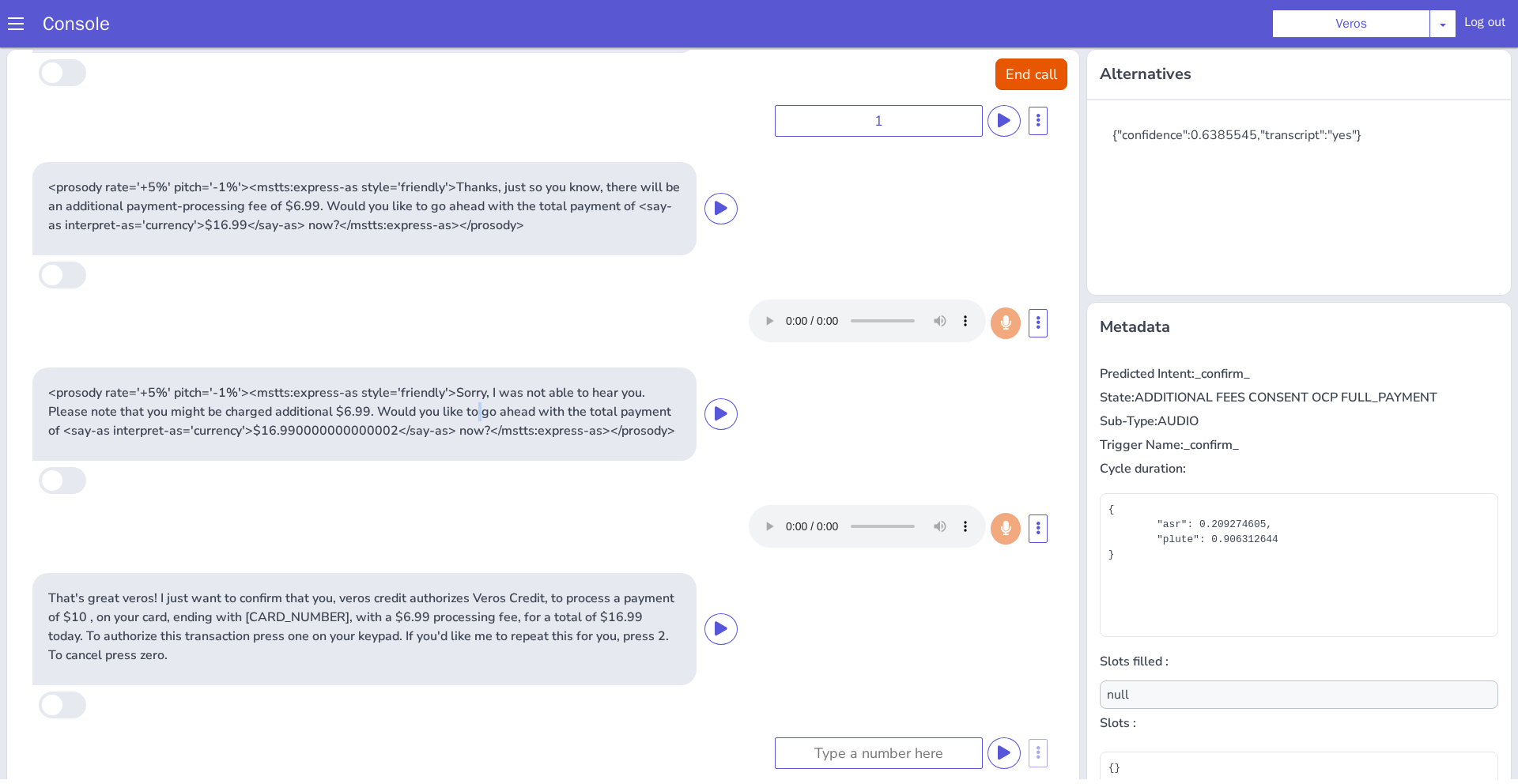 click on "<prosody rate='+5%' pitch='-1%'><mstts:express-as style='friendly'>Sorry, I was not able to hear you. Please note that you might be charged additional $6.99. Would you like to go ahead with the total payment of <say-as interpret-as='currency'>$16.990000000000002</say-as> now?</mstts:express-as></prosody>" at bounding box center (364, 412) 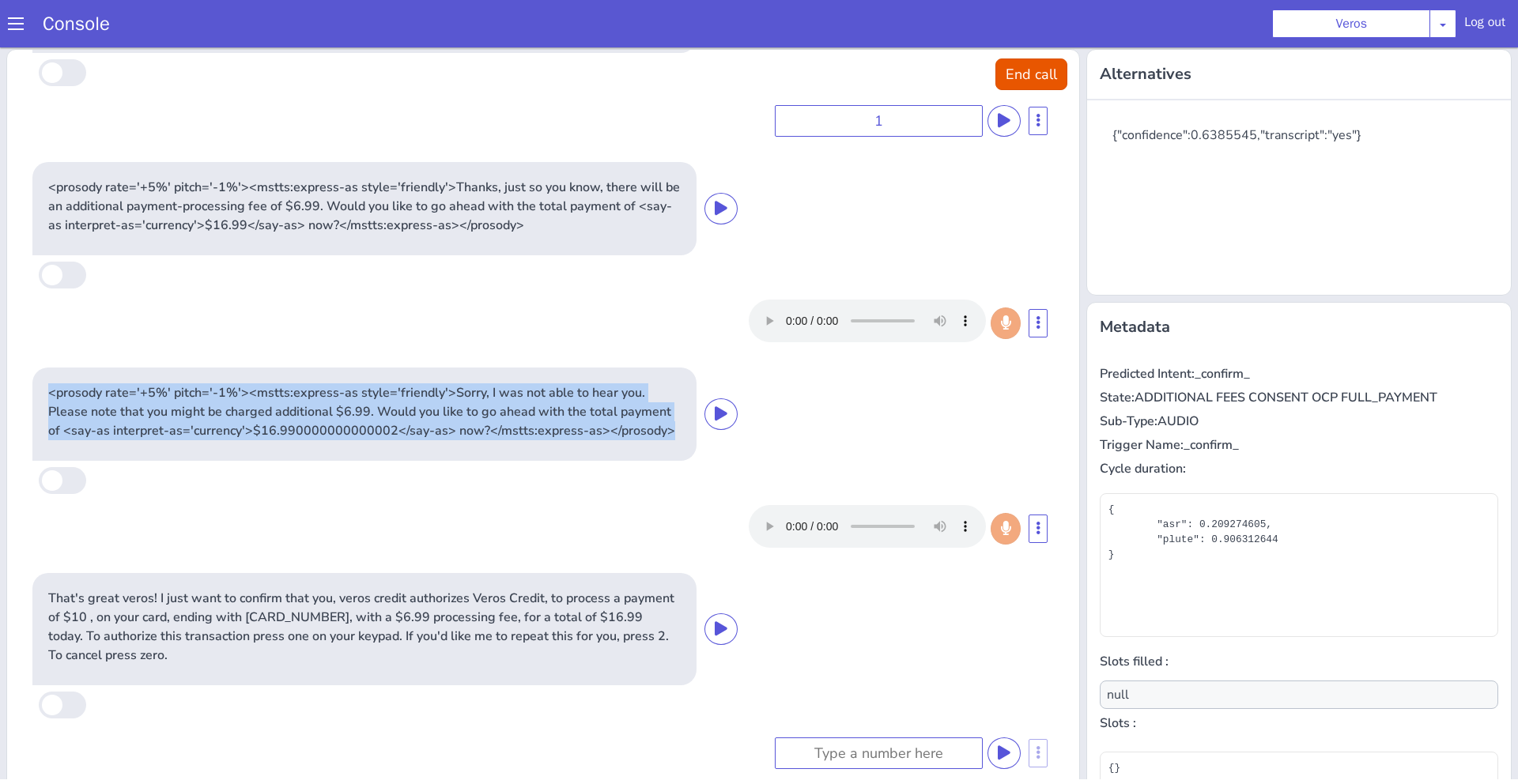 click on "<prosody rate='+5%' pitch='-1%'><mstts:express-as style='friendly'>Sorry, I was not able to hear you. Please note that you might be charged additional $6.99. Would you like to go ahead with the total payment of <say-as interpret-as='currency'>$16.990000000000002</say-as> now?</mstts:express-as></prosody>" at bounding box center (364, 412) 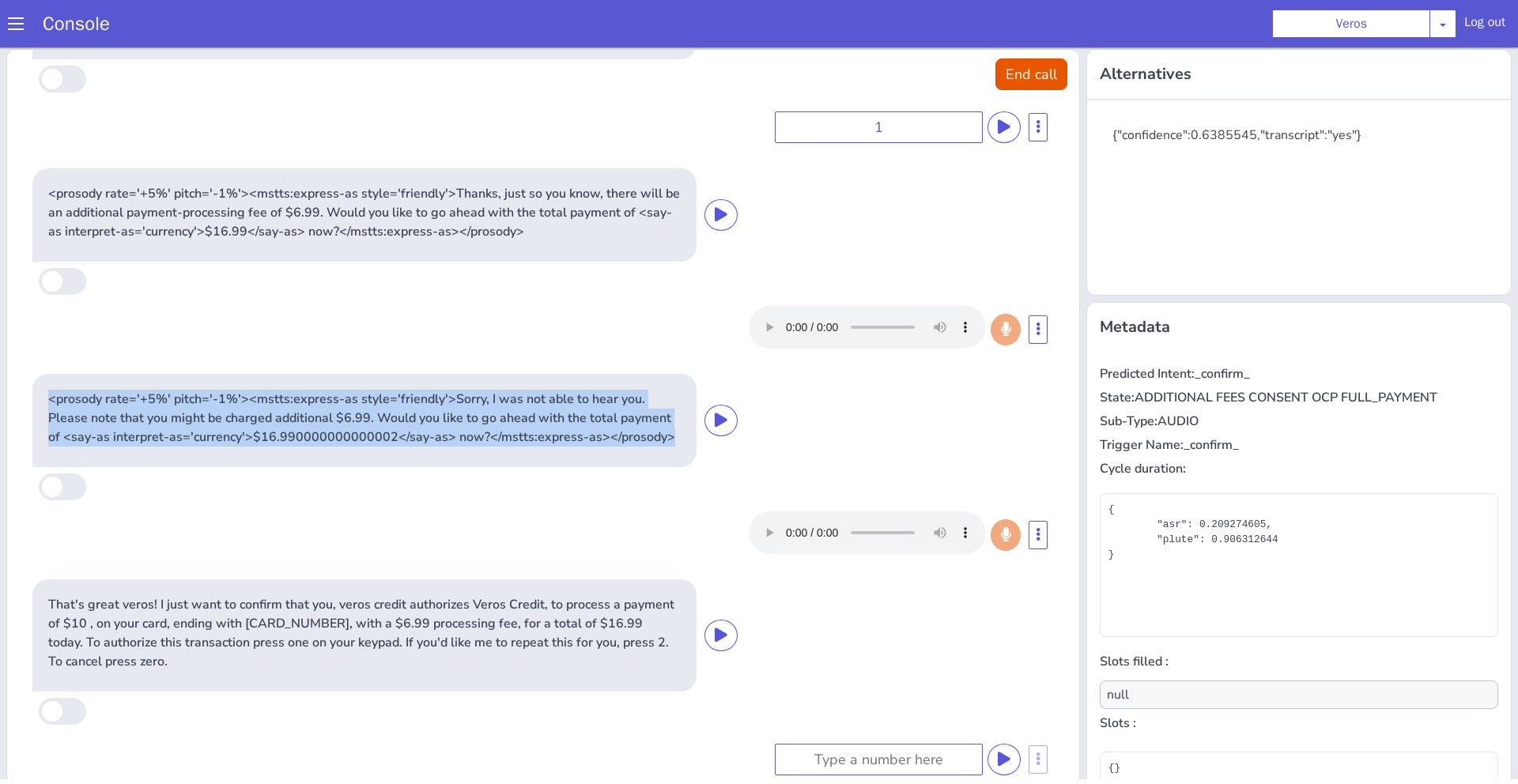 scroll, scrollTop: 2059, scrollLeft: 0, axis: vertical 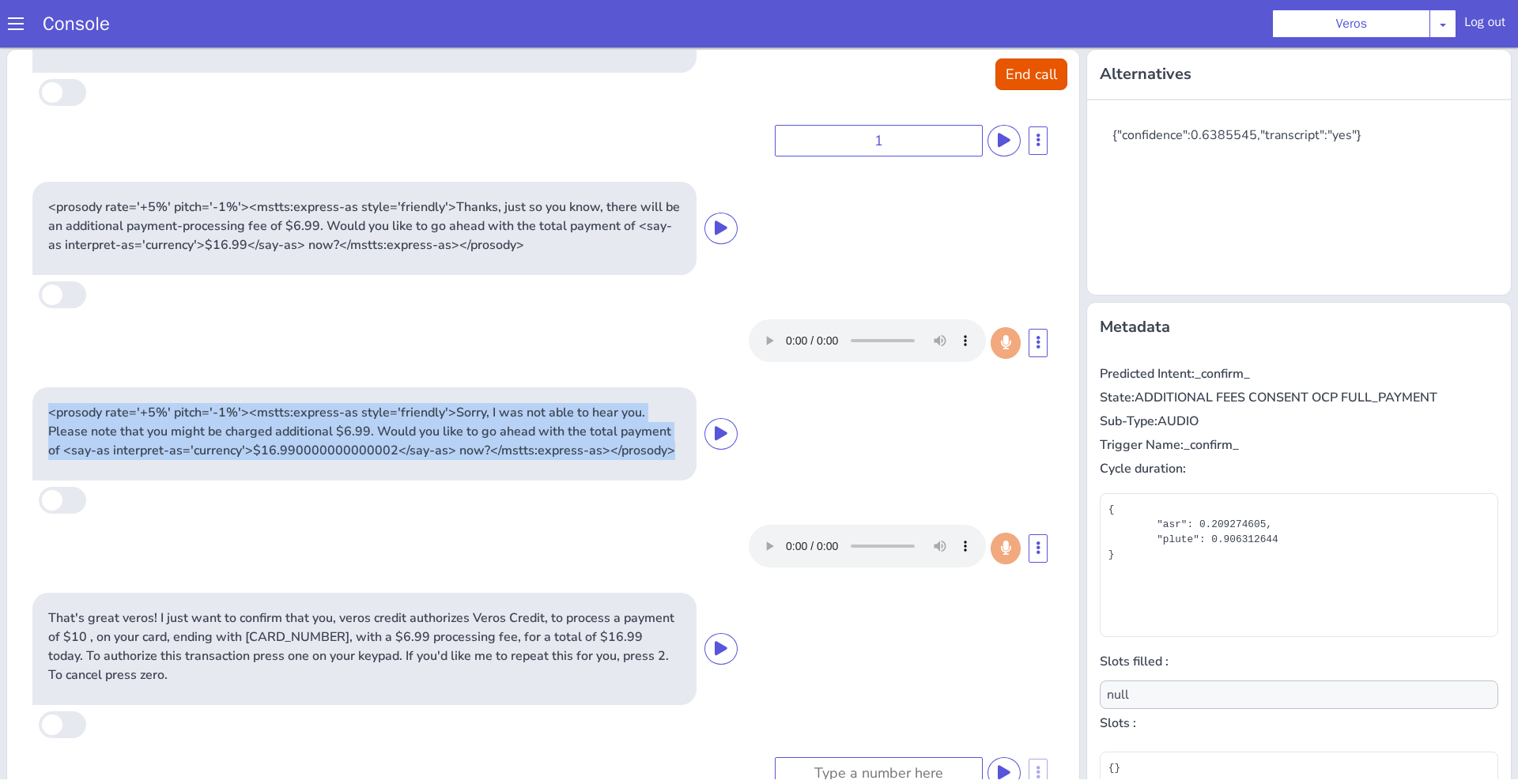 click on "<prosody rate='+5%' pitch='-1%'><mstts:express-as style='friendly'>Thanks, just so you know, there will be an additional payment-processing fee of $6.99. Would you like to go ahead with the total payment of <say-as interpret-as='currency'>$16.99</say-as> now?</mstts:express-as></prosody>" at bounding box center (364, 226) 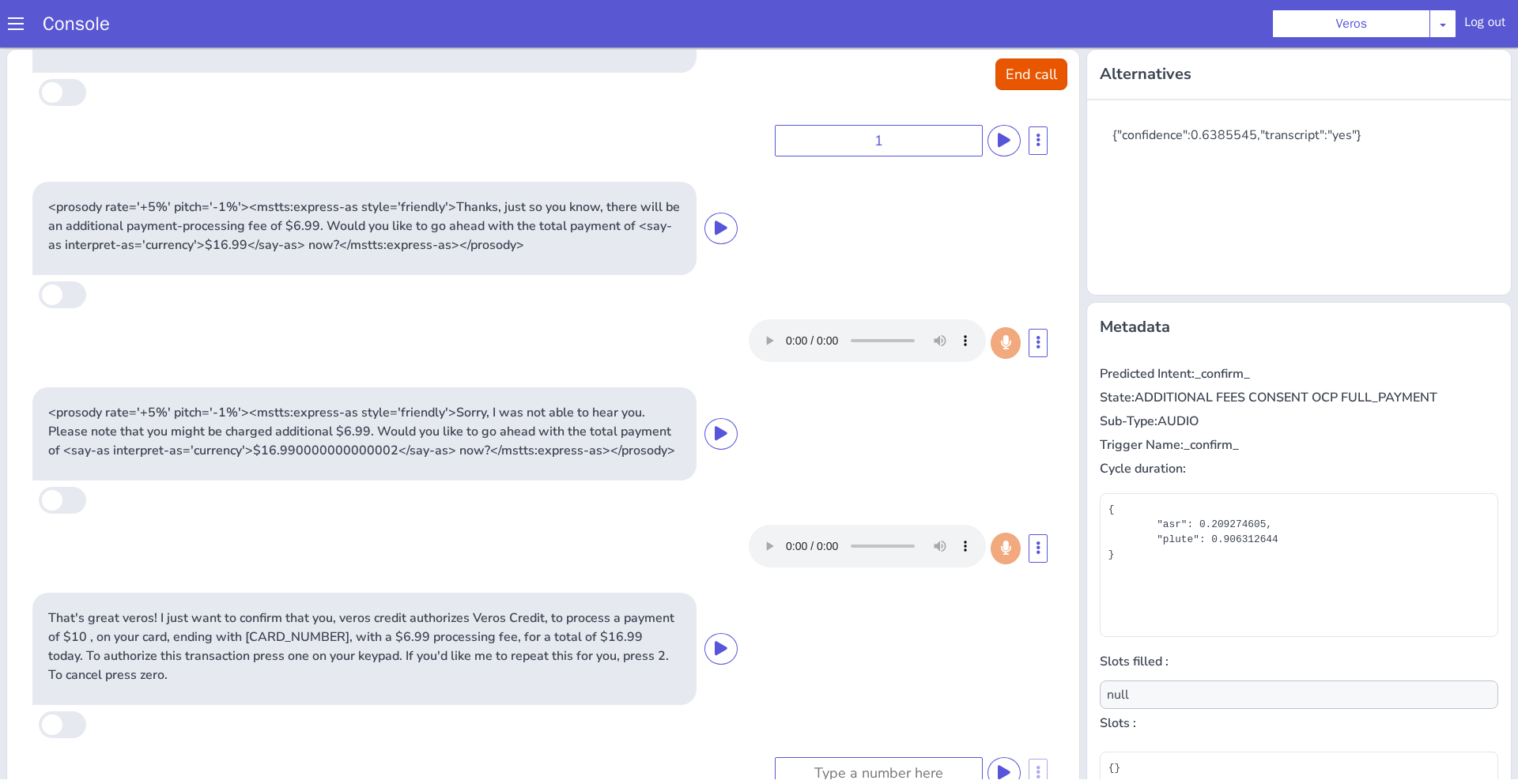 click on "<prosody rate='+5%' pitch='-1%'><mstts:express-as style='friendly'>Thanks, just so you know, there will be an additional payment-processing fee of $6.99. Would you like to go ahead with the total payment of <say-as interpret-as='currency'>$16.99</say-as> now?</mstts:express-as></prosody>" at bounding box center [364, 226] 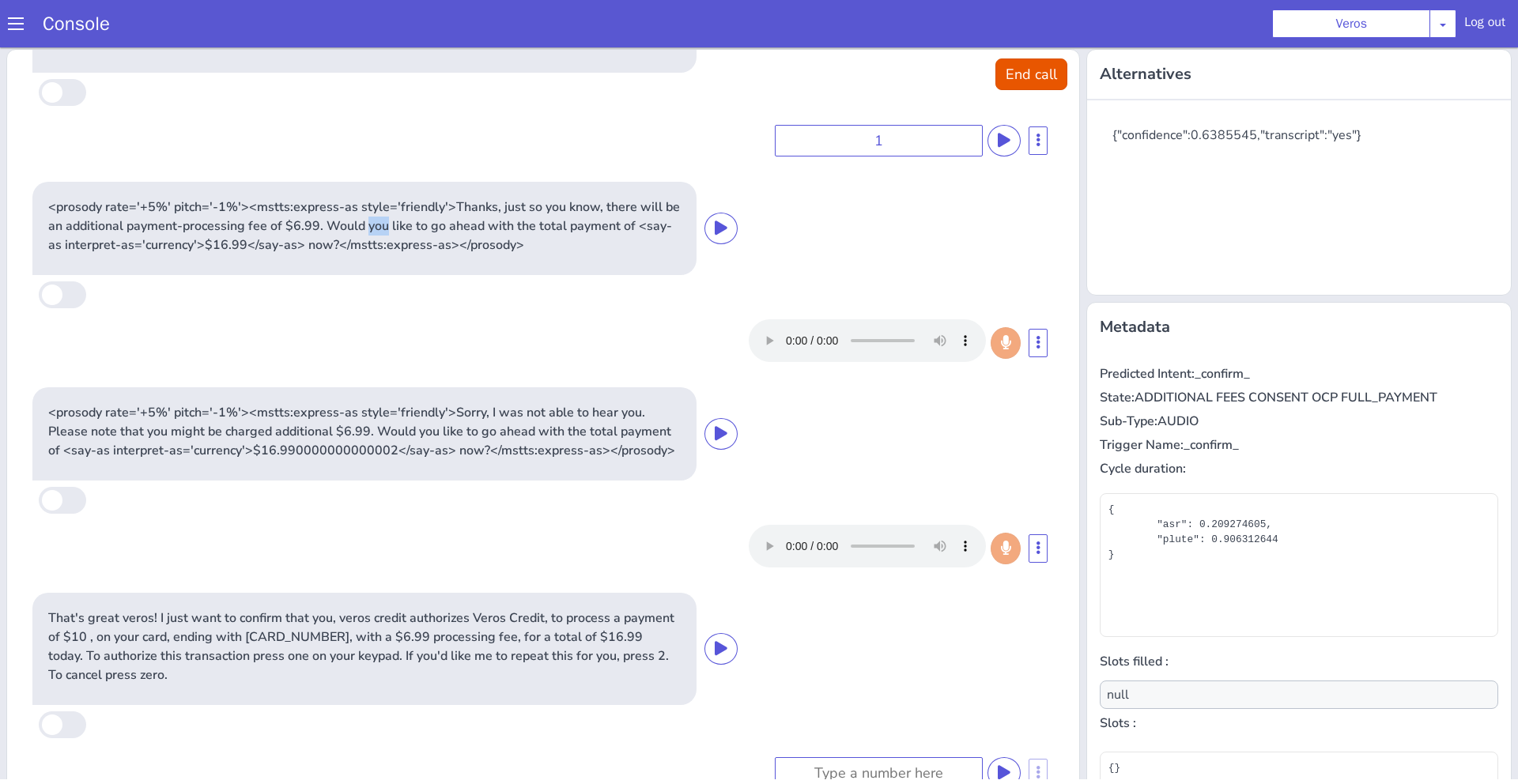 click on "<prosody rate='+5%' pitch='-1%'><mstts:express-as style='friendly'>Thanks, just so you know, there will be an additional payment-processing fee of $6.99. Would you like to go ahead with the total payment of <say-as interpret-as='currency'>$16.99</say-as> now?</mstts:express-as></prosody>" at bounding box center (364, 226) 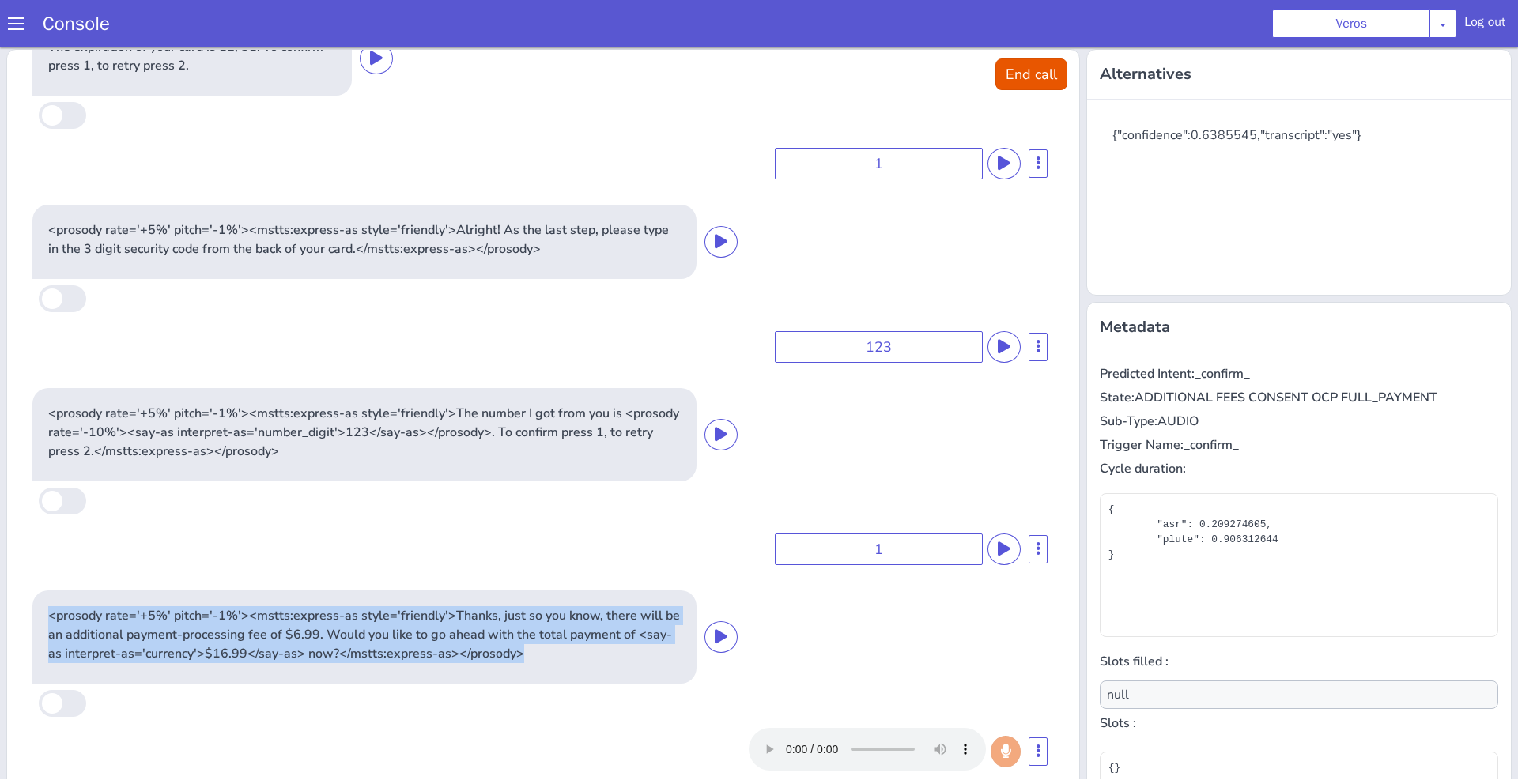 scroll, scrollTop: 1641, scrollLeft: 0, axis: vertical 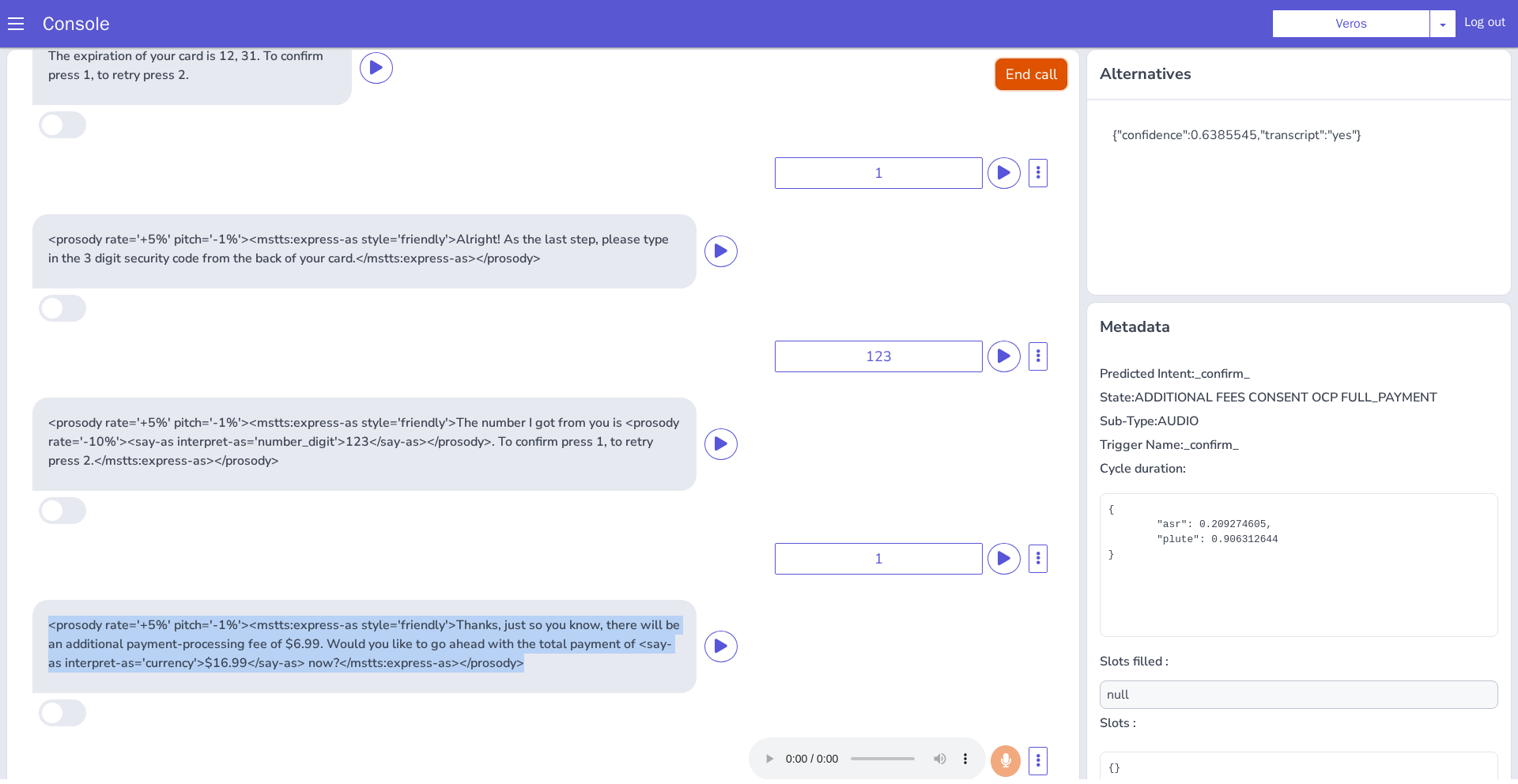 click on "End call" at bounding box center [1031, 74] 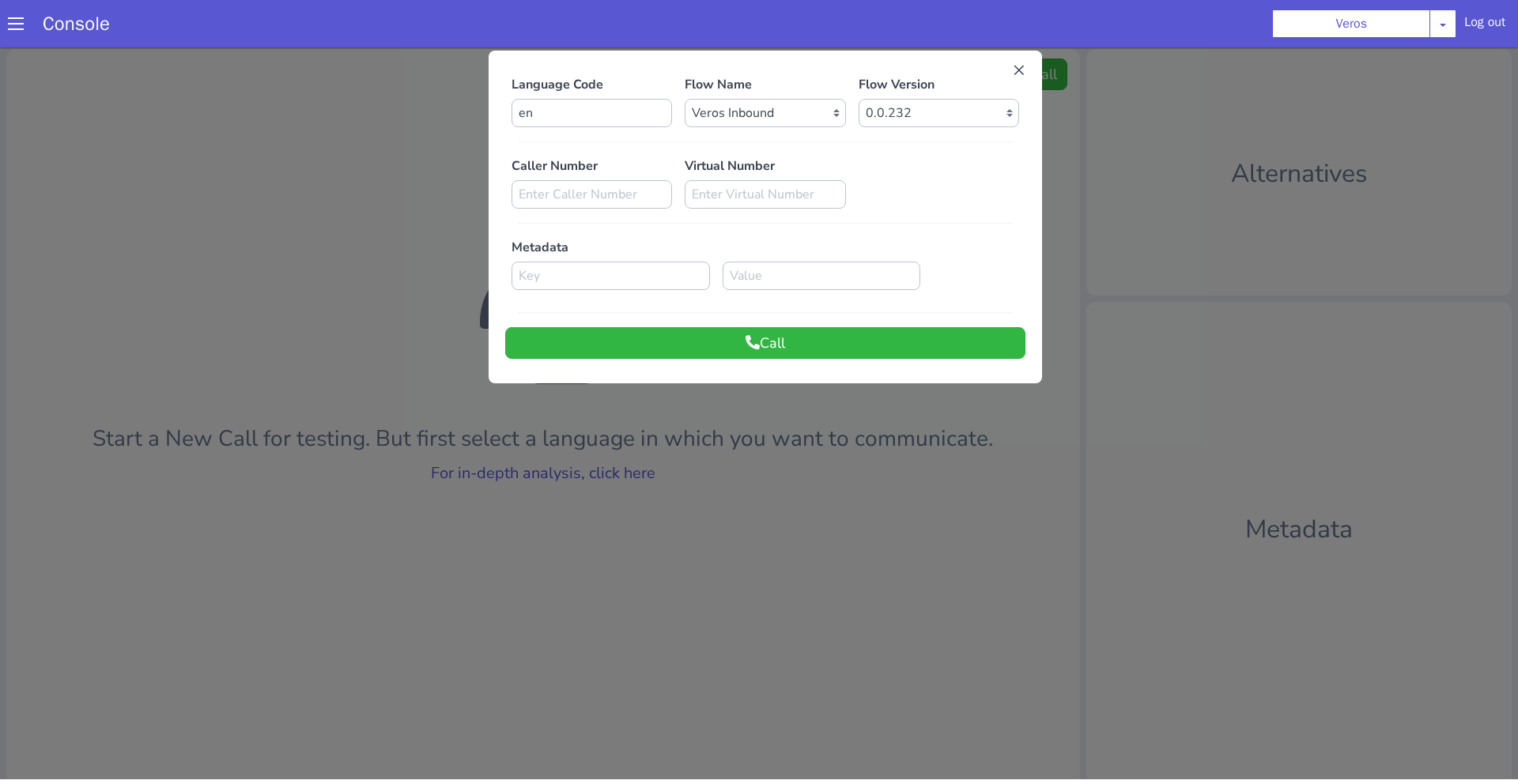 click at bounding box center (759, 411) 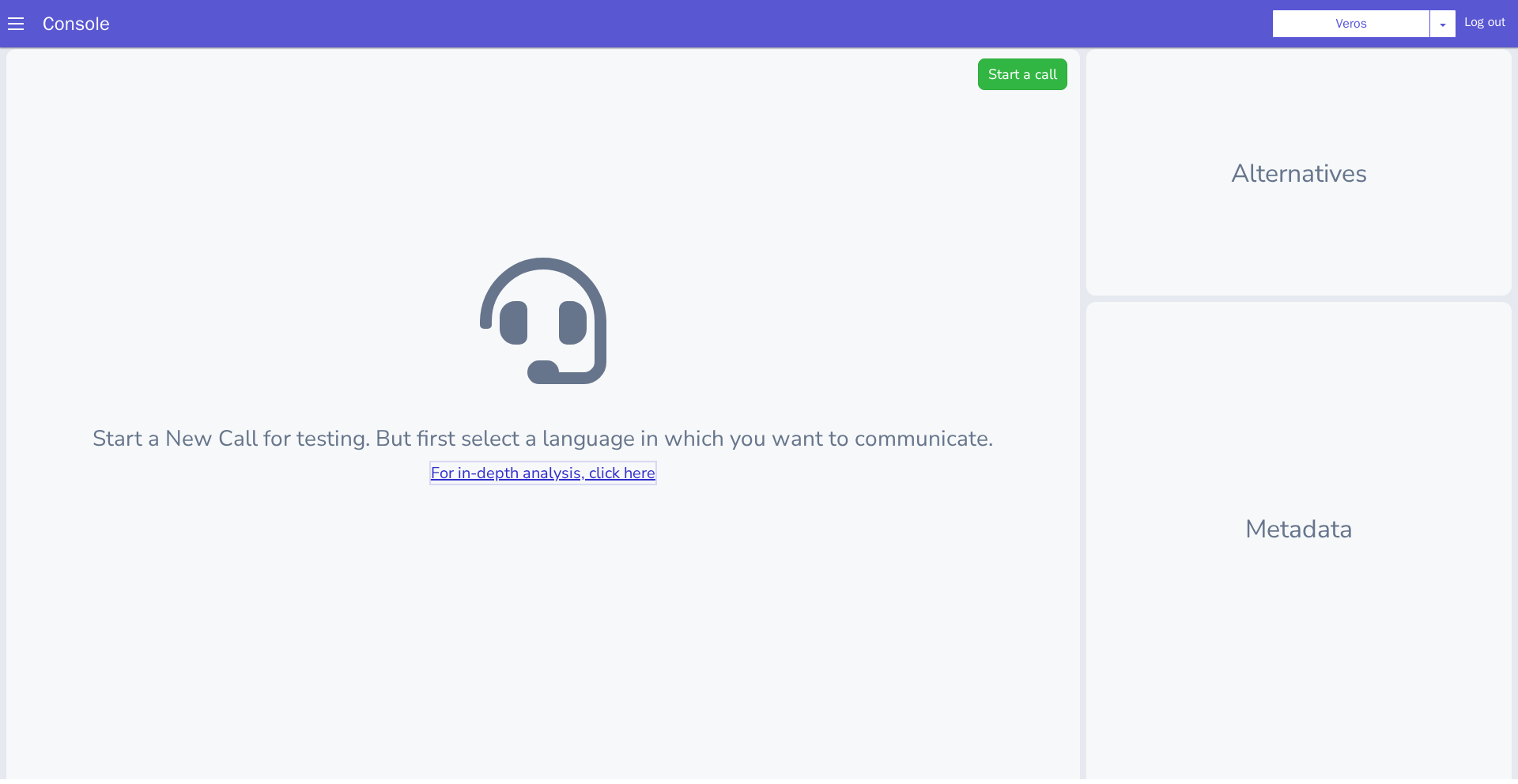 click on "For in-depth analysis, click here" at bounding box center [543, 473] 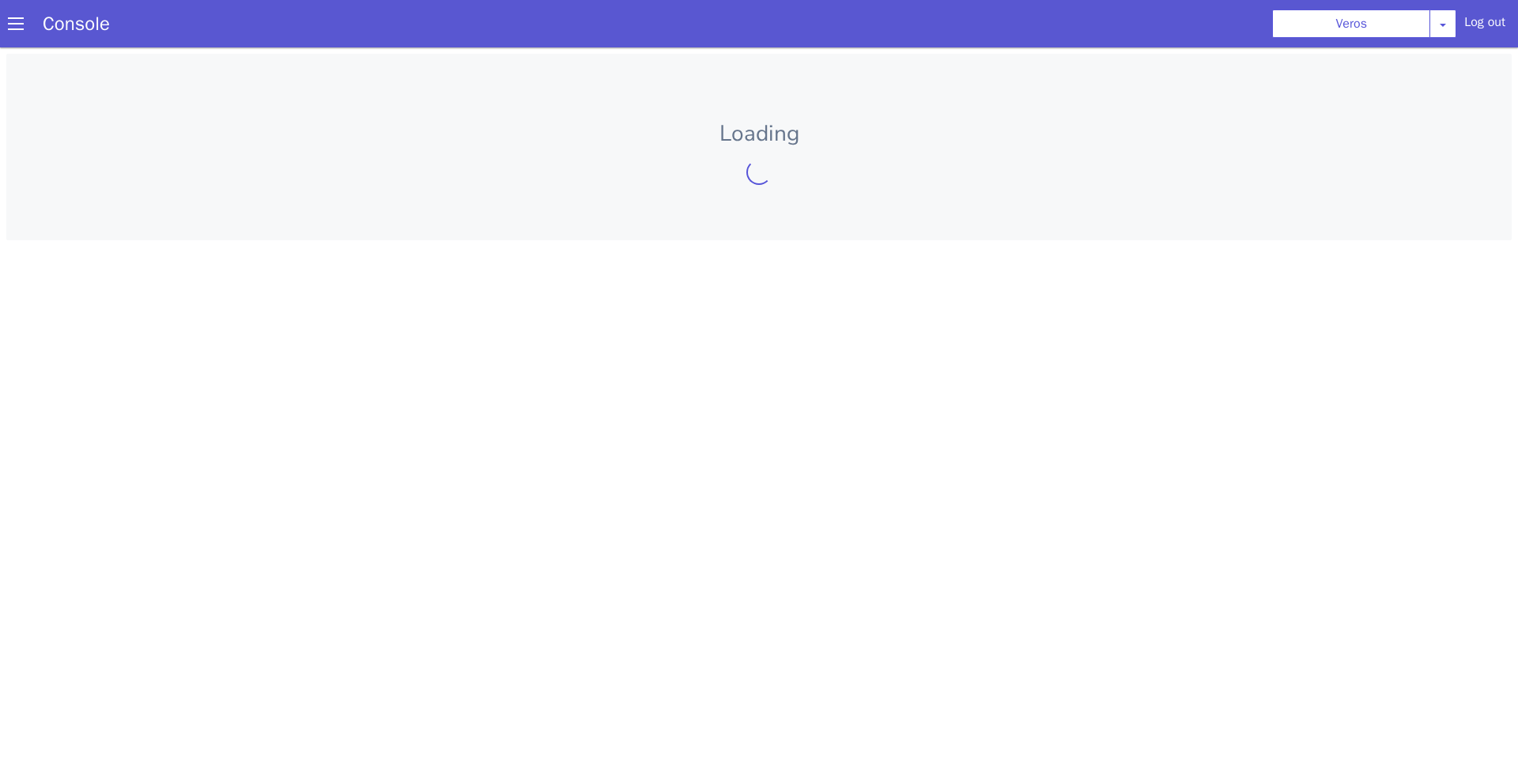 scroll, scrollTop: 0, scrollLeft: 0, axis: both 